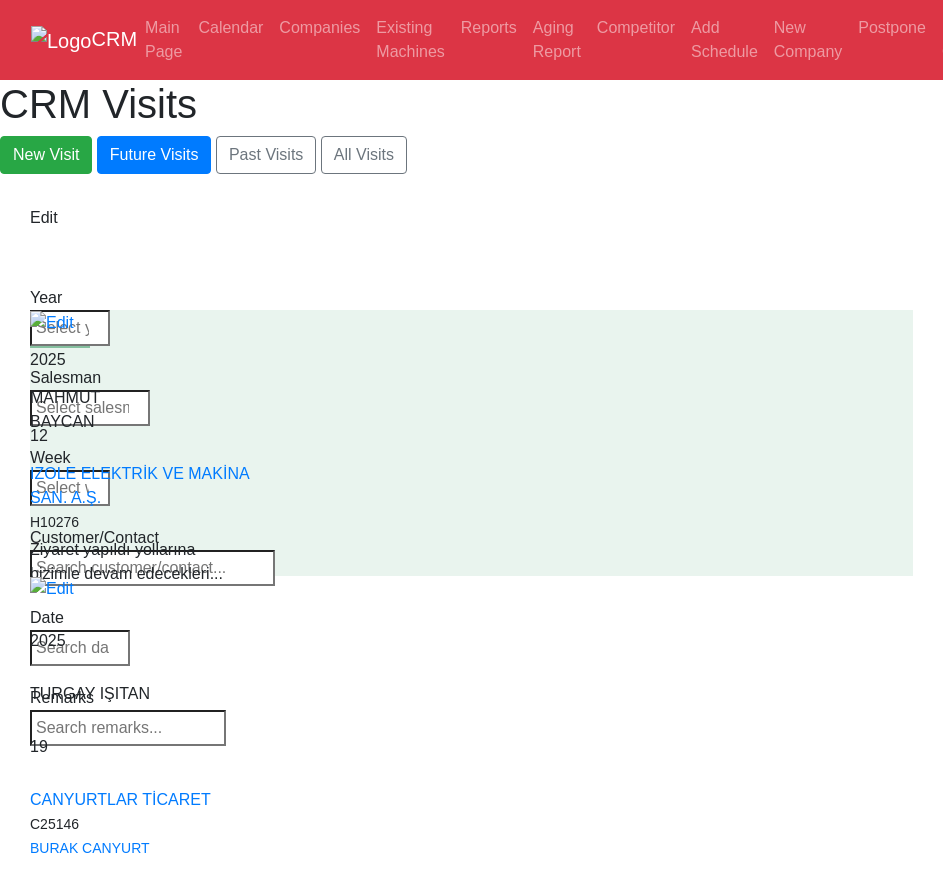 select on "50" 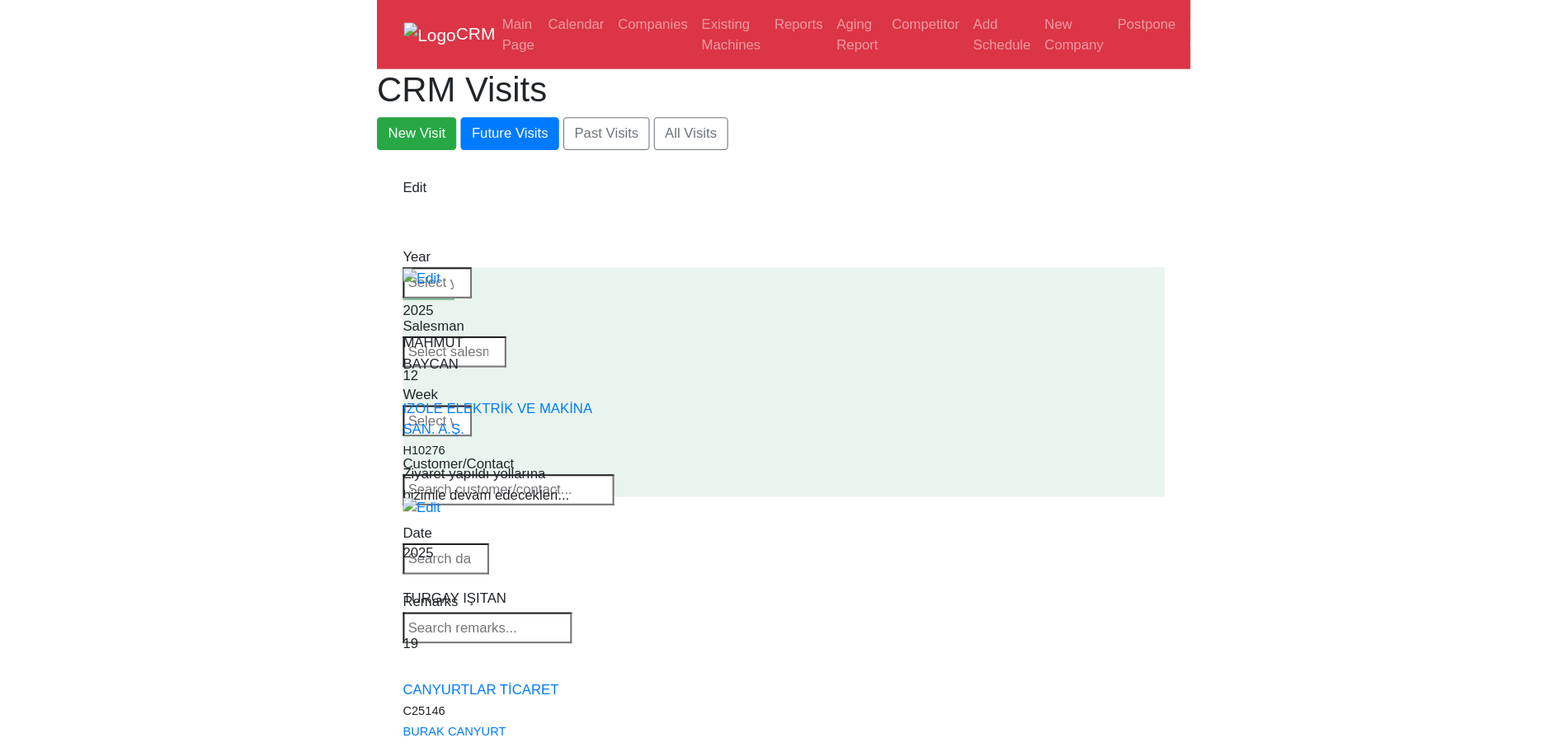 scroll, scrollTop: 0, scrollLeft: 0, axis: both 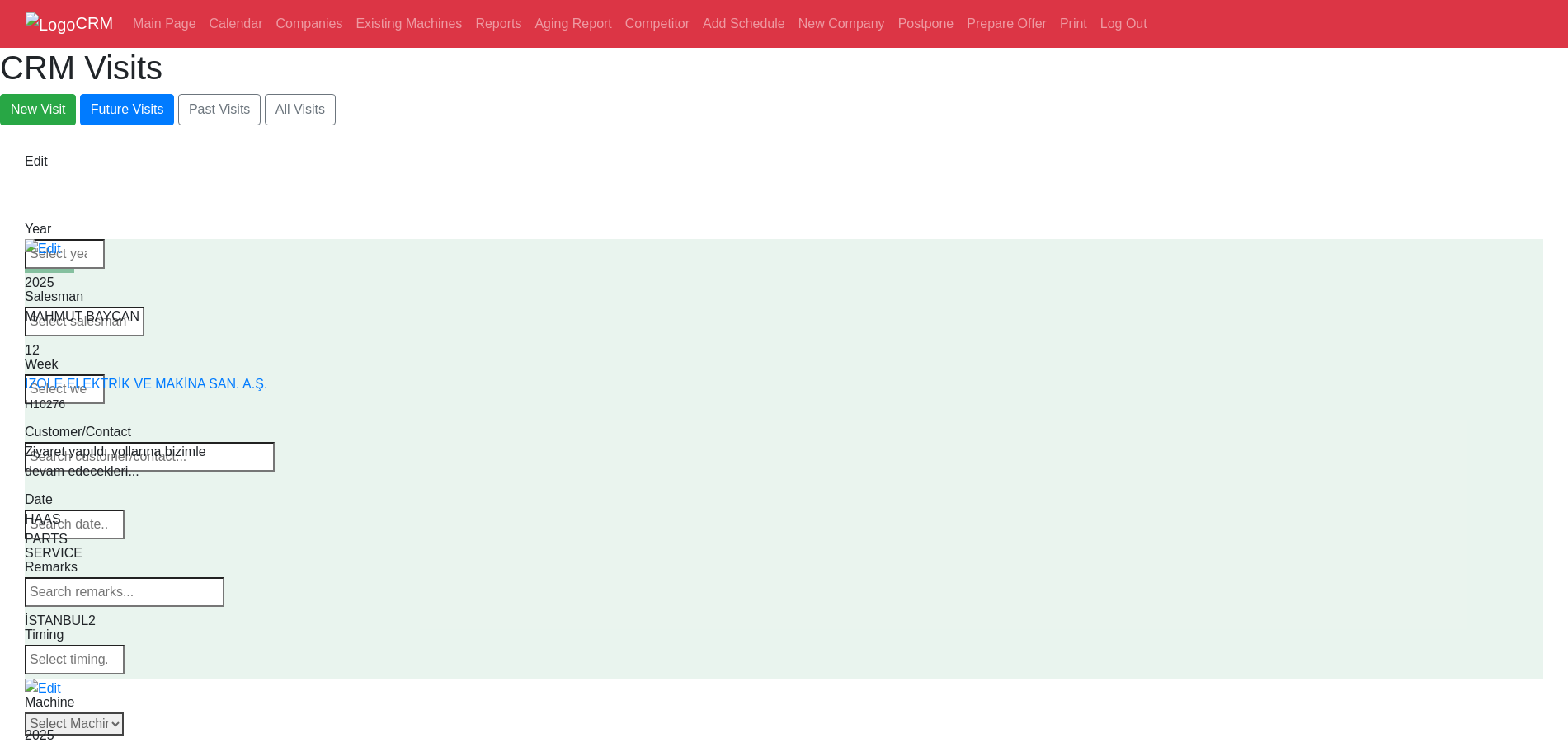 click on "Select Machine HAAS CANACA" at bounding box center [74, 724] 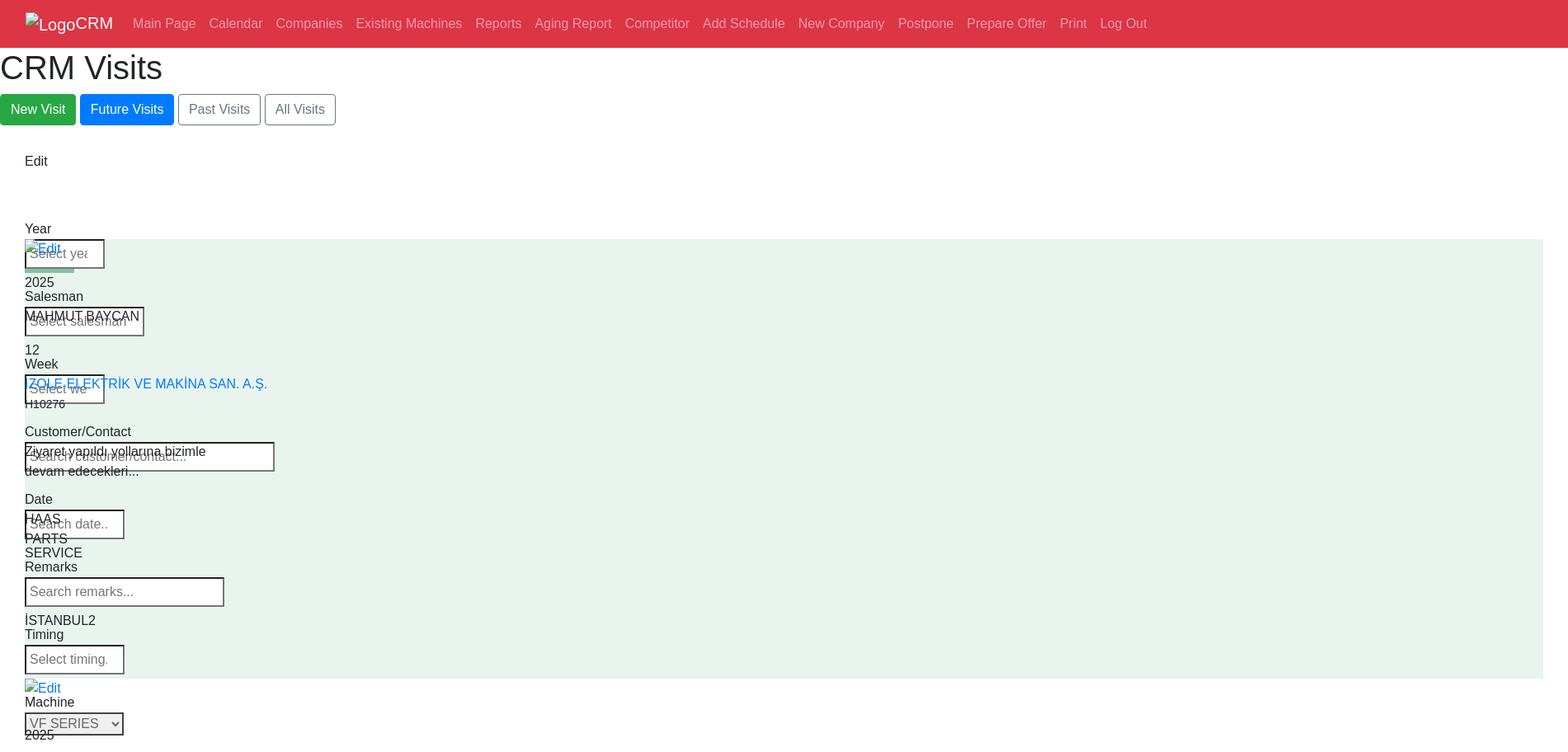 click on "Select Series VF SERIES ST SERIES UMC EC SERIES ADDITIONAL TM SERIES MINI SERIES VM SERIES VC SERIES GM SERIES VR SERIES GR SERIES VS SERIES DC SERIES TL SERIES DS SERIES CL SERIES PARTS DT SERIES" at bounding box center [74, 724] 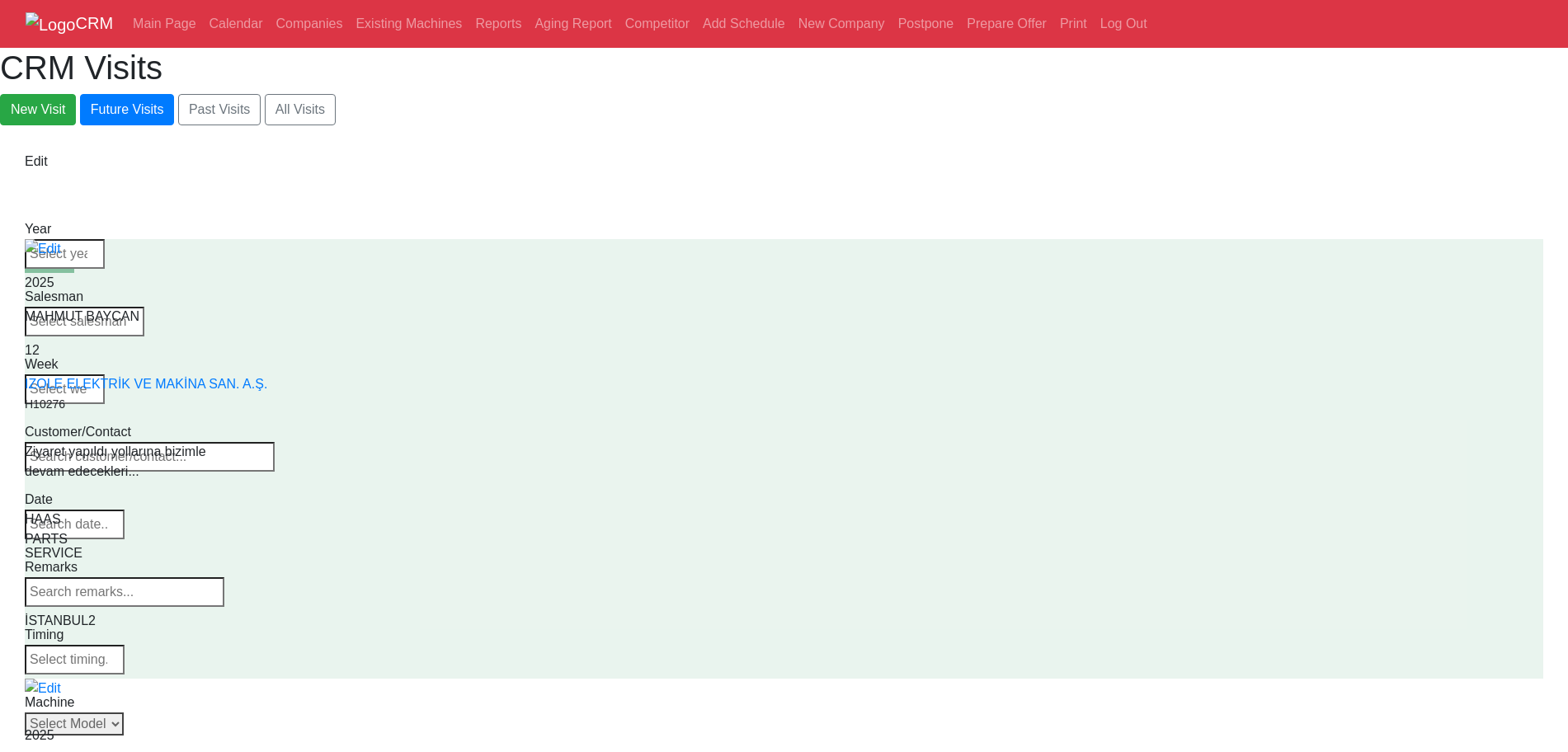click on "Select Model VF-1 VF-2 VF-2SS VF-2SSYT VF-2TR VF-2YT VF-3 VF-3SS VF-3SSYT VF-3YT VF-3YT/50 VF-4 VF-4SS VF-5/40 VF-5/40TR VF-5/40XT VF-5/50 VF-5/50TR VF-5/50XT VF-5SS VF-10/40 VF-10/50 VF-11/40 VF-11/50 VF-12/40 VF-12/50 VF-14/40 VF-14/50 VF-6/40 VF-6/40TR VF-6/50 VF-6/50TR VF-6SS VF-7/40 VF-7/50 VF-8/40 VF-8/50 VF-9/40 VF-9/50" at bounding box center (74, 724) 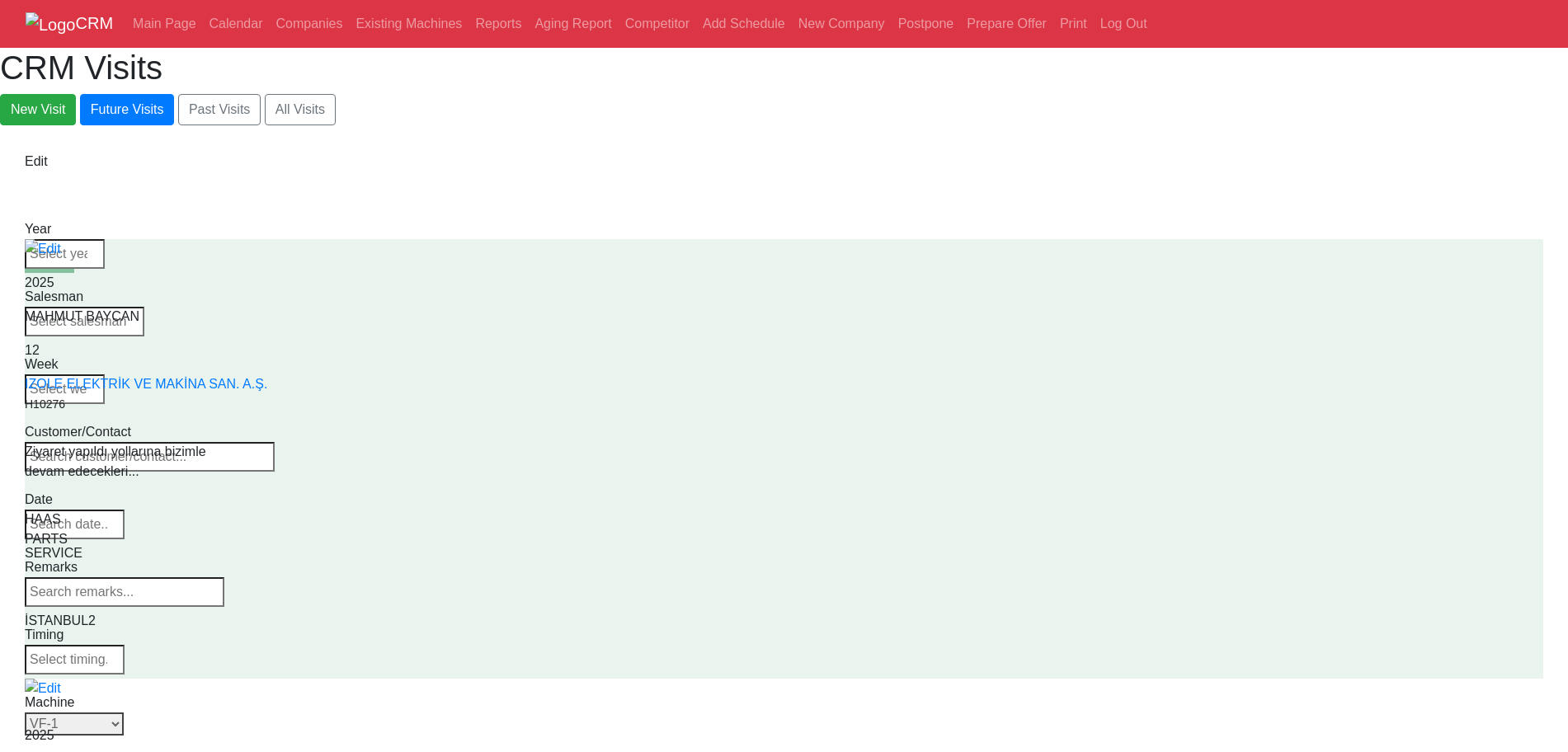 click on "Select Model VF-1 VF-2 VF-2SS VF-2SSYT VF-2TR VF-2YT VF-3 VF-3SS VF-3SSYT VF-3YT VF-3YT/50 VF-4 VF-4SS VF-5/40 VF-5/40TR VF-5/40XT VF-5/50 VF-5/50TR VF-5/50XT VF-5SS VF-10/40 VF-10/50 VF-11/40 VF-11/50 VF-12/40 VF-12/50 VF-14/40 VF-14/50 VF-6/40 VF-6/40TR VF-6/50 VF-6/50TR VF-6SS VF-7/40 VF-7/50 VF-8/40 VF-8/50 VF-9/40 VF-9/50" at bounding box center [74, 724] 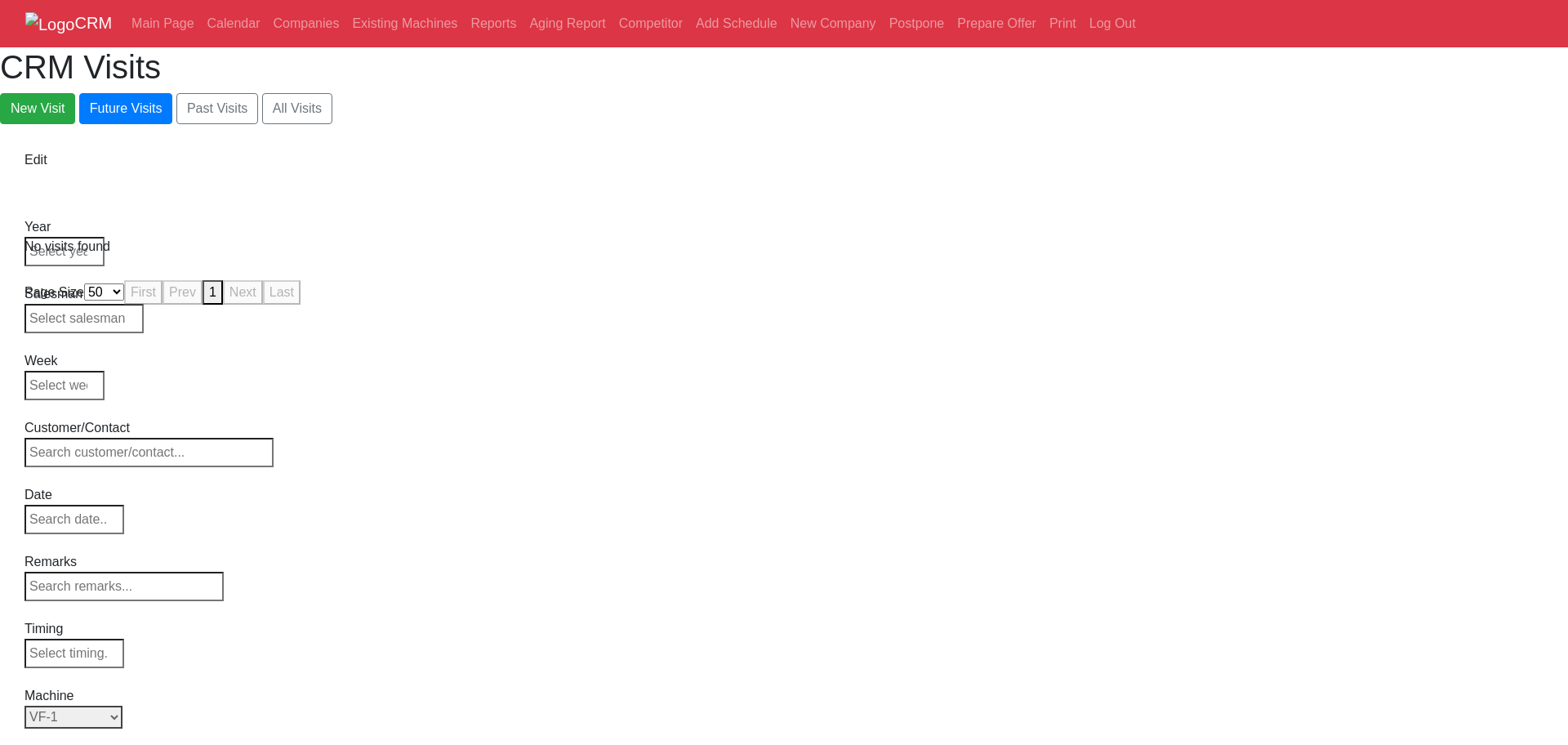 click on "Select Model VF-1 VF-2 VF-2SS VF-2SSYT VF-2TR VF-2YT VF-3 VF-3SS VF-3SSYT VF-3YT VF-3YT/50 VF-4 VF-4SS VF-5/40 VF-5/40TR VF-5/40XT VF-5/50 VF-5/50TR VF-5/50XT VF-5SS VF-10/40 VF-10/50 VF-11/40 VF-11/50 VF-12/40 VF-12/50 VF-14/40 VF-14/50 VF-6/40 VF-6/40TR VF-6/50 VF-6/50TR VF-6SS VF-7/40 VF-7/50 VF-8/40 VF-8/50 VF-9/40 VF-9/50" at bounding box center [74, 717] 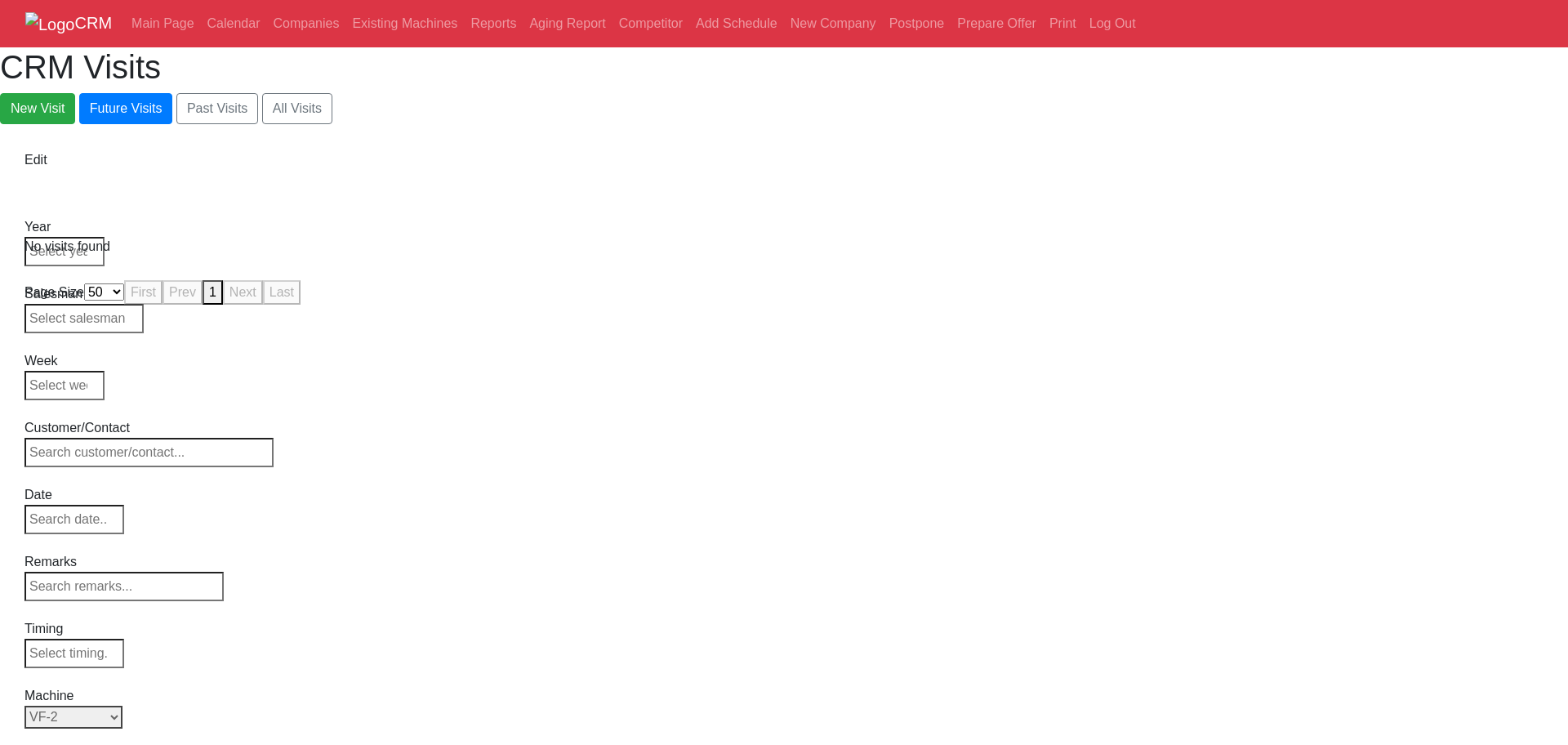 click on "Select Model VF-1 VF-2 VF-2SS VF-2SSYT VF-2TR VF-2YT VF-3 VF-3SS VF-3SSYT VF-3YT VF-3YT/50 VF-4 VF-4SS VF-5/40 VF-5/40TR VF-5/40XT VF-5/50 VF-5/50TR VF-5/50XT VF-5SS VF-10/40 VF-10/50 VF-11/40 VF-11/50 VF-12/40 VF-12/50 VF-14/40 VF-14/50 VF-6/40 VF-6/40TR VF-6/50 VF-6/50TR VF-6SS VF-7/40 VF-7/50 VF-8/40 VF-8/50 VF-9/40 VF-9/50" at bounding box center [74, 717] 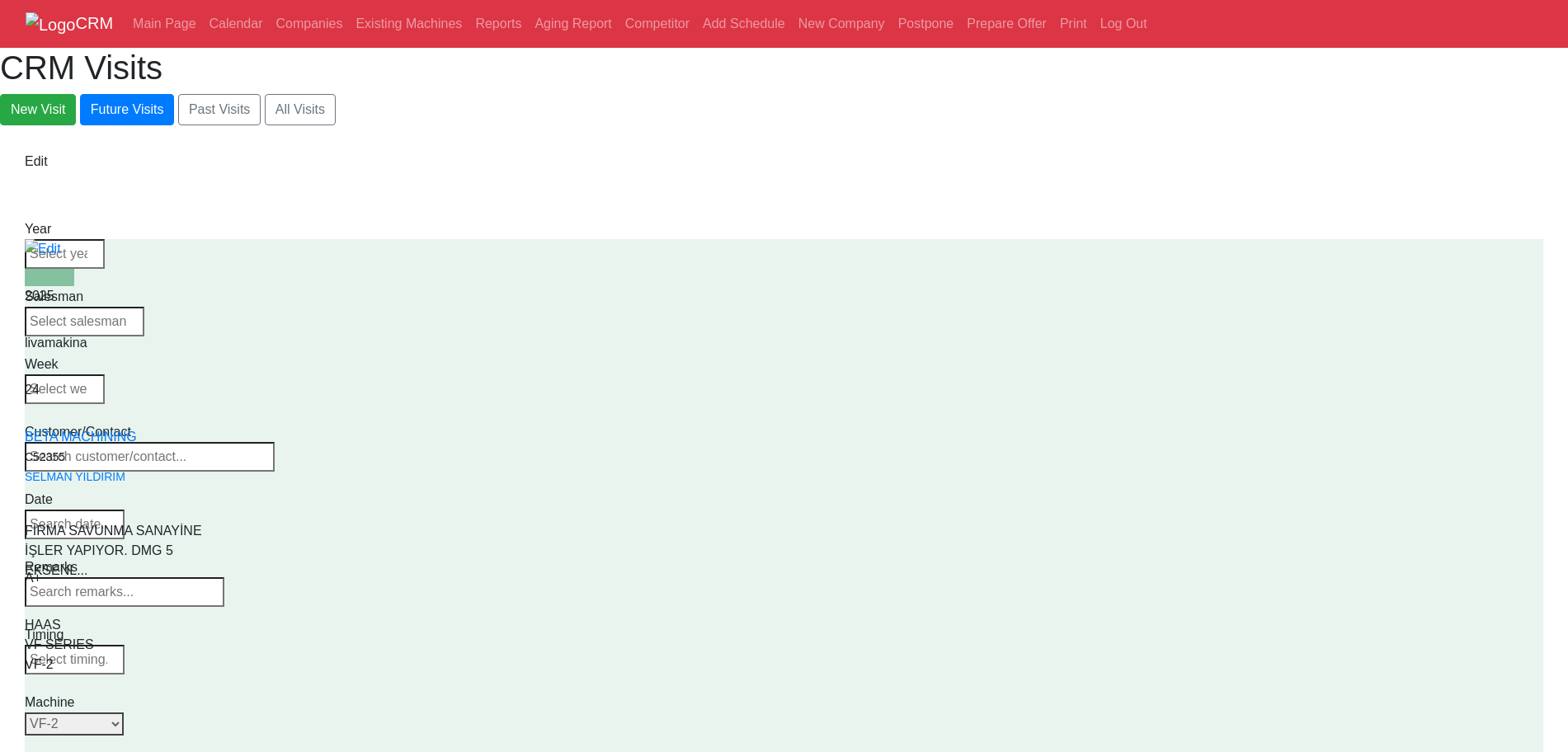 click on "Select Model VF-1 VF-2 VF-2SS VF-2SSYT VF-2TR VF-2YT VF-3 VF-3SS VF-3SSYT VF-3YT VF-3YT/50 VF-4 VF-4SS VF-5/40 VF-5/40TR VF-5/40XT VF-5/50 VF-5/50TR VF-5/50XT VF-5SS VF-10/40 VF-10/50 VF-11/40 VF-11/50 VF-12/40 VF-12/50 VF-14/40 VF-14/50 VF-6/40 VF-6/40TR VF-6/50 VF-6/50TR VF-6SS VF-7/40 VF-7/50 VF-8/40 VF-8/50 VF-9/40 VF-9/50" at bounding box center (74, 724) 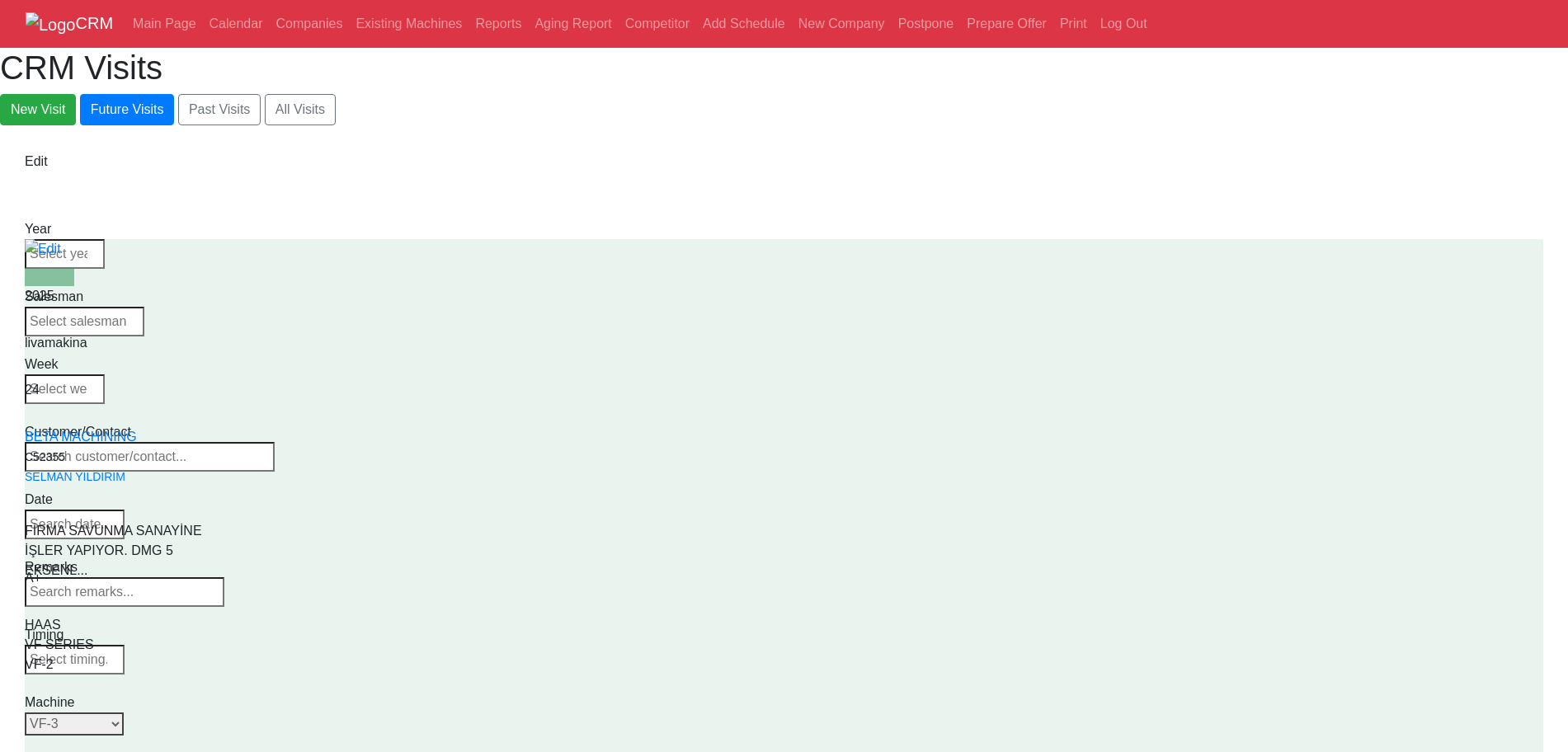 click on "Select Model VF-1 VF-2 VF-2SS VF-2SSYT VF-2TR VF-2YT VF-3 VF-3SS VF-3SSYT VF-3YT VF-3YT/50 VF-4 VF-4SS VF-5/40 VF-5/40TR VF-5/40XT VF-5/50 VF-5/50TR VF-5/50XT VF-5SS VF-10/40 VF-10/50 VF-11/40 VF-11/50 VF-12/40 VF-12/50 VF-14/40 VF-14/50 VF-6/40 VF-6/40TR VF-6/50 VF-6/50TR VF-6SS VF-7/40 VF-7/50 VF-8/40 VF-8/50 VF-9/40 VF-9/50" at bounding box center [74, 724] 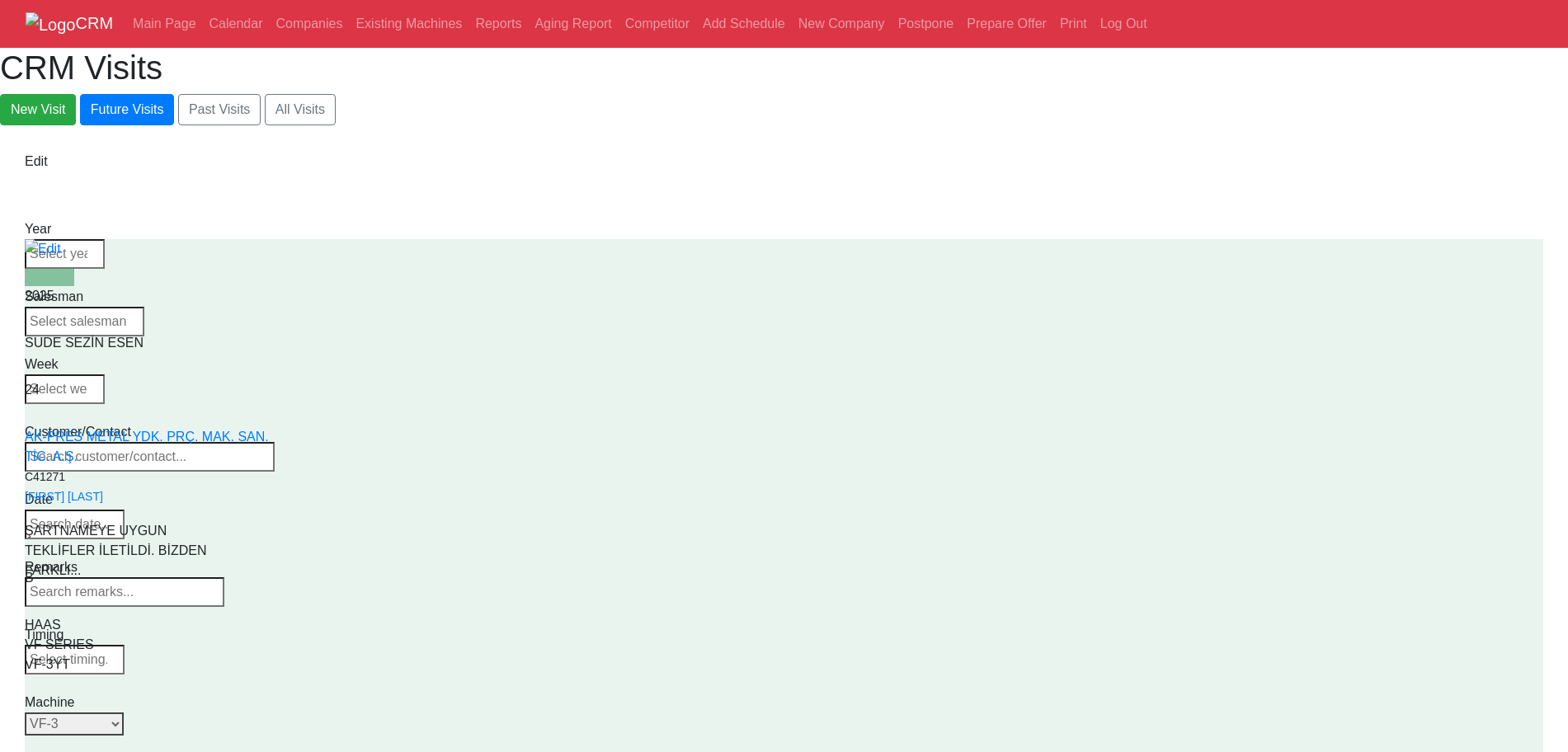 click on "Select Model VF-1 VF-2 VF-2SS VF-2SSYT VF-2TR VF-2YT VF-3 VF-3SS VF-3SSYT VF-3YT VF-3YT/50 VF-4 VF-4SS VF-5/40 VF-5/40TR VF-5/40XT VF-5/50 VF-5/50TR VF-5/50XT VF-5SS VF-10/40 VF-10/50 VF-11/40 VF-11/50 VF-12/40 VF-12/50 VF-14/40 VF-14/50 VF-6/40 VF-6/40TR VF-6/50 VF-6/50TR VF-6SS VF-7/40 VF-7/50 VF-8/40 VF-8/50 VF-9/40 VF-9/50" at bounding box center [74, 724] 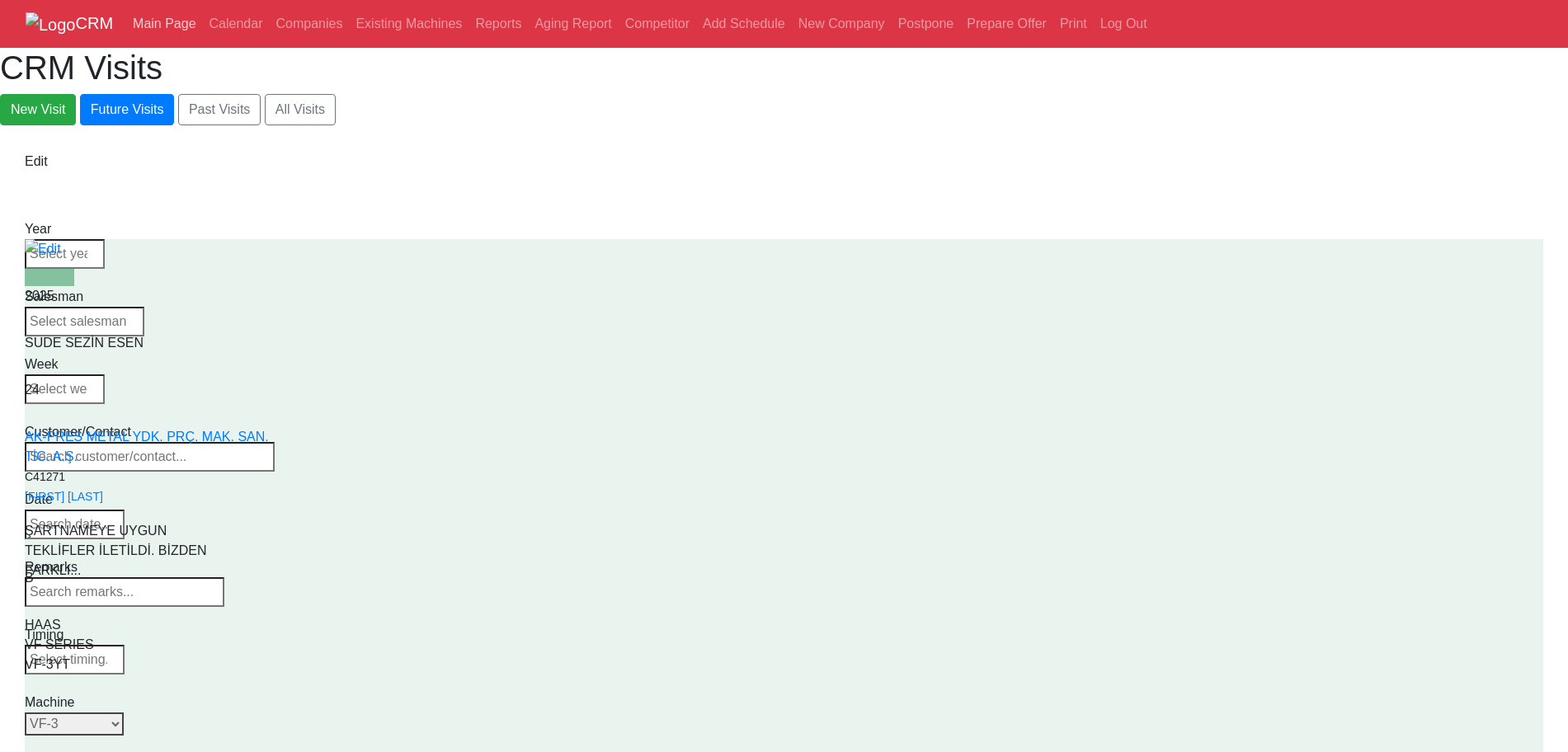 click on "Main Page" at bounding box center [164, 24] 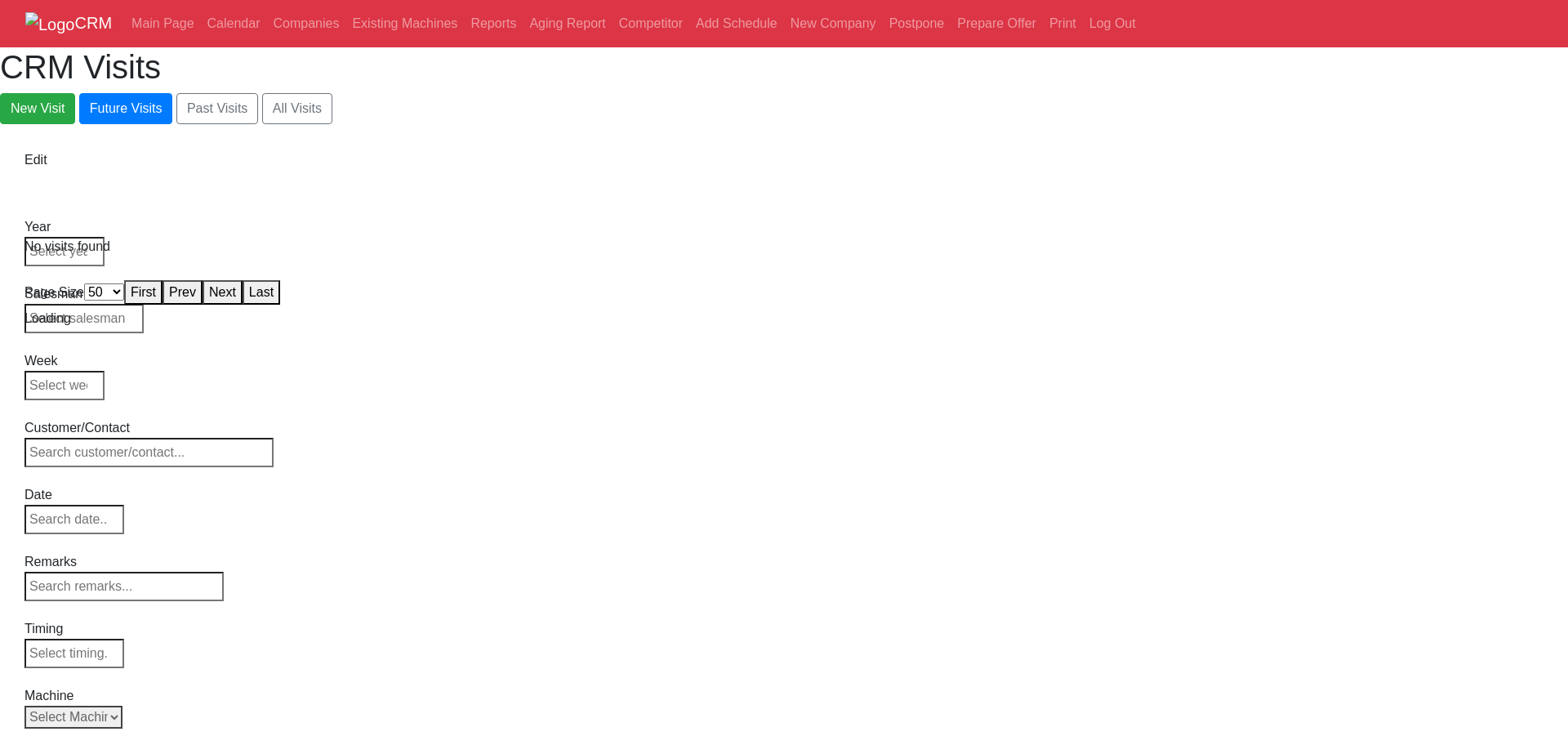 select on "50" 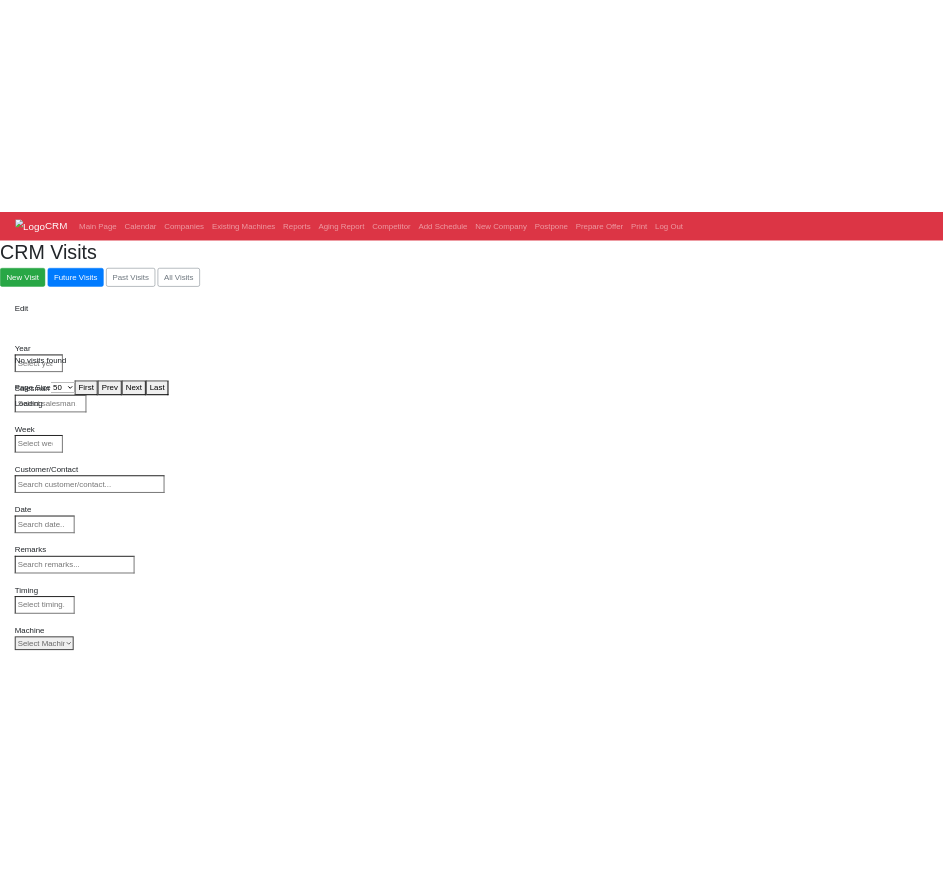 scroll, scrollTop: 0, scrollLeft: 0, axis: both 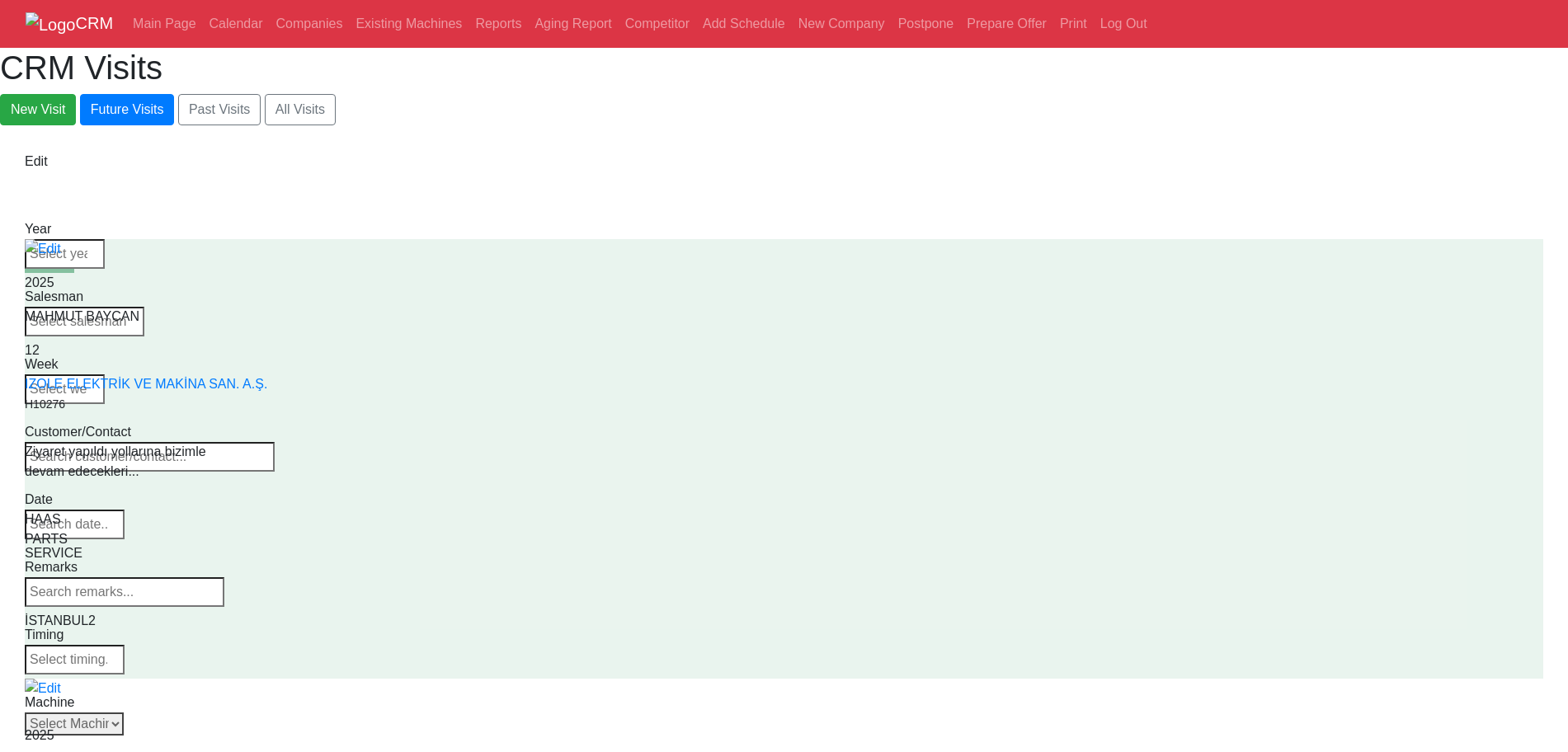 click on "Select Machine HAAS CANACA" at bounding box center (74, 724) 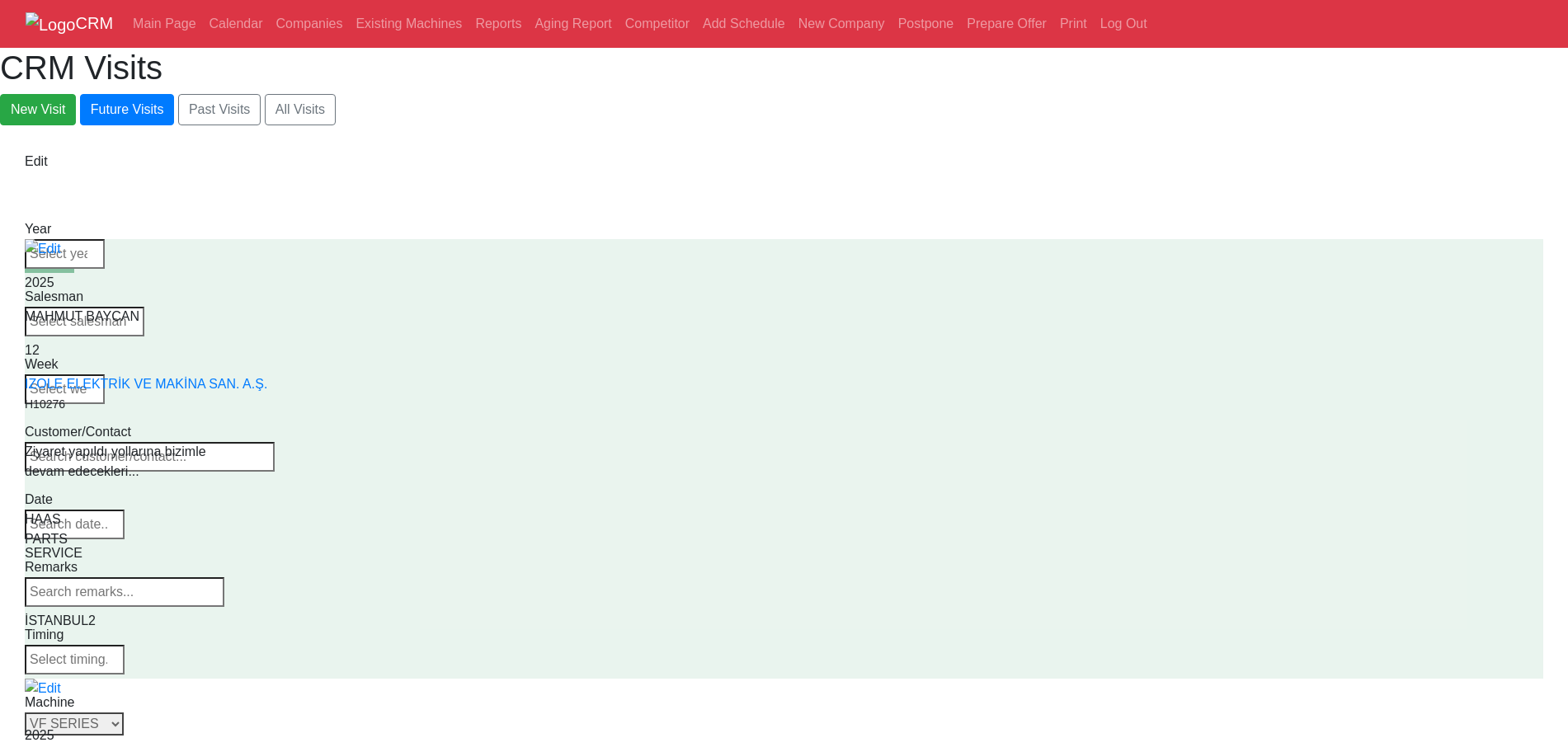 click on "Select Series VF SERIES ST SERIES UMC EC SERIES ADDITIONAL TM SERIES MINI SERIES VM SERIES VC SERIES GM SERIES VR SERIES GR SERIES VS SERIES DC SERIES TL SERIES DS SERIES CL SERIES PARTS DT SERIES" at bounding box center (74, 724) 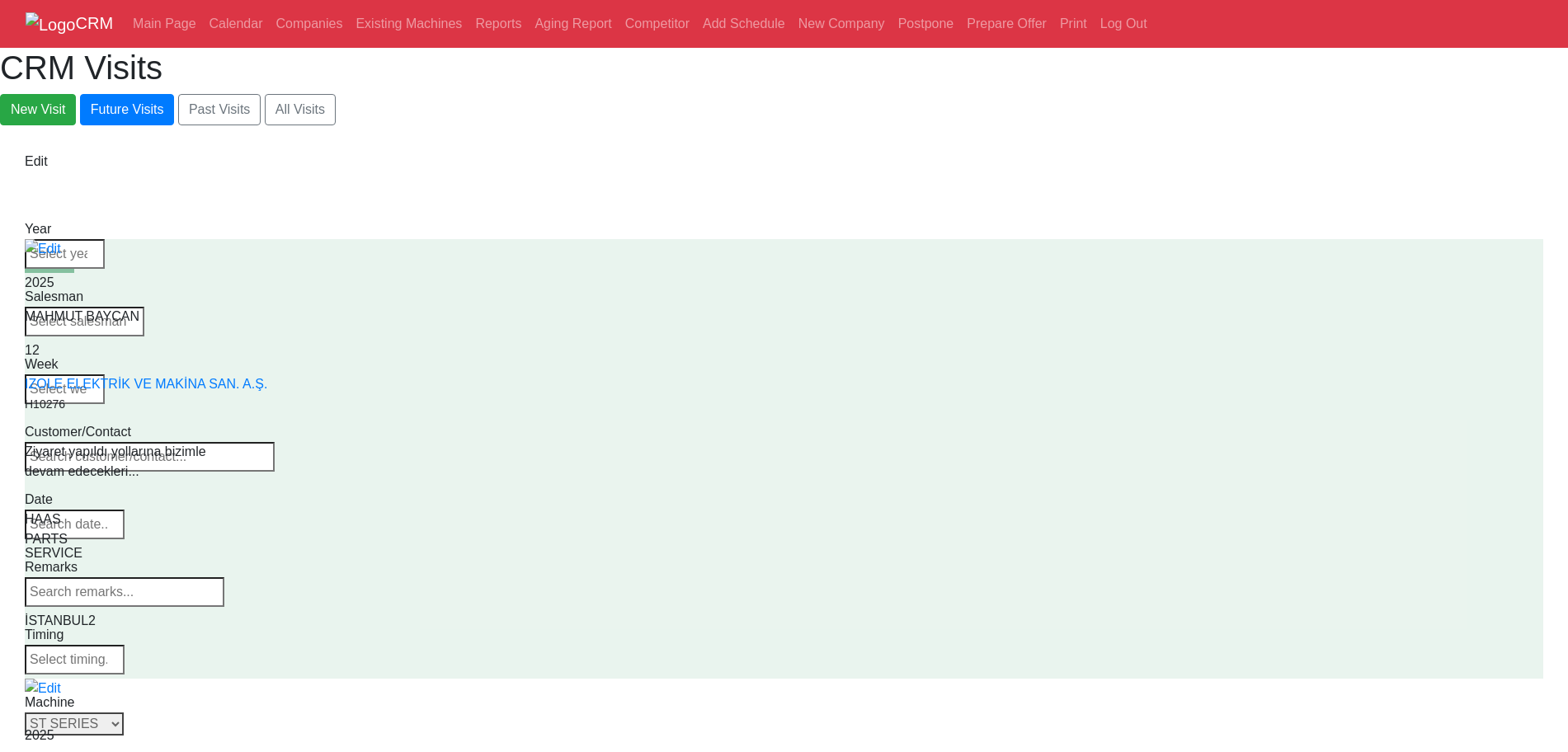 click on "Select Series VF SERIES ST SERIES UMC EC SERIES ADDITIONAL TM SERIES MINI SERIES VM SERIES VC SERIES GM SERIES VR SERIES GR SERIES VS SERIES DC SERIES TL SERIES DS SERIES CL SERIES PARTS DT SERIES" at bounding box center [74, 724] 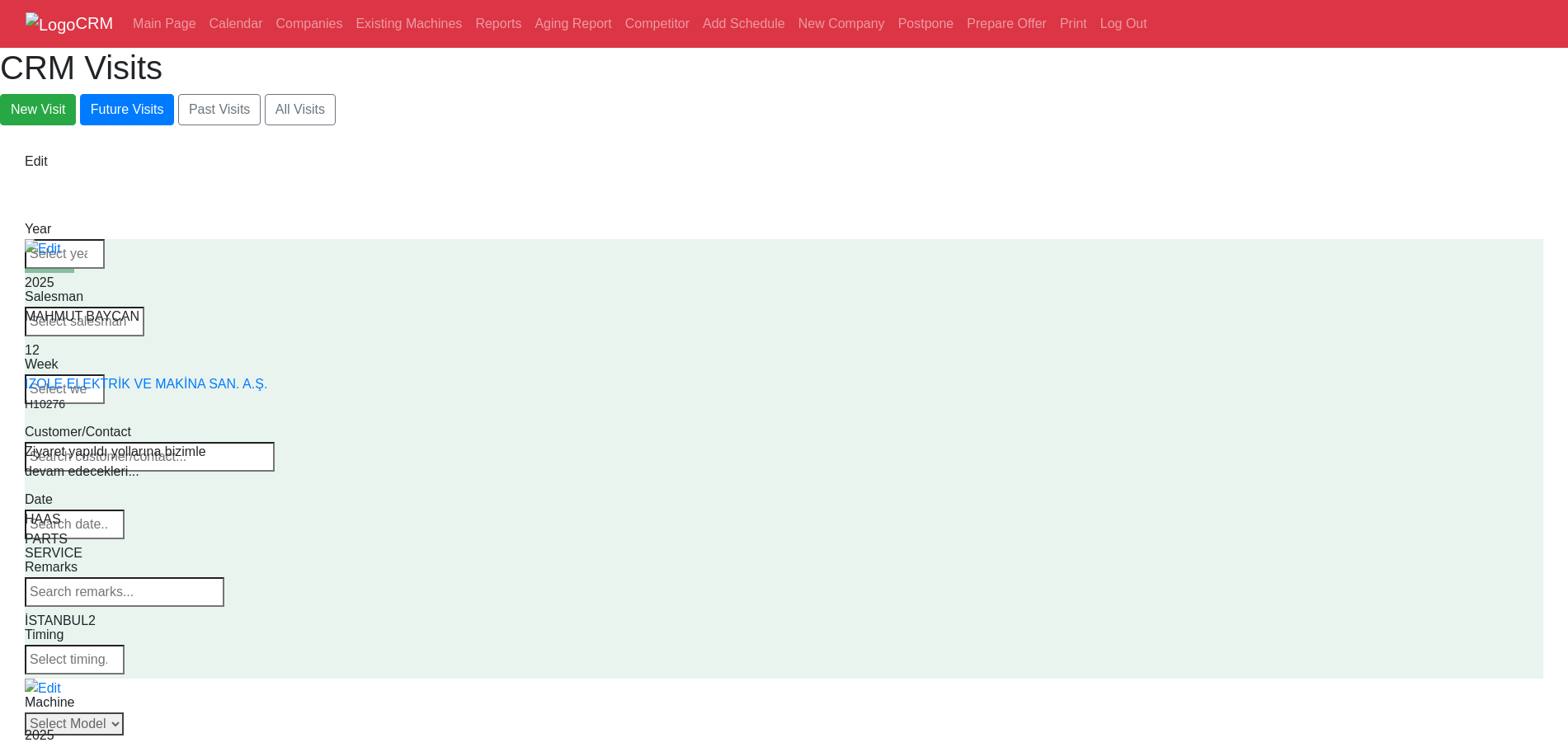 click on "Select Model ST-10 ST-10L ST-10LY ST-10Y ST-15 ST-15L ST-15LY ST-15Y ST-20 ST-20L ST-20LY ST-20Y ST-25 ST-25L ST-25LY ST-25Y ST-28 ST-28L ST-28LY ST-28Y ST-30 ST-30L ST-30LY ST-30Y ST-35 ST-35L ST-35LY ST-35Y ST-40 ST-40L ST-45 ST-45L ST-55 ST-40S ST-45S ST-45SY" at bounding box center (74, 724) 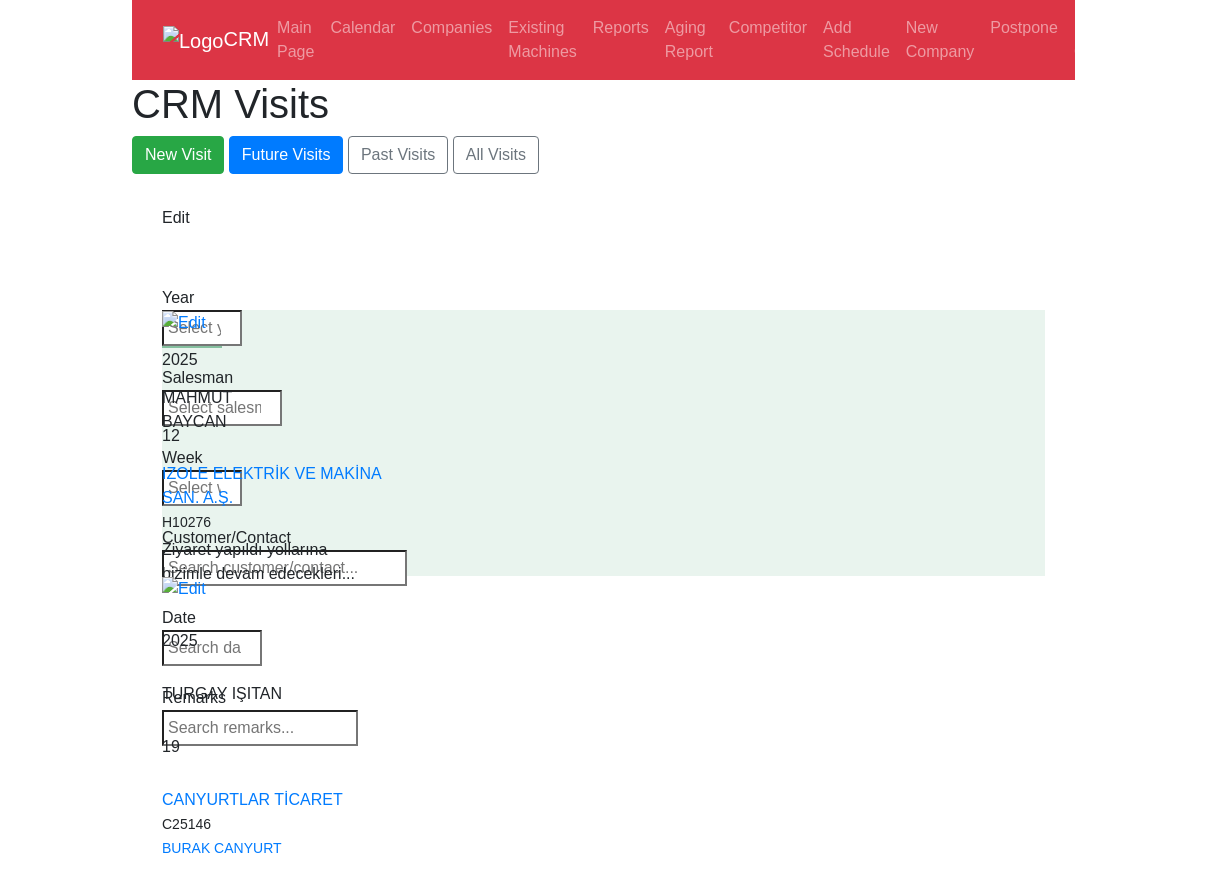 scroll, scrollTop: 1, scrollLeft: 0, axis: vertical 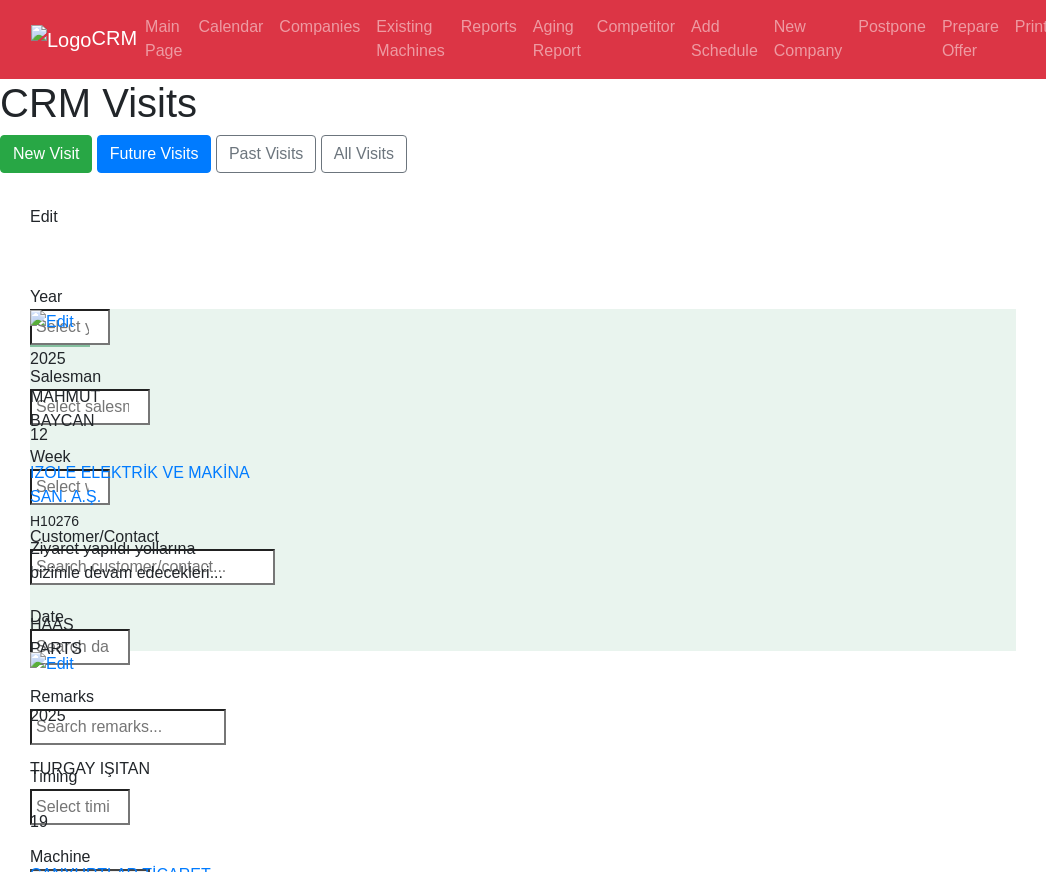 click on "Select Model ST-10 ST-10L ST-10LY ST-10Y ST-15 ST-15L ST-15LY ST-15Y ST-20 ST-20L ST-20LY ST-20Y ST-25 ST-25L ST-25LY ST-25Y ST-28 ST-28L ST-28LY ST-28Y ST-30 ST-30L ST-30LY ST-30Y ST-35 ST-35L ST-35LY ST-35Y ST-40 ST-40L ST-45 ST-45L ST-55 ST-40S ST-45S ST-45SY" at bounding box center [90, 883] 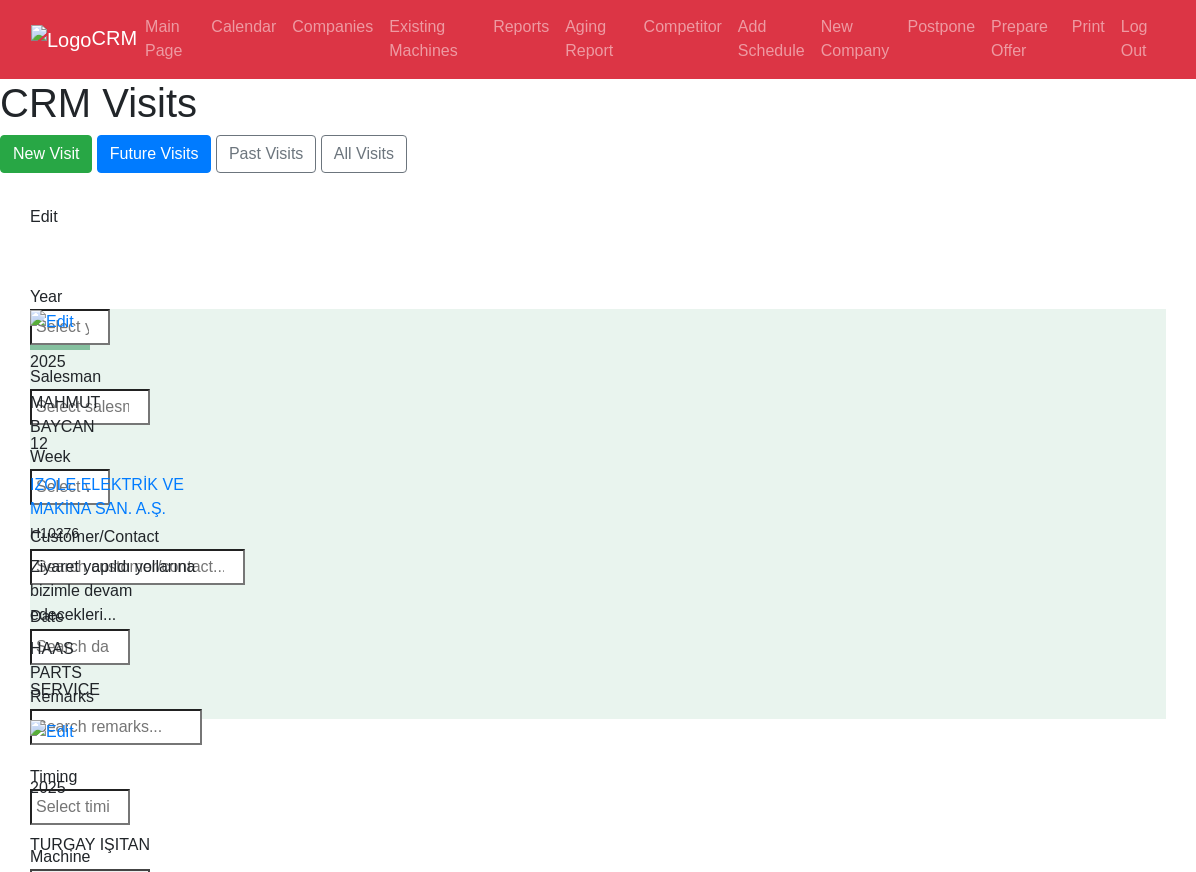 click on "M1" at bounding box center (73, 955) 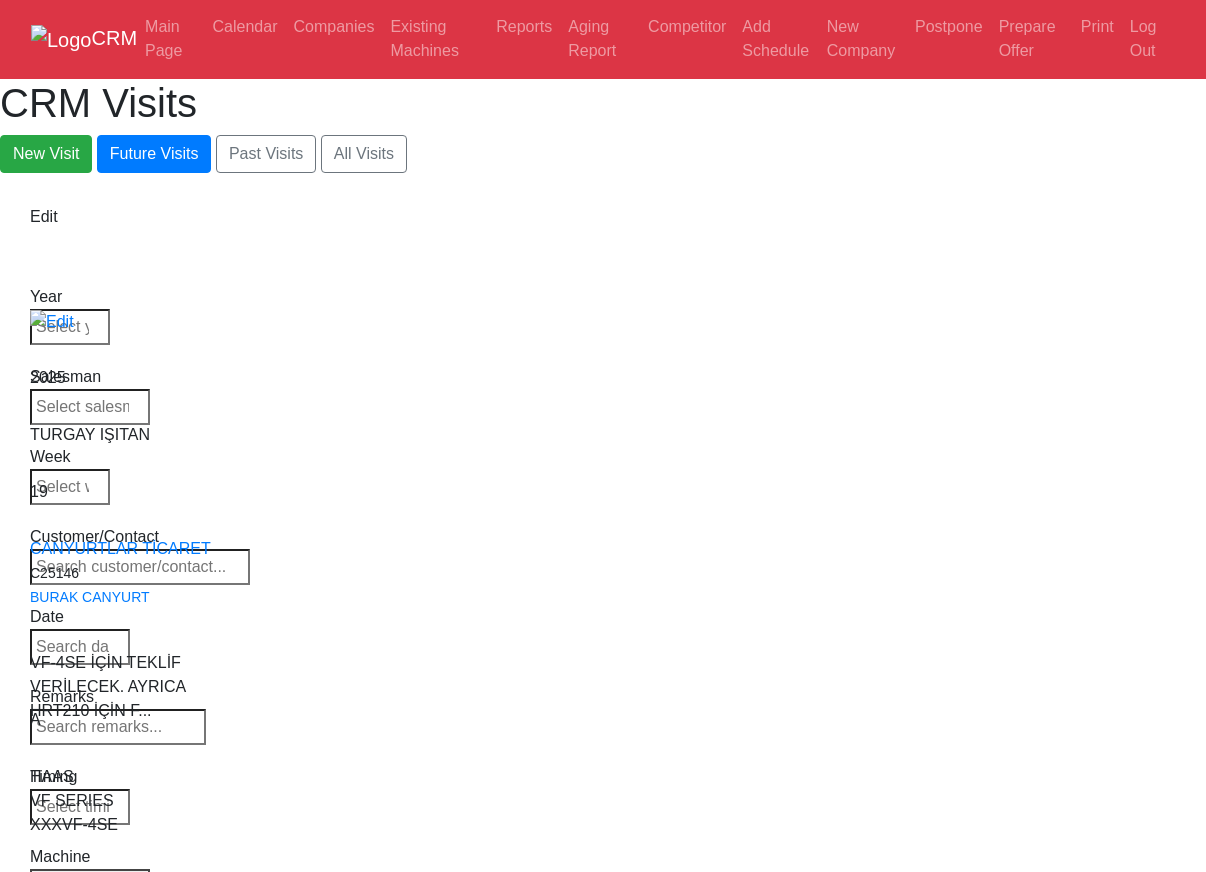 click on "Select Model ST-10 ST-10L ST-10LY ST-10Y ST-15 ST-15L ST-15LY ST-15Y ST-20 ST-20L ST-20LY ST-20Y ST-25 ST-25L ST-25LY ST-25Y ST-28 ST-28L ST-28LY ST-28Y ST-30 ST-30L ST-30LY ST-30Y ST-35 ST-35L ST-35LY ST-35Y ST-40 ST-40L ST-45 ST-45L ST-55 ST-40S ST-45S ST-45SY" at bounding box center [90, 883] 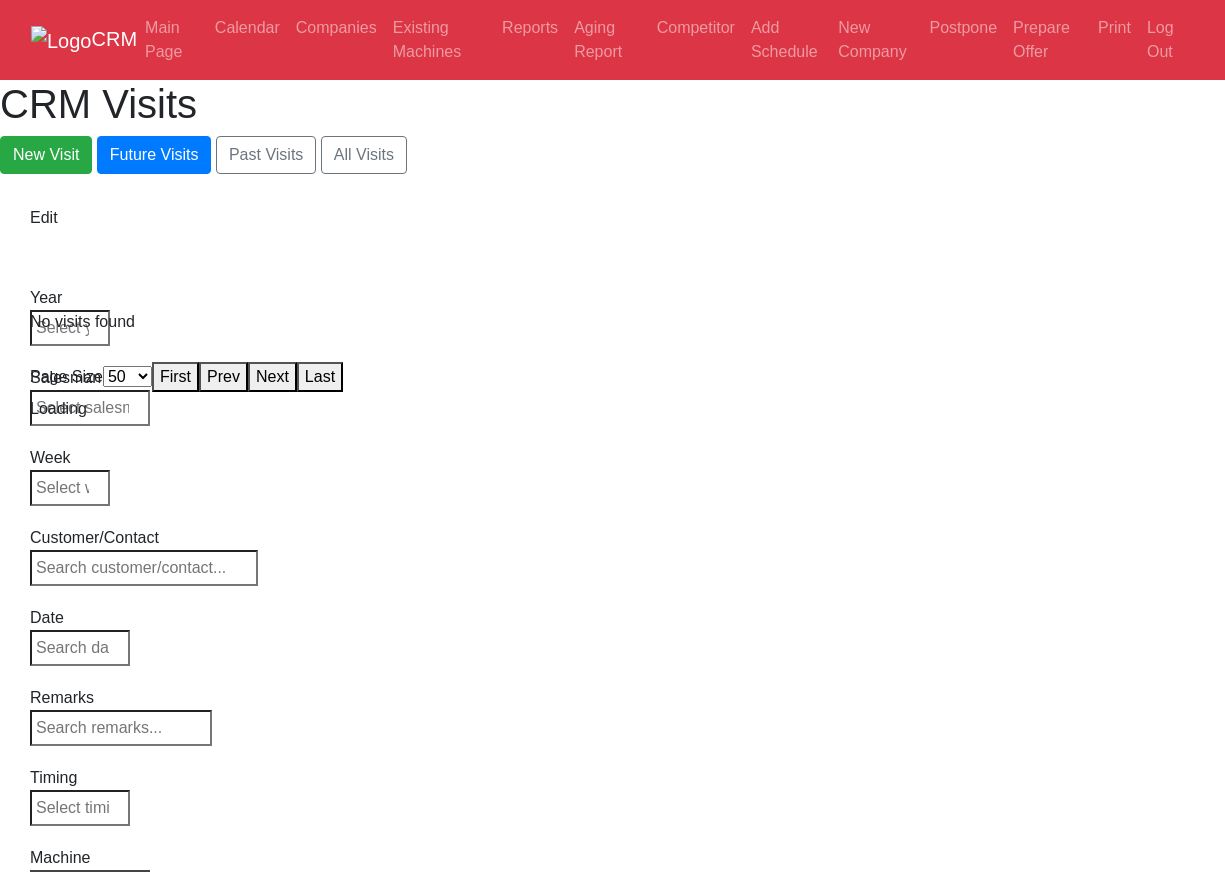 select on "50" 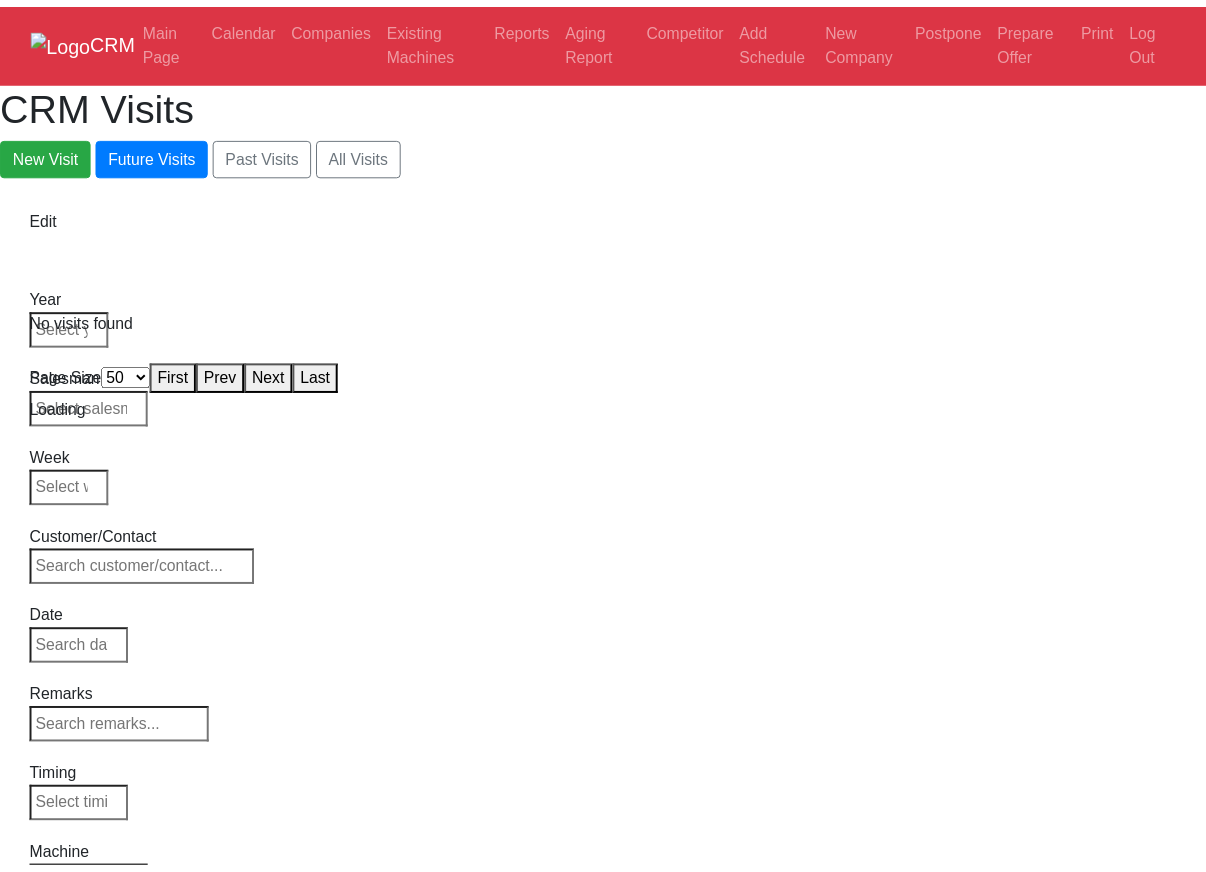 scroll, scrollTop: 0, scrollLeft: 0, axis: both 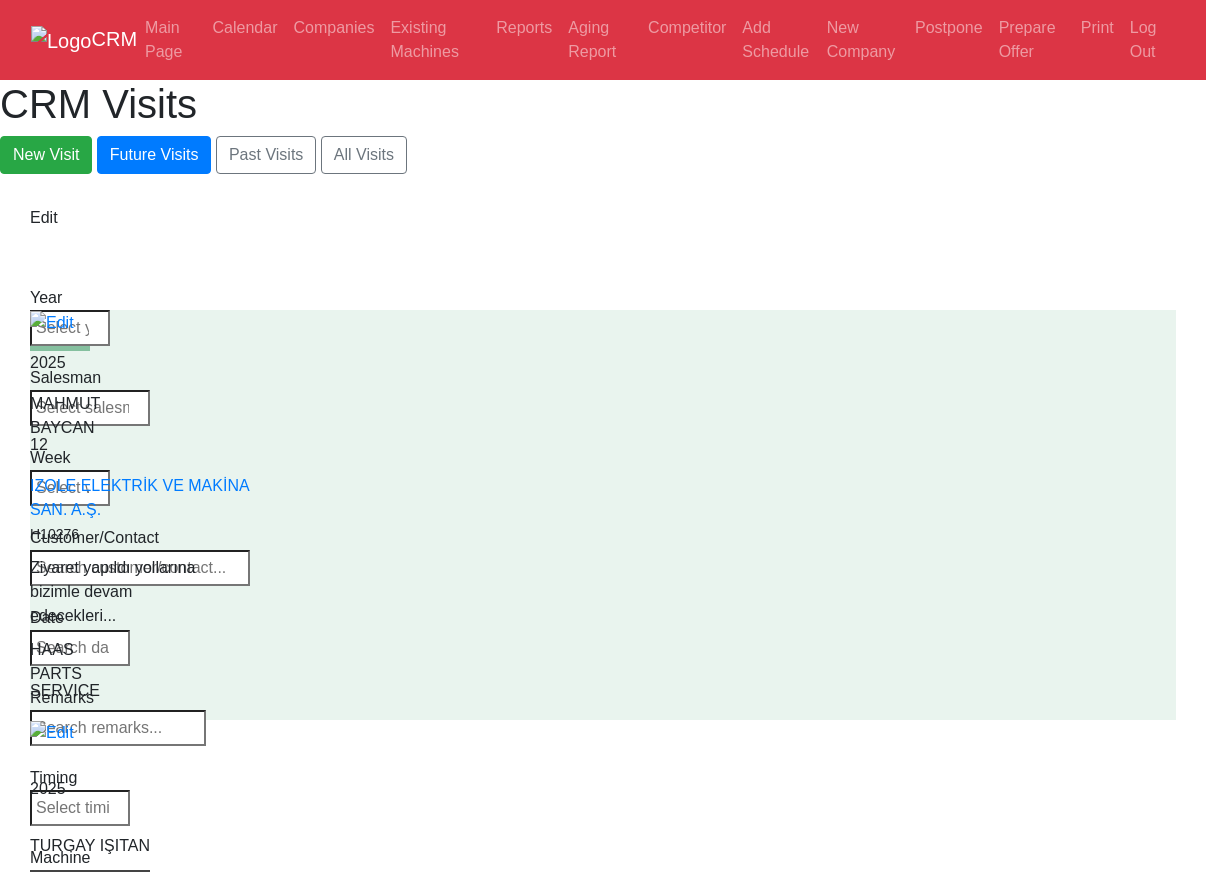 click on "Select Machine HAAS CANACA" at bounding box center [90, 884] 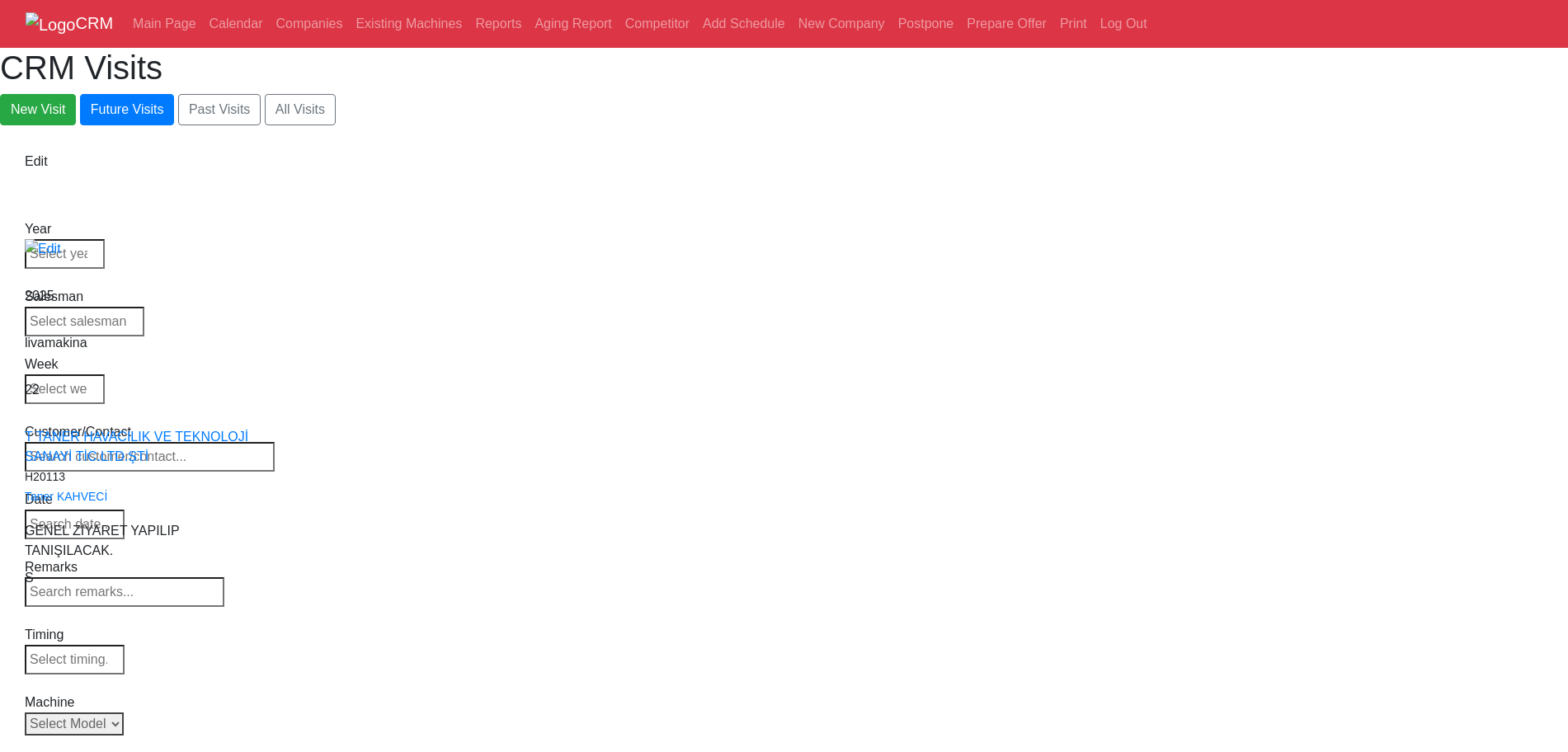click on "Machine Select Model" at bounding box center (84, 714) 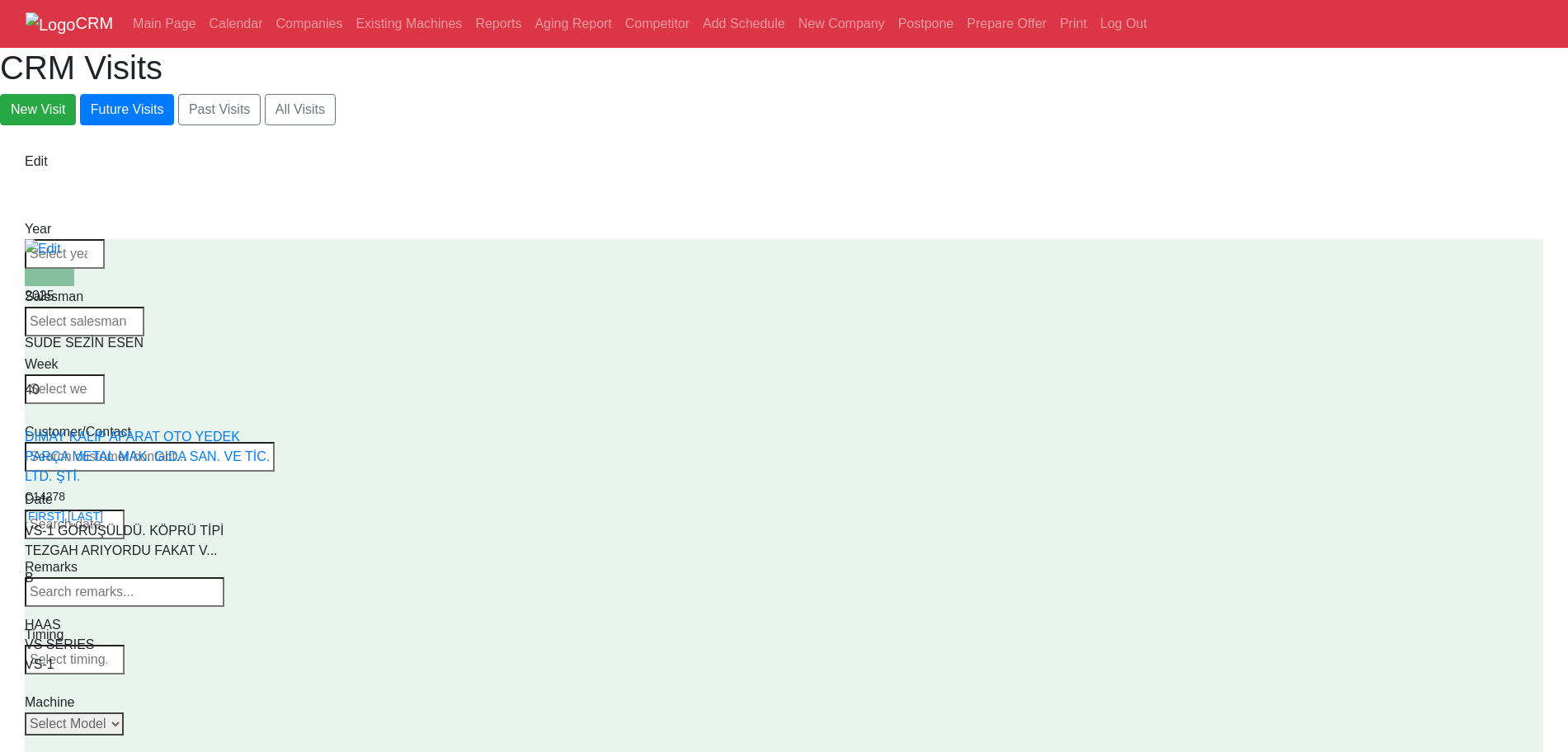 click on "Select Model" at bounding box center (74, 724) 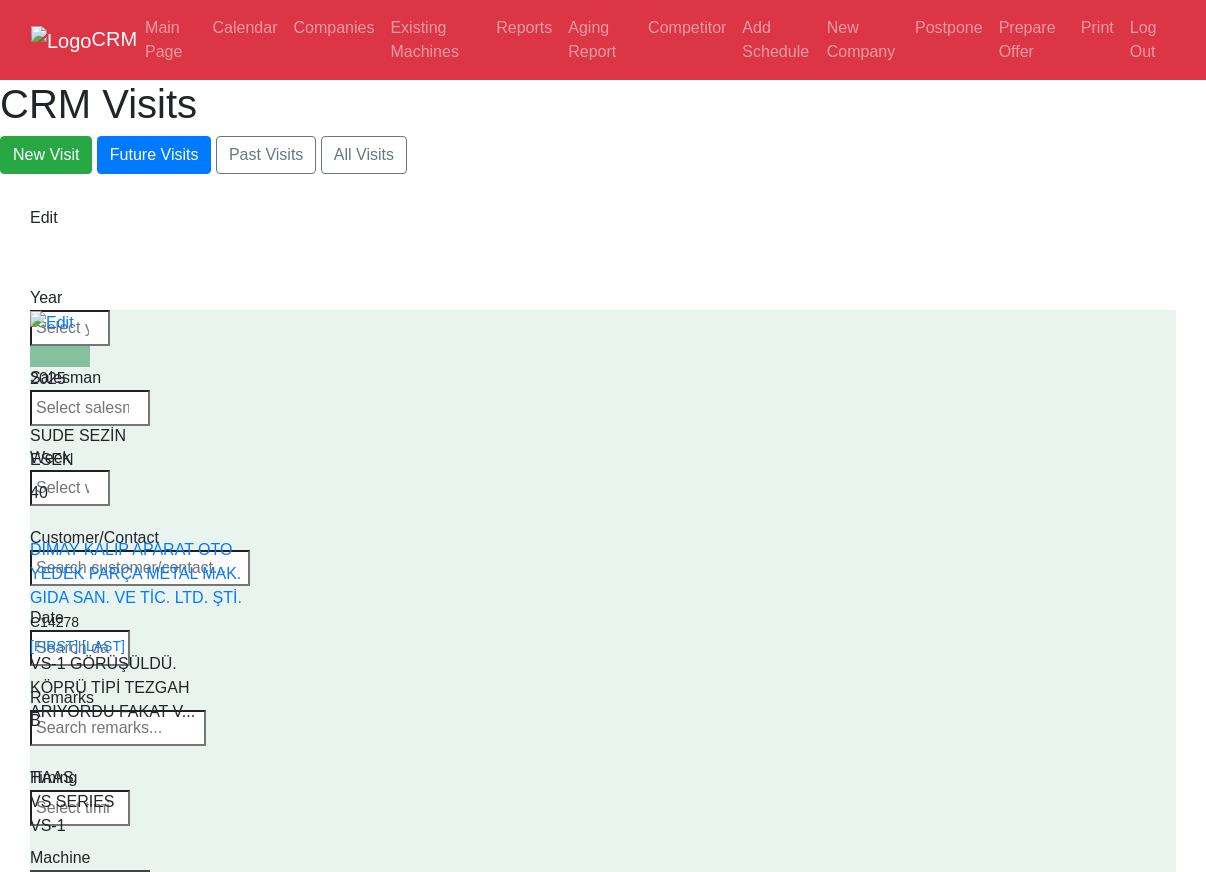 click on "CRM Visits
New Visit
Future Visits
Past Visits
All Visits" at bounding box center [603, 127] 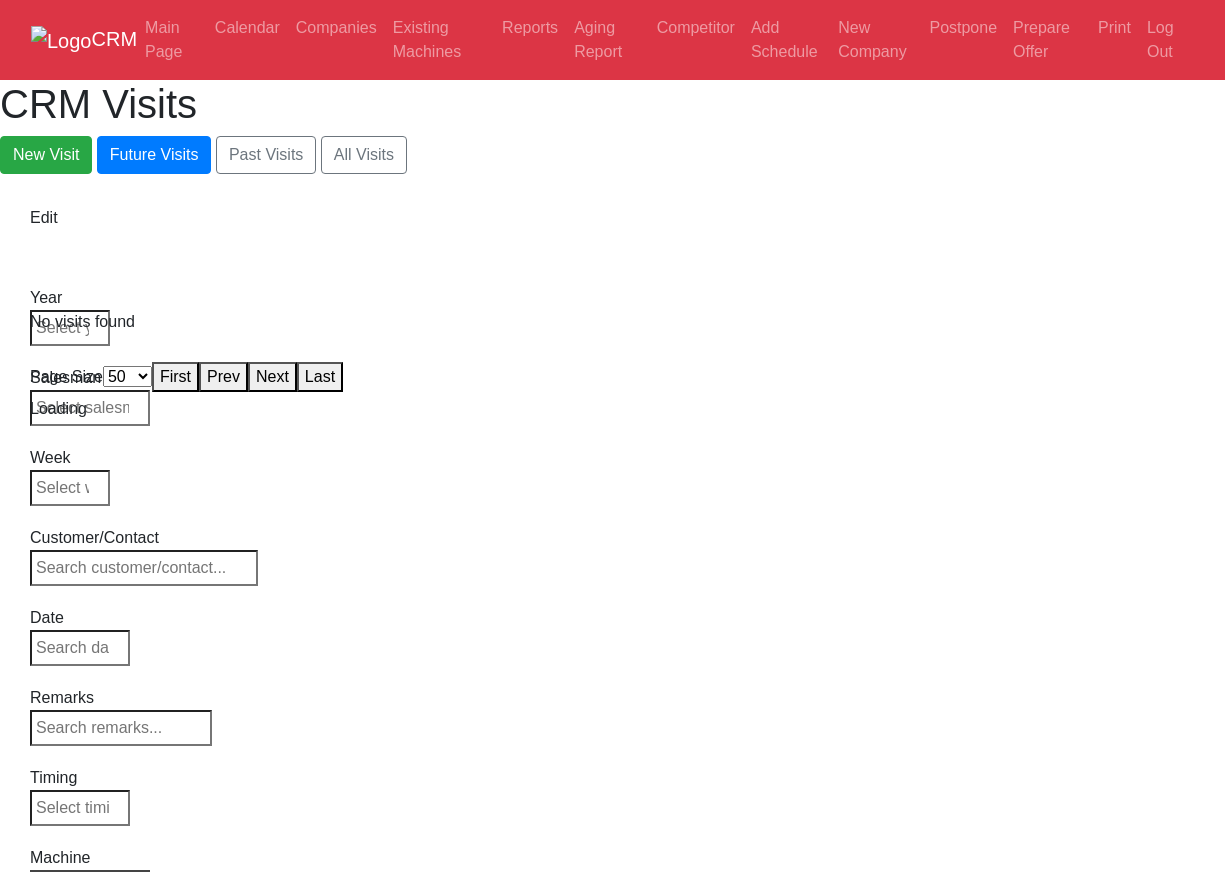 select on "50" 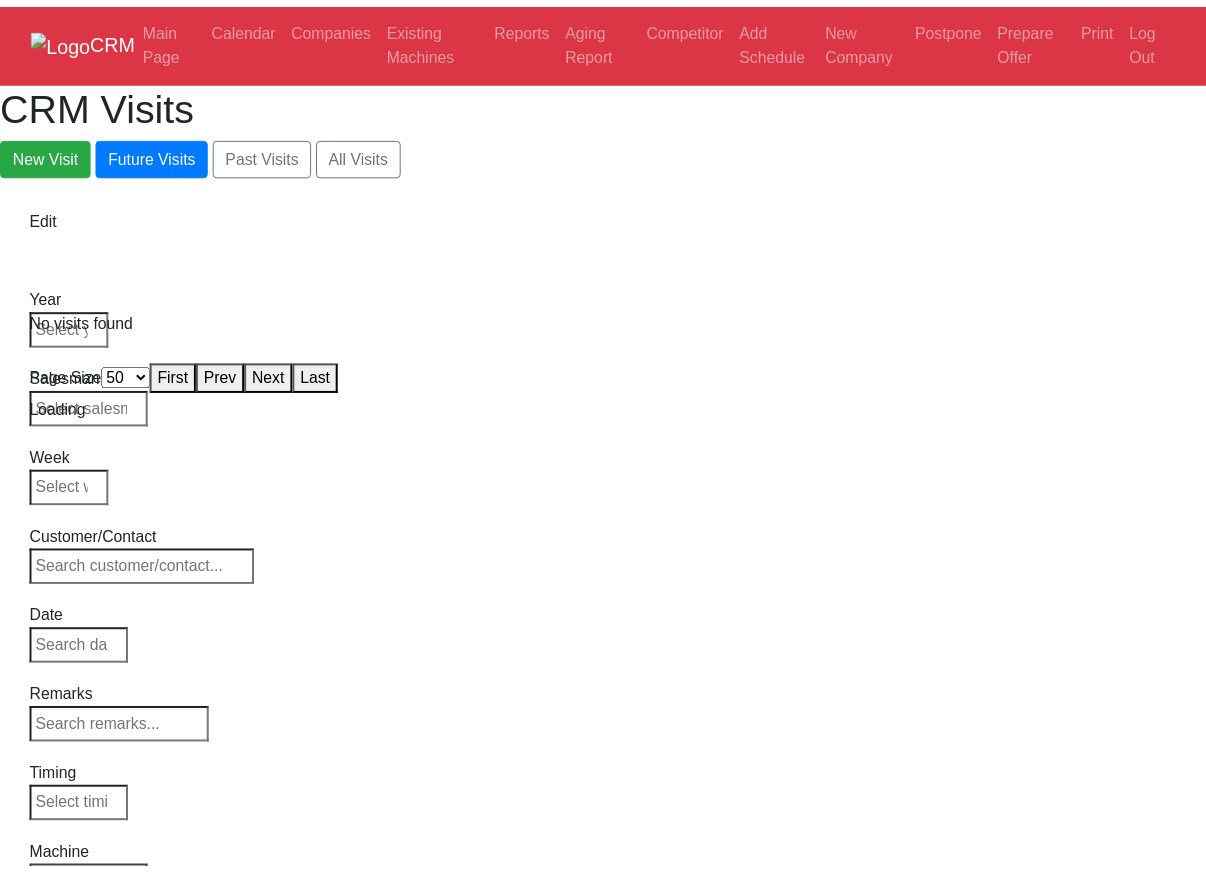 scroll, scrollTop: 0, scrollLeft: 0, axis: both 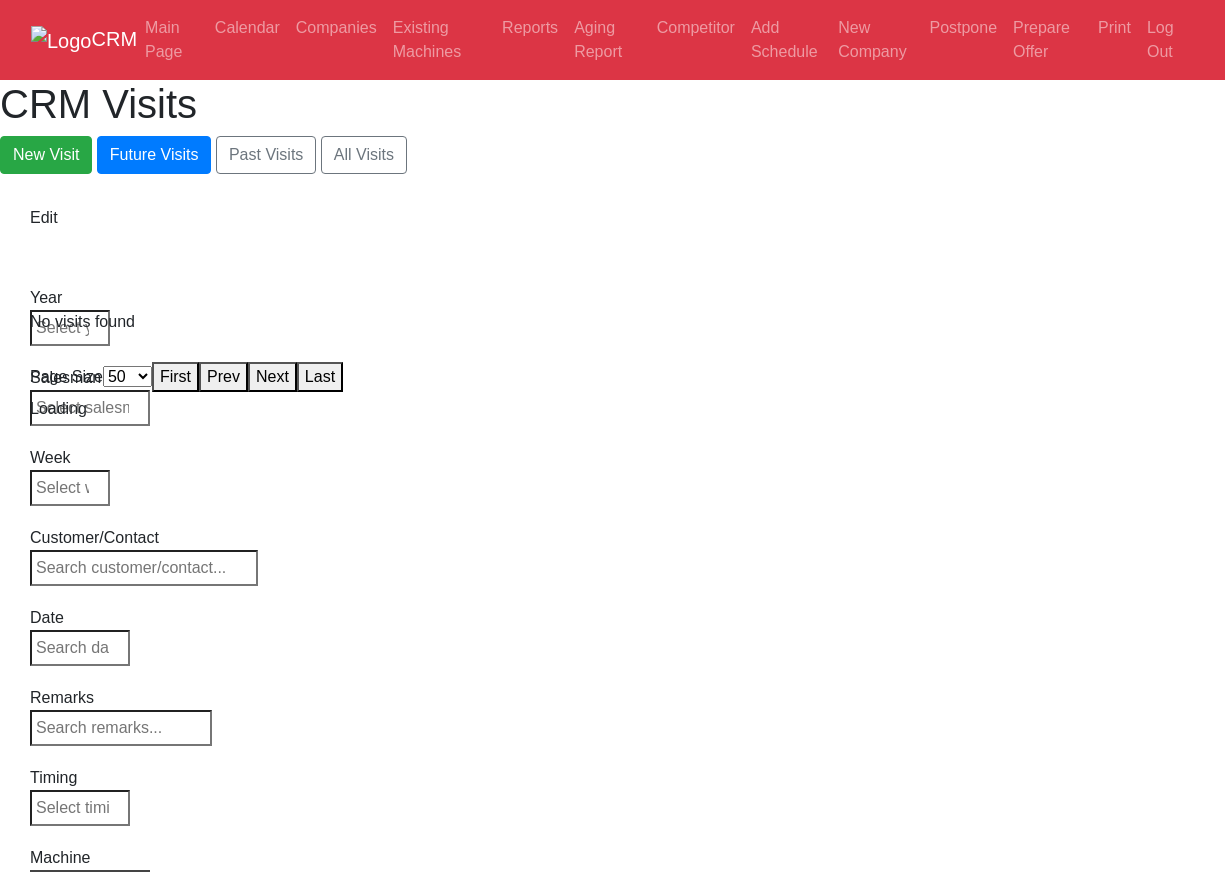 select on "50" 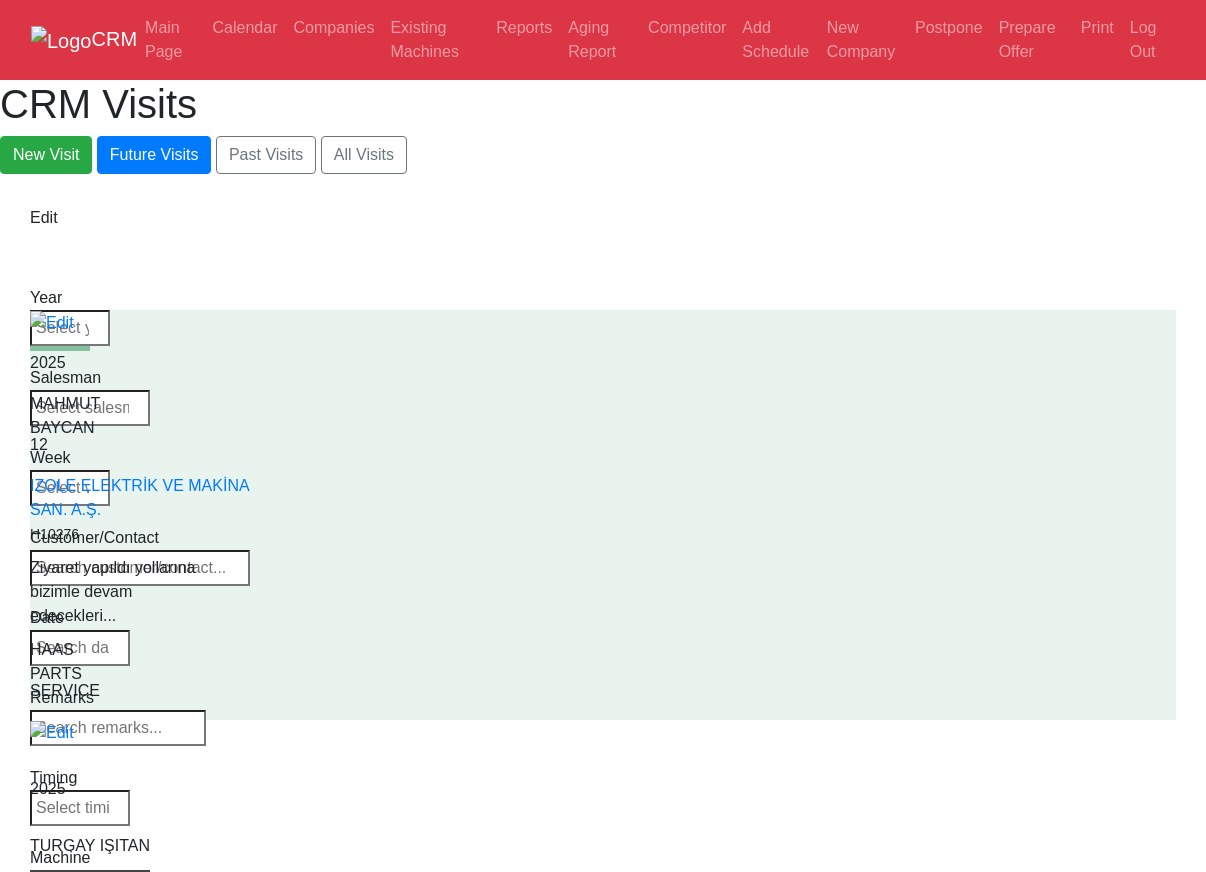 click on "Select Machine HAAS CANACA" at bounding box center [90, 884] 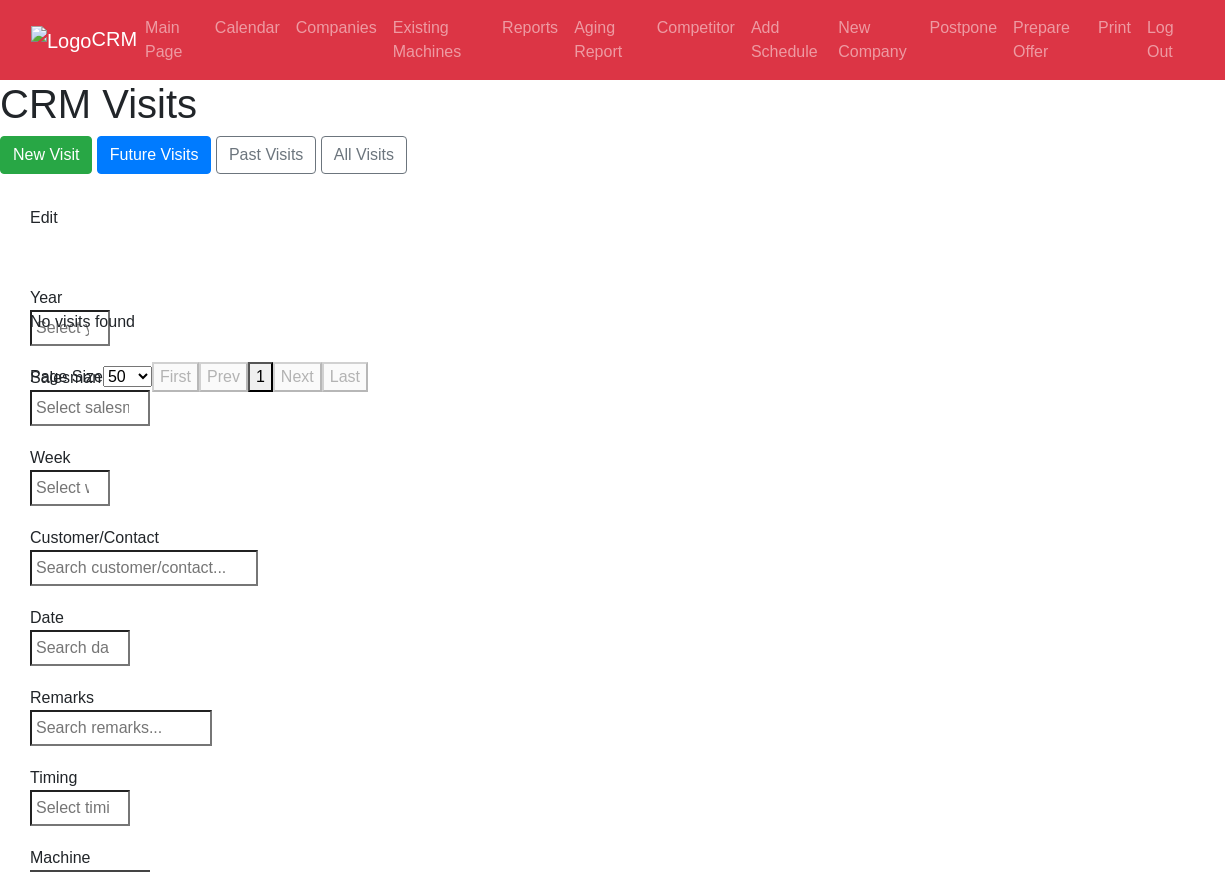 click on "Select Model VF-1 VF-2 VF-2SS VF-2SSYT VF-2TR VF-2YT VF-3 VF-3SS VF-3SSYT VF-3YT VF-3YT/50 VF-4 VF-4SS VF-5/40 VF-5/40TR VF-5/40XT VF-5/50 VF-5/50TR VF-5/50XT VF-5SS VF-10/40 VF-10/50 VF-11/40 VF-11/50 VF-12/40 VF-12/50 VF-14/40 VF-14/50 VF-6/40 VF-6/40TR VF-6/50 VF-6/50TR VF-6SS VF-7/40 VF-7/50 VF-8/40 VF-8/50 VF-9/40 VF-9/50" at bounding box center [90, 884] 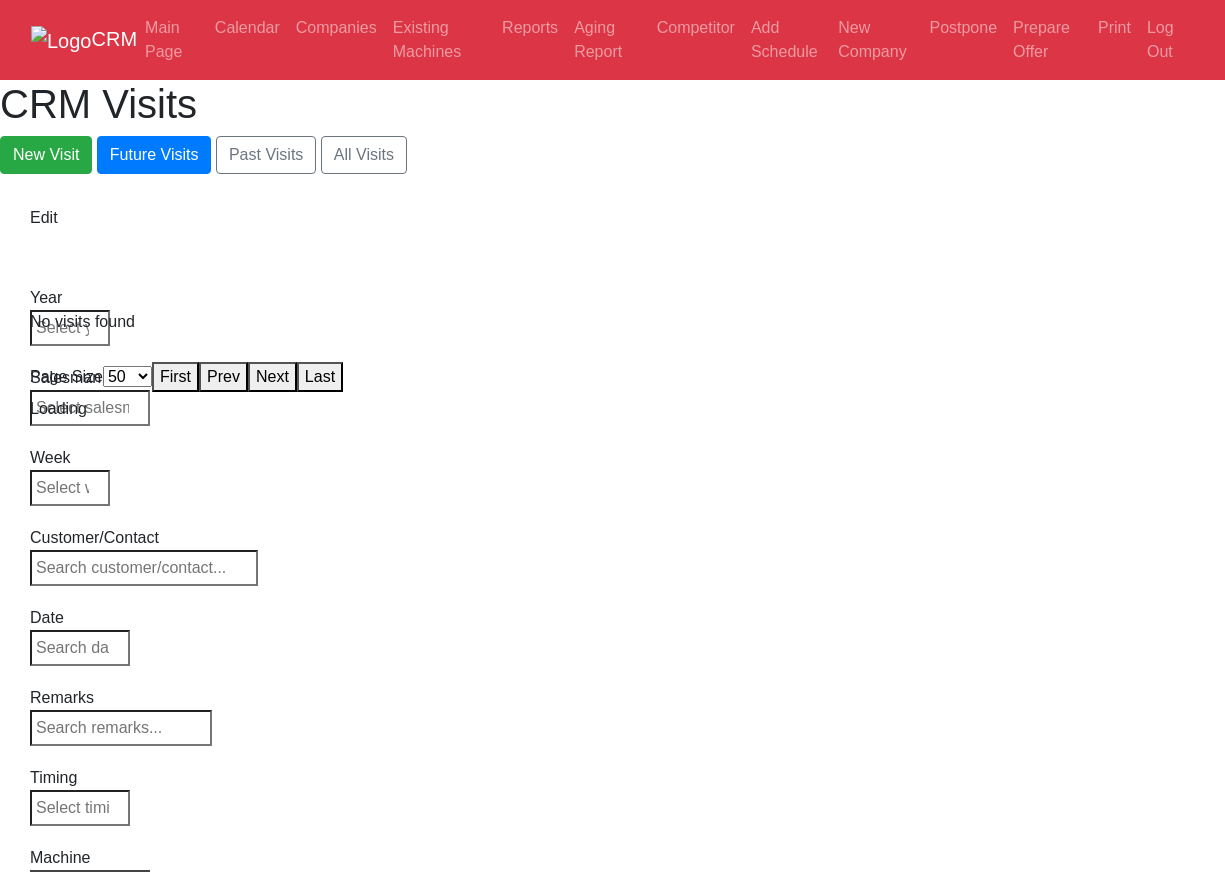 select on "50" 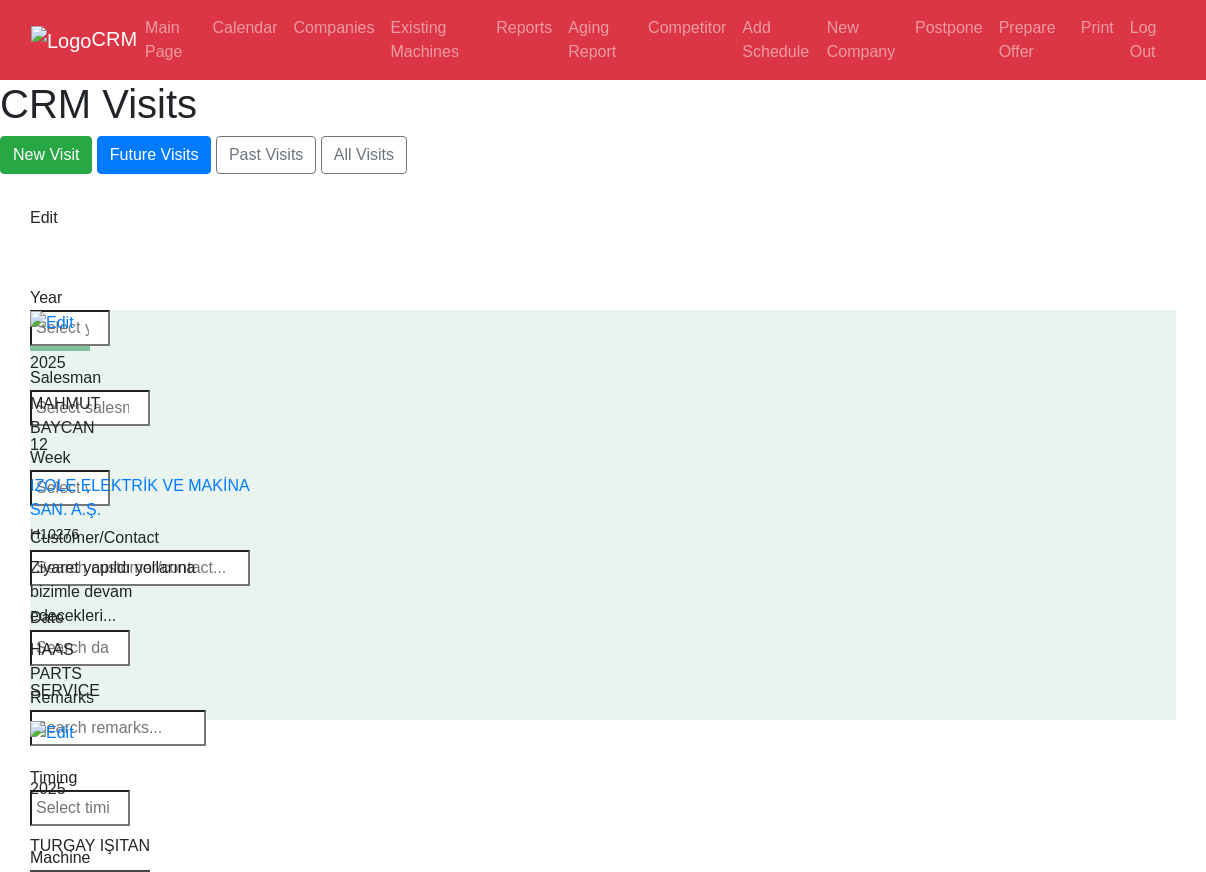 click on "Select Machine HAAS CANACA" at bounding box center (90, 884) 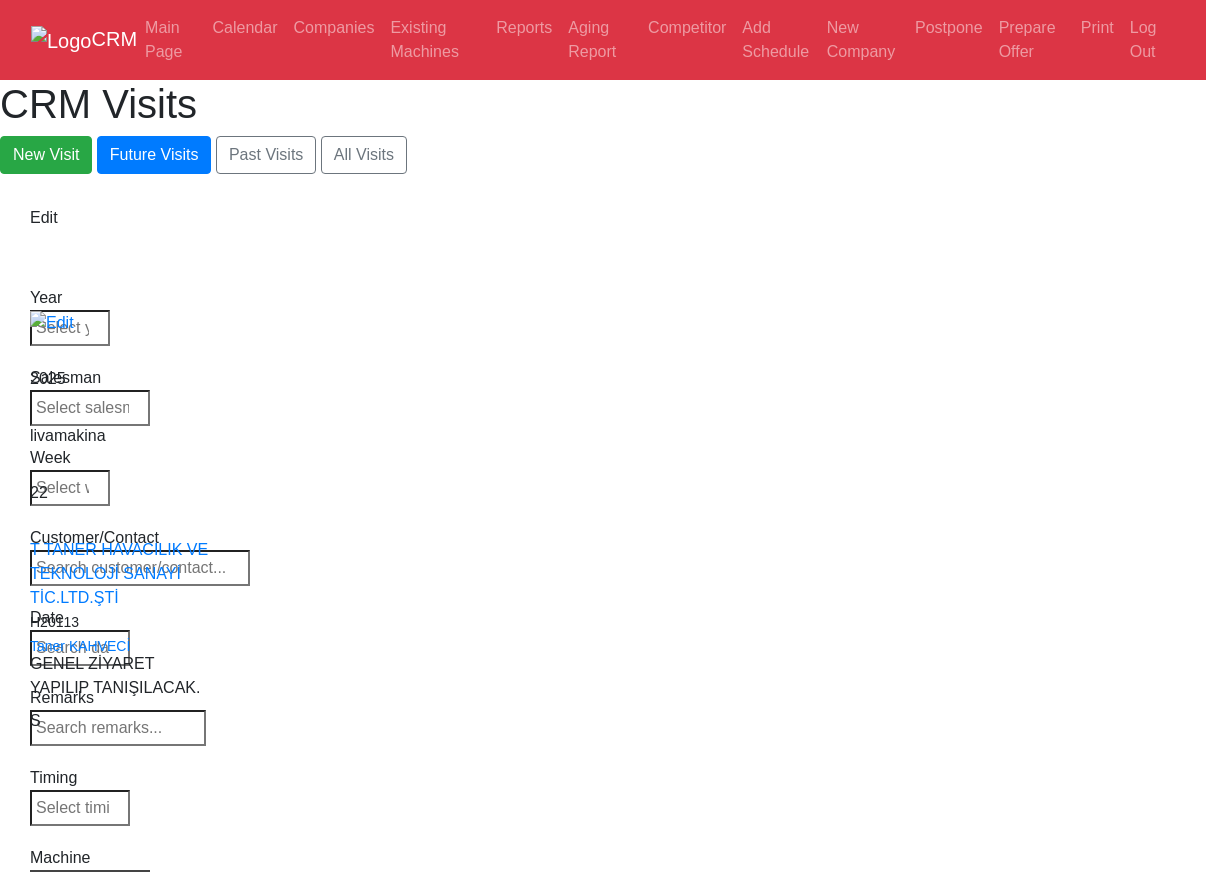click on "Select Model VF-1 VF-2 VF-2SS VF-2SSYT VF-2TR VF-2YT VF-3 VF-3SS VF-3SSYT VF-3YT VF-3YT/50 VF-4 VF-4SS VF-5/40 VF-5/40TR VF-5/40XT VF-5/50 VF-5/50TR VF-5/50XT VF-5SS VF-10/40 VF-10/50 VF-11/40 VF-11/50 VF-12/40 VF-12/50 VF-14/40 VF-14/50 VF-6/40 VF-6/40TR VF-6/50 VF-6/50TR VF-6SS VF-7/40 VF-7/50 VF-8/40 VF-8/50 VF-9/40 VF-9/50" at bounding box center [90, 884] 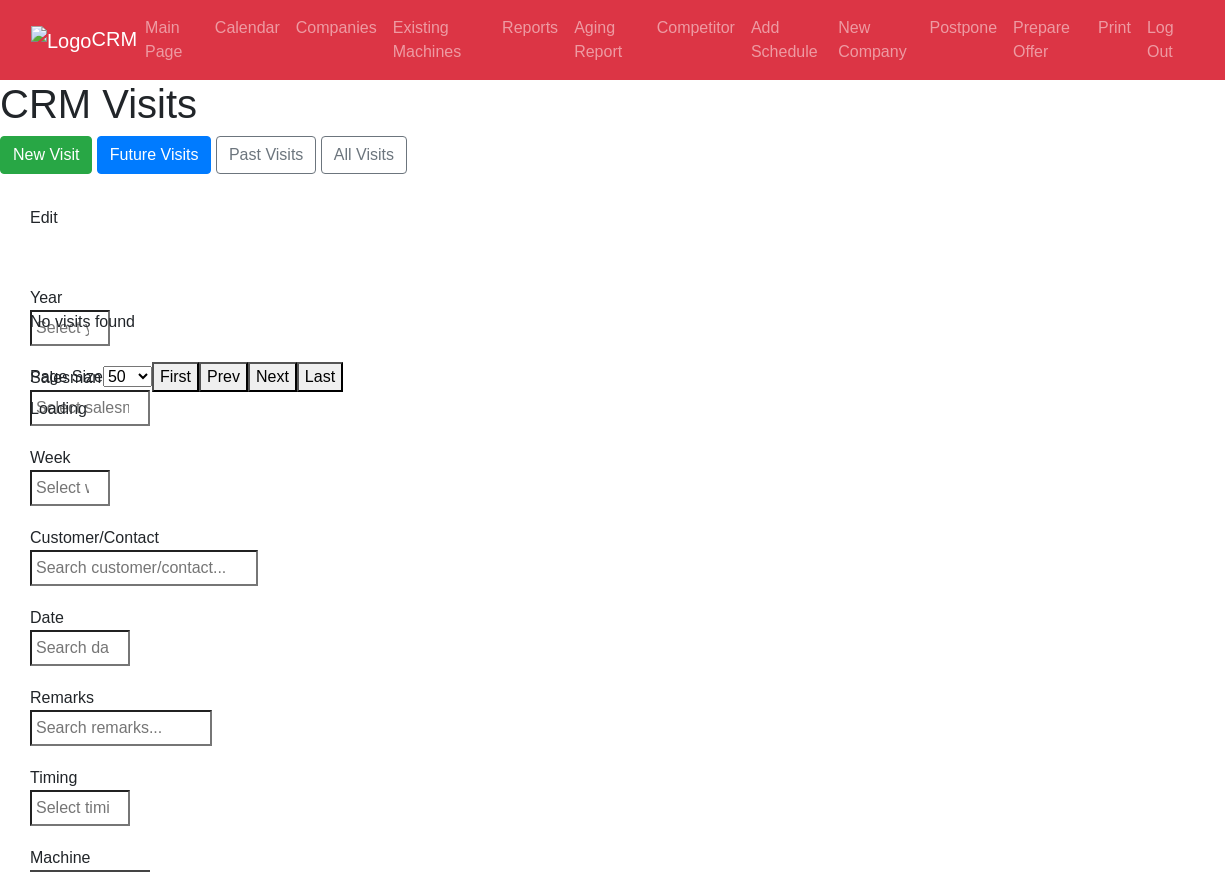 select on "50" 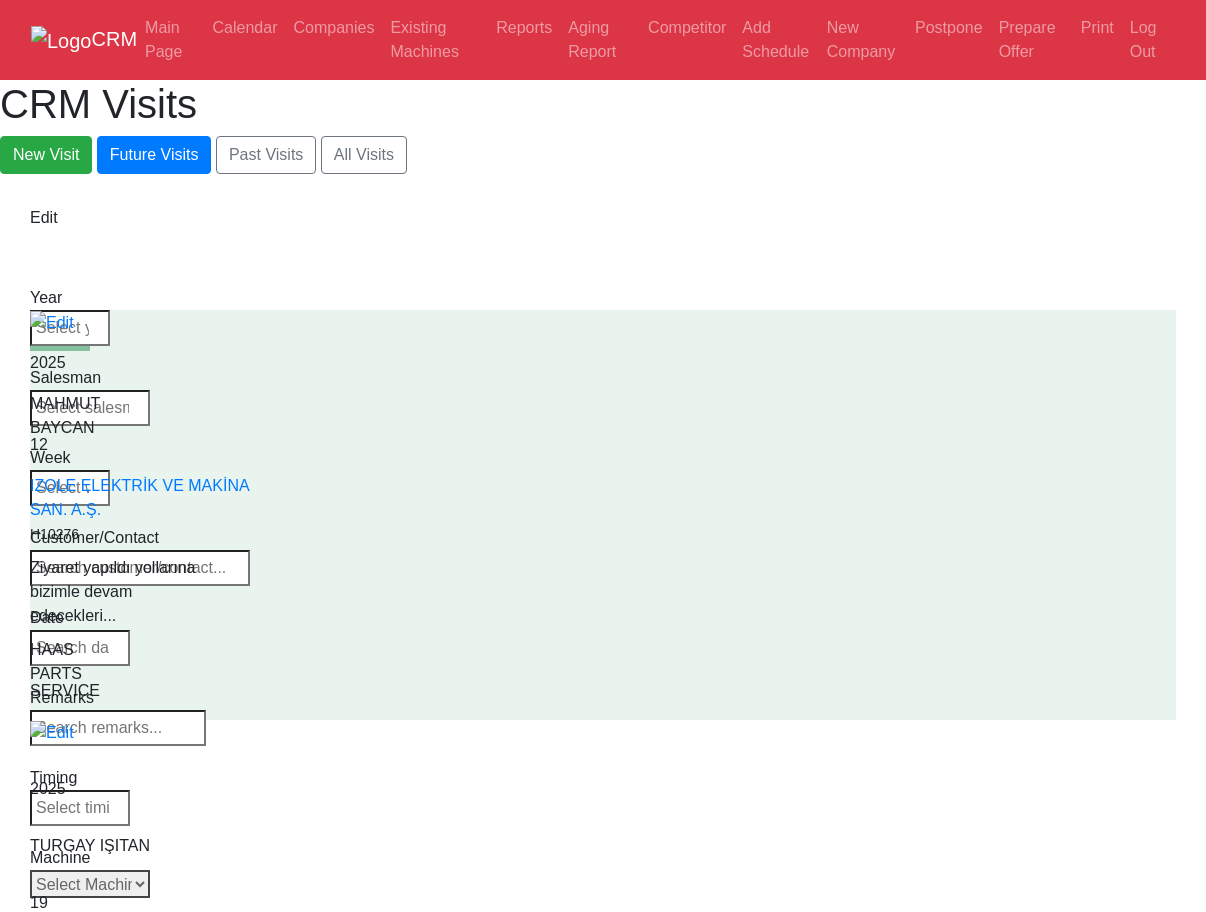 click on "Machine Select Machine HAAS CANACA" at bounding box center (90, 872) 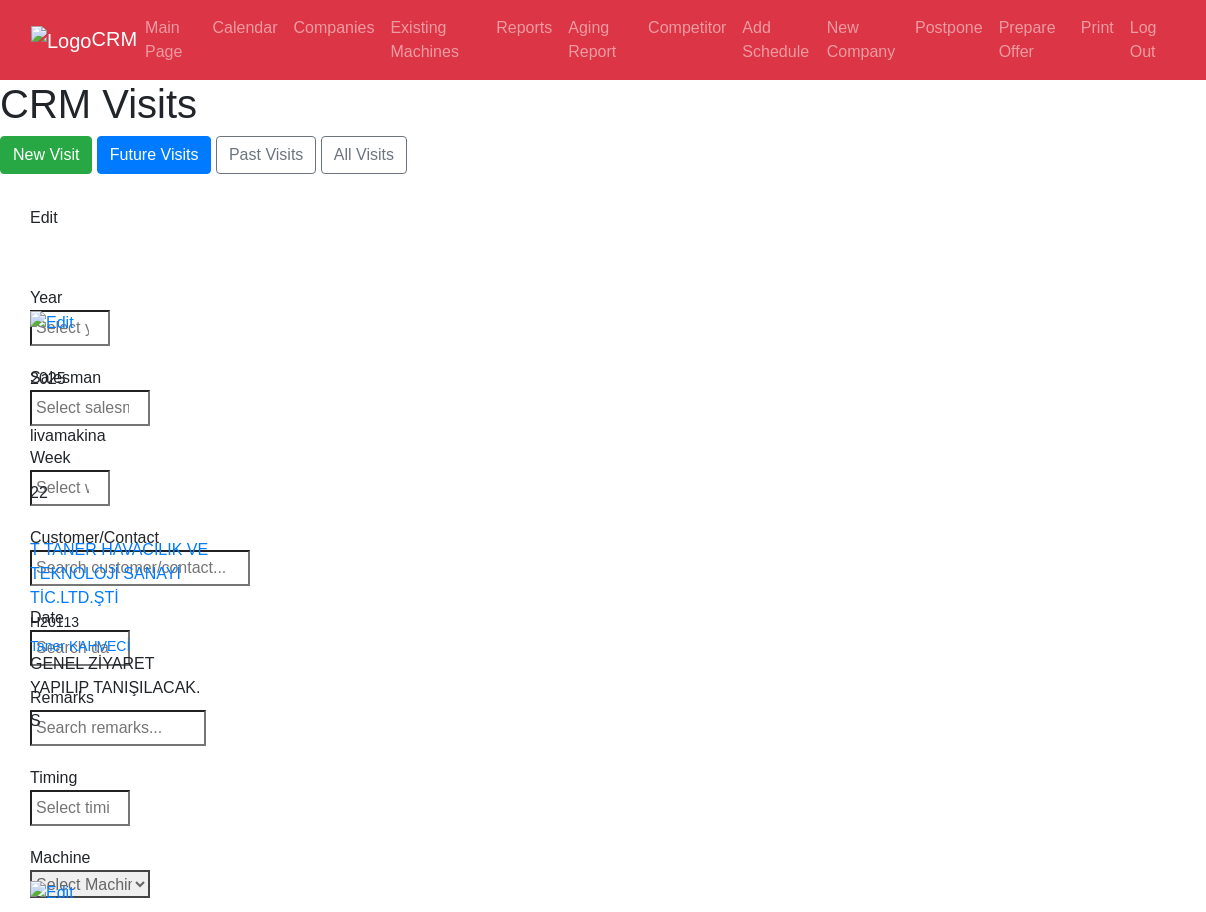 click on "Select Machine HAAS CANACA" at bounding box center [90, 884] 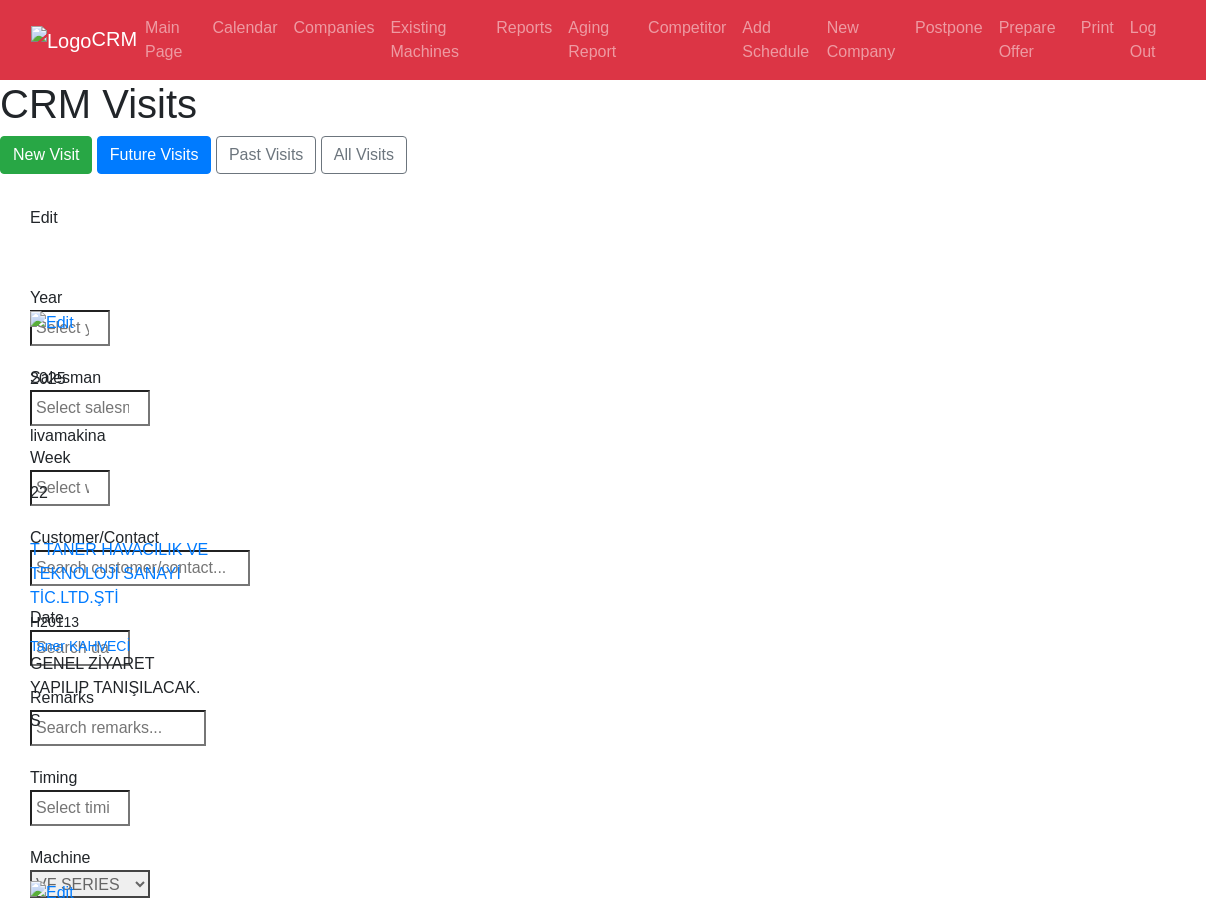 click on "Select Series All VF SERIES ST SERIES UMC EC SERIES ADDITIONAL TM SERIES MINI SERIES VM SERIES VC SERIES GM SERIES VR SERIES GR SERIES VS SERIES DC SERIES TL SERIES DS SERIES CL SERIES PARTS DT SERIES" at bounding box center (90, 884) 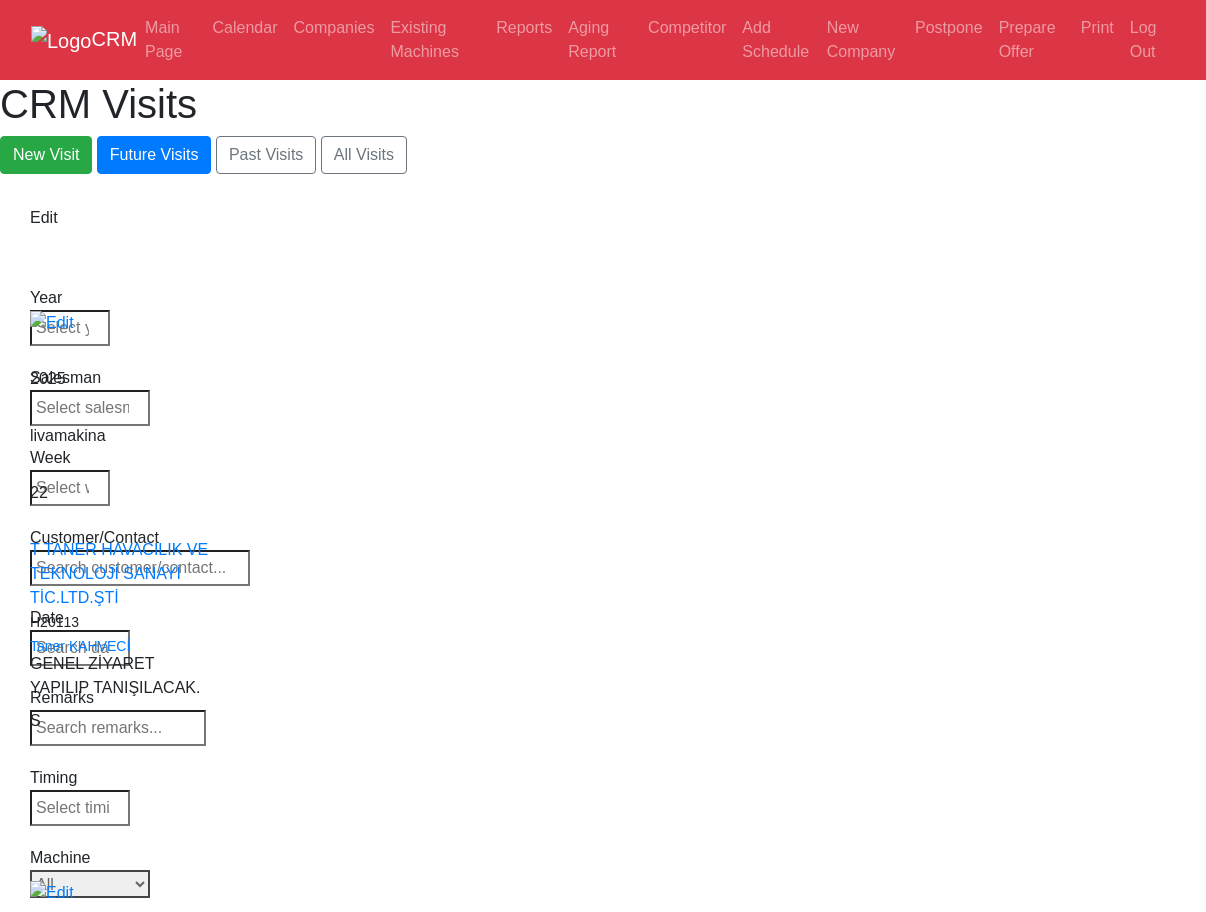 click on "Select Series All VF SERIES ST SERIES UMC EC SERIES ADDITIONAL TM SERIES MINI SERIES VM SERIES VC SERIES GM SERIES VR SERIES GR SERIES VS SERIES DC SERIES TL SERIES DS SERIES CL SERIES PARTS DT SERIES" at bounding box center [90, 884] 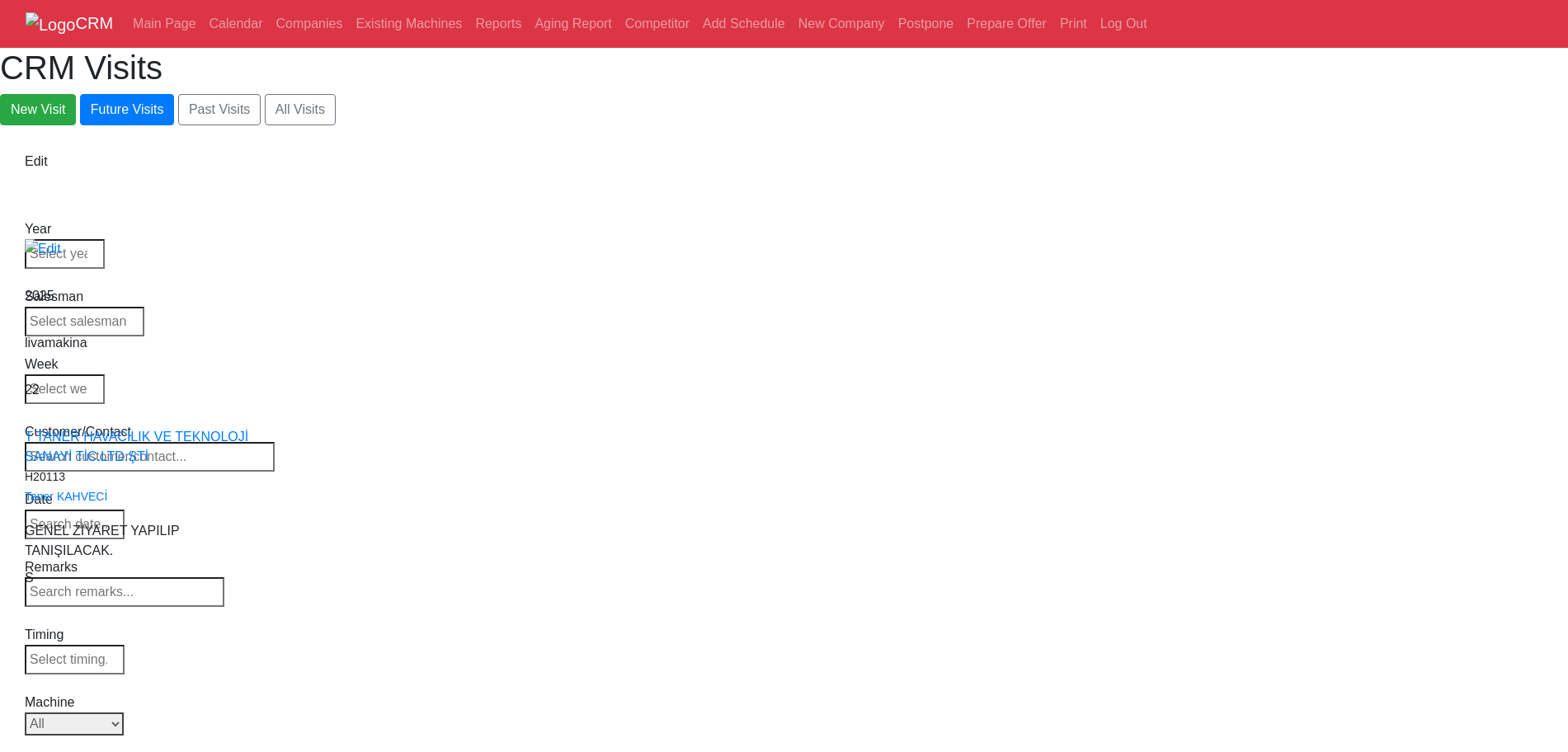 click on "Select Series All VF SERIES ST SERIES UMC EC SERIES ADDITIONAL TM SERIES MINI SERIES VM SERIES VC SERIES GM SERIES VR SERIES GR SERIES VS SERIES DC SERIES TL SERIES DS SERIES CL SERIES PARTS DT SERIES" at bounding box center (74, 724) 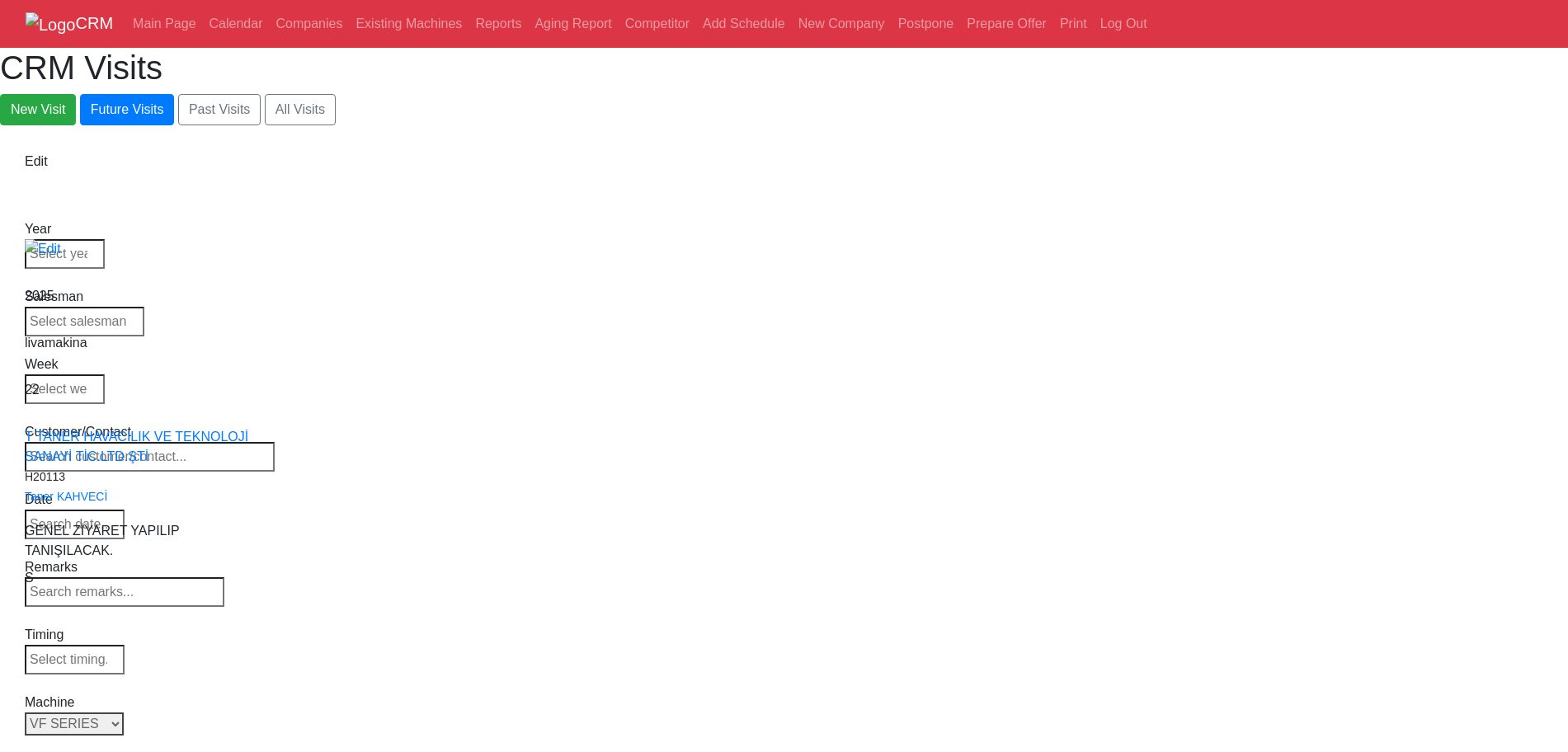 click on "Select Series All VF SERIES ST SERIES UMC EC SERIES ADDITIONAL TM SERIES MINI SERIES VM SERIES VC SERIES GM SERIES VR SERIES GR SERIES VS SERIES DC SERIES TL SERIES DS SERIES CL SERIES PARTS DT SERIES" at bounding box center [74, 724] 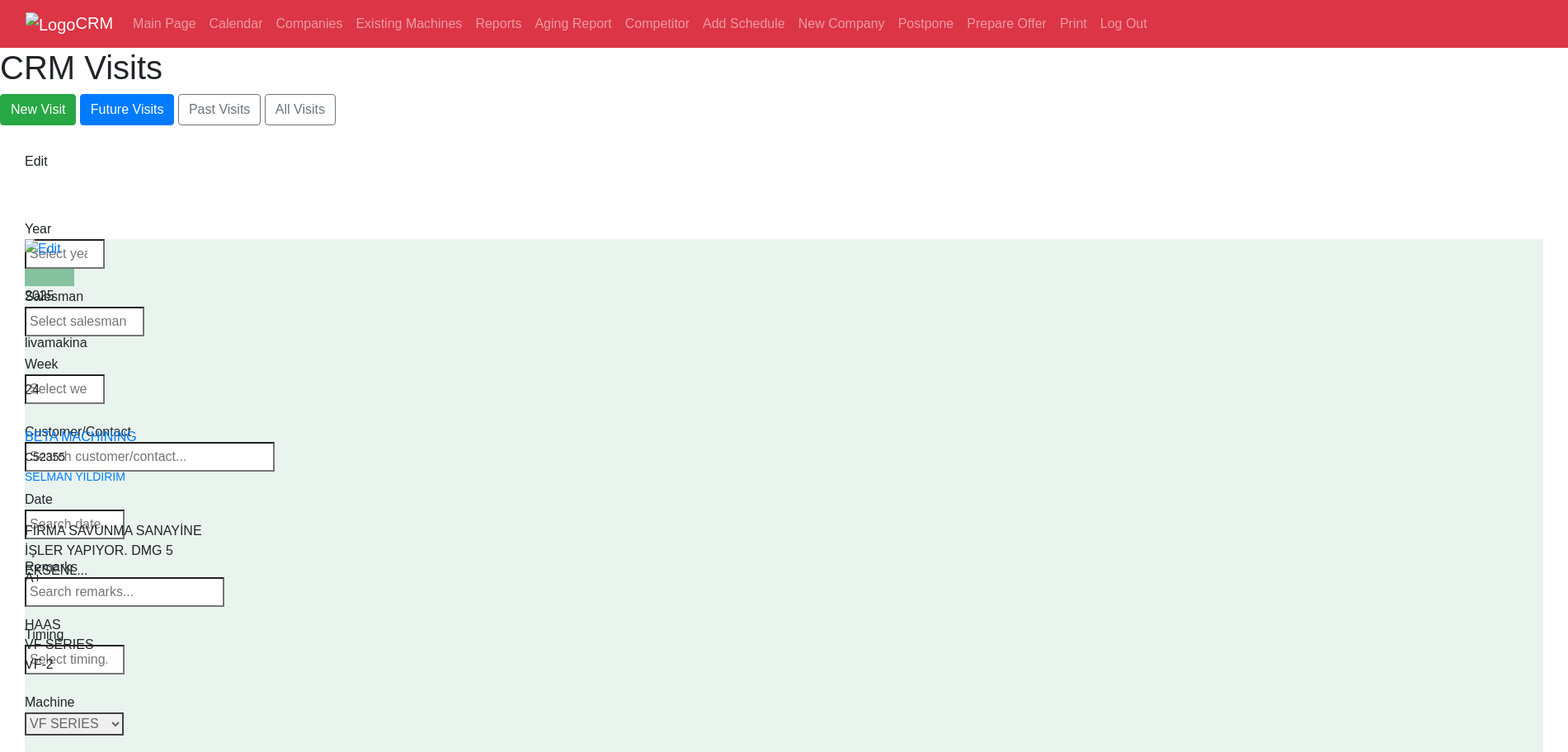 click on "Select Series All VF SERIES ST SERIES UMC EC SERIES ADDITIONAL TM SERIES MINI SERIES VM SERIES VC SERIES GM SERIES VR SERIES GR SERIES VS SERIES DC SERIES TL SERIES DS SERIES CL SERIES PARTS DT SERIES" at bounding box center (74, 724) 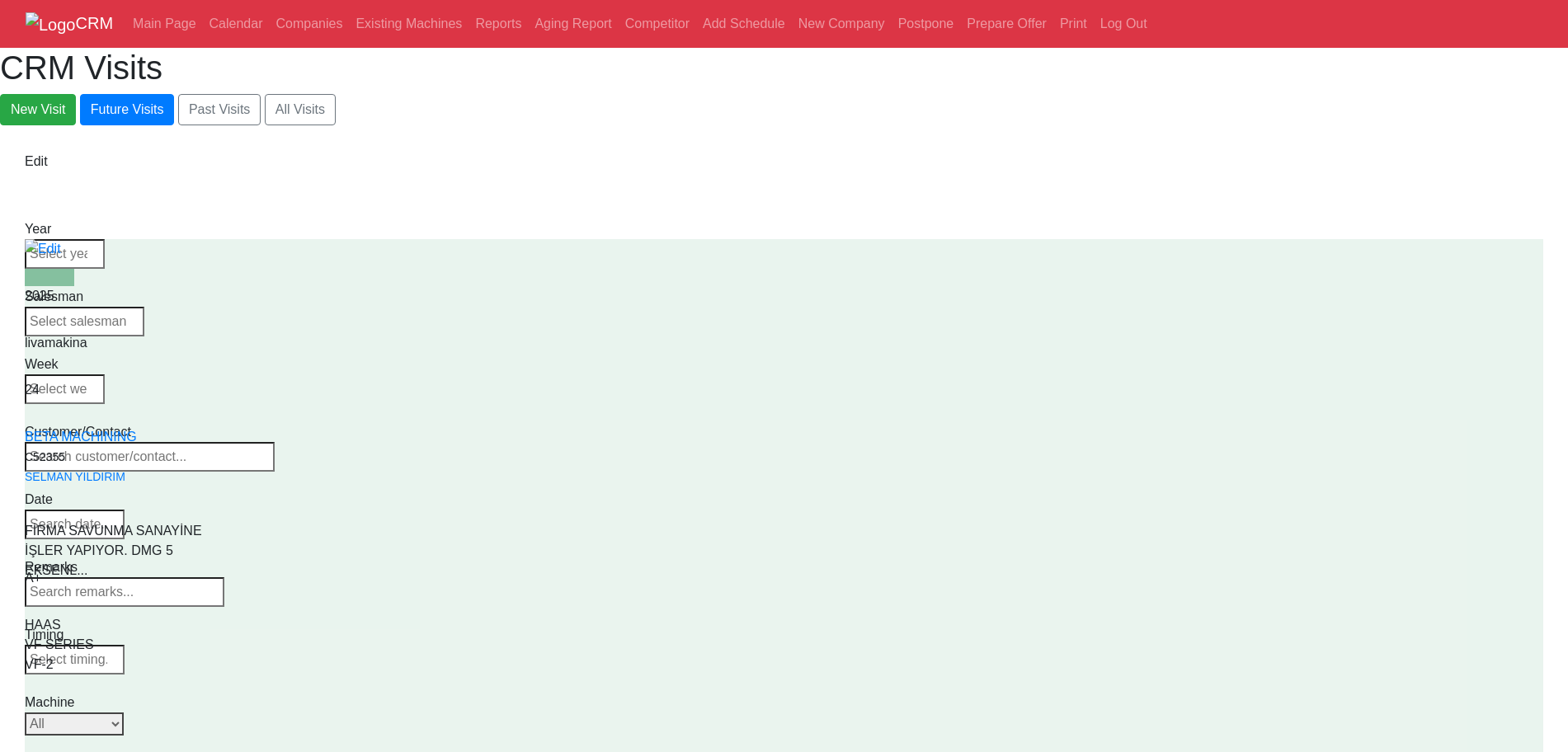 click on "Select Series All VF SERIES ST SERIES UMC EC SERIES ADDITIONAL TM SERIES MINI SERIES VM SERIES VC SERIES GM SERIES VR SERIES GR SERIES VS SERIES DC SERIES TL SERIES DS SERIES CL SERIES PARTS DT SERIES" at bounding box center [74, 724] 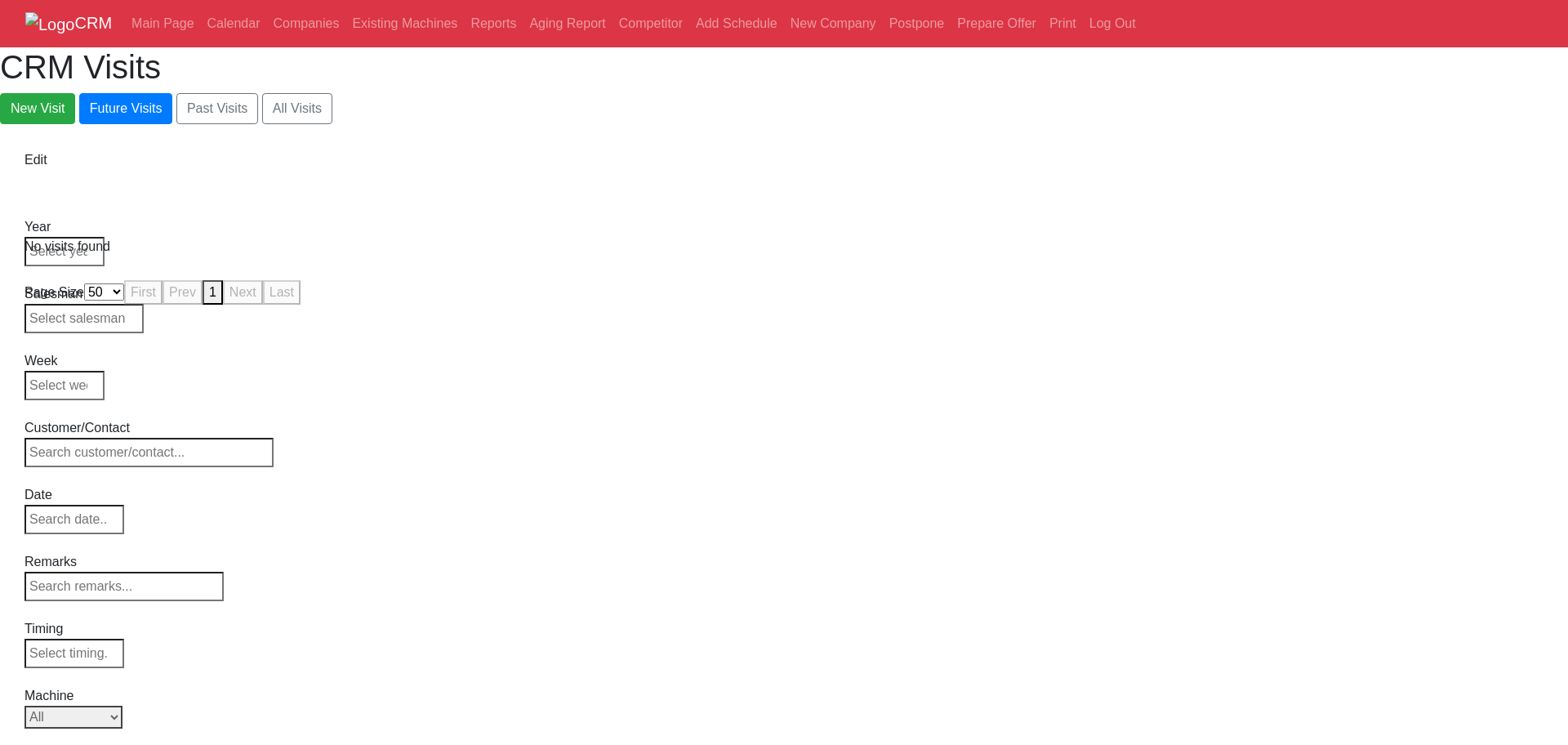 click on "Select Series All VF SERIES ST SERIES UMC EC SERIES ADDITIONAL TM SERIES MINI SERIES VM SERIES VC SERIES GM SERIES VR SERIES GR SERIES VS SERIES DC SERIES TL SERIES DS SERIES CL SERIES PARTS DT SERIES" at bounding box center (84, 717) 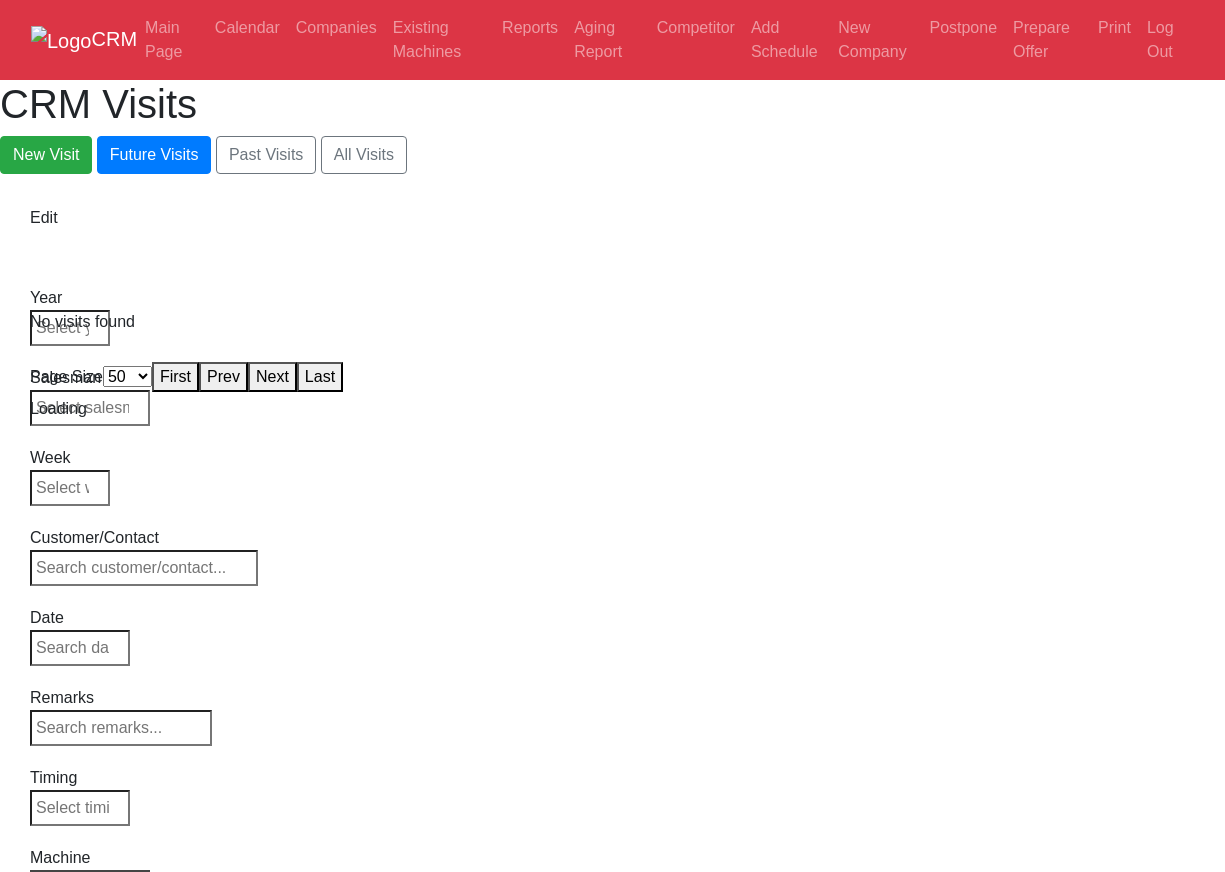 select on "50" 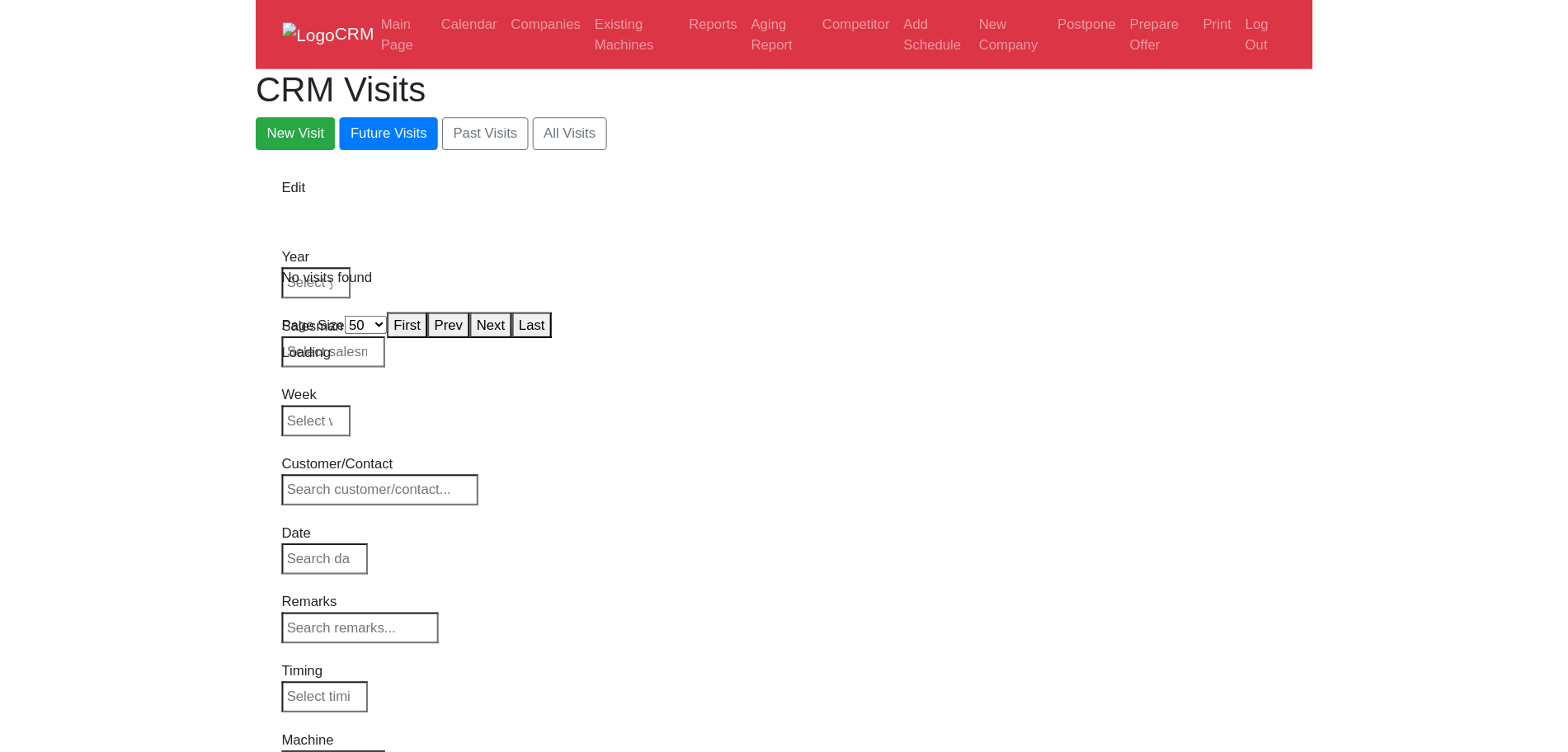 scroll, scrollTop: 0, scrollLeft: 0, axis: both 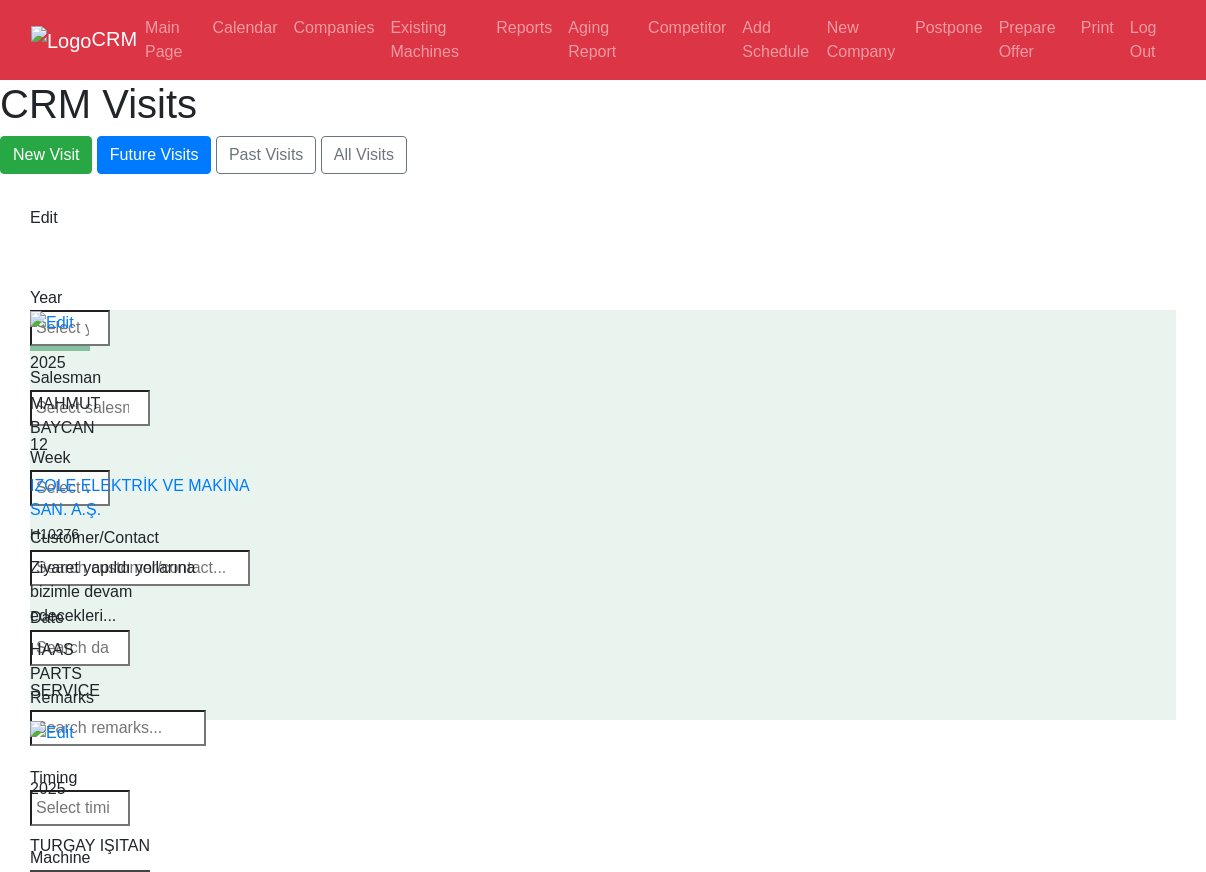 click on "Machine" at bounding box center [90, 858] 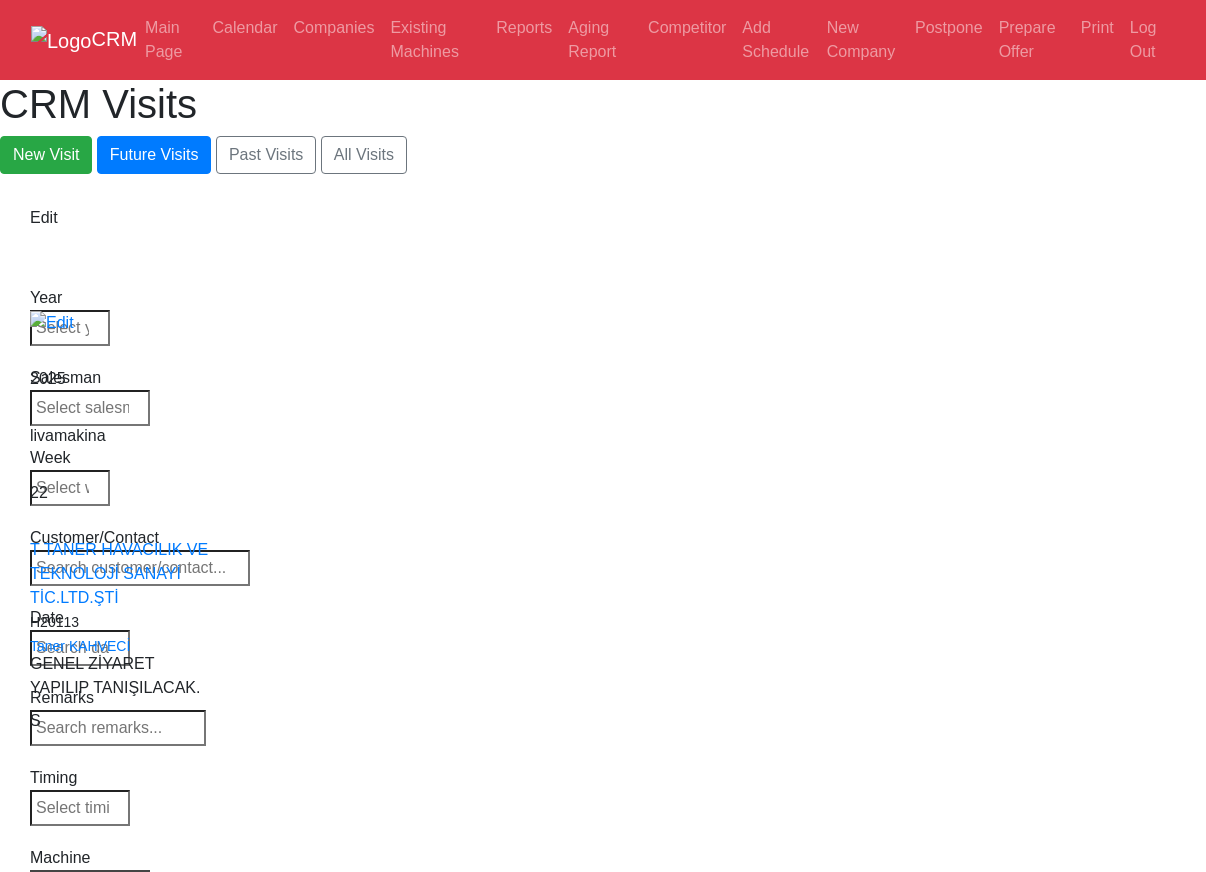 click on "Select Machine HAAS CANACA" at bounding box center [90, 884] 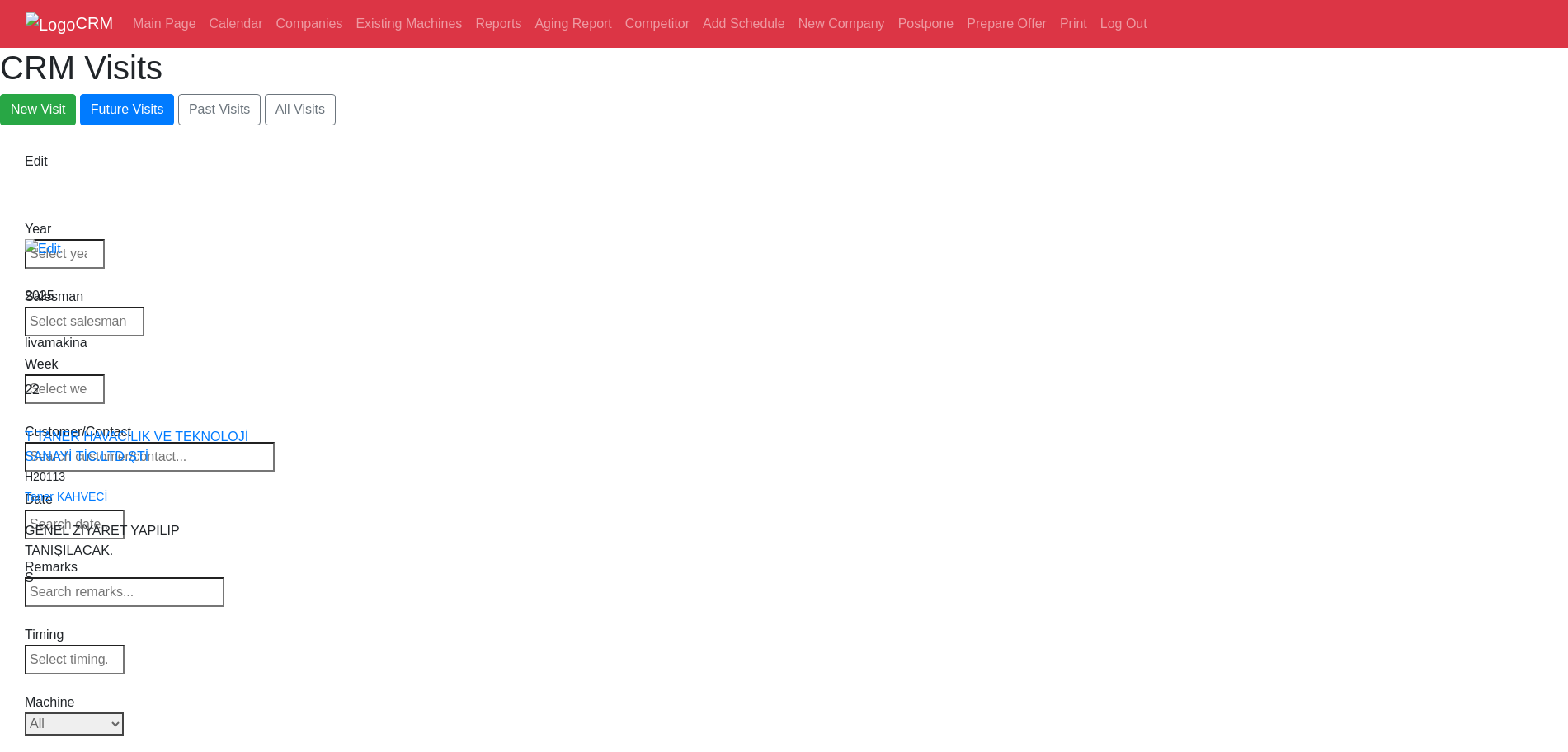 click on "Select Series All VF SERIES ST SERIES UMC EC SERIES ADDITIONAL TM SERIES MINI SERIES VM SERIES VC SERIES GM SERIES VR SERIES GR SERIES VS SERIES DC SERIES TL SERIES DS SERIES CL SERIES PARTS DT SERIES" at bounding box center (74, 724) 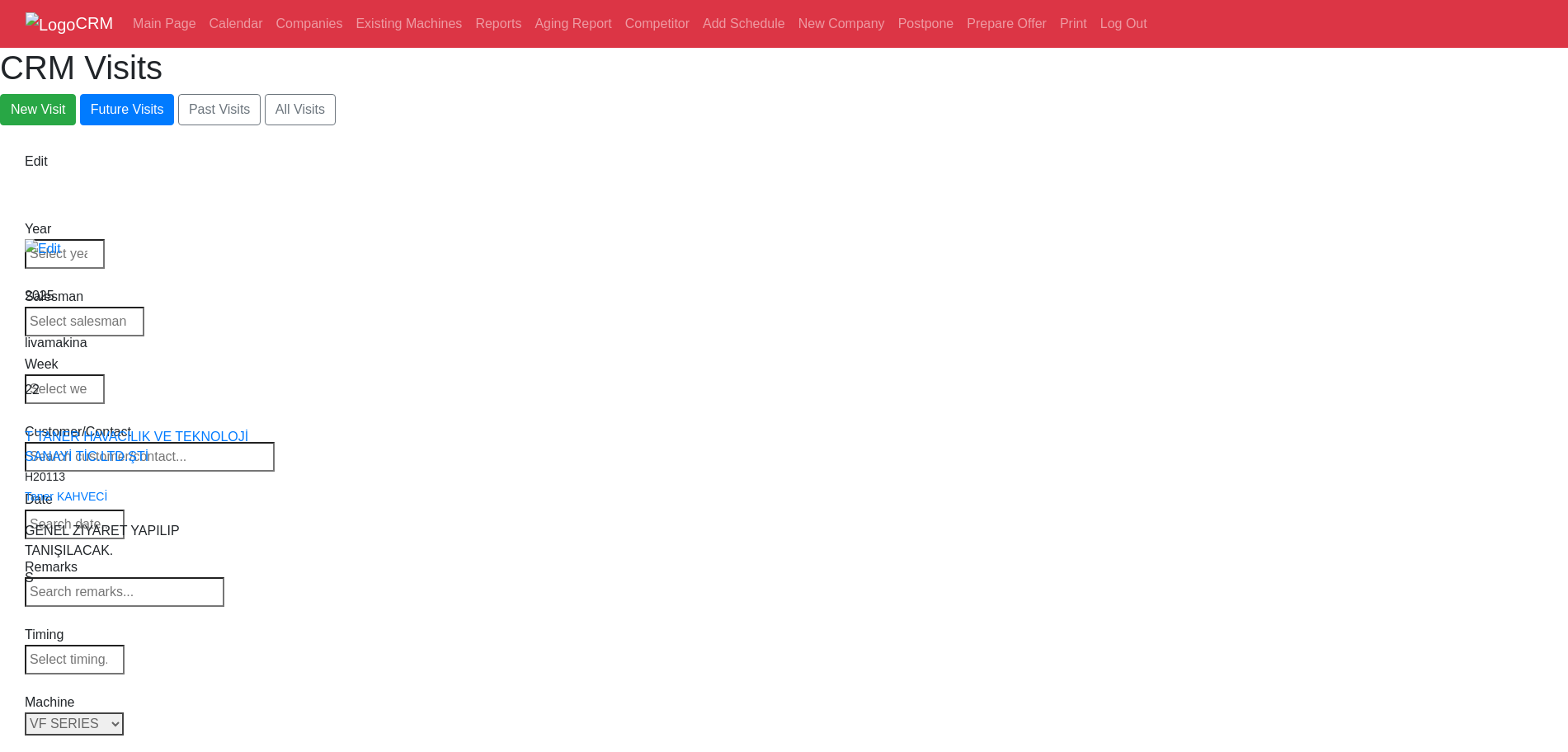 click on "Select Series All VF SERIES ST SERIES UMC EC SERIES ADDITIONAL TM SERIES MINI SERIES VM SERIES VC SERIES GM SERIES VR SERIES GR SERIES VS SERIES DC SERIES TL SERIES DS SERIES CL SERIES PARTS DT SERIES" at bounding box center [74, 724] 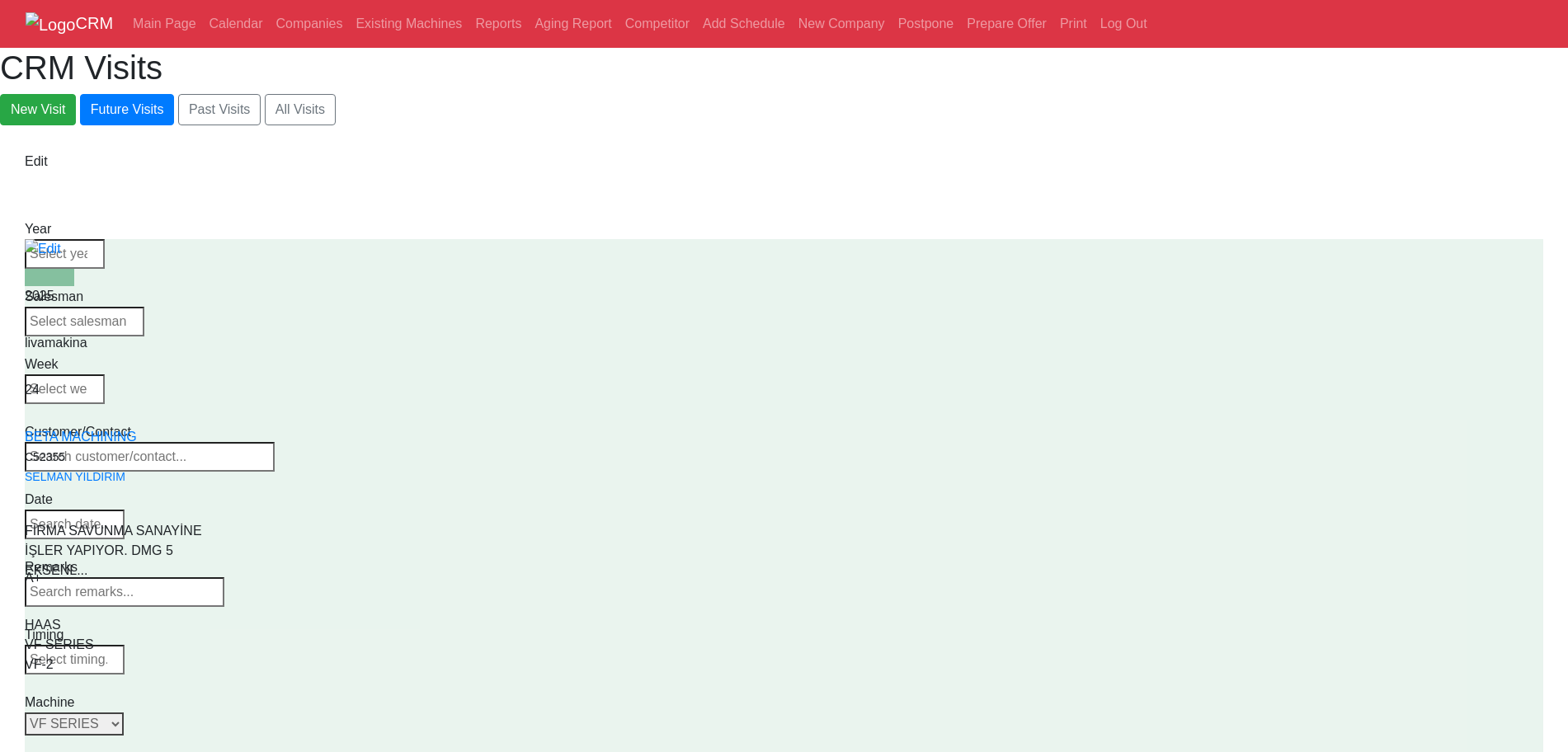 click on "Select Series All VF SERIES ST SERIES UMC EC SERIES ADDITIONAL TM SERIES MINI SERIES VM SERIES VC SERIES GM SERIES VR SERIES GR SERIES VS SERIES DC SERIES TL SERIES DS SERIES CL SERIES PARTS DT SERIES" at bounding box center [74, 724] 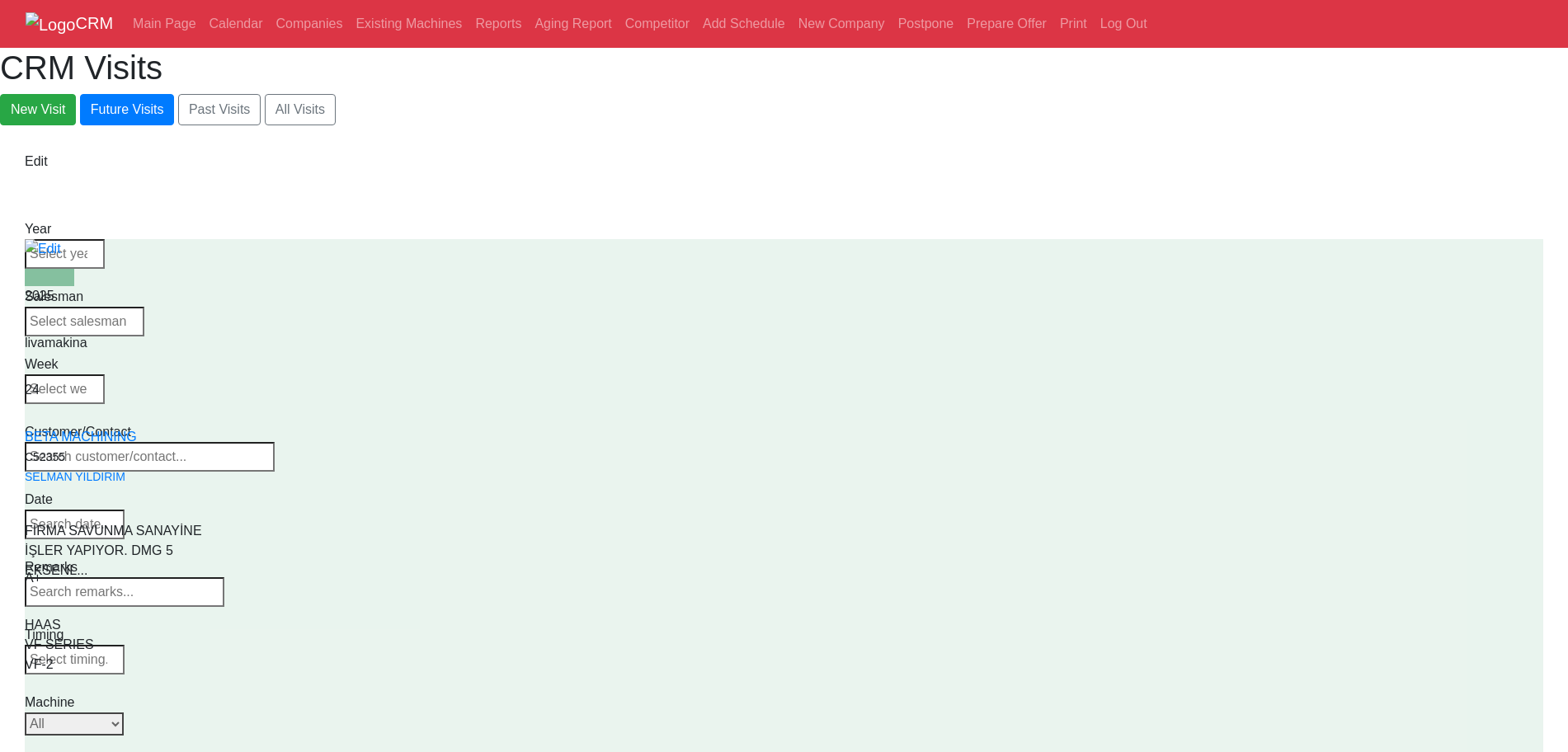 click on "Select Series All VF SERIES ST SERIES UMC EC SERIES ADDITIONAL TM SERIES MINI SERIES VM SERIES VC SERIES GM SERIES VR SERIES GR SERIES VS SERIES DC SERIES TL SERIES DS SERIES CL SERIES PARTS DT SERIES" at bounding box center [74, 724] 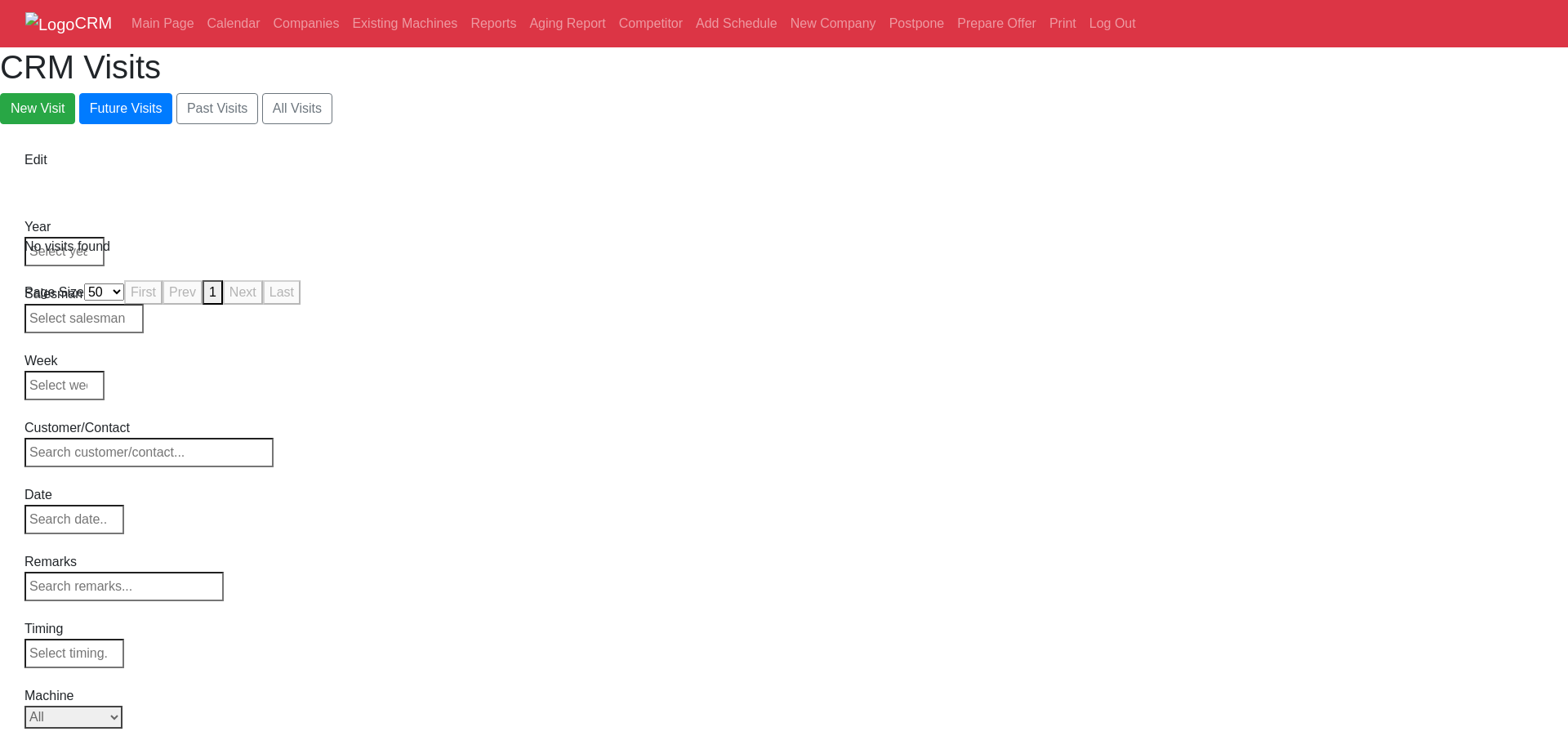 click on "Select Series All VF SERIES ST SERIES UMC EC SERIES ADDITIONAL TM SERIES MINI SERIES VM SERIES VC SERIES GM SERIES VR SERIES GR SERIES VS SERIES DC SERIES TL SERIES DS SERIES CL SERIES PARTS DT SERIES" at bounding box center [74, 717] 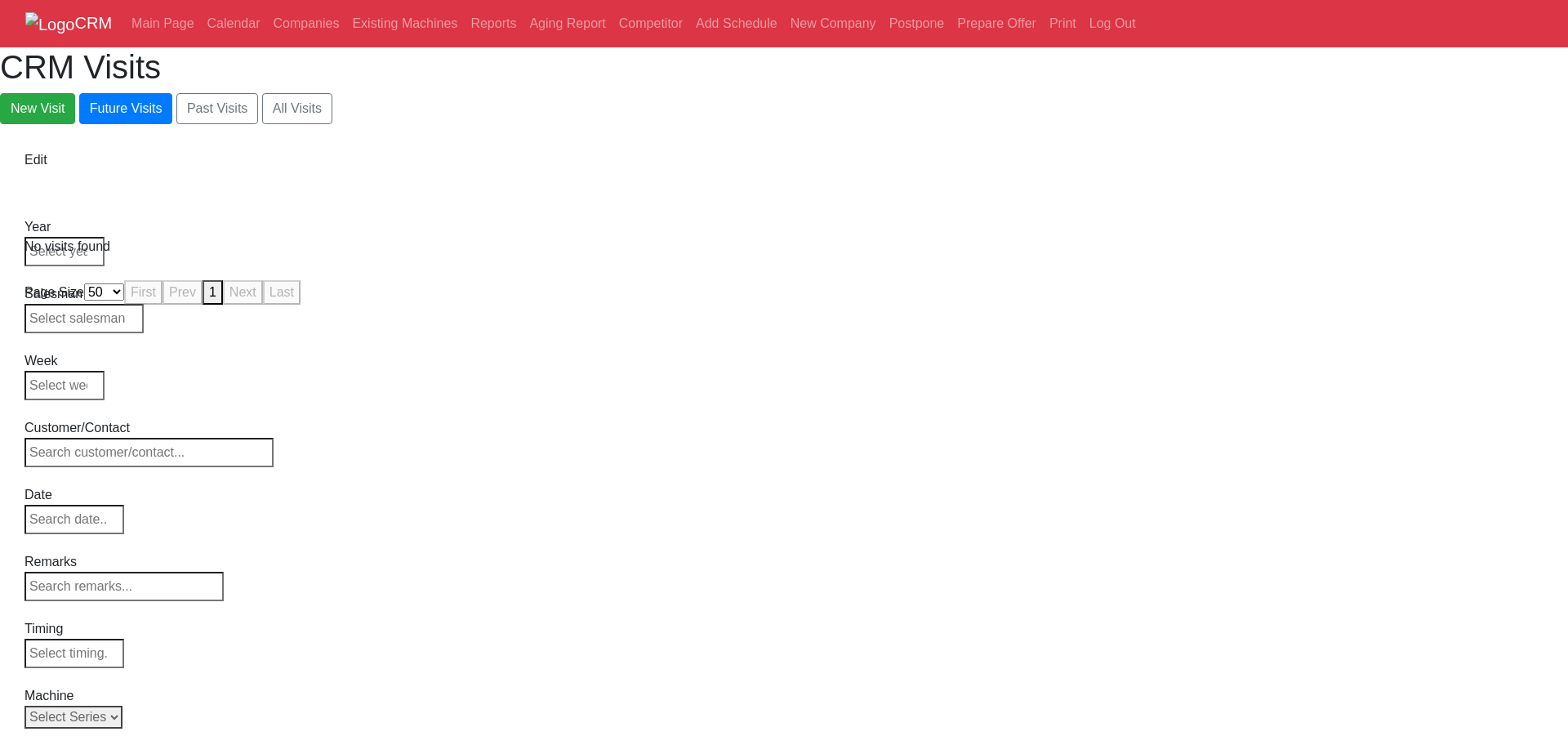 click on "Select Series All VF SERIES ST SERIES UMC EC SERIES ADDITIONAL TM SERIES MINI SERIES VM SERIES VC SERIES GM SERIES VR SERIES GR SERIES VS SERIES DC SERIES TL SERIES DS SERIES CL SERIES PARTS DT SERIES" at bounding box center (74, 717) 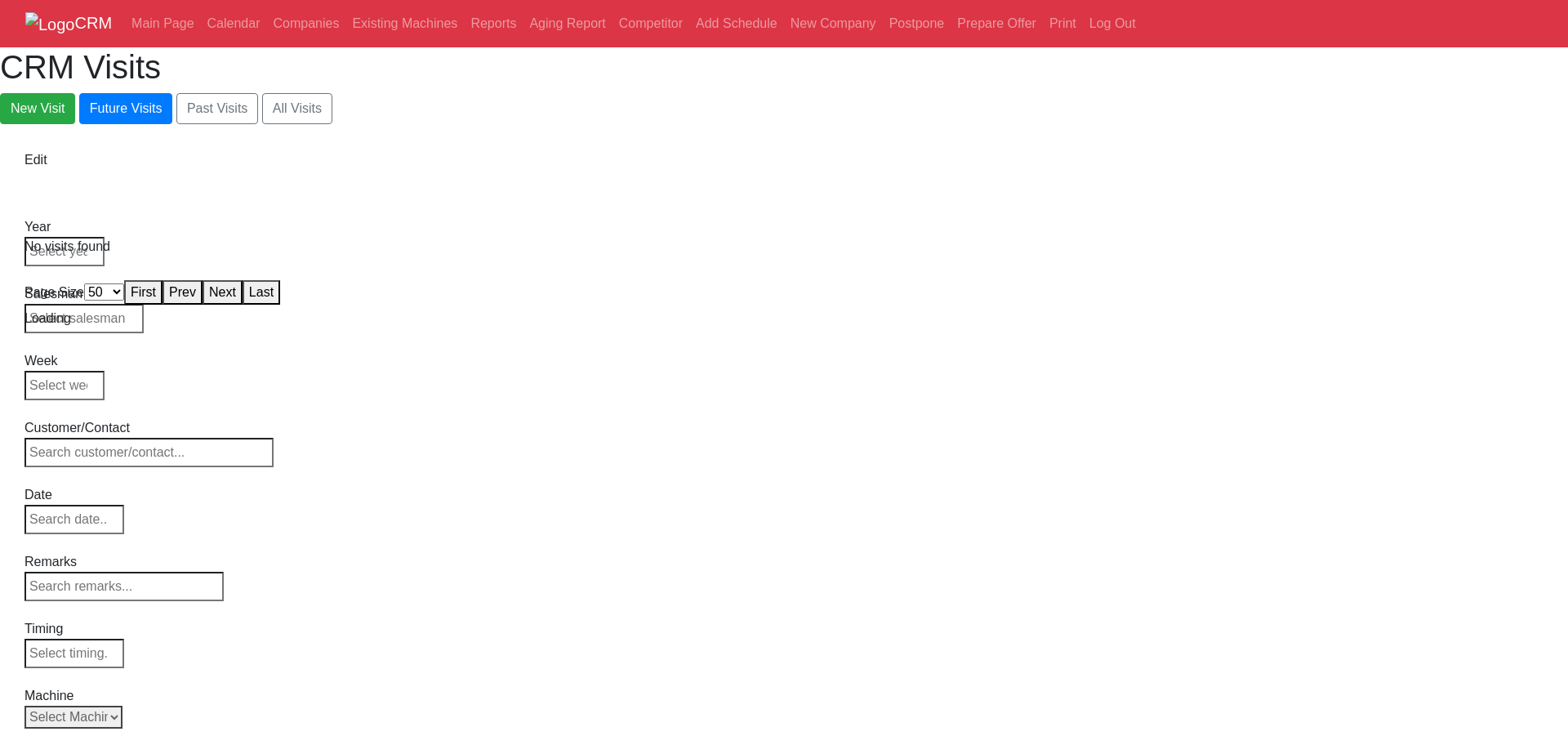 select on "50" 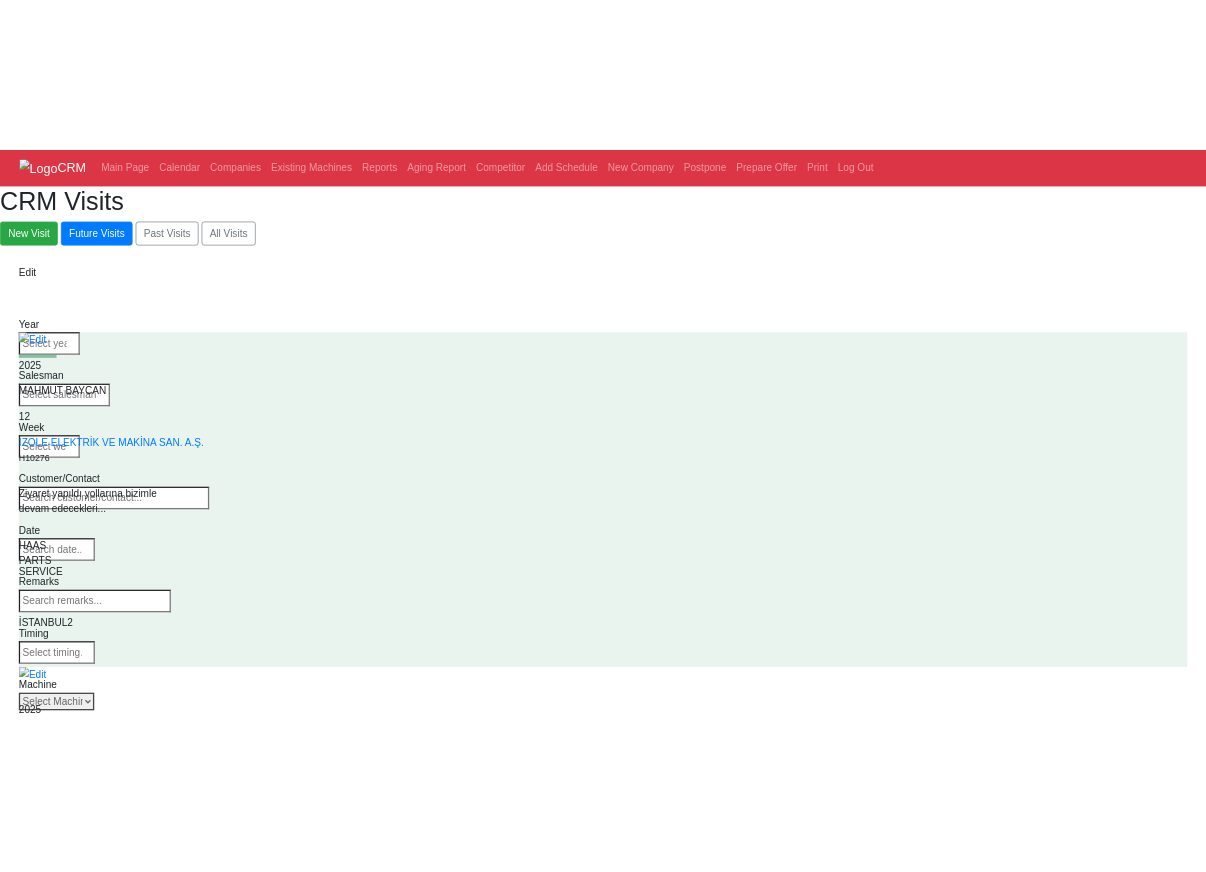 scroll, scrollTop: 0, scrollLeft: 0, axis: both 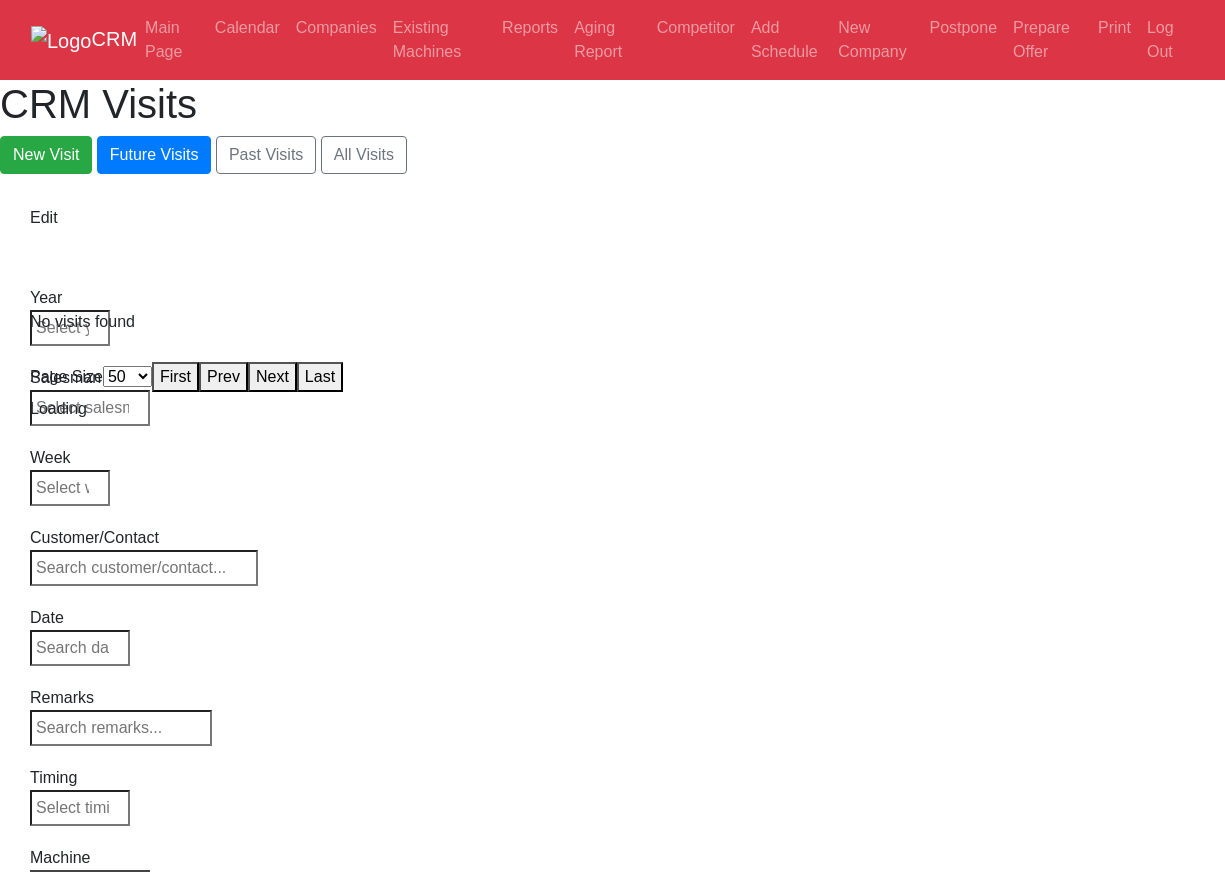 select on "50" 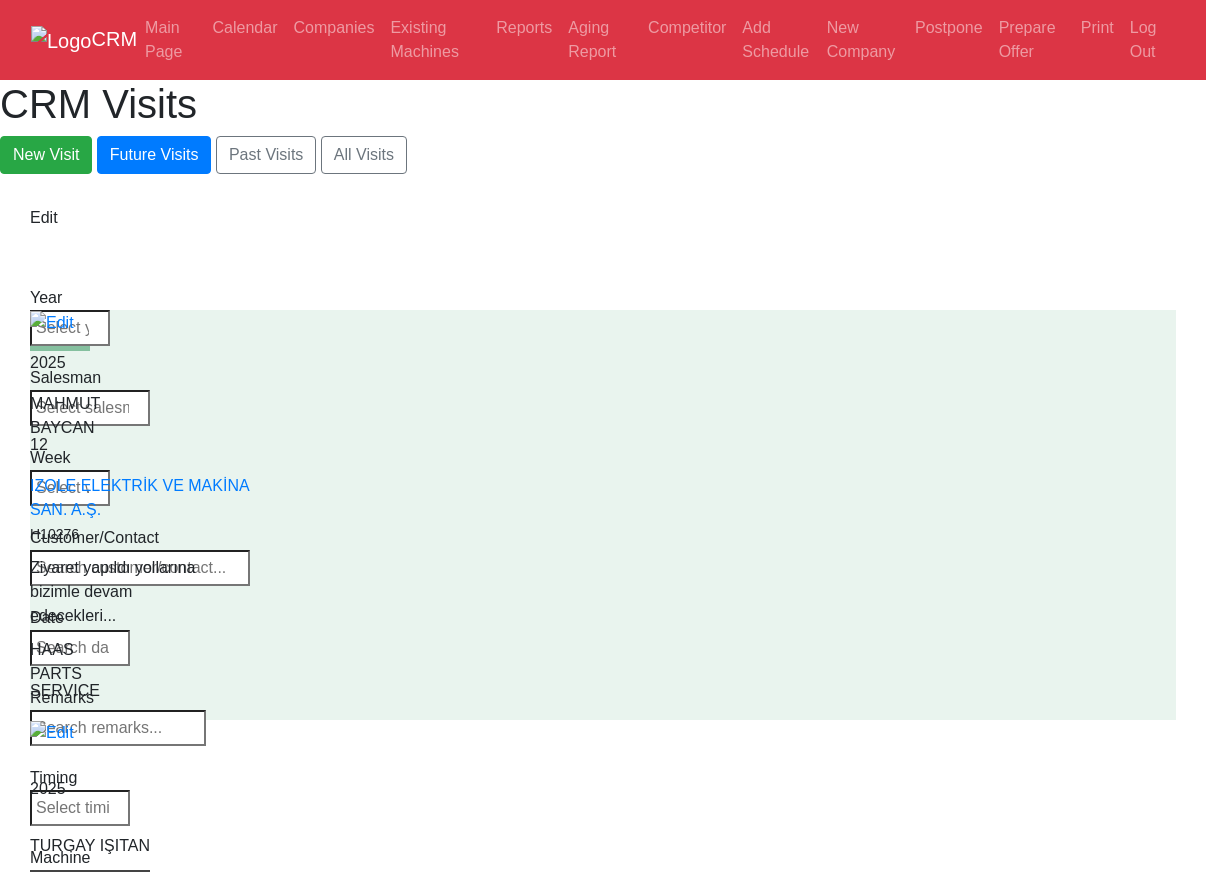 click on "Select Machine HAAS CANACA" at bounding box center [90, 884] 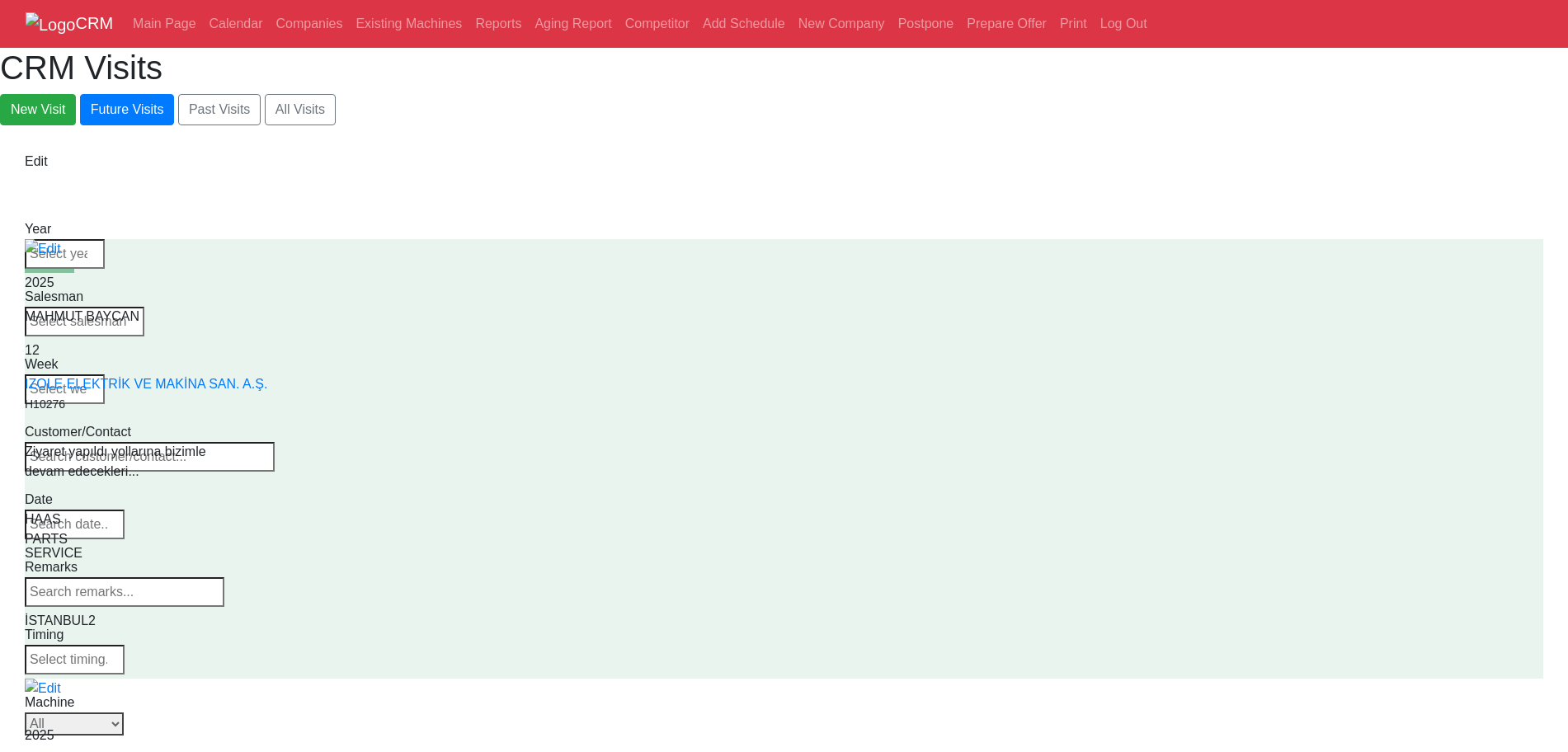 click on "Select Series All VF SERIES ST SERIES UMC EC SERIES ADDITIONAL TM SERIES MINI SERIES VM SERIES VC SERIES GM SERIES VR SERIES GR SERIES VS SERIES DC SERIES TL SERIES DS SERIES CL SERIES PARTS DT SERIES" at bounding box center [74, 724] 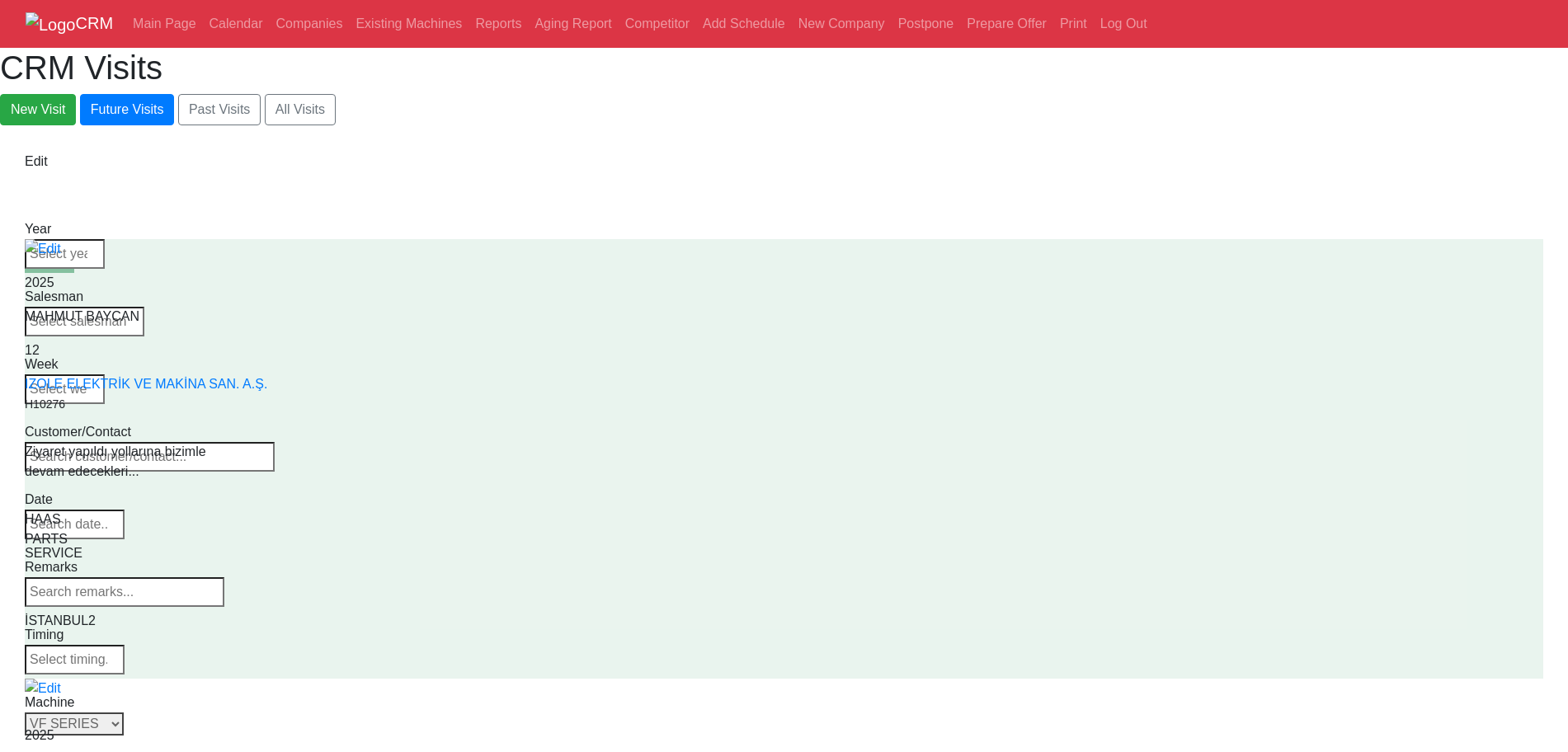 click on "Select Series All VF SERIES ST SERIES UMC EC SERIES ADDITIONAL TM SERIES MINI SERIES VM SERIES VC SERIES GM SERIES VR SERIES GR SERIES VS SERIES DC SERIES TL SERIES DS SERIES CL SERIES PARTS DT SERIES" at bounding box center [74, 724] 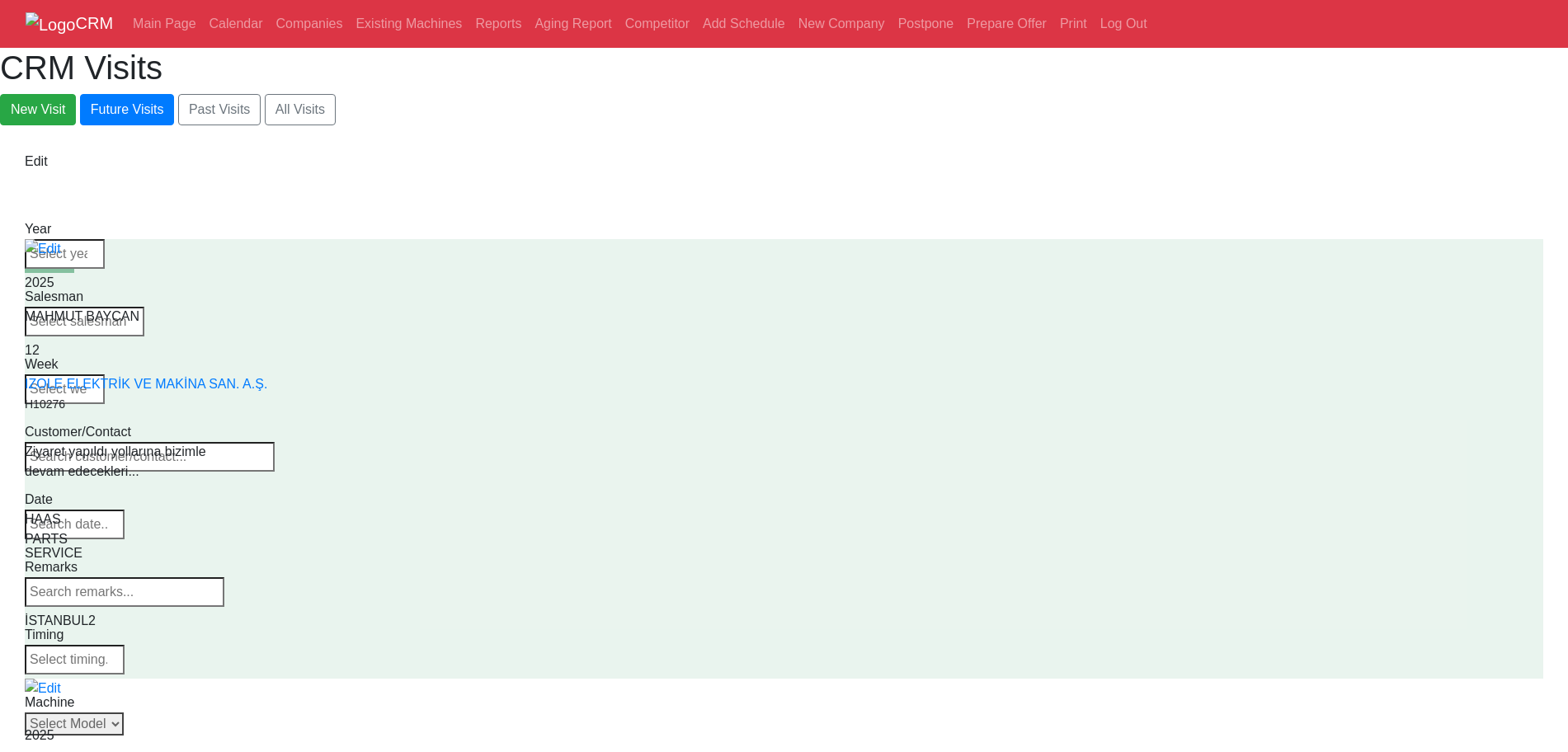 click on "Select Model VF-1 VF-2 VF-2SS VF-2SSYT VF-2TR VF-2YT VF-3 VF-3SS VF-3SSYT VF-3YT VF-3YT/50 VF-4 VF-4SS VF-5/40 VF-5/40TR VF-5/40XT VF-5/50 VF-5/50TR VF-5/50XT VF-5SS VF-10/40 VF-10/50 VF-11/40 VF-11/50 VF-12/40 VF-12/50 VF-14/40 VF-14/50 VF-6/40 VF-6/40TR VF-6/50 VF-6/50TR VF-6SS VF-7/40 VF-7/50 VF-8/40 VF-8/50 VF-9/40 VF-9/50" at bounding box center (74, 724) 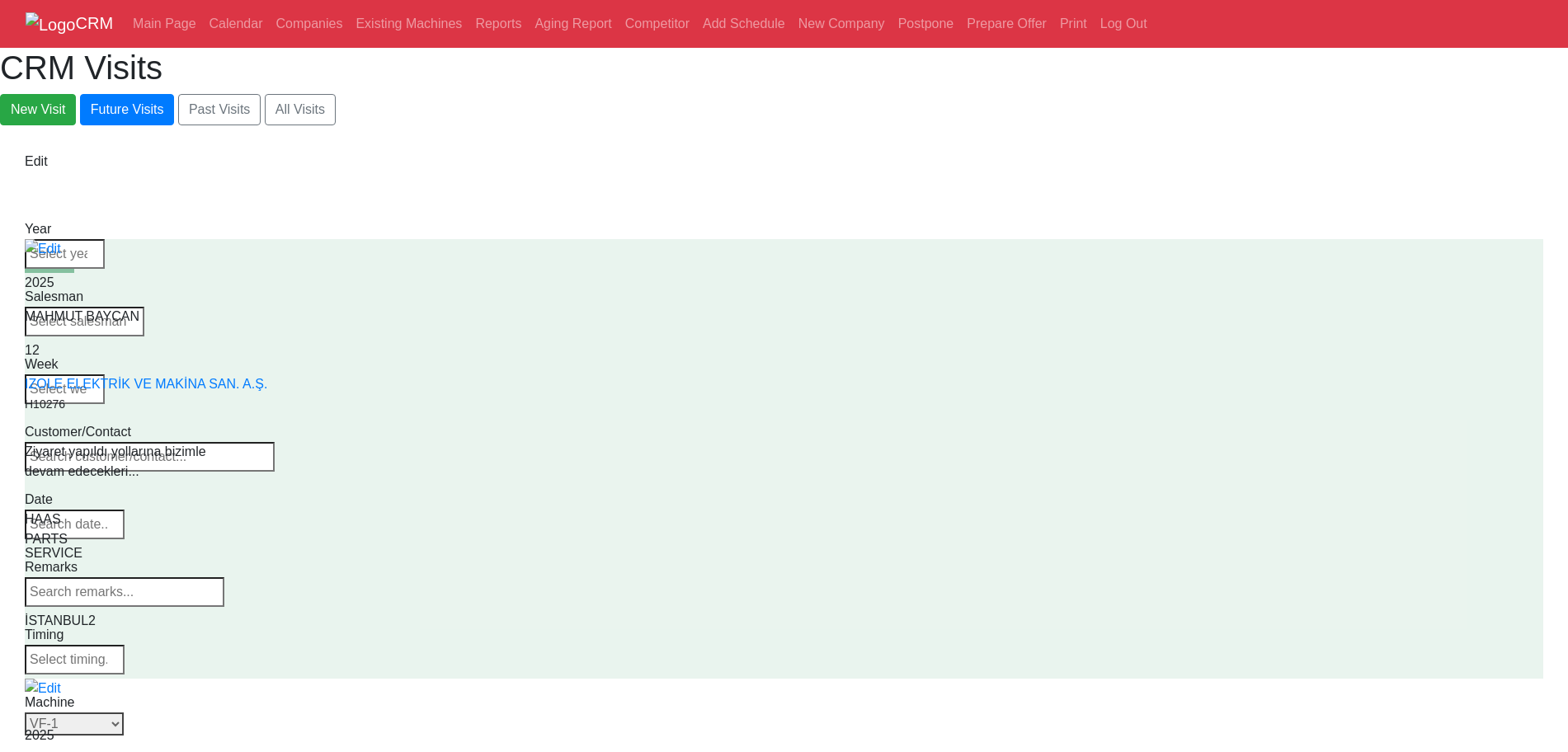click on "Select Model VF-1 VF-2 VF-2SS VF-2SSYT VF-2TR VF-2YT VF-3 VF-3SS VF-3SSYT VF-3YT VF-3YT/50 VF-4 VF-4SS VF-5/40 VF-5/40TR VF-5/40XT VF-5/50 VF-5/50TR VF-5/50XT VF-5SS VF-10/40 VF-10/50 VF-11/40 VF-11/50 VF-12/40 VF-12/50 VF-14/40 VF-14/50 VF-6/40 VF-6/40TR VF-6/50 VF-6/50TR VF-6SS VF-7/40 VF-7/50 VF-8/40 VF-8/50 VF-9/40 VF-9/50" at bounding box center [74, 724] 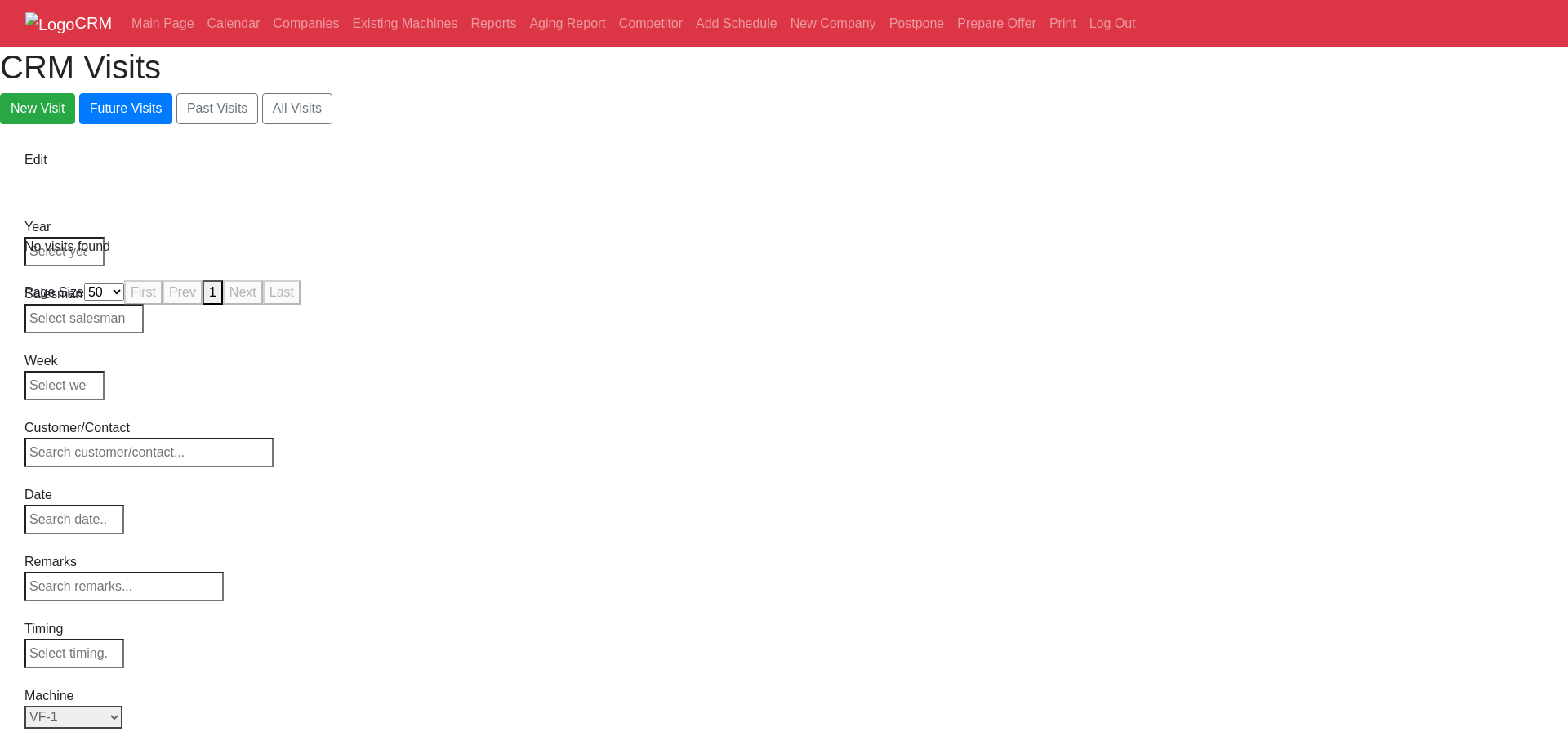 drag, startPoint x: 1045, startPoint y: 247, endPoint x: 1058, endPoint y: 387, distance: 140.60228 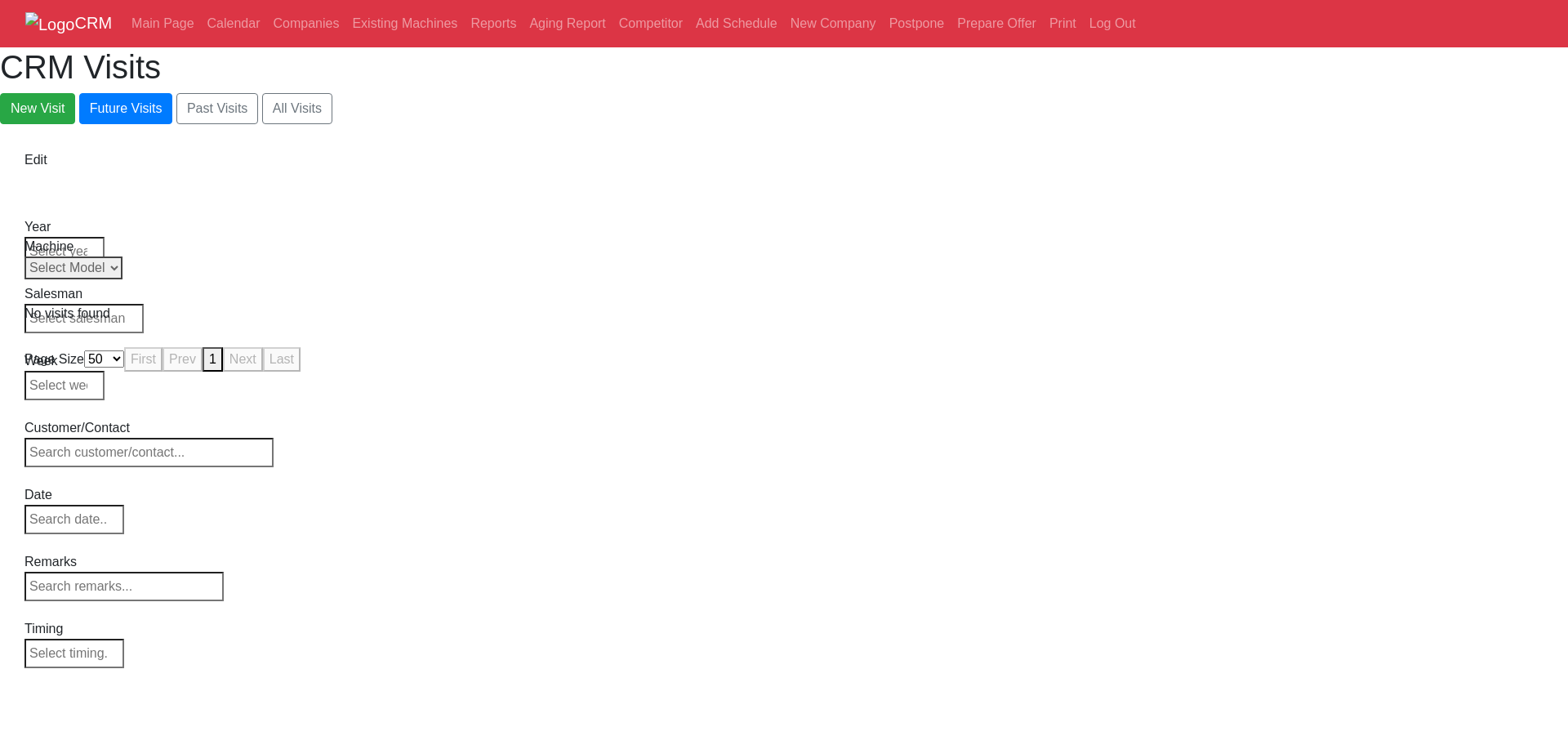drag, startPoint x: 1024, startPoint y: 241, endPoint x: 1069, endPoint y: 488, distance: 251.0657 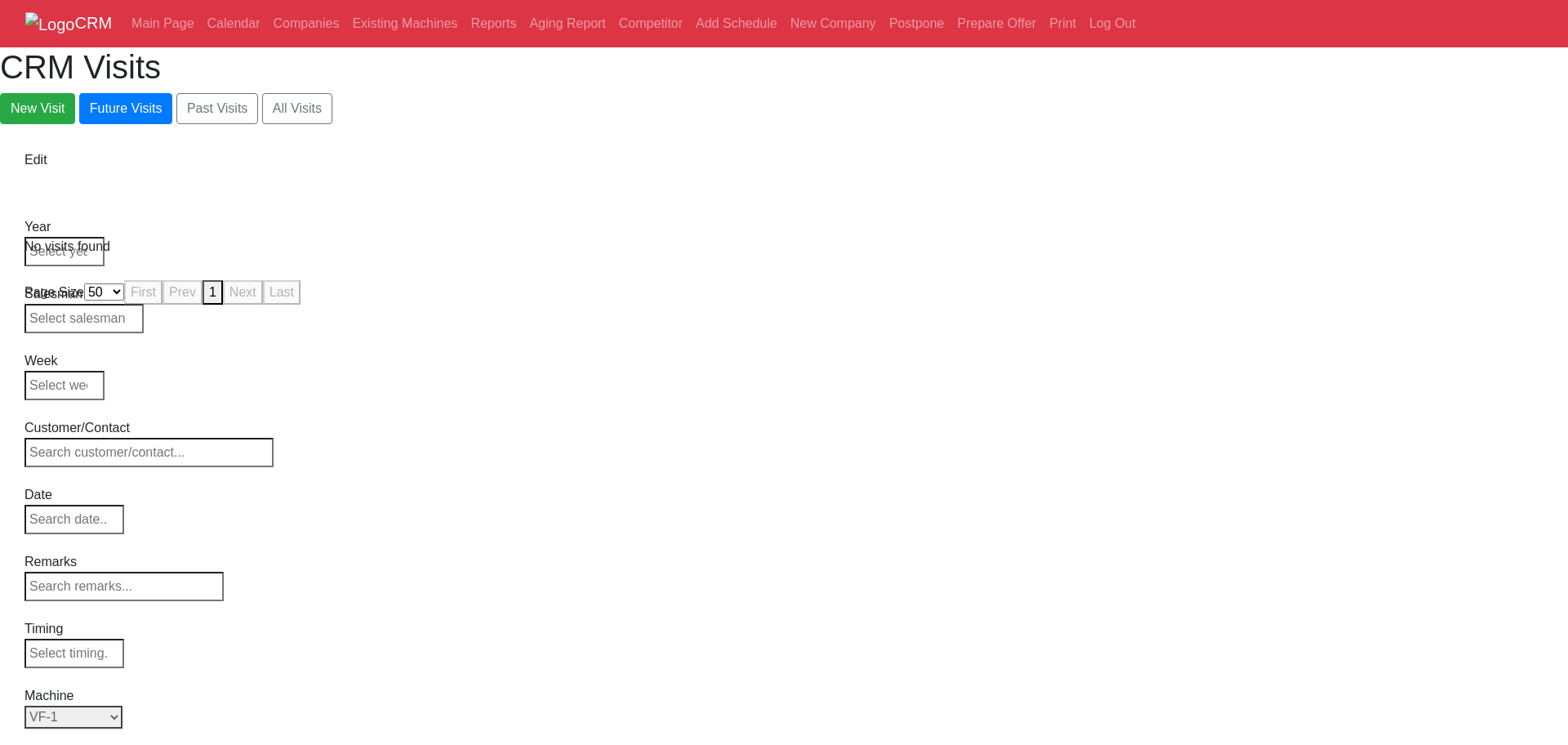 click on "Select Model VF-1 VF-2 VF-2SS VF-2SSYT VF-2TR VF-2YT VF-3 VF-3SS VF-3SSYT VF-3YT VF-3YT/50 VF-4 VF-4SS VF-5/40 VF-5/40TR VF-5/40XT VF-5/50 VF-5/50TR VF-5/50XT VF-5SS VF-10/40 VF-10/50 VF-11/40 VF-11/50 VF-12/40 VF-12/50 VF-14/40 VF-14/50 VF-6/40 VF-6/40TR VF-6/50 VF-6/50TR VF-6SS VF-7/40 VF-7/50 VF-8/40 VF-8/50 VF-9/40 VF-9/50" at bounding box center (74, 717) 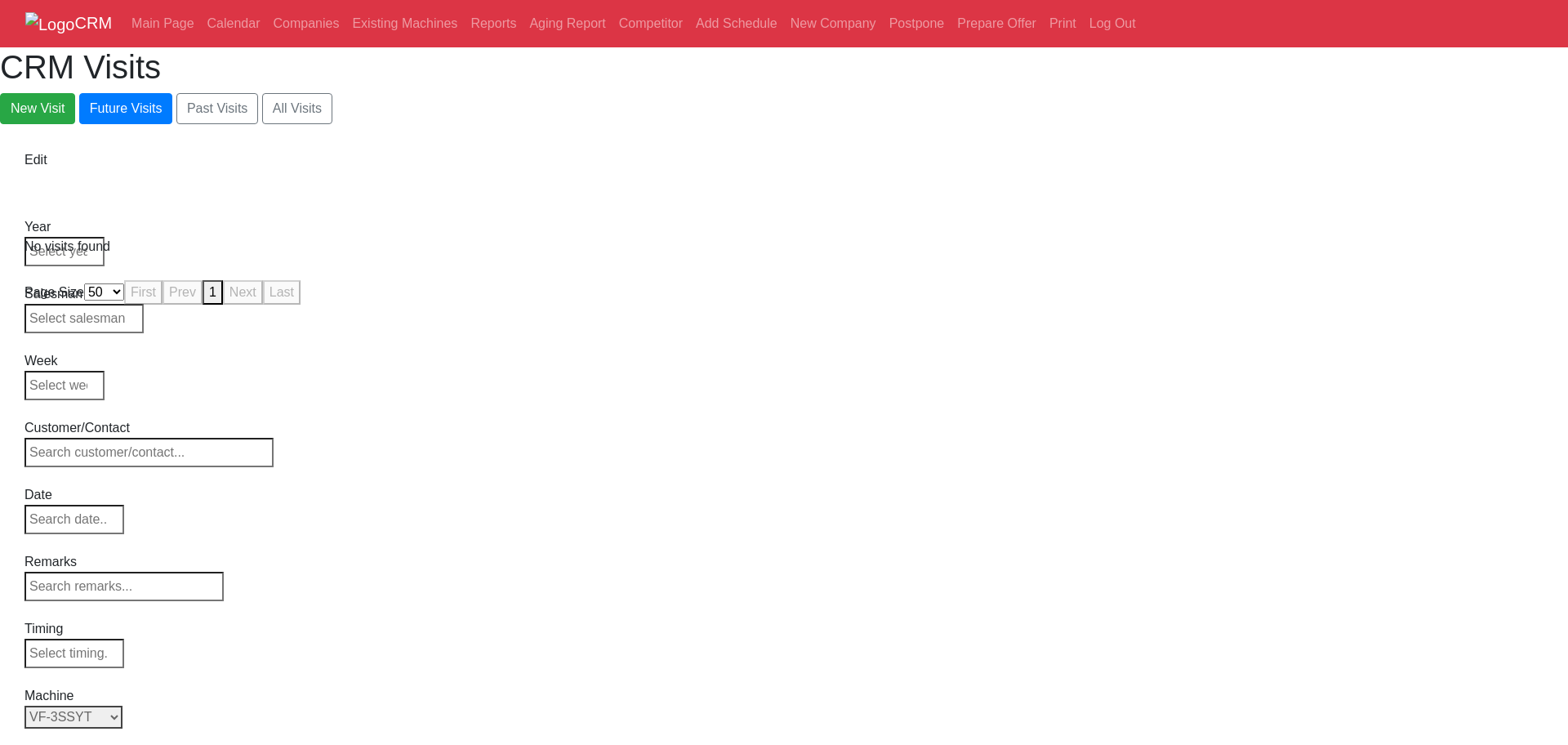 click on "Select Model VF-1 VF-2 VF-2SS VF-2SSYT VF-2TR VF-2YT VF-3 VF-3SS VF-3SSYT VF-3YT VF-3YT/50 VF-4 VF-4SS VF-5/40 VF-5/40TR VF-5/40XT VF-5/50 VF-5/50TR VF-5/50XT VF-5SS VF-10/40 VF-10/50 VF-11/40 VF-11/50 VF-12/40 VF-12/50 VF-14/40 VF-14/50 VF-6/40 VF-6/40TR VF-6/50 VF-6/50TR VF-6SS VF-7/40 VF-7/50 VF-8/40 VF-8/50 VF-9/40 VF-9/50" at bounding box center (74, 717) 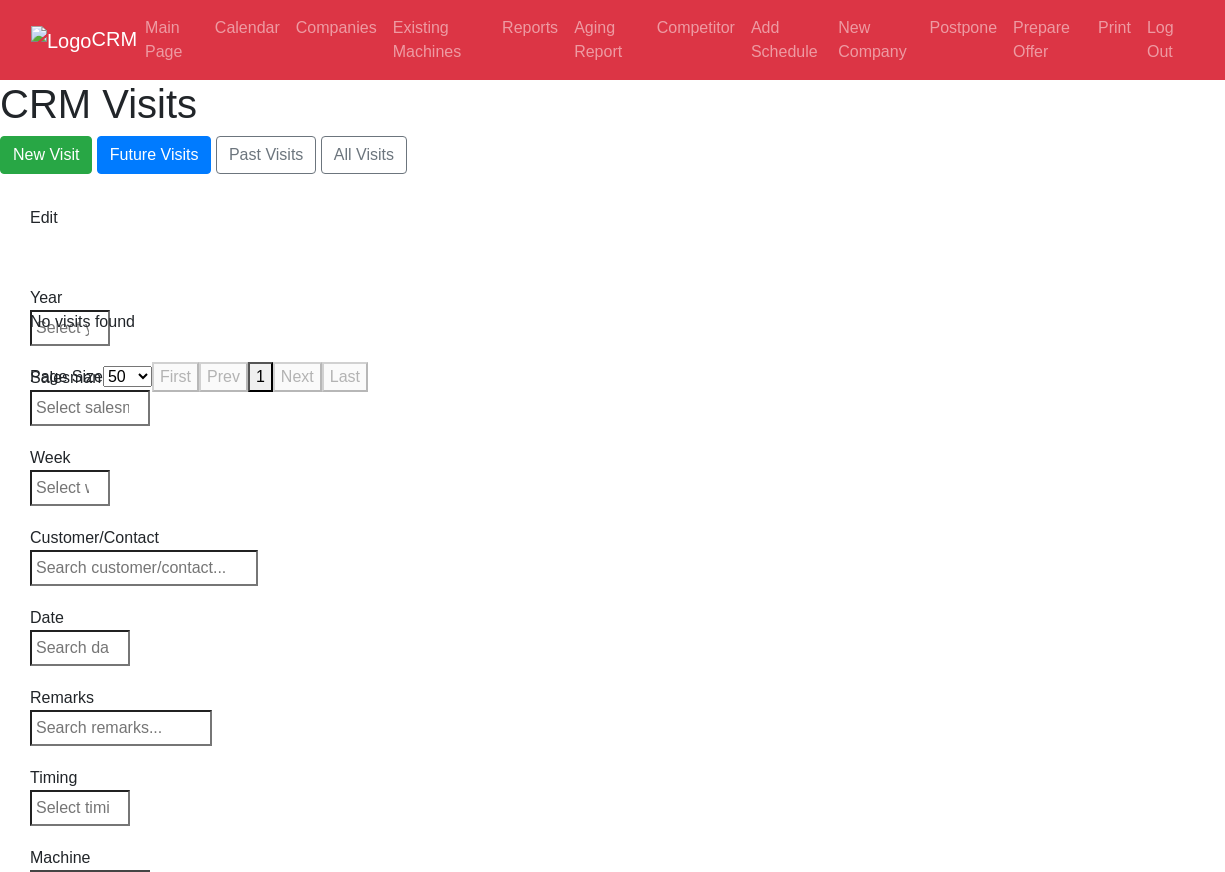 click on "CRM
Main Page
Calendar
Companies
Existing Machines
Reports
Aging Report
Competitor
Add Schedule
New Company
Postpone
Prepare Offer
Print
Log Out
CRM Visits
New Visit
Future Visits
Past Visits
All Visits
Edit Year Week" at bounding box center (612, 198) 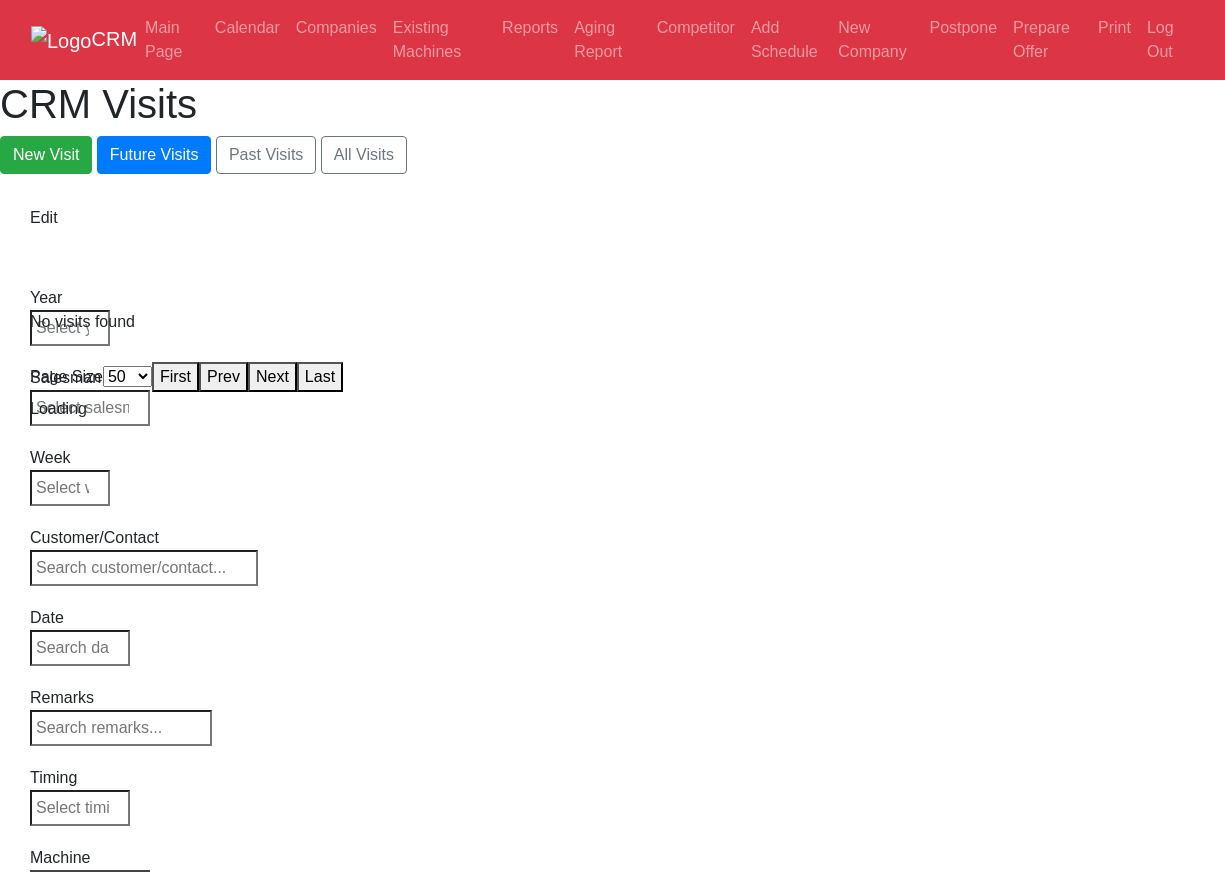 select on "50" 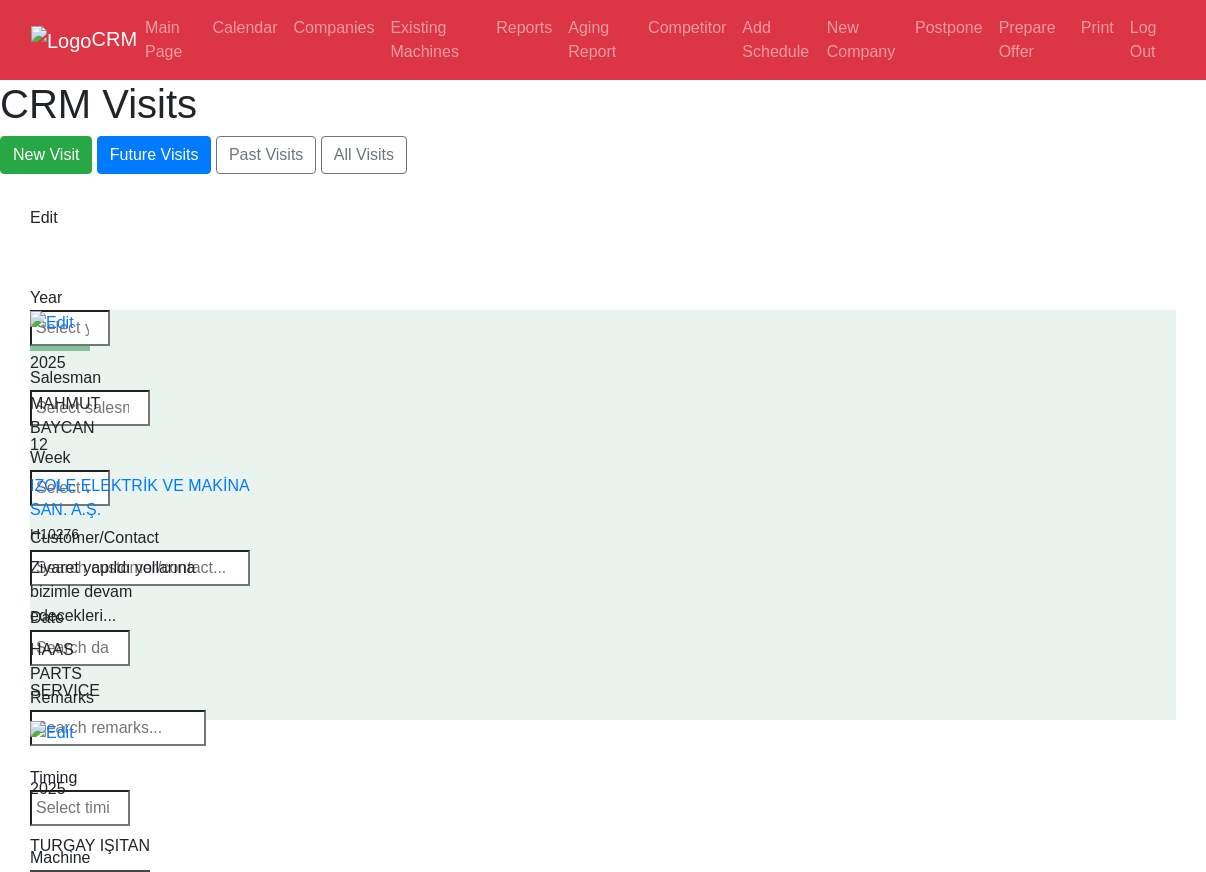 click on "Select Machine HAAS CANACA" at bounding box center [90, 884] 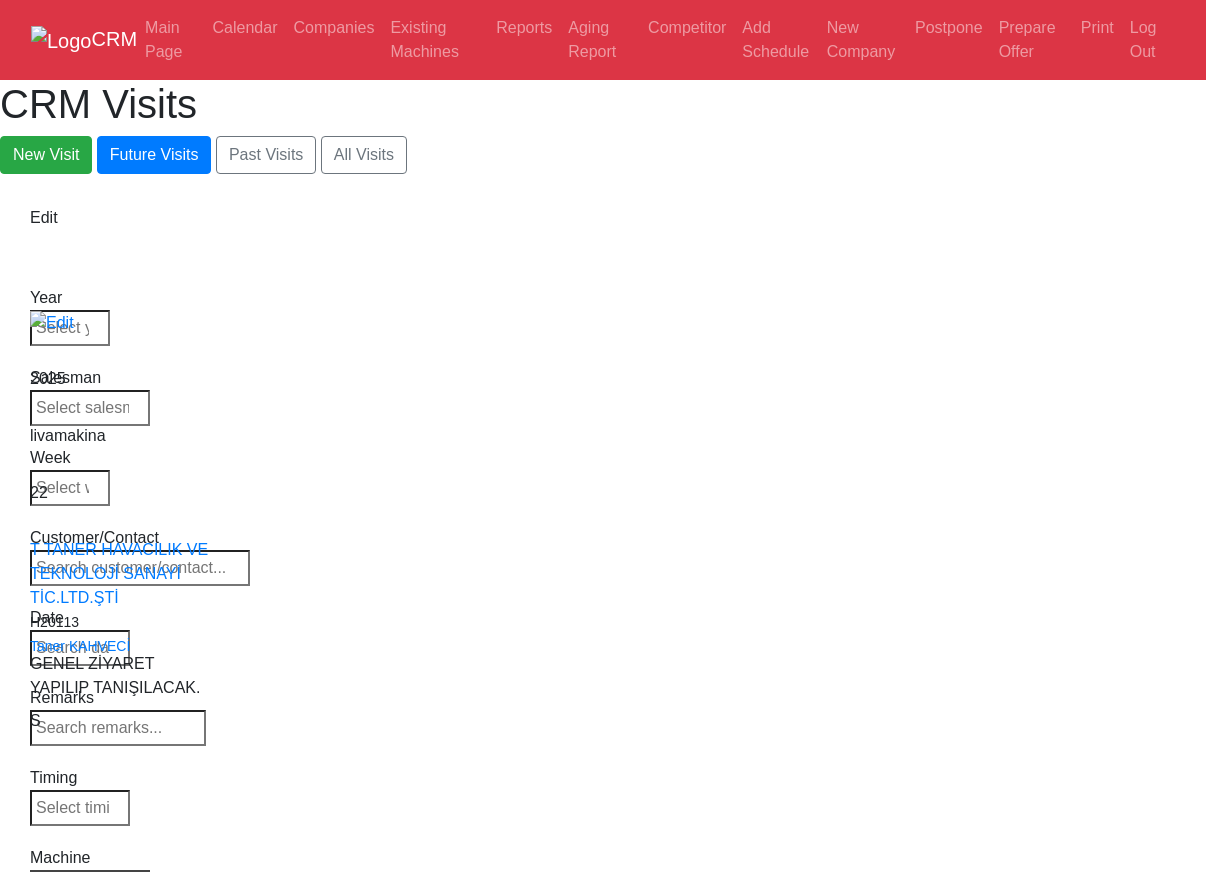 click on "Select Series All VF SERIES ST SERIES UMC EC SERIES ADDITIONAL TM SERIES MINI SERIES VM SERIES VC SERIES GM SERIES VR SERIES GR SERIES VS SERIES DC SERIES TL SERIES DS SERIES CL SERIES PARTS DT SERIES" at bounding box center (90, 884) 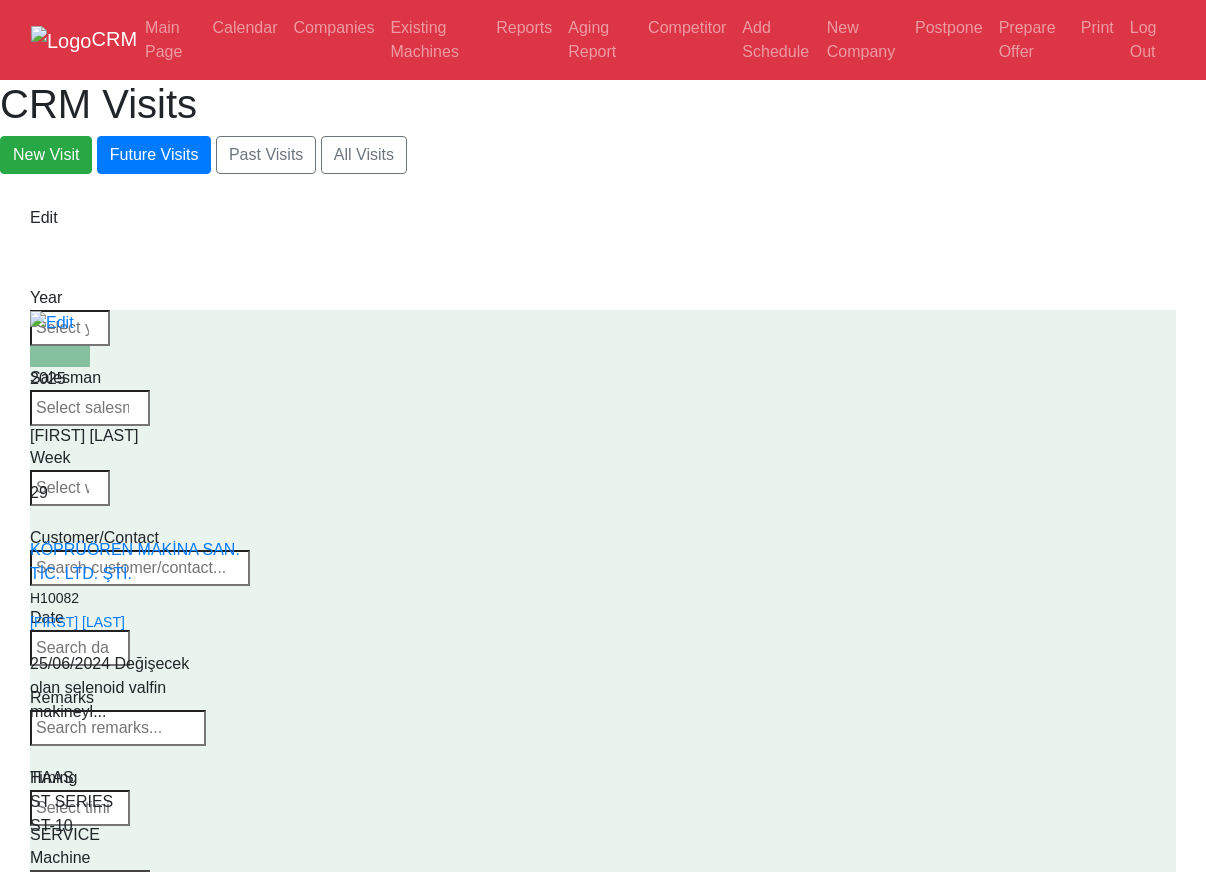 click on "Select Series All VF SERIES ST SERIES UMC EC SERIES ADDITIONAL TM SERIES MINI SERIES VM SERIES VC SERIES GM SERIES VR SERIES GR SERIES VS SERIES DC SERIES TL SERIES DS SERIES CL SERIES PARTS DT SERIES" at bounding box center [90, 884] 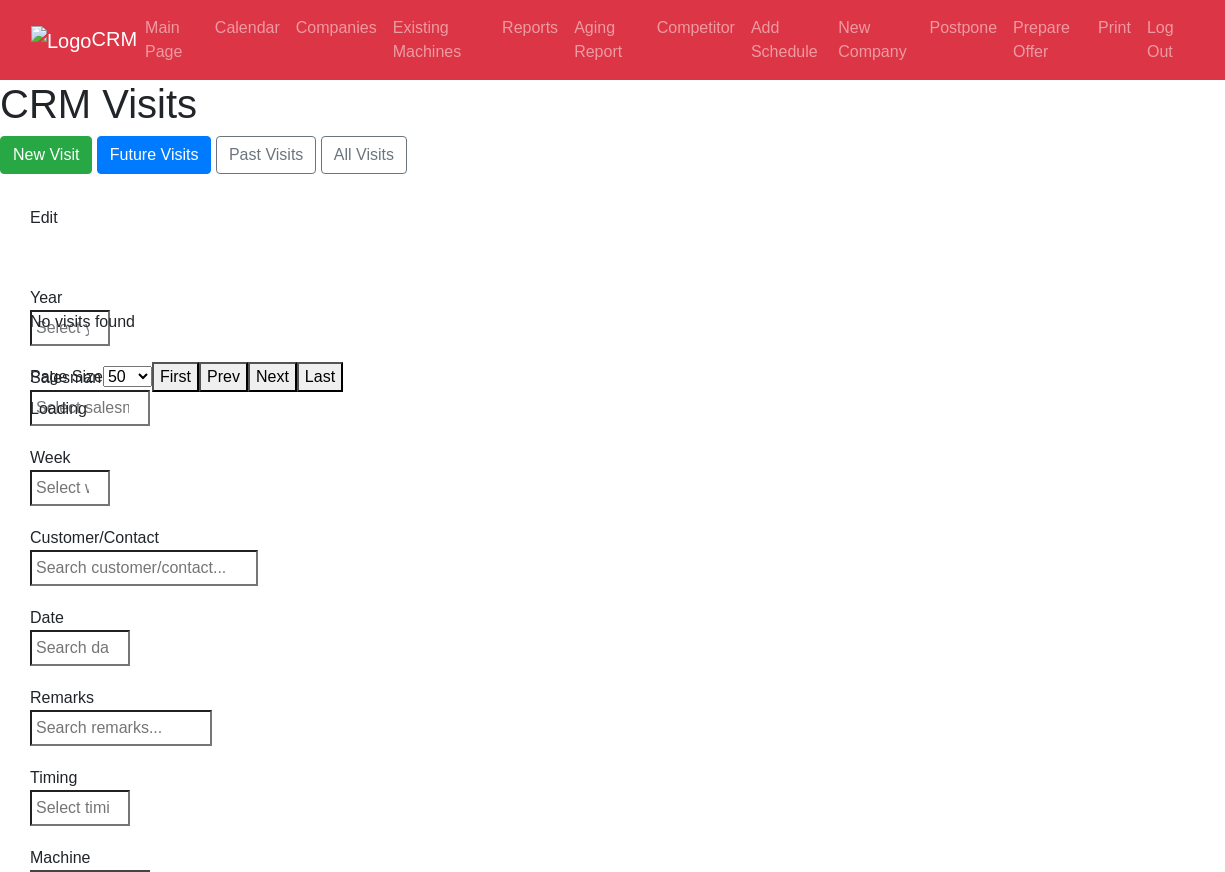 select on "50" 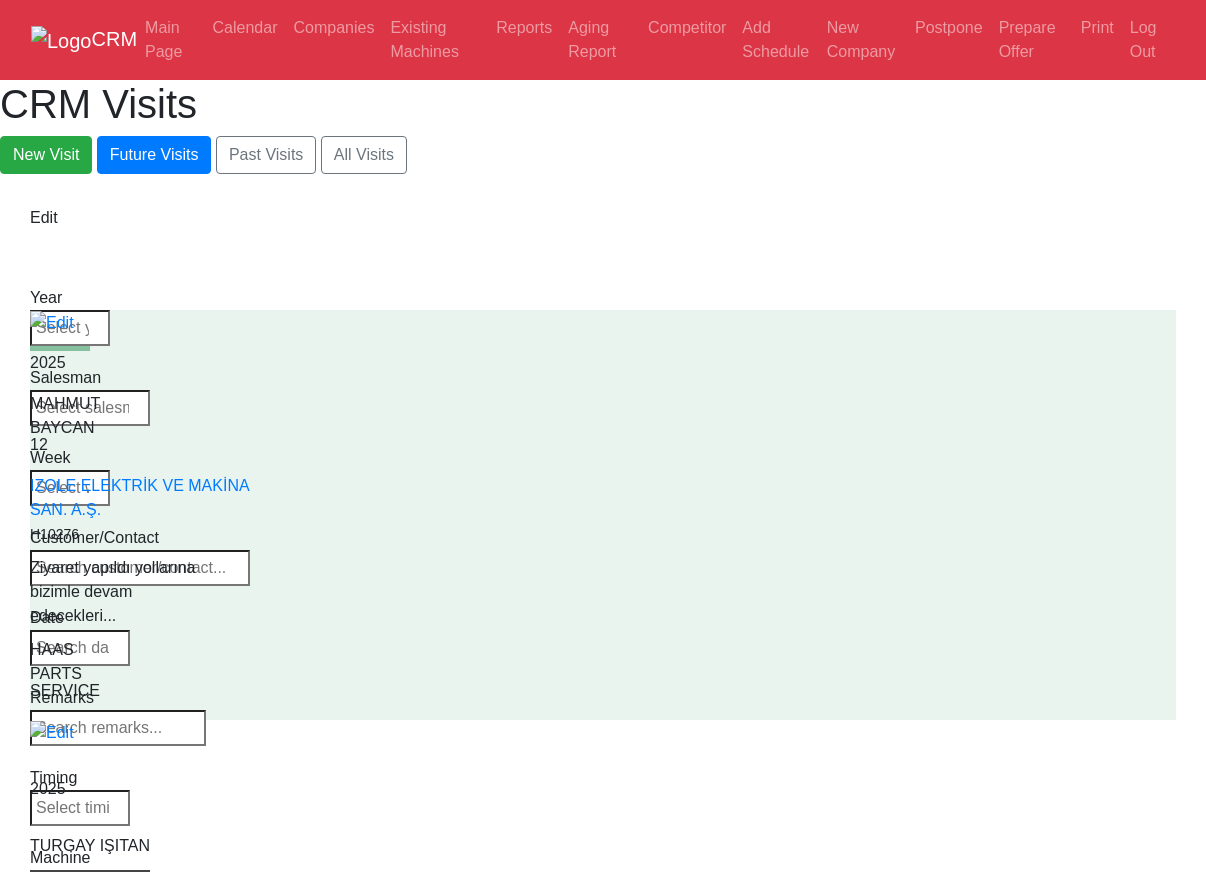 click on "Select Machine HAAS CANACA" at bounding box center [90, 884] 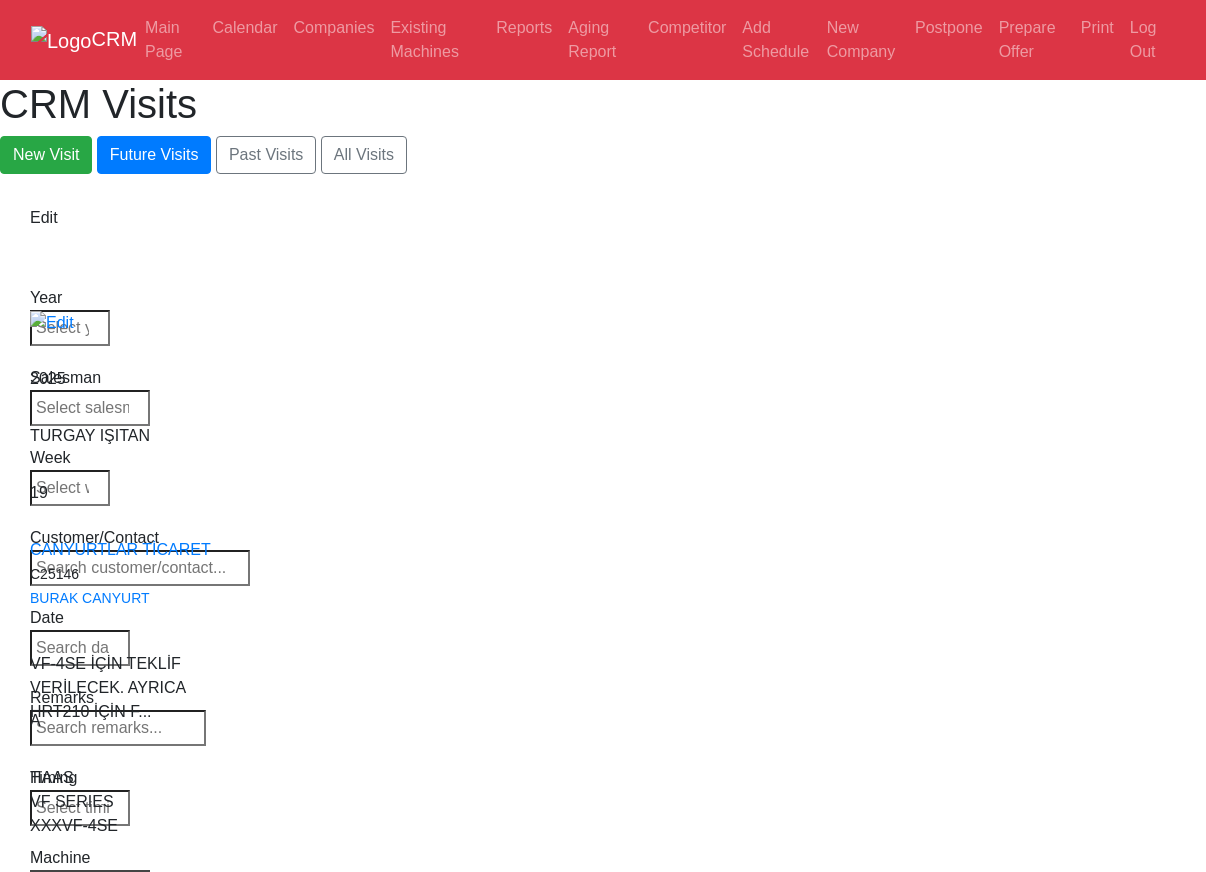 click on "Select Series All VF SERIES ST SERIES UMC EC SERIES ADDITIONAL TM SERIES MINI SERIES VM SERIES VC SERIES GM SERIES VR SERIES GR SERIES VS SERIES DC SERIES TL SERIES DS SERIES CL SERIES PARTS DT SERIES" at bounding box center [90, 884] 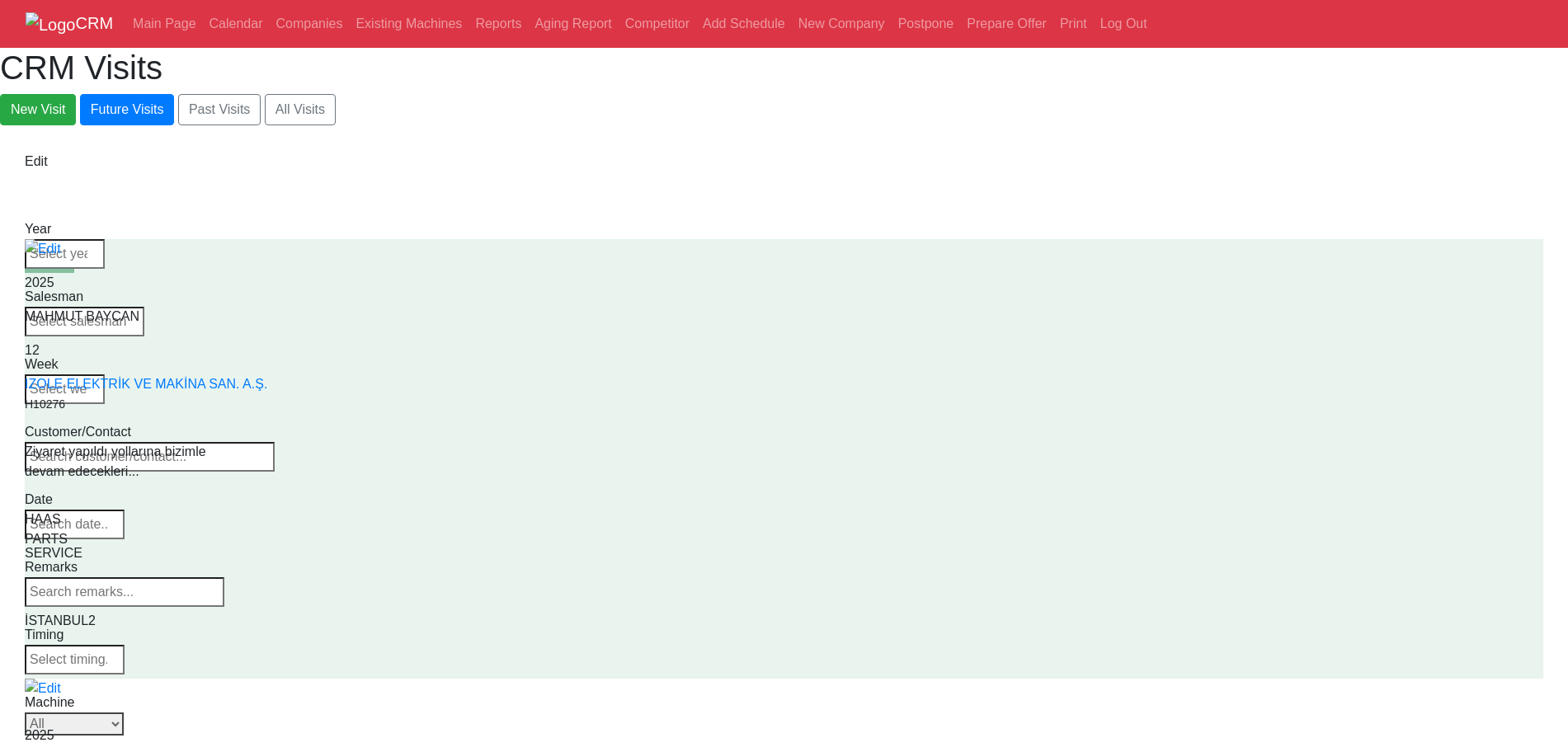 click on "Select Series All VF SERIES ST SERIES UMC EC SERIES ADDITIONAL TM SERIES MINI SERIES VM SERIES VC SERIES GM SERIES VR SERIES GR SERIES VS SERIES DC SERIES TL SERIES DS SERIES CL SERIES PARTS DT SERIES" at bounding box center [74, 724] 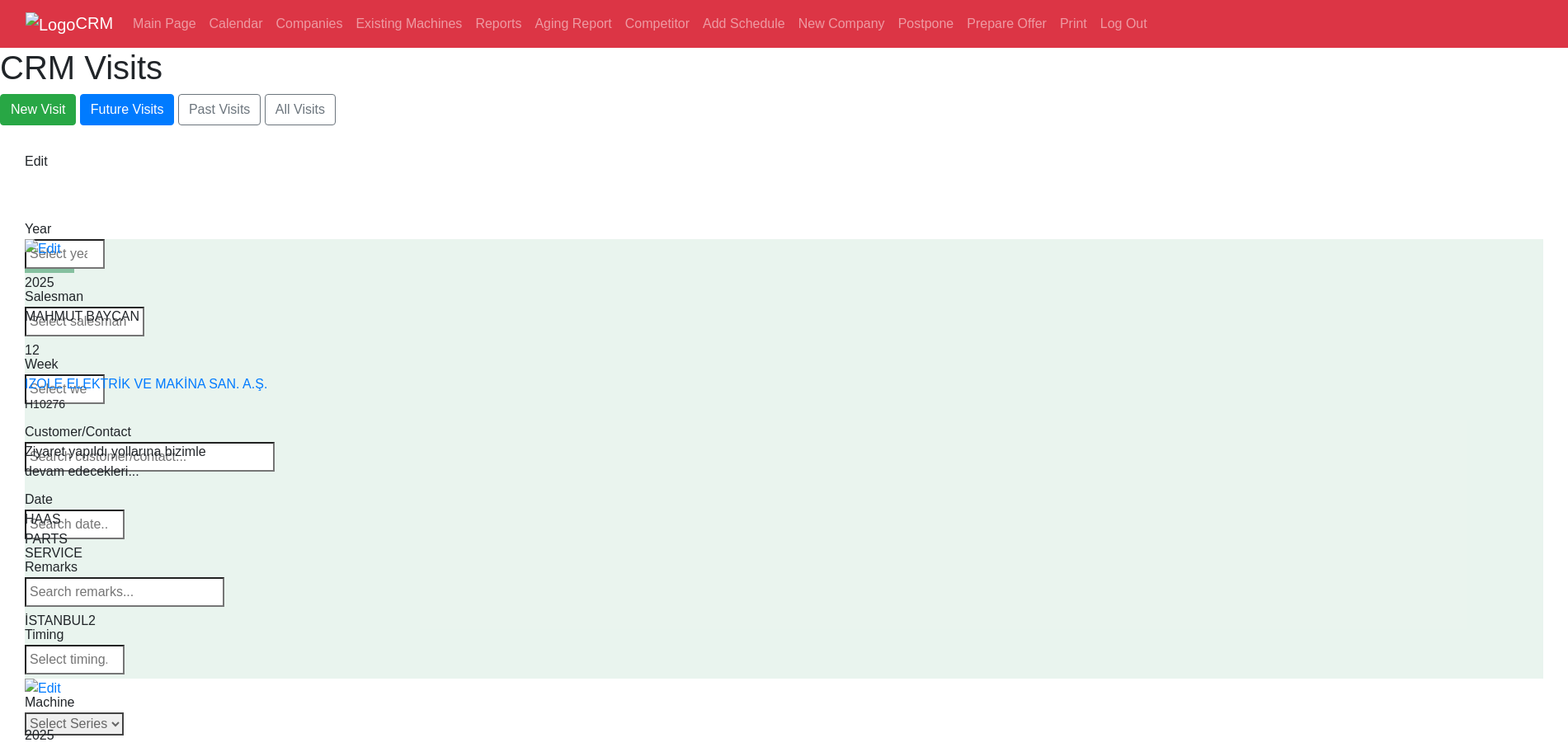 click on "Select Series All VF SERIES ST SERIES UMC EC SERIES ADDITIONAL TM SERIES MINI SERIES VM SERIES VC SERIES GM SERIES VR SERIES GR SERIES VS SERIES DC SERIES TL SERIES DS SERIES CL SERIES PARTS DT SERIES" at bounding box center [74, 724] 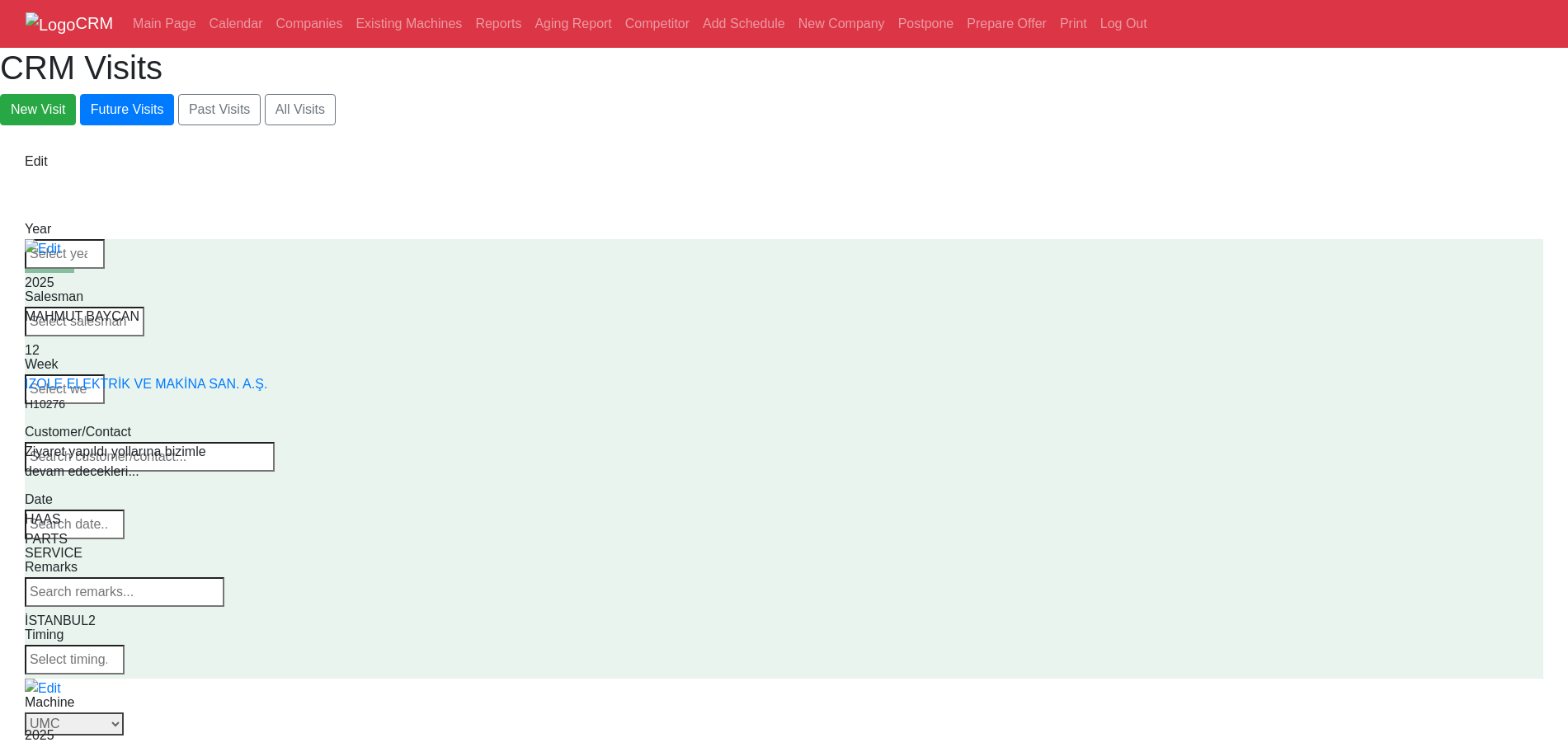 click on "Select Series VF SERIES ST SERIES UMC EC SERIES ADDITIONAL TM SERIES MINI SERIES VM SERIES VC SERIES GM SERIES VR SERIES GR SERIES VS SERIES DC SERIES TL SERIES DS SERIES CL SERIES PARTS DT SERIES" at bounding box center (74, 724) 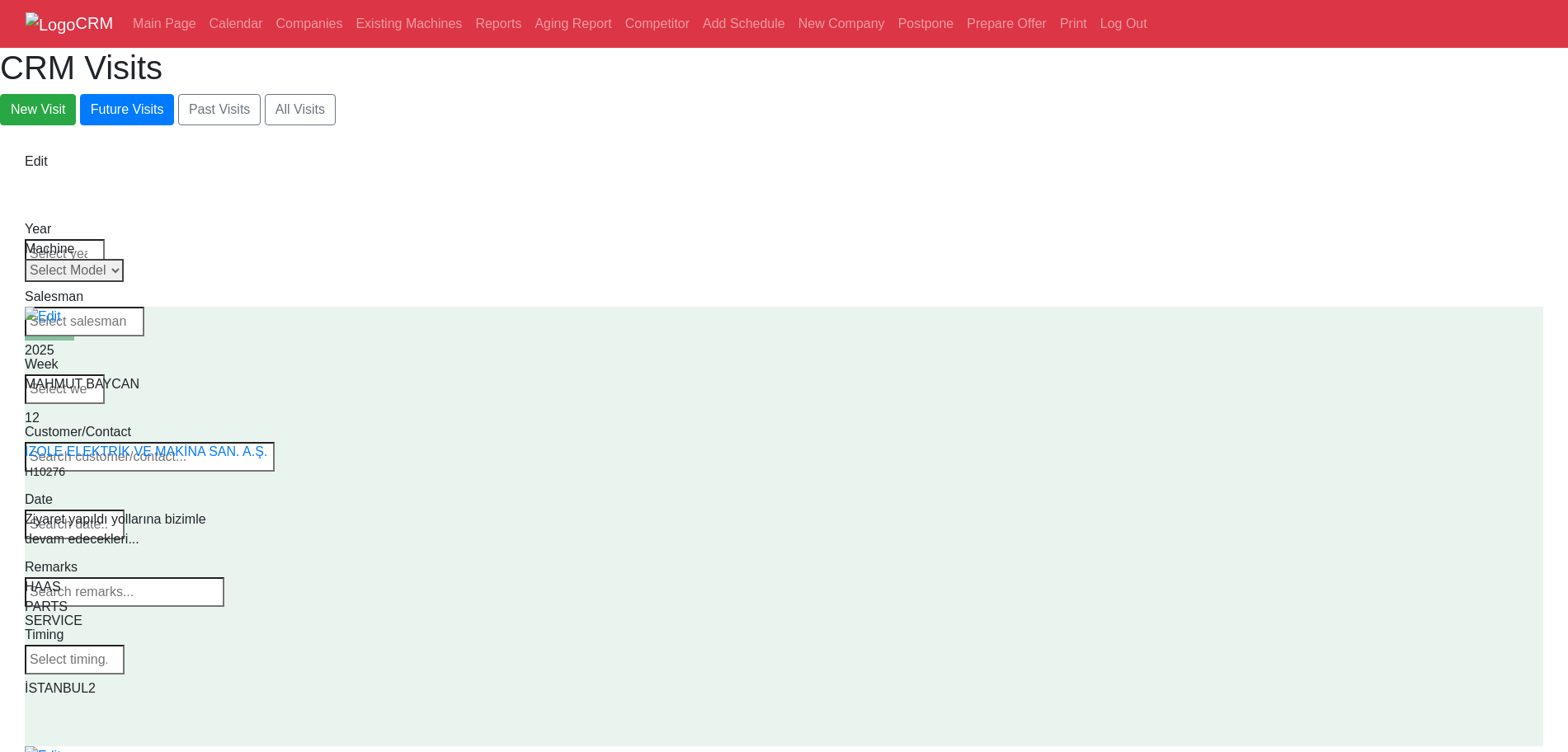 drag, startPoint x: 1048, startPoint y: 250, endPoint x: 1044, endPoint y: 266, distance: 16.492423 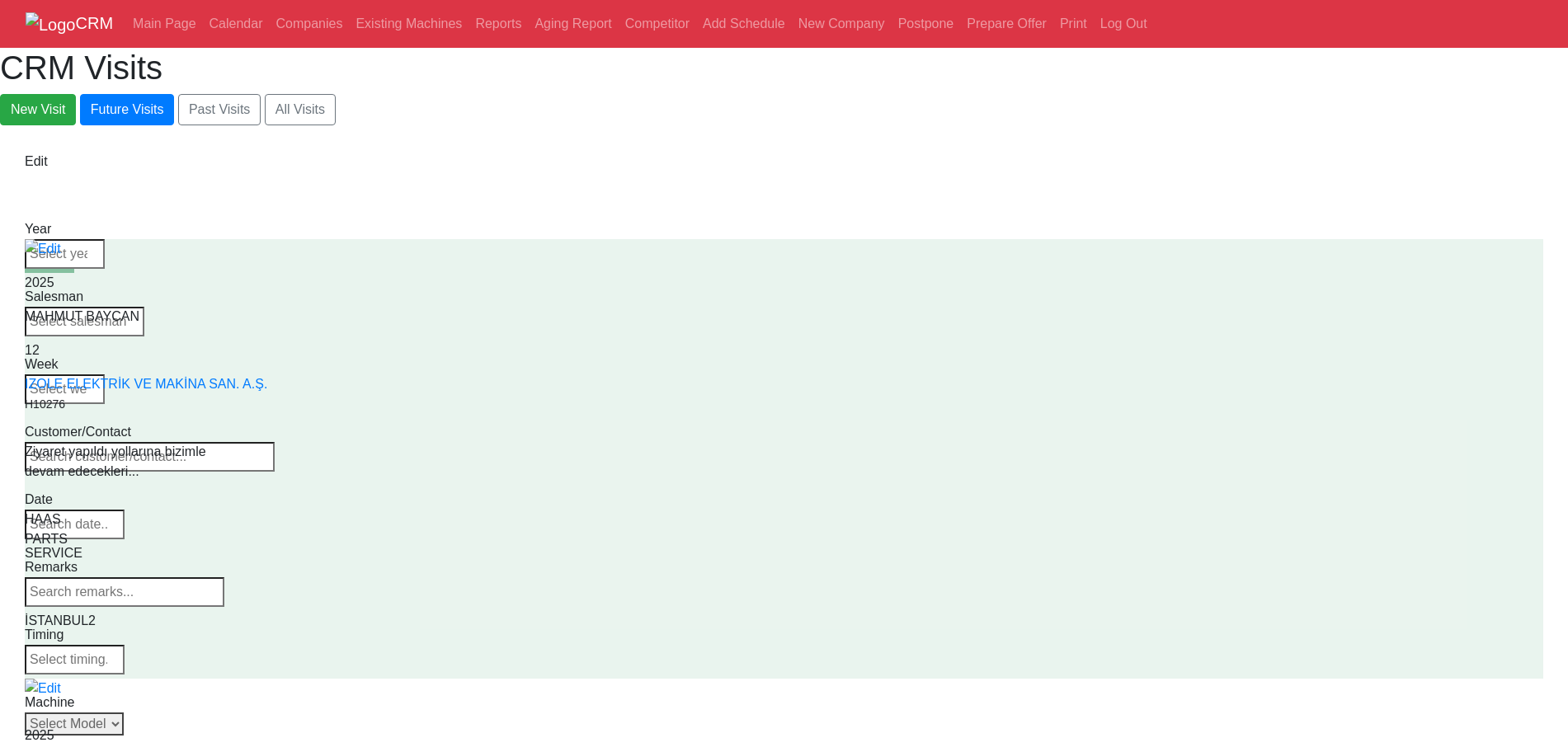 click on "Select Model UMC-1000 UMC-1000-P UMC-1000SS UMC-1000SS-P UMC-1250 UMC-1250SS UMC-1500-DUO UMC-1500SS-DUO UMC-350HD-EDU UMC-500 UMC-500SS UMC-750 UMC-750SS UMC-400 UMC-400SS" at bounding box center (74, 724) 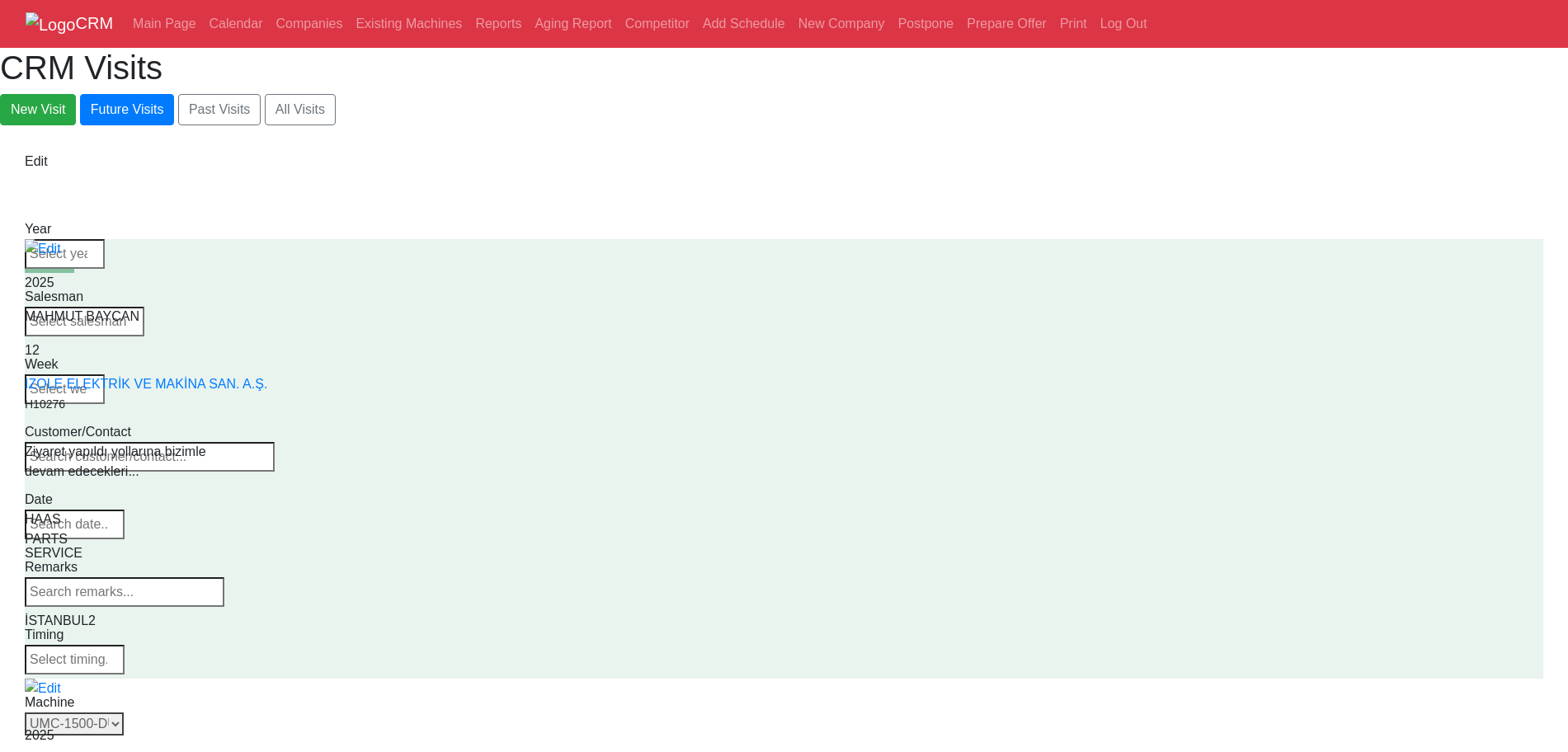 click on "Select Model UMC-1000 UMC-1000-P UMC-1000SS UMC-1000SS-P UMC-1250 UMC-1250SS UMC-1500-DUO UMC-1500SS-DUO UMC-350HD-EDU UMC-500 UMC-500SS UMC-750 UMC-750SS UMC-400 UMC-400SS" at bounding box center [74, 724] 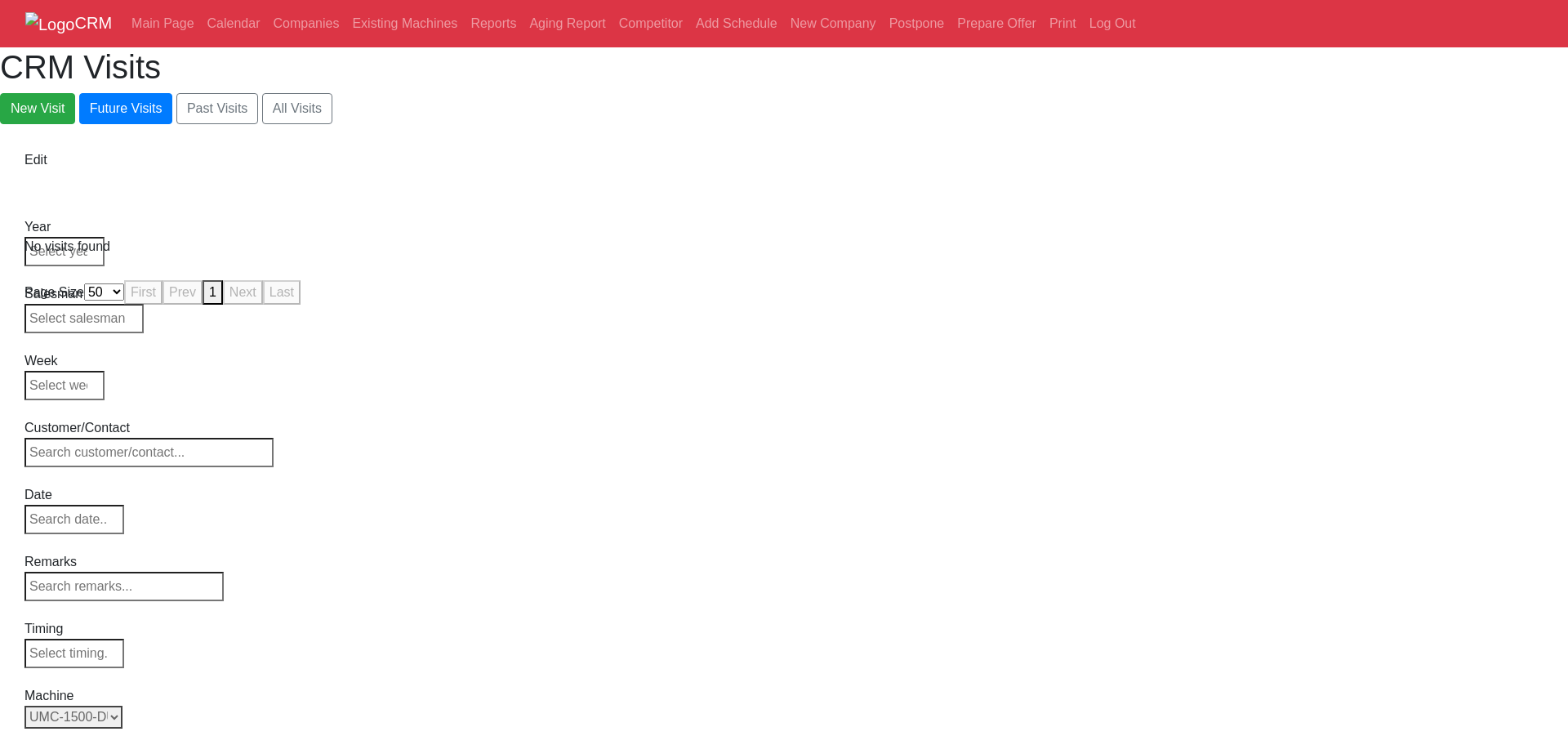 click on "Select Model UMC-1000 UMC-1000-P UMC-1000SS UMC-1000SS-P UMC-1250 UMC-1250SS UMC-1500-DUO UMC-1500SS-DUO UMC-350HD-EDU UMC-500 UMC-500SS UMC-750 UMC-750SS UMC-400 UMC-400SS" at bounding box center (74, 717) 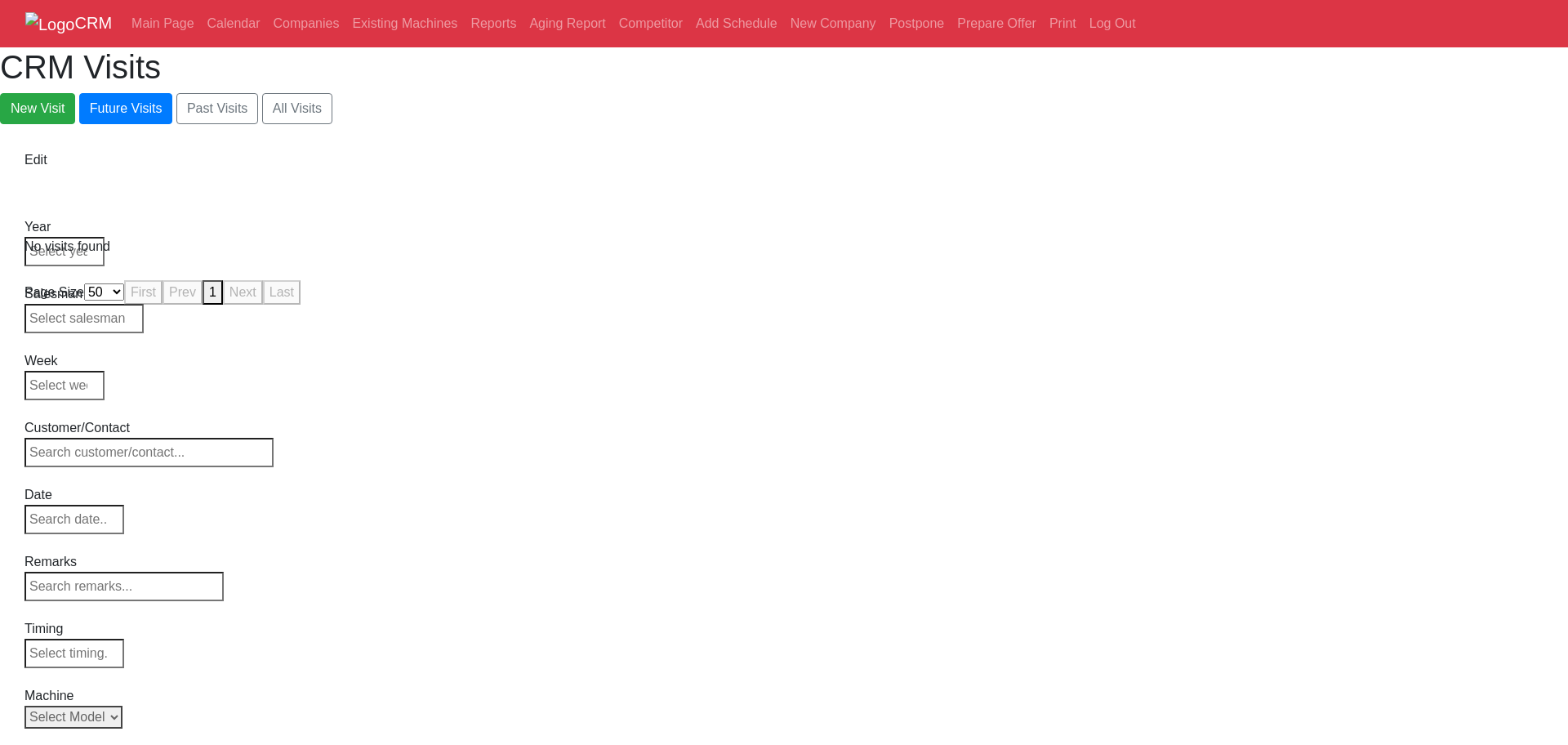 click on "Select Model UMC-1000 UMC-1000-P UMC-1000SS UMC-1000SS-P UMC-1250 UMC-1250SS UMC-1500-DUO UMC-1500SS-DUO UMC-350HD-EDU UMC-500 UMC-500SS UMC-750 UMC-750SS UMC-400 UMC-400SS" at bounding box center [74, 717] 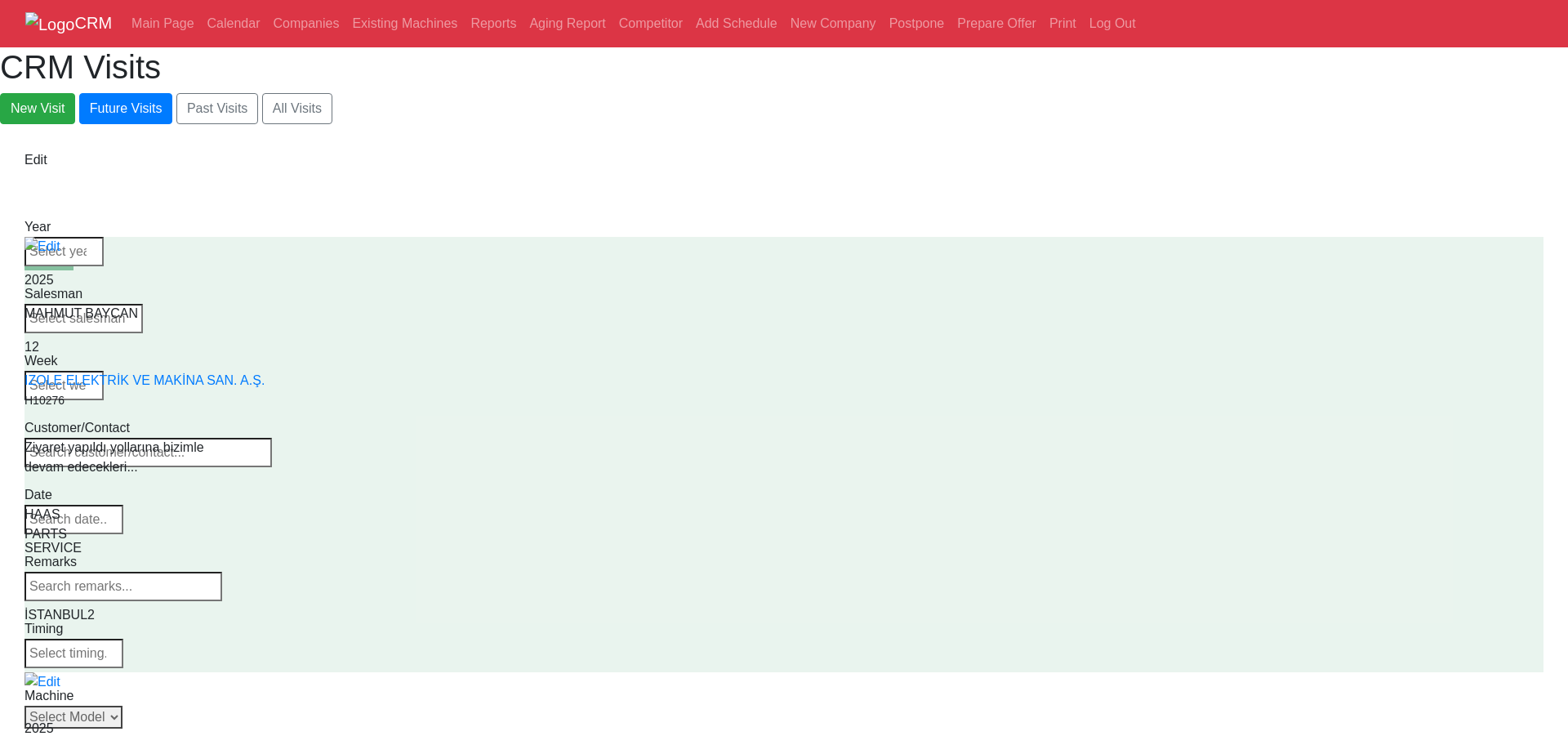 click on "Select Model UMC-1000 UMC-1000-P UMC-1000SS UMC-1000SS-P UMC-1250 UMC-1250SS UMC-1500-DUO UMC-1500SS-DUO UMC-350HD-EDU UMC-500 UMC-500SS UMC-750 UMC-750SS UMC-400 UMC-400SS" at bounding box center [74, 717] 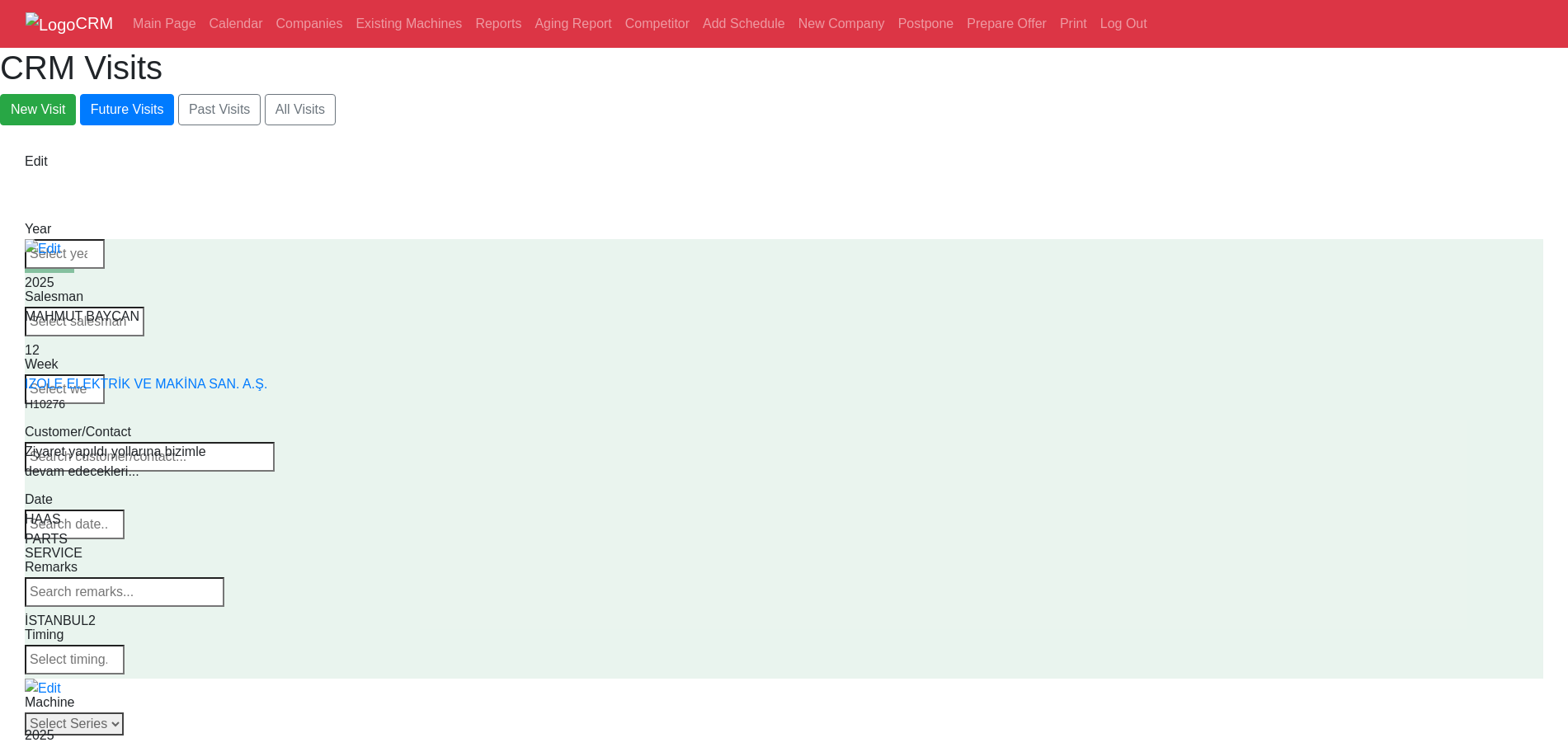click on "Select Series VF SERIES ST SERIES UMC EC SERIES ADDITIONAL TM SERIES MINI SERIES VM SERIES VC SERIES GM SERIES VR SERIES GR SERIES VS SERIES DC SERIES TL SERIES DS SERIES CL SERIES PARTS DT SERIES" at bounding box center [74, 724] 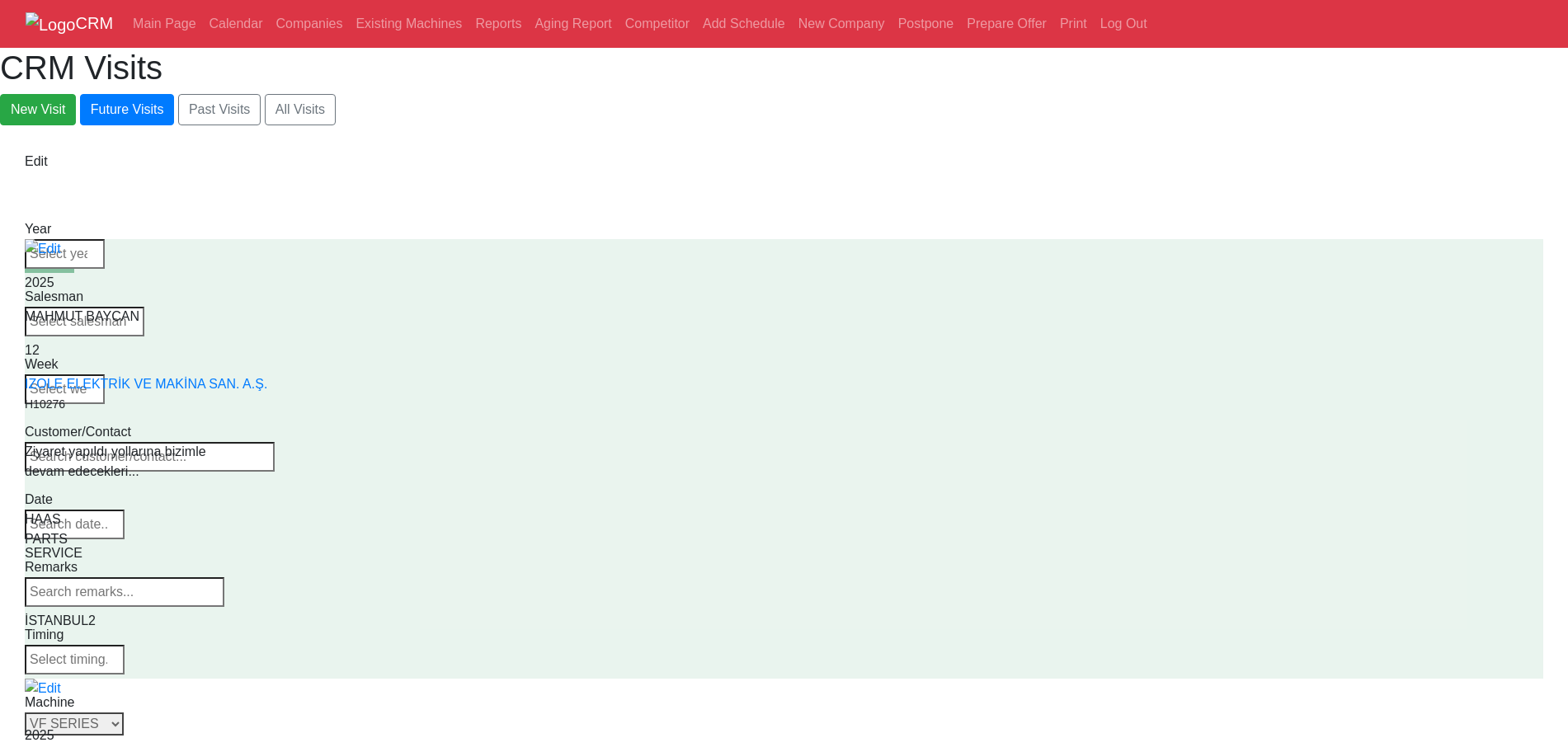click on "Select Series VF SERIES ST SERIES UMC EC SERIES ADDITIONAL TM SERIES MINI SERIES VM SERIES VC SERIES GM SERIES VR SERIES GR SERIES VS SERIES DC SERIES TL SERIES DS SERIES CL SERIES PARTS DT SERIES" at bounding box center [74, 724] 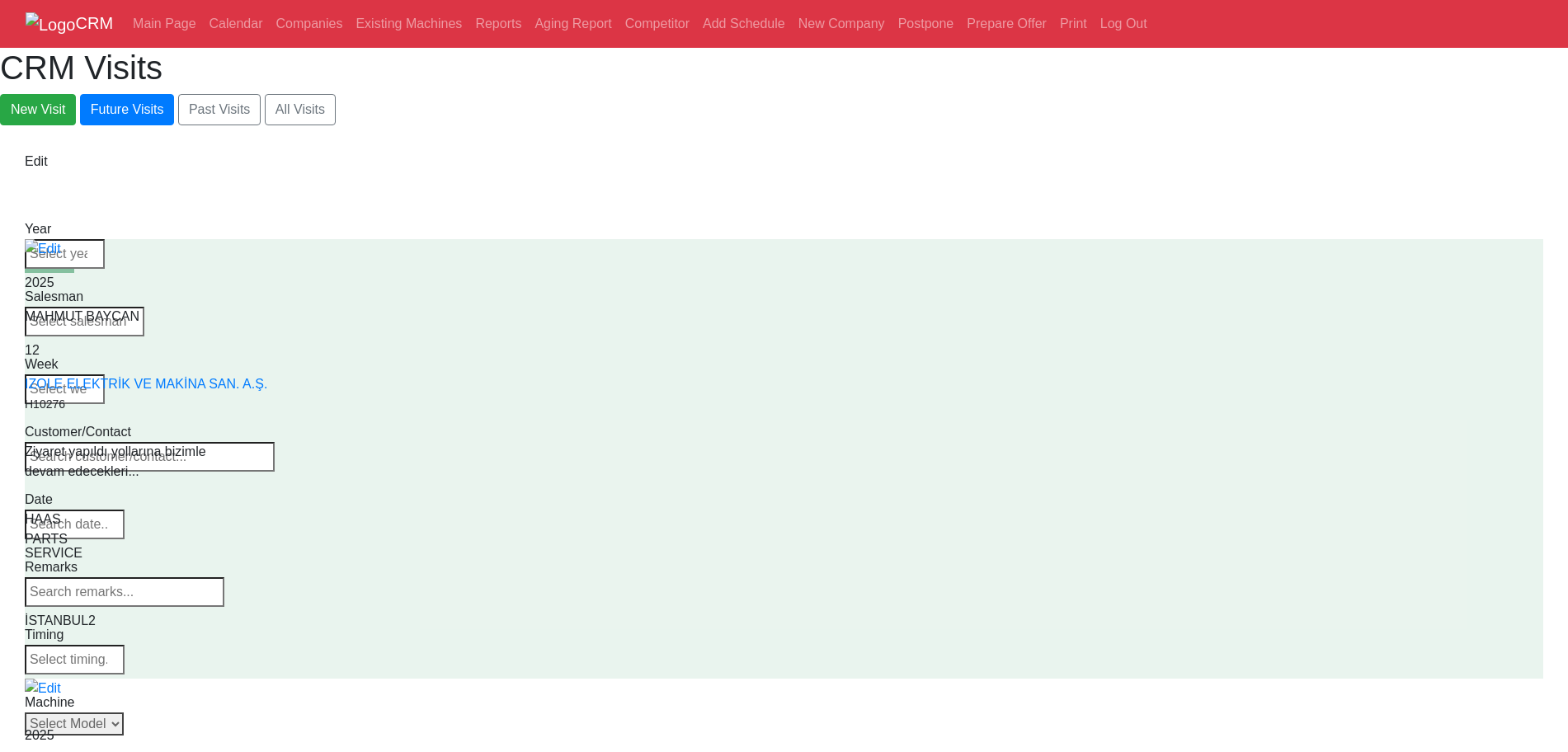 click on "Select Model VF-1 VF-2 VF-2SS VF-2SSYT VF-2TR VF-2YT VF-3 VF-3SS VF-3SSYT VF-3YT VF-3YT/50 VF-4 VF-4SS VF-5/40 VF-5/40TR VF-5/40XT VF-5/50 VF-5/50TR VF-5/50XT VF-5SS VF-10/40 VF-10/50 VF-11/40 VF-11/50 VF-12/40 VF-12/50 VF-14/40 VF-14/50 VF-6/40 VF-6/40TR VF-6/50 VF-6/50TR VF-6SS VF-7/40 VF-7/50 VF-8/40 VF-8/50 VF-9/40 VF-9/50" at bounding box center [74, 724] 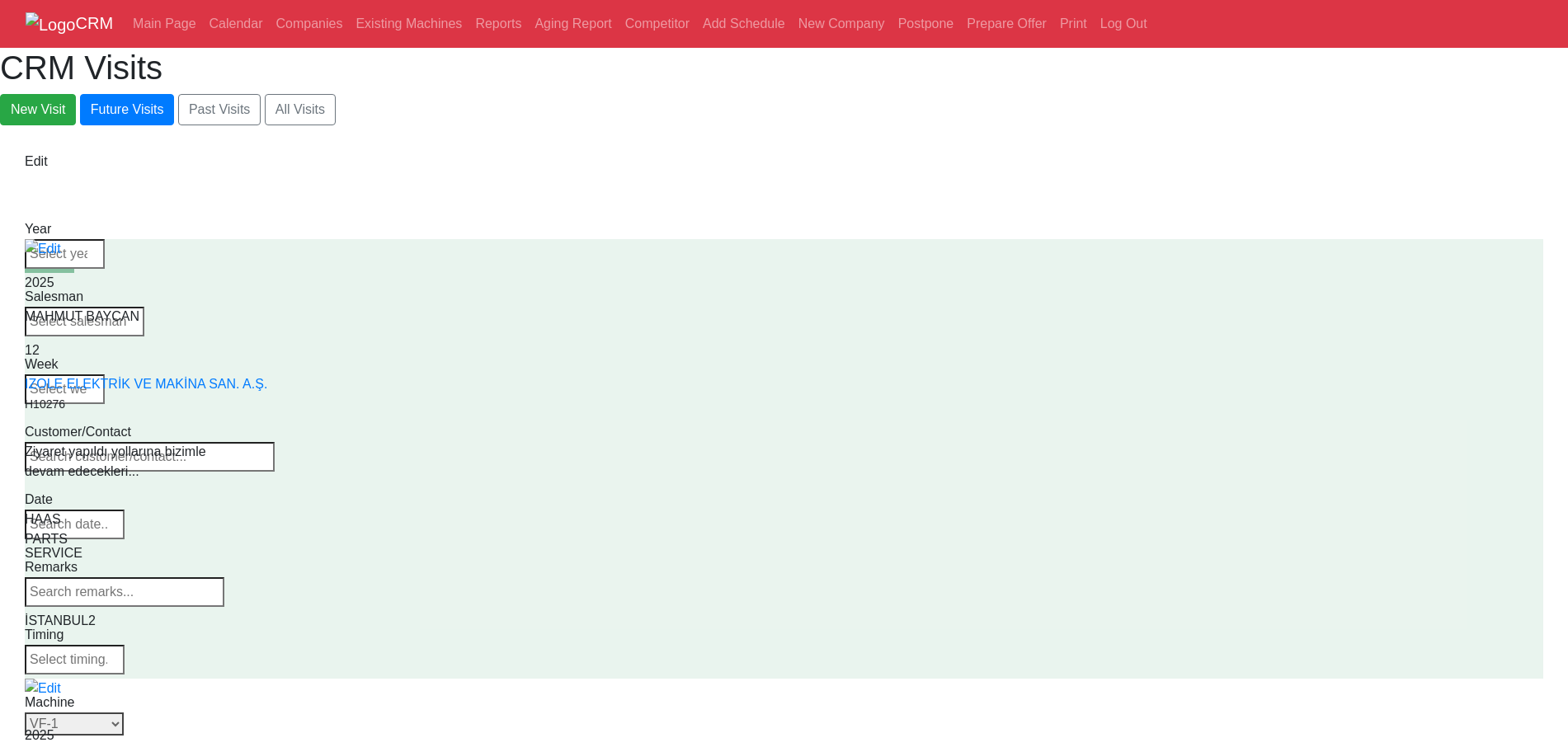 click on "Select Model VF-1 VF-2 VF-2SS VF-2SSYT VF-2TR VF-2YT VF-3 VF-3SS VF-3SSYT VF-3YT VF-3YT/50 VF-4 VF-4SS VF-5/40 VF-5/40TR VF-5/40XT VF-5/50 VF-5/50TR VF-5/50XT VF-5SS VF-10/40 VF-10/50 VF-11/40 VF-11/50 VF-12/40 VF-12/50 VF-14/40 VF-14/50 VF-6/40 VF-6/40TR VF-6/50 VF-6/50TR VF-6SS VF-7/40 VF-7/50 VF-8/40 VF-8/50 VF-9/40 VF-9/50" at bounding box center [74, 724] 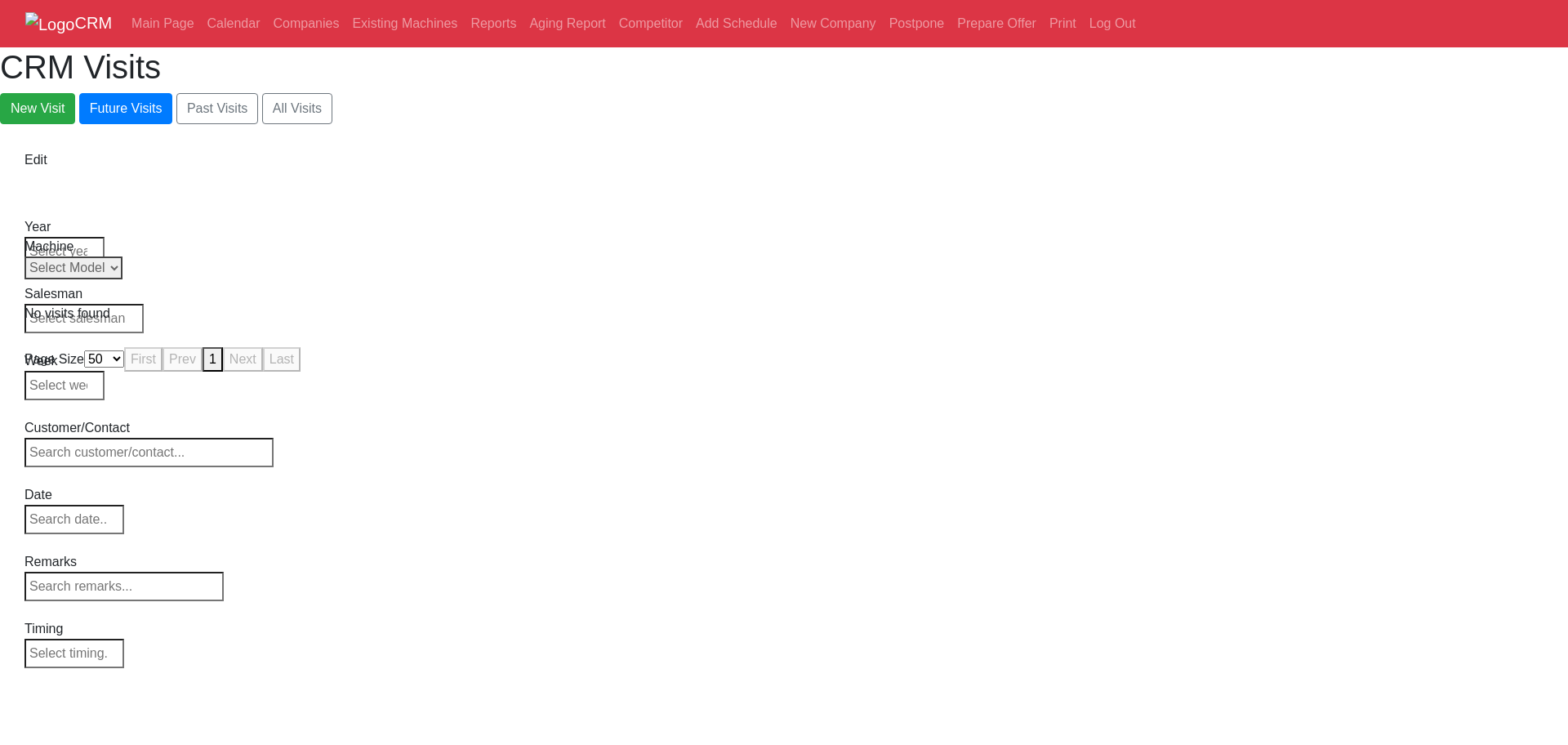 drag, startPoint x: 1057, startPoint y: 243, endPoint x: 1042, endPoint y: 302, distance: 60.876925 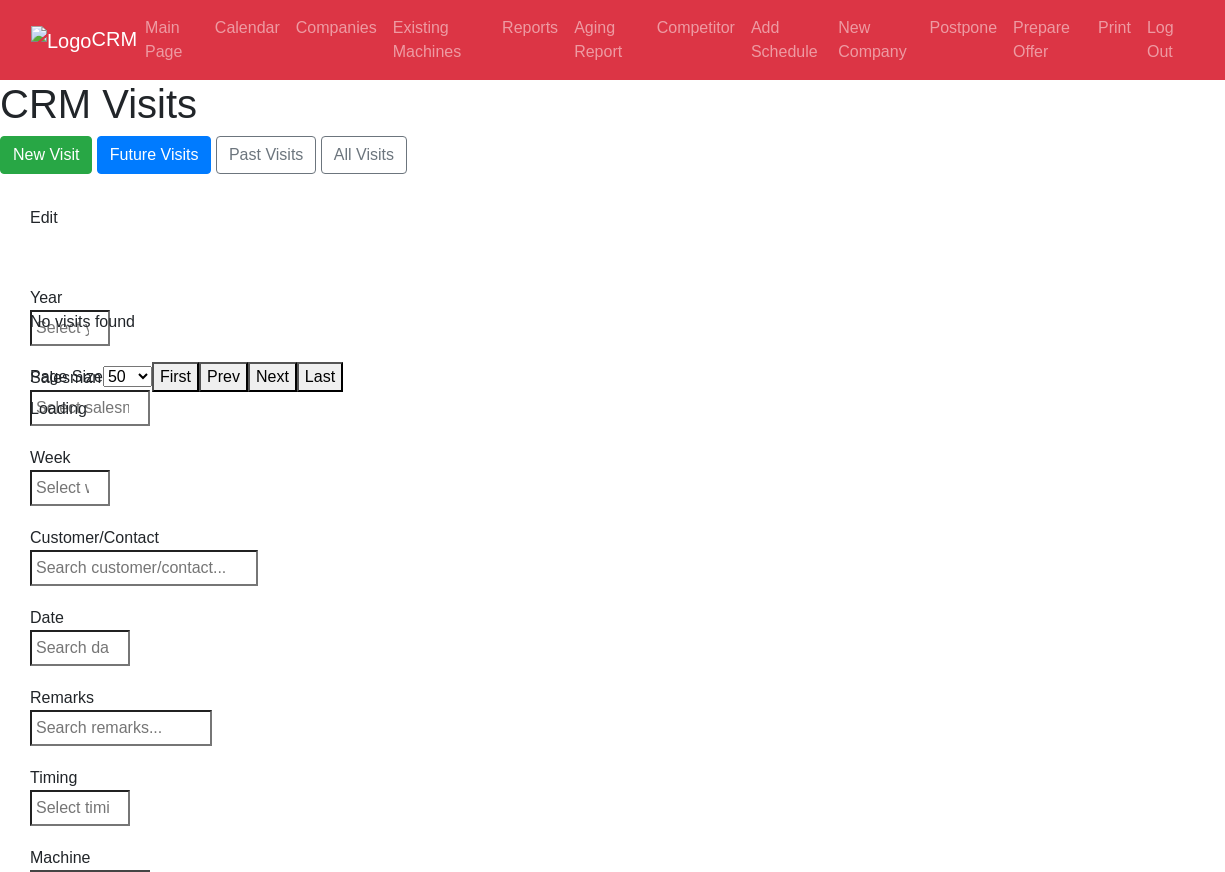 select on "50" 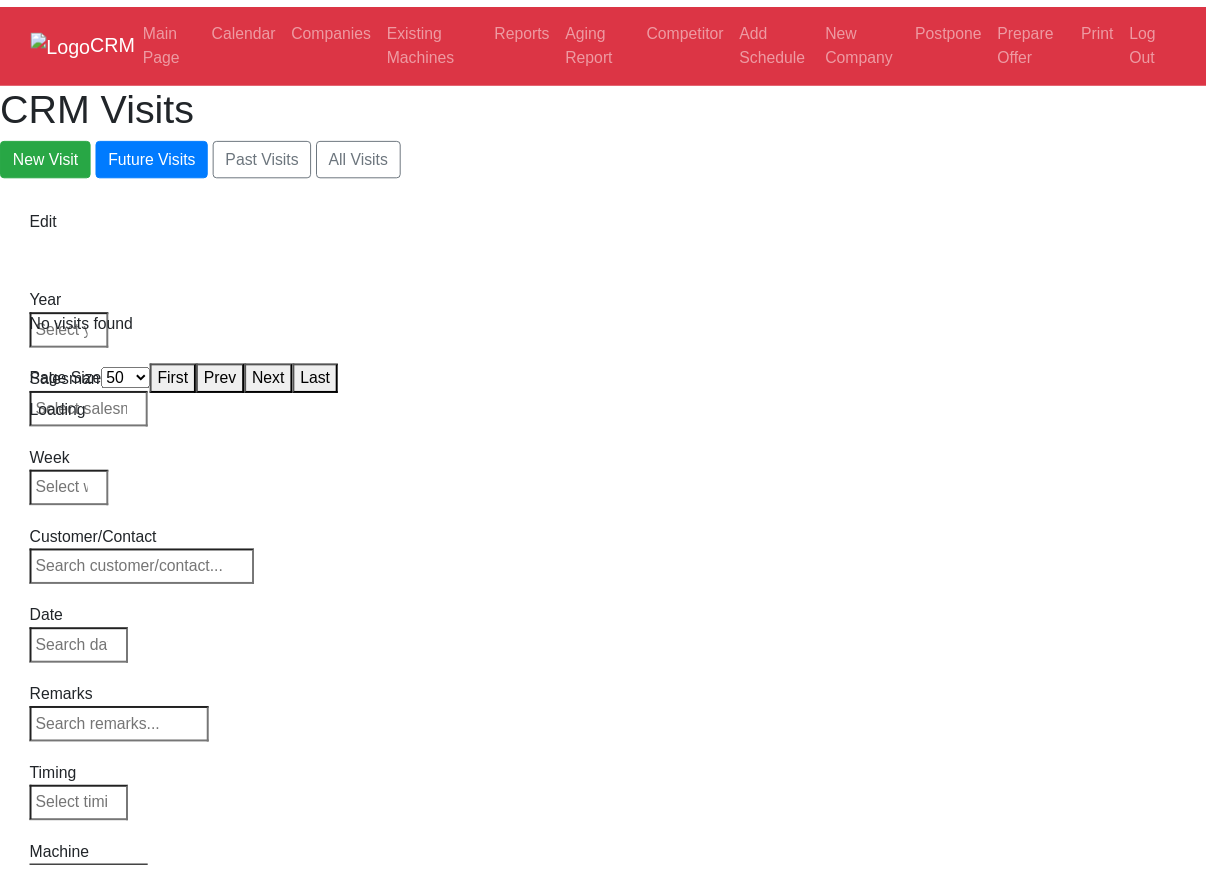 scroll, scrollTop: 0, scrollLeft: 0, axis: both 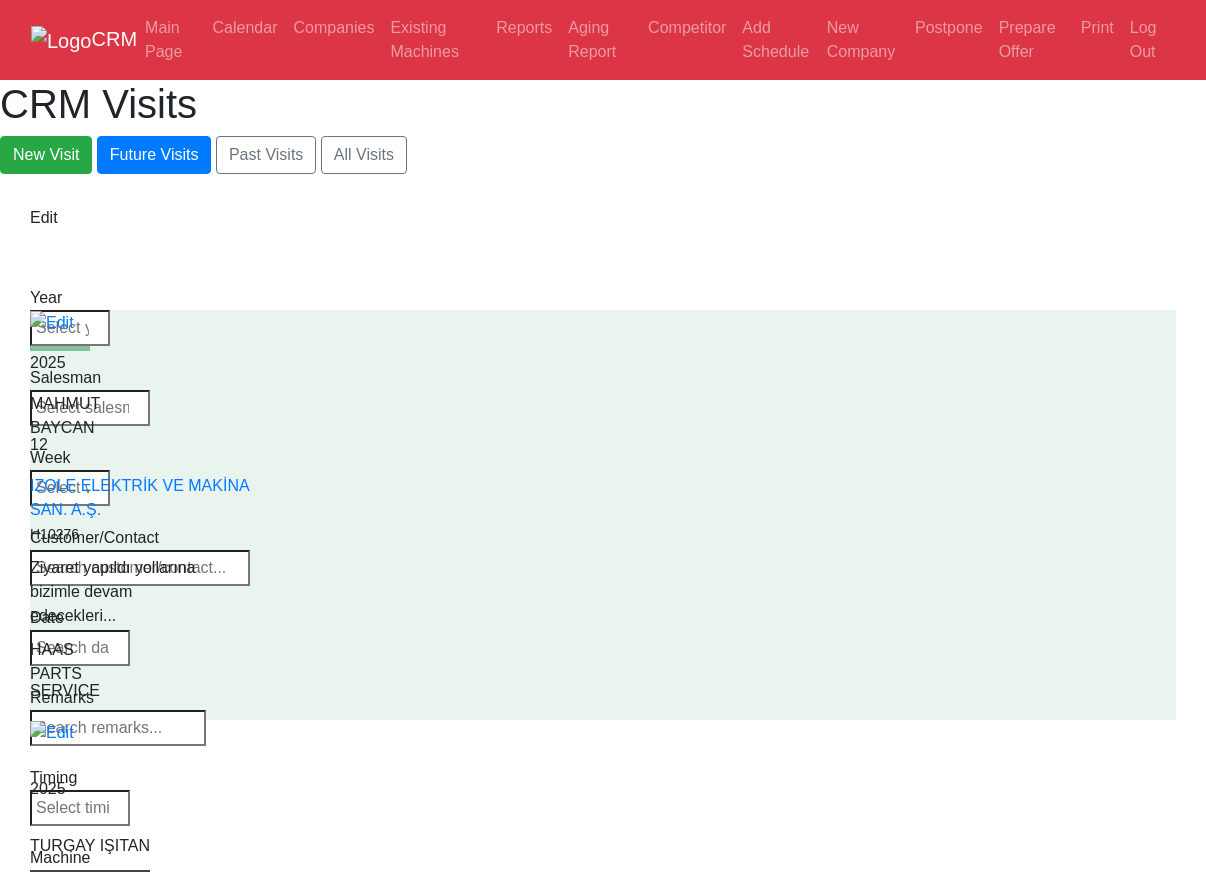 click on "Select Machine HAAS CANACA" at bounding box center (90, 884) 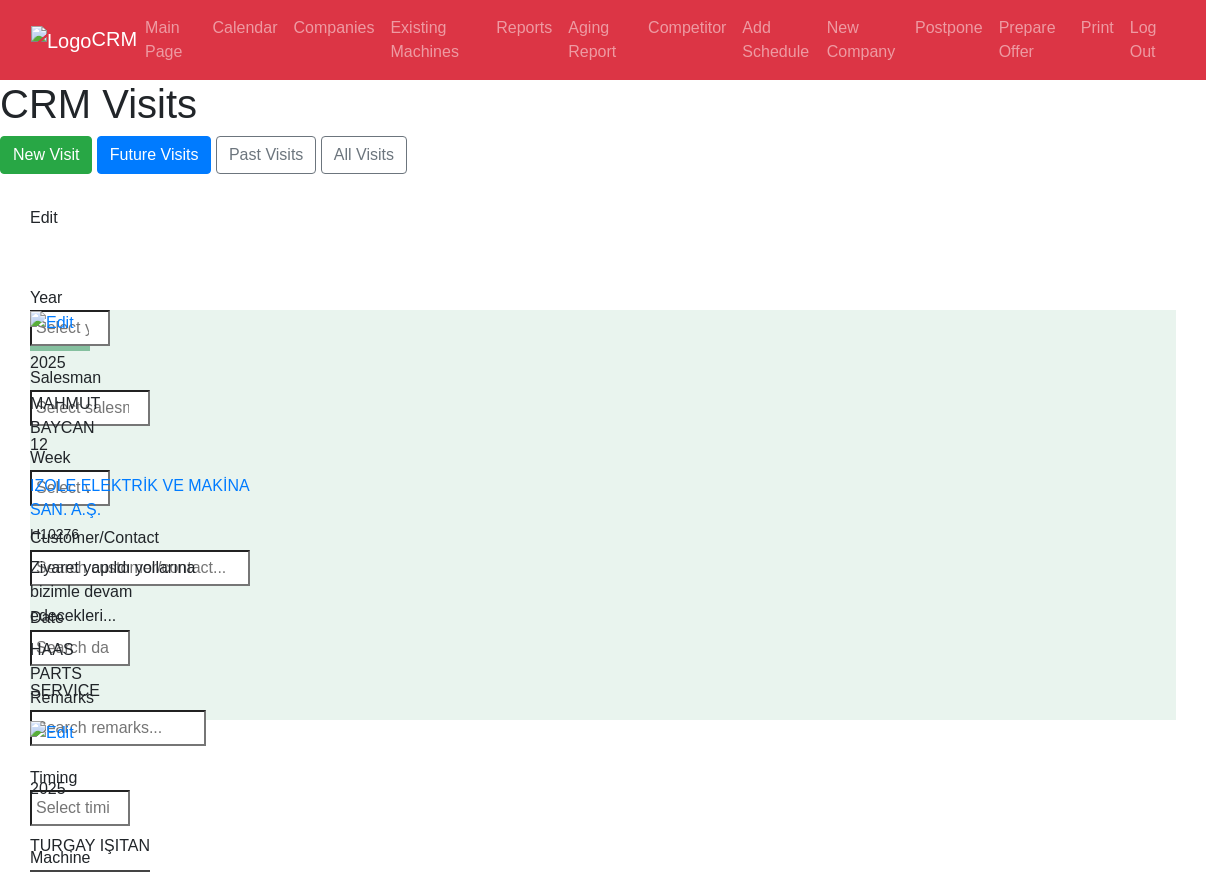 select on "1" 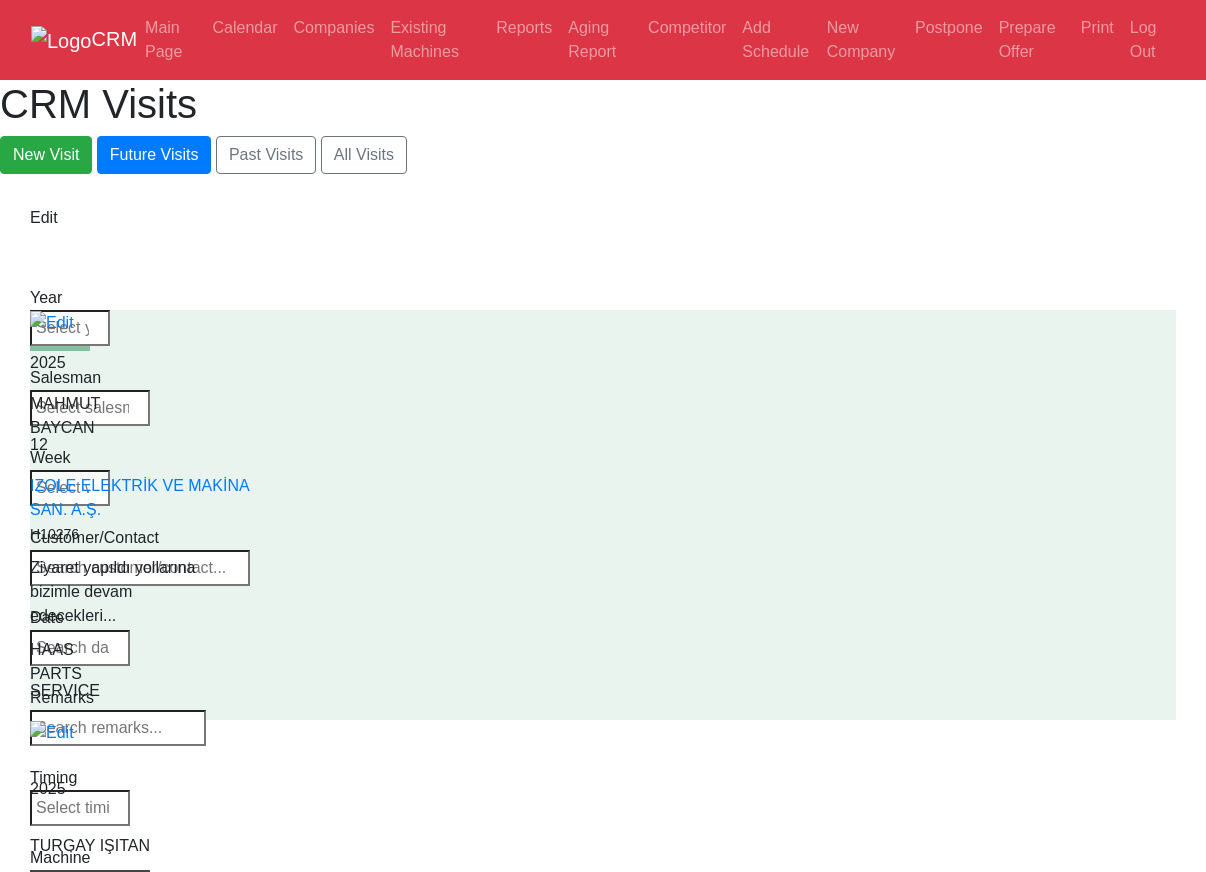 click on "Select Series All VF SERIES ST SERIES UMC EC SERIES ADDITIONAL TM SERIES MINI SERIES VM SERIES VC SERIES GM SERIES VR SERIES GR SERIES VS SERIES DC SERIES TL SERIES DS SERIES CL SERIES PARTS DT SERIES" at bounding box center [90, 884] 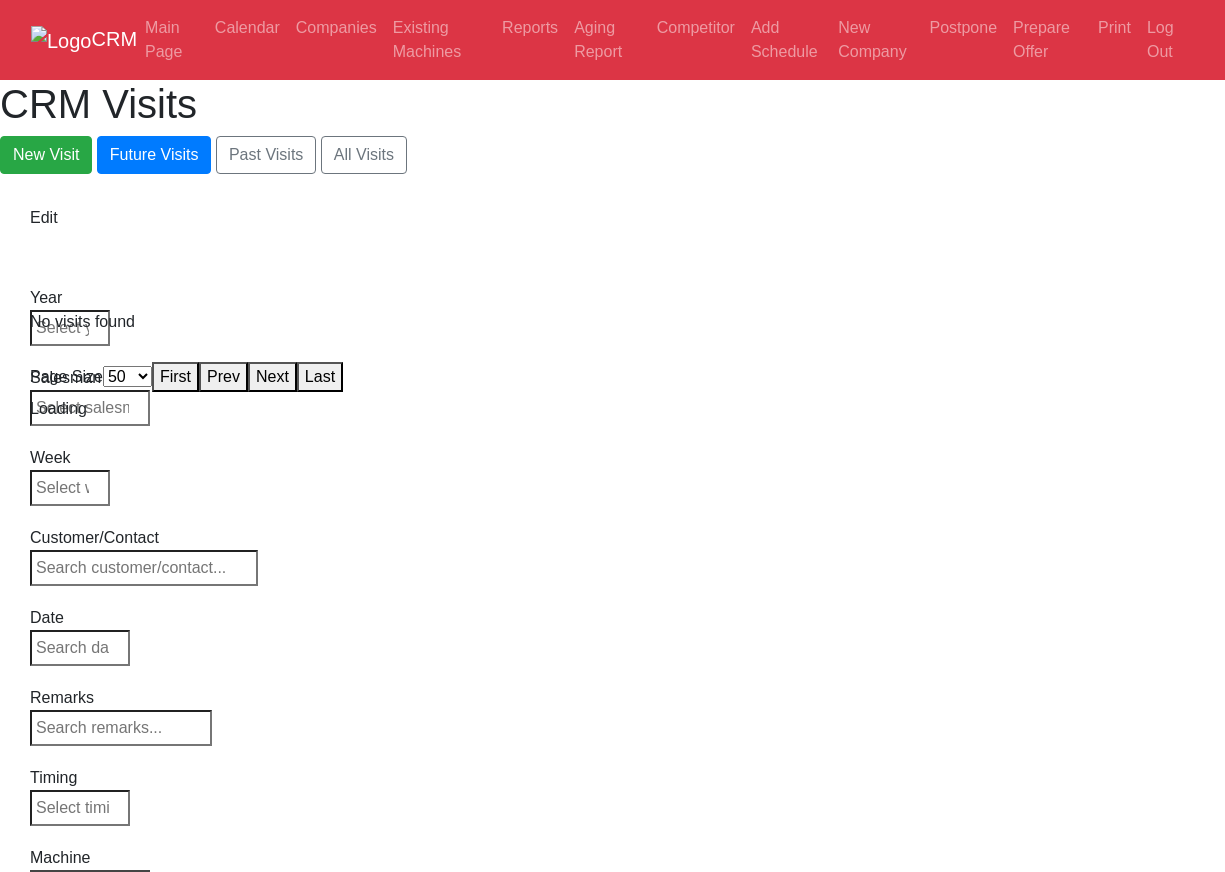 select on "50" 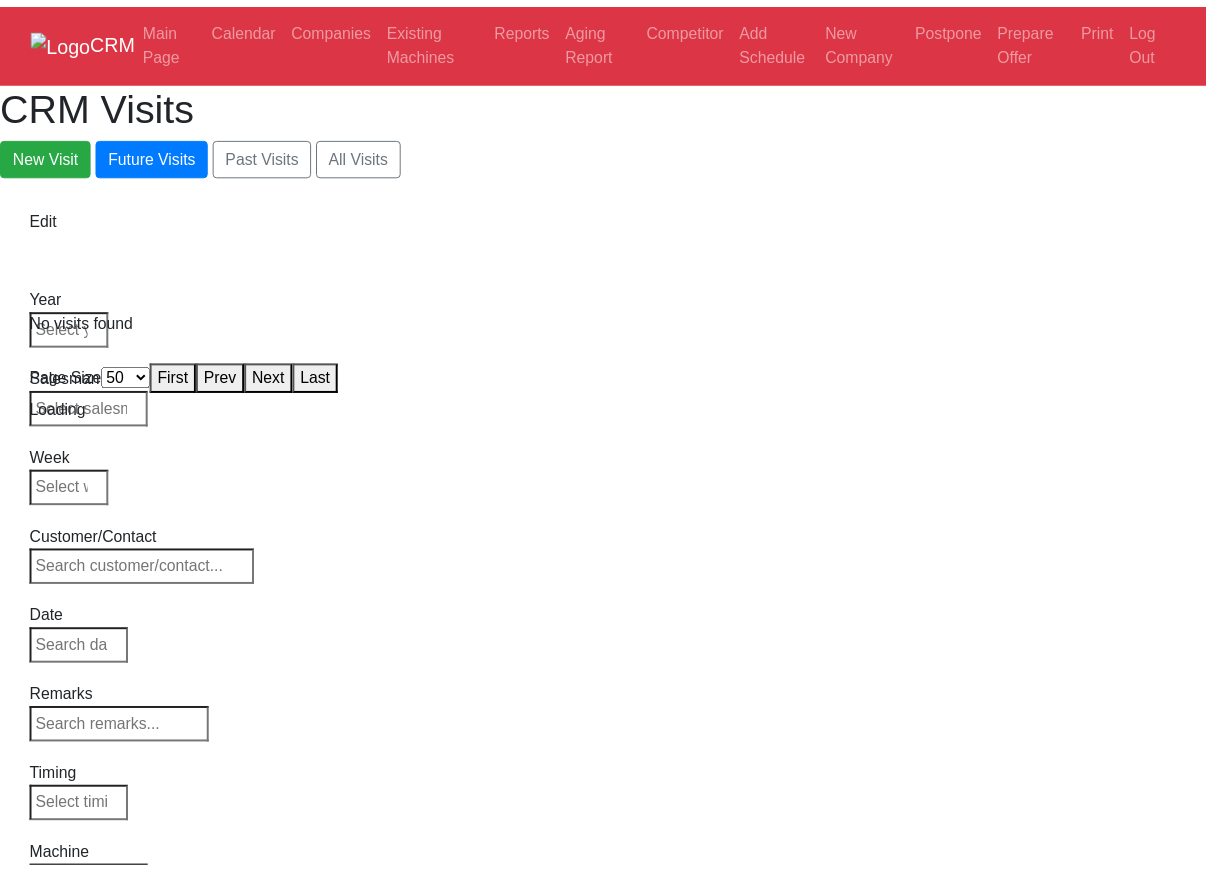 scroll, scrollTop: 0, scrollLeft: 0, axis: both 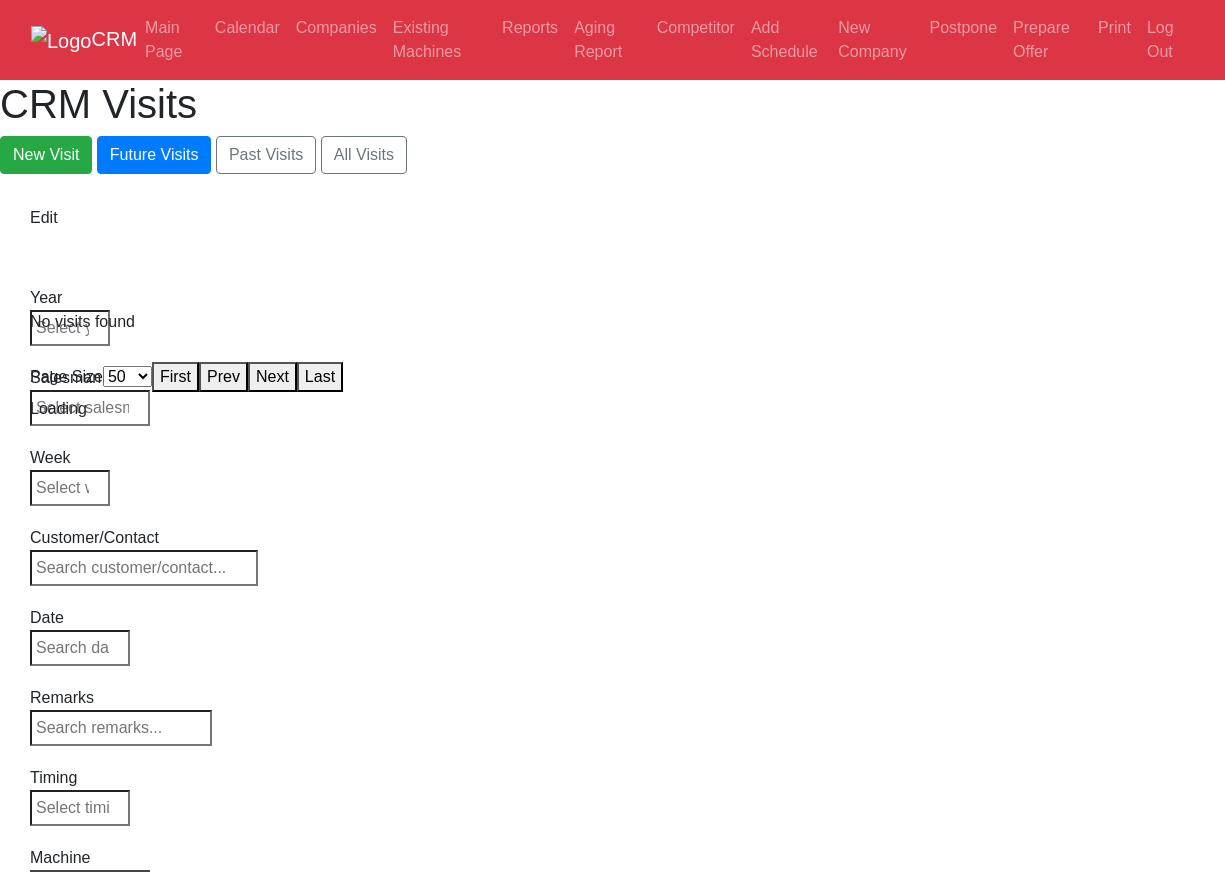select on "50" 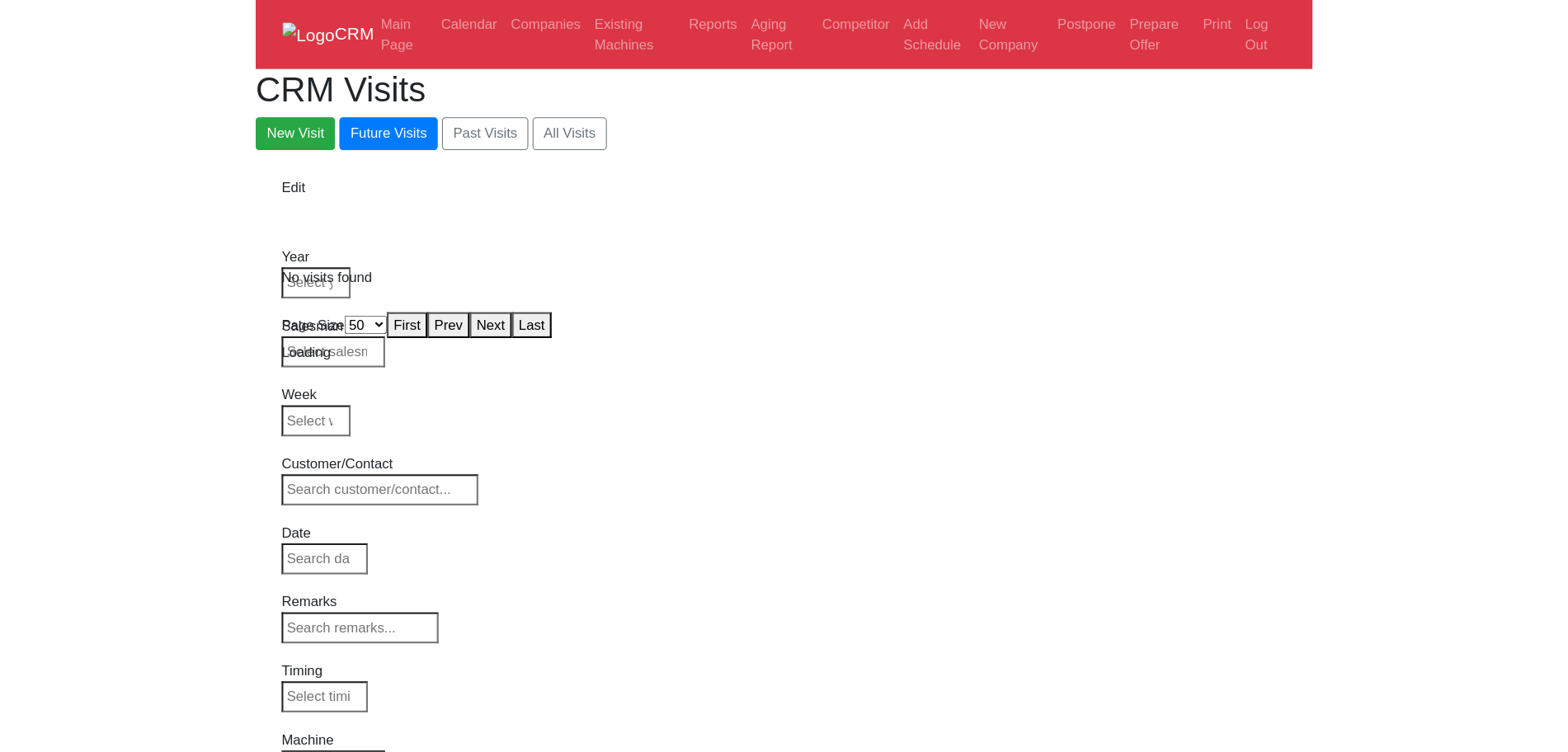 scroll, scrollTop: 0, scrollLeft: 0, axis: both 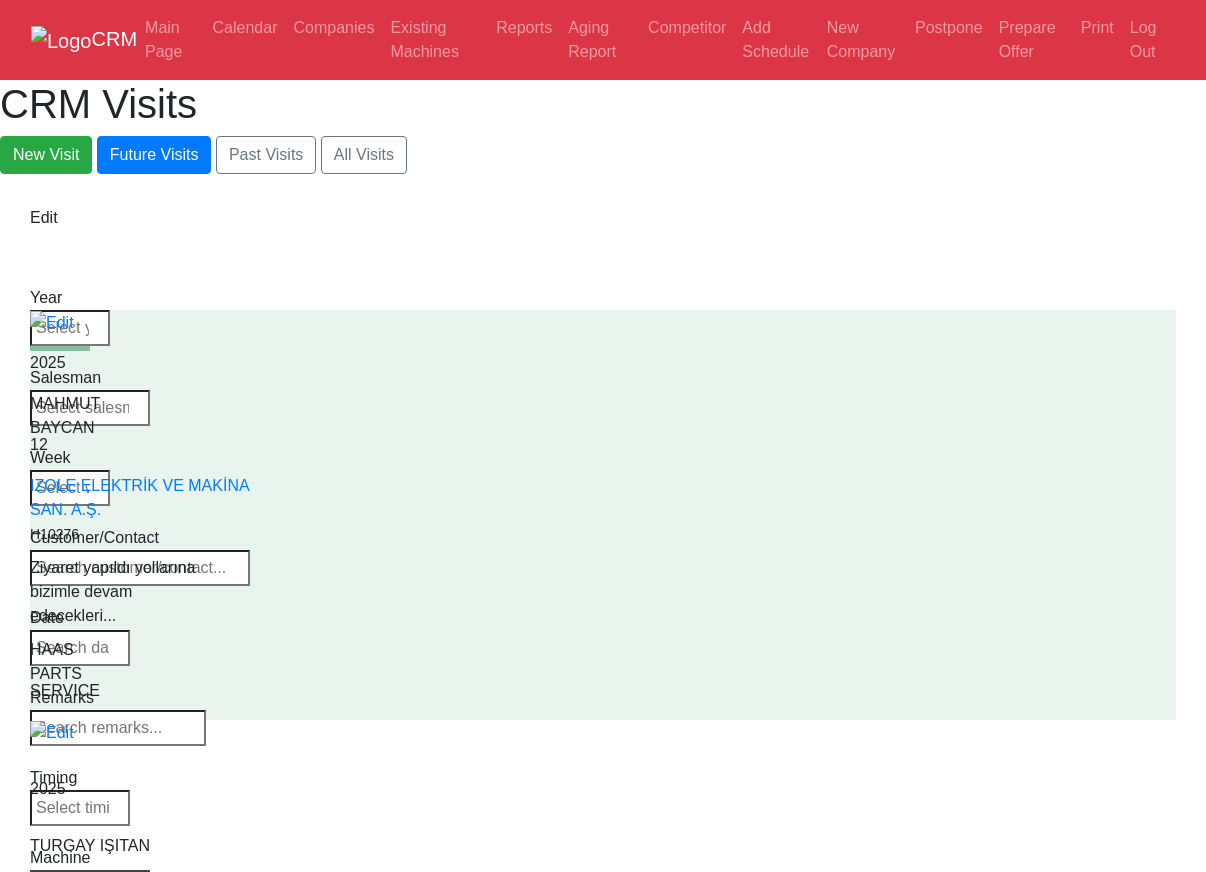 click on "Select Machine HAAS CANACA" at bounding box center (90, 884) 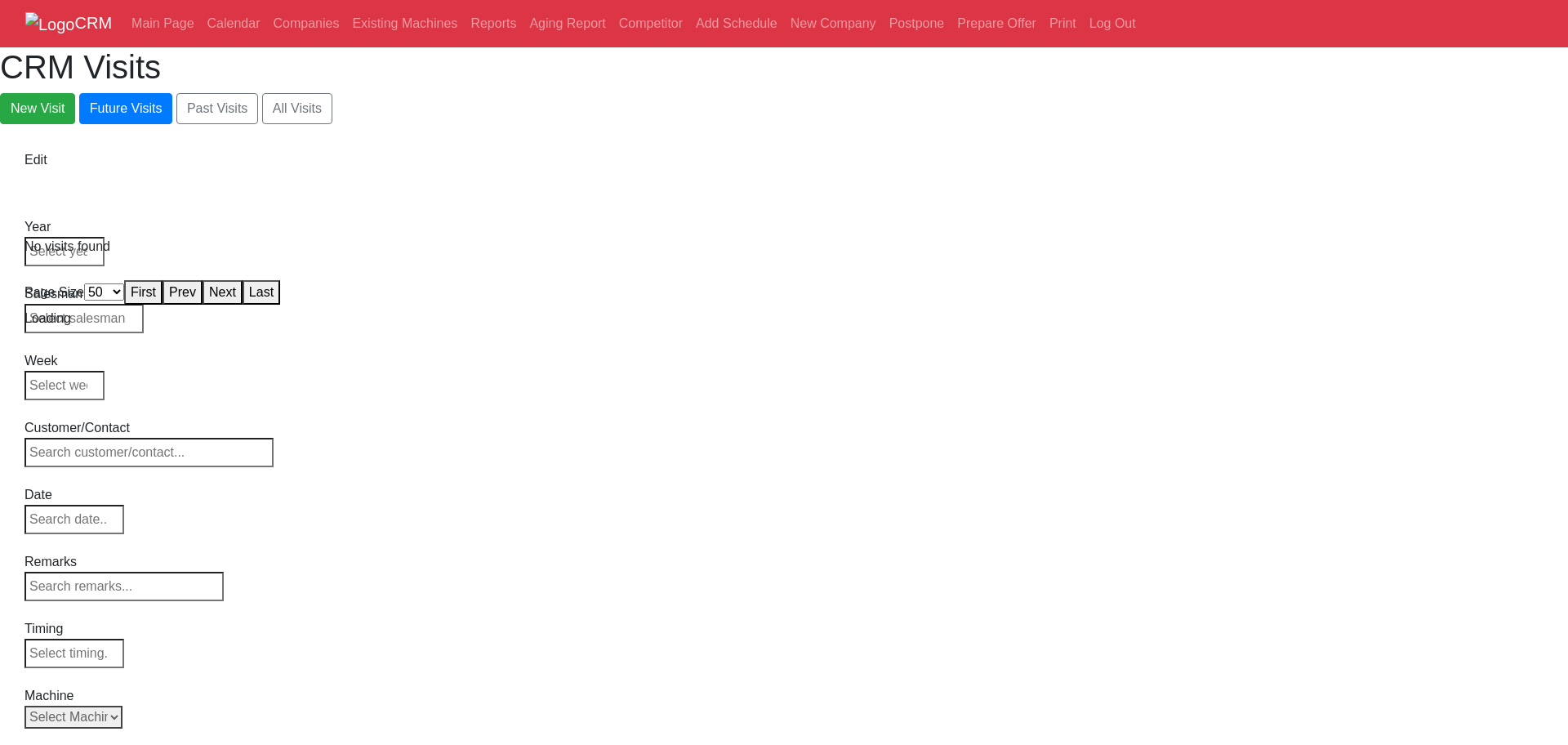 select on "50" 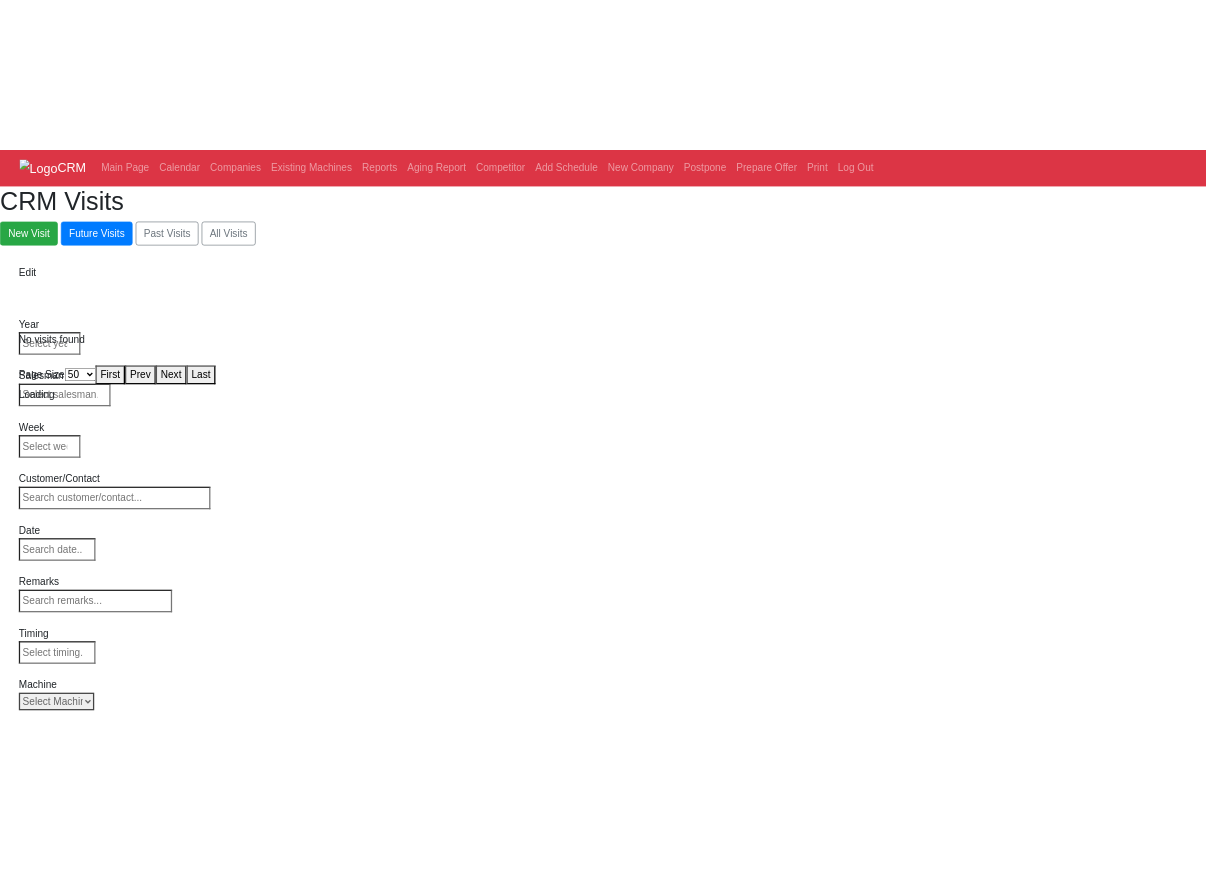 scroll, scrollTop: 0, scrollLeft: 0, axis: both 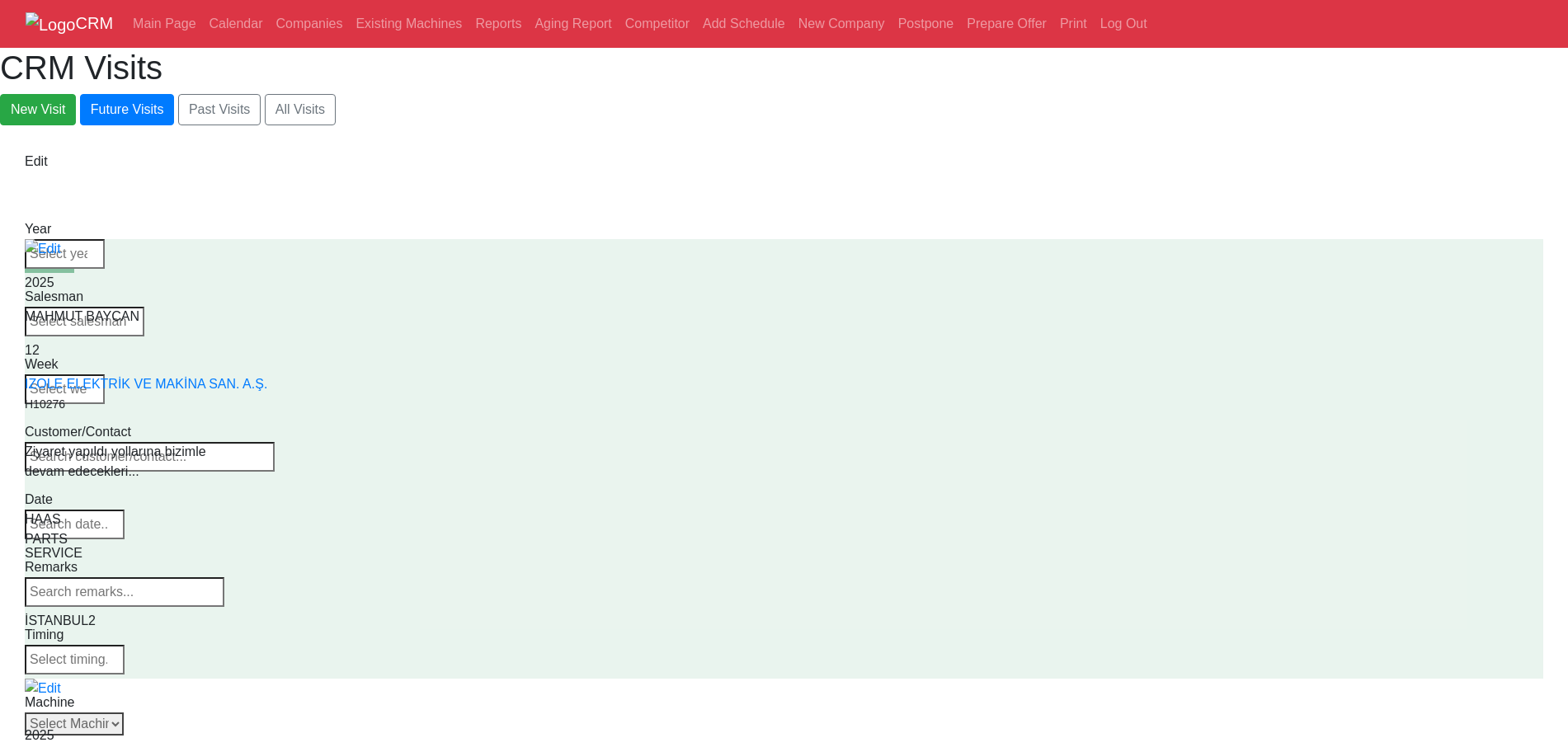 click on "Select Machine HAAS CANACA" at bounding box center [74, 724] 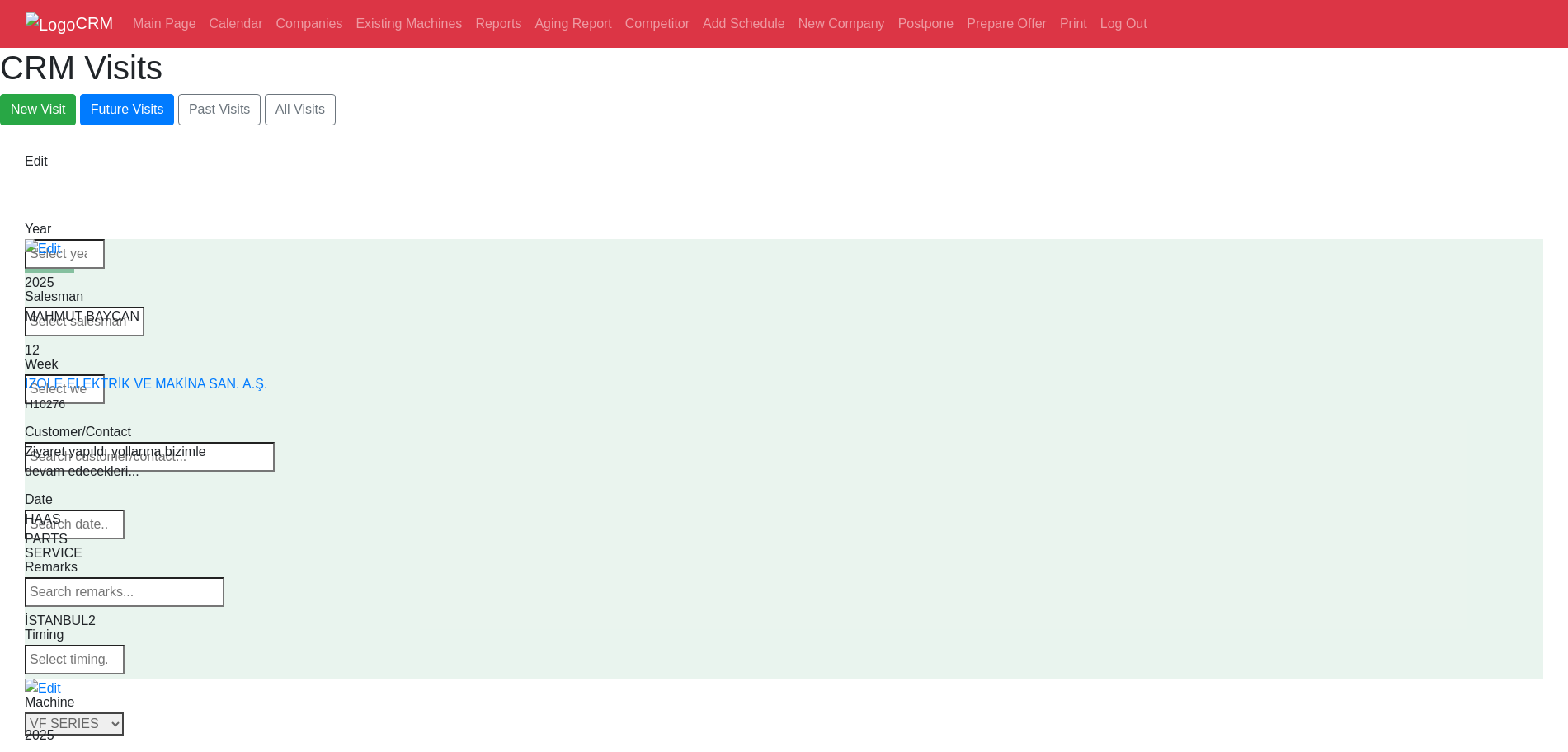 click on "Select Series All VF SERIES ST SERIES UMC EC SERIES ADDITIONAL TM SERIES MINI SERIES VM SERIES VC SERIES GM SERIES VR SERIES GR SERIES VS SERIES DC SERIES TL SERIES DS SERIES CL SERIES PARTS DT SERIES" at bounding box center [74, 724] 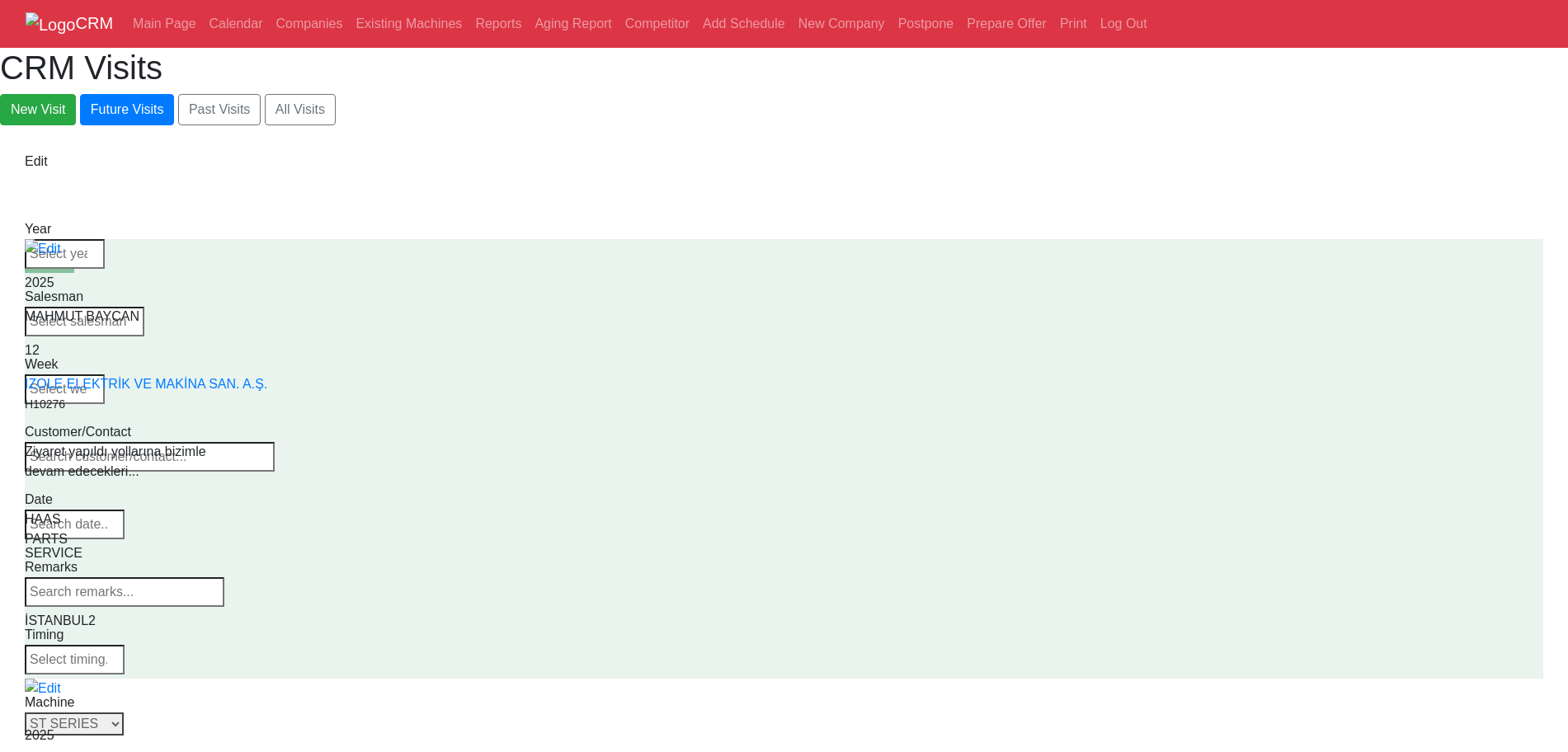 click on "Select Series All VF SERIES ST SERIES UMC EC SERIES ADDITIONAL TM SERIES MINI SERIES VM SERIES VC SERIES GM SERIES VR SERIES GR SERIES VS SERIES DC SERIES TL SERIES DS SERIES CL SERIES PARTS DT SERIES" at bounding box center (74, 724) 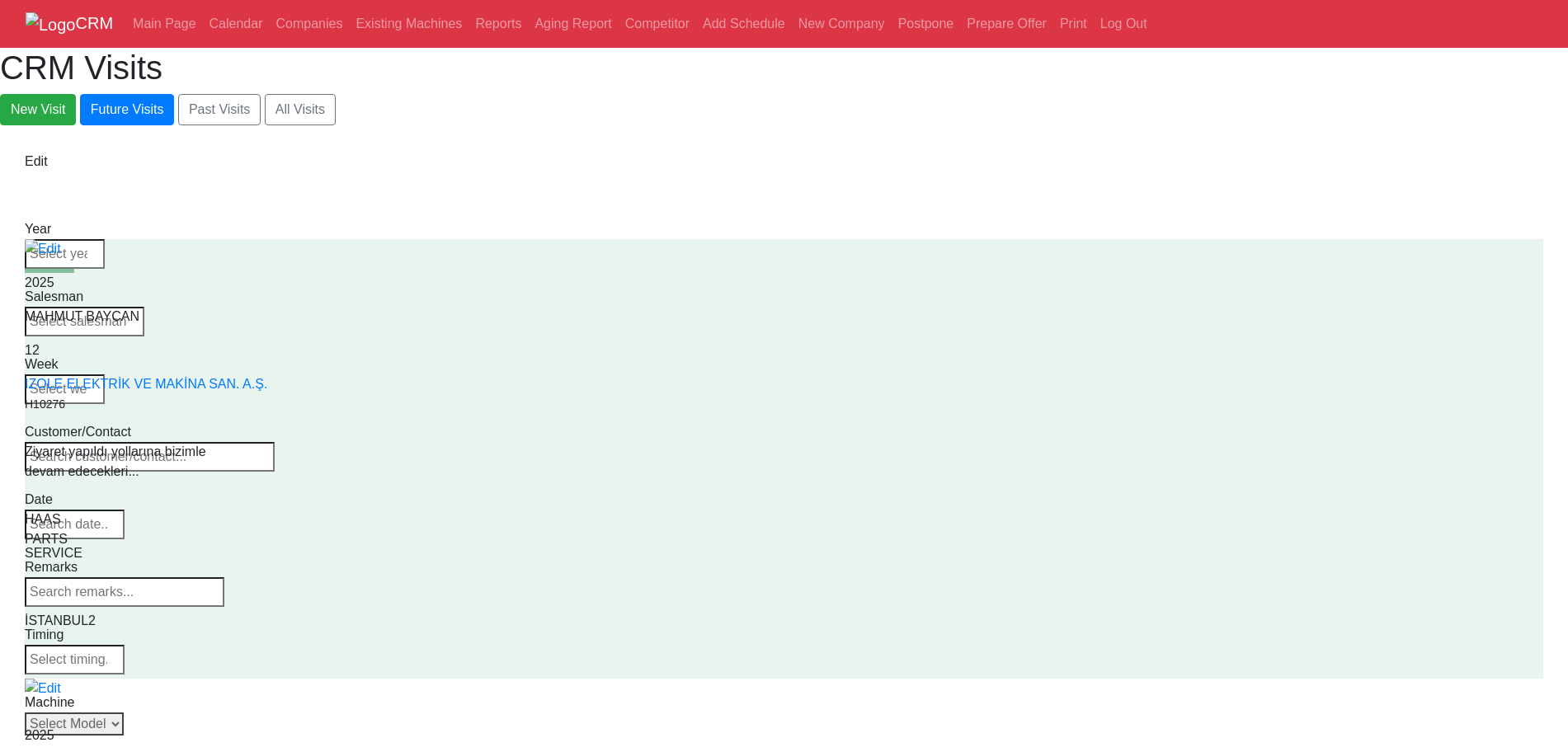 click on "Select Model ST-10 ST-10L ST-10LY ST-10Y ST-15 ST-15L ST-15LY ST-15Y ST-20 ST-20L ST-20LY ST-20Y ST-25 ST-25L ST-25LY ST-25Y ST-28 ST-28L ST-28LY ST-28Y ST-30 ST-30L ST-30LY ST-30Y ST-35 ST-35L ST-35LY ST-35Y ST-40 ST-40L ST-45 ST-45L ST-55 ST-40S ST-45S ST-45SY" at bounding box center [74, 724] 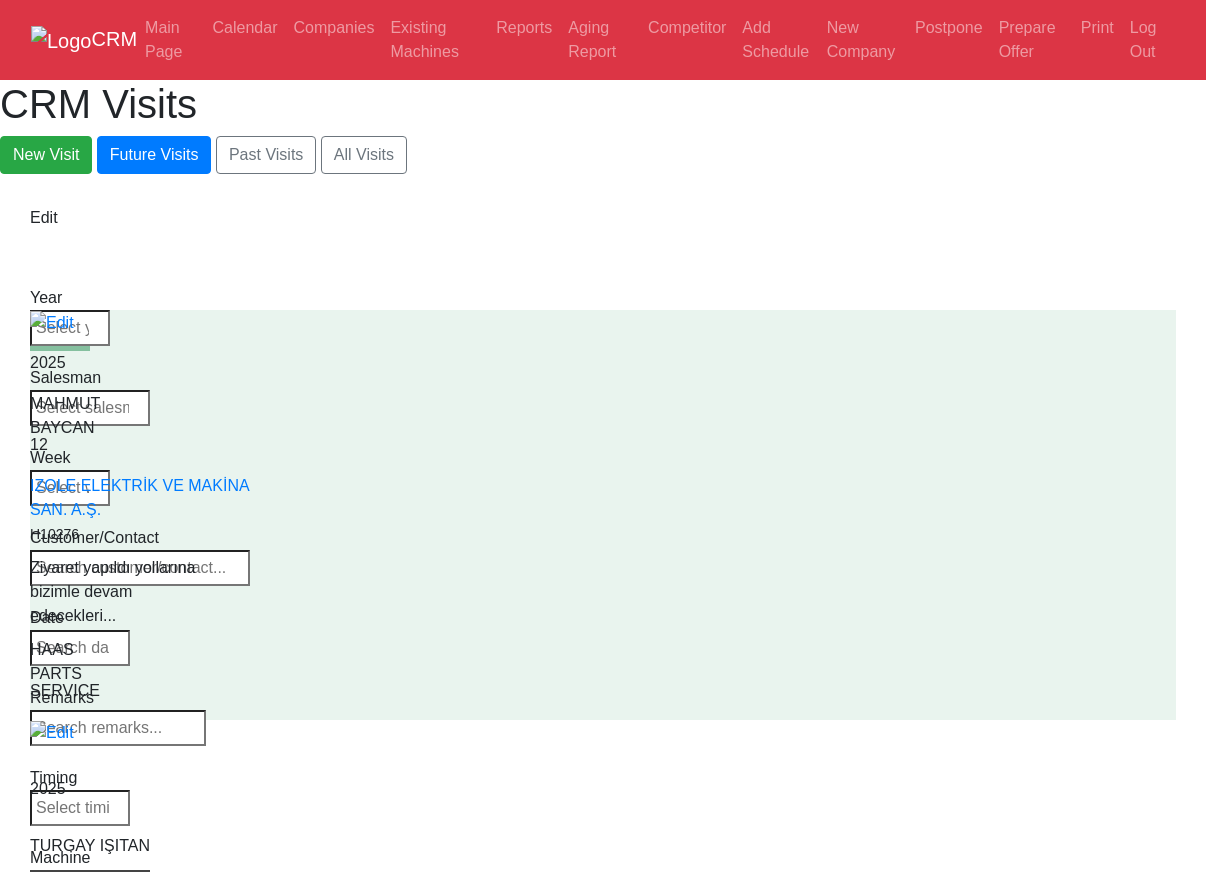 click on "CRM
Main Page
Calendar
Companies
Existing Machines
Reports
Aging Report
Competitor
Add Schedule
New Company
Postpone
Prepare Offer
Print
Log Out
CRM Visits
New Visit
Future Visits
Past Visits
All Visits
Edit Year Week" at bounding box center (603, 1606) 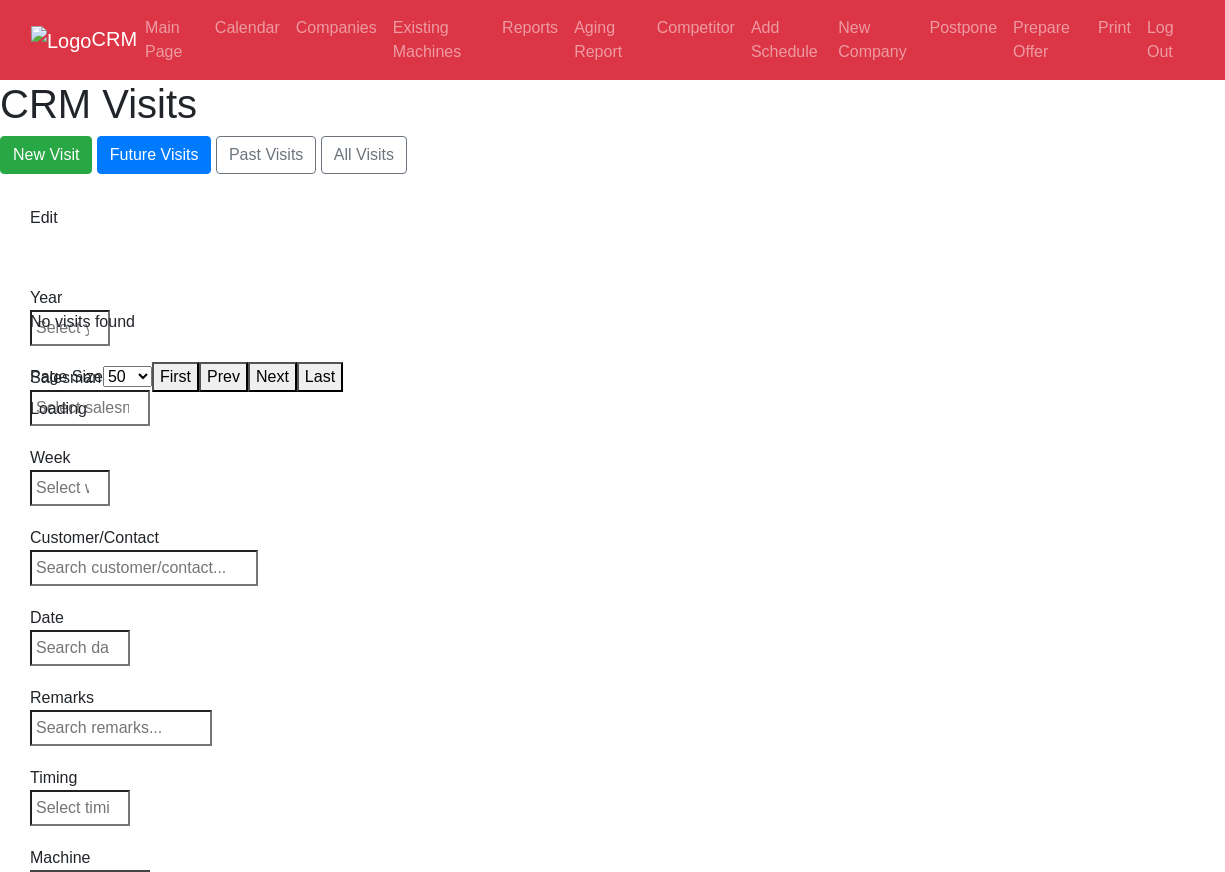 select on "50" 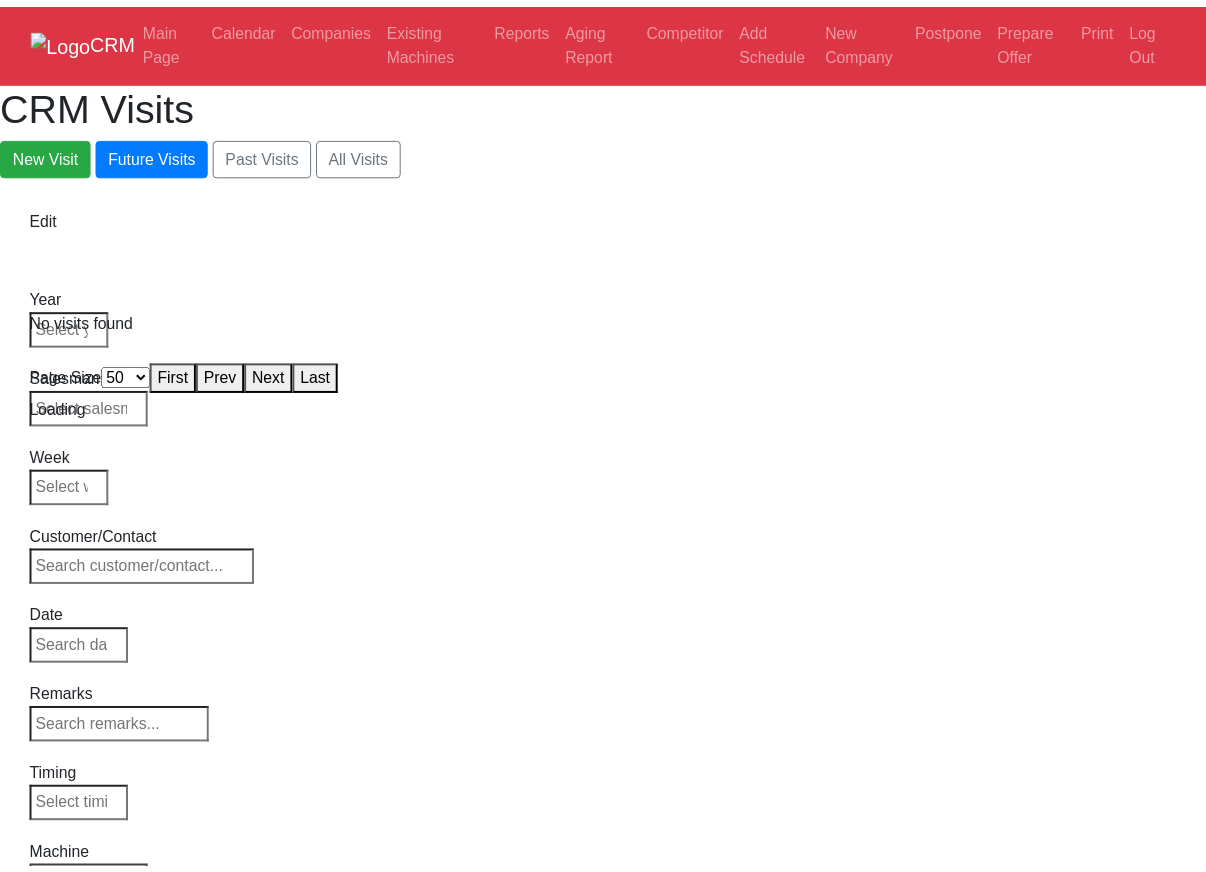 scroll, scrollTop: 0, scrollLeft: 0, axis: both 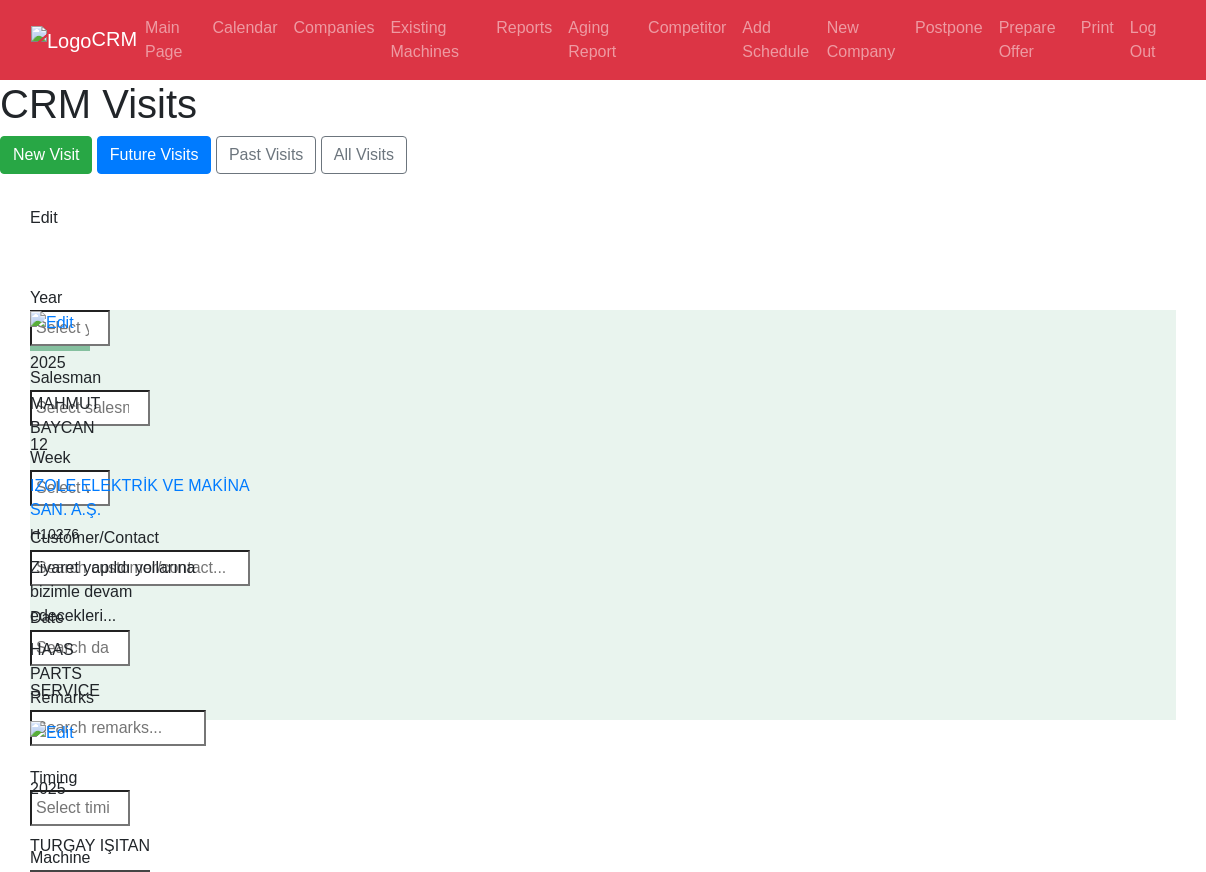 click on "Select Machine HAAS CANACA" at bounding box center (90, 884) 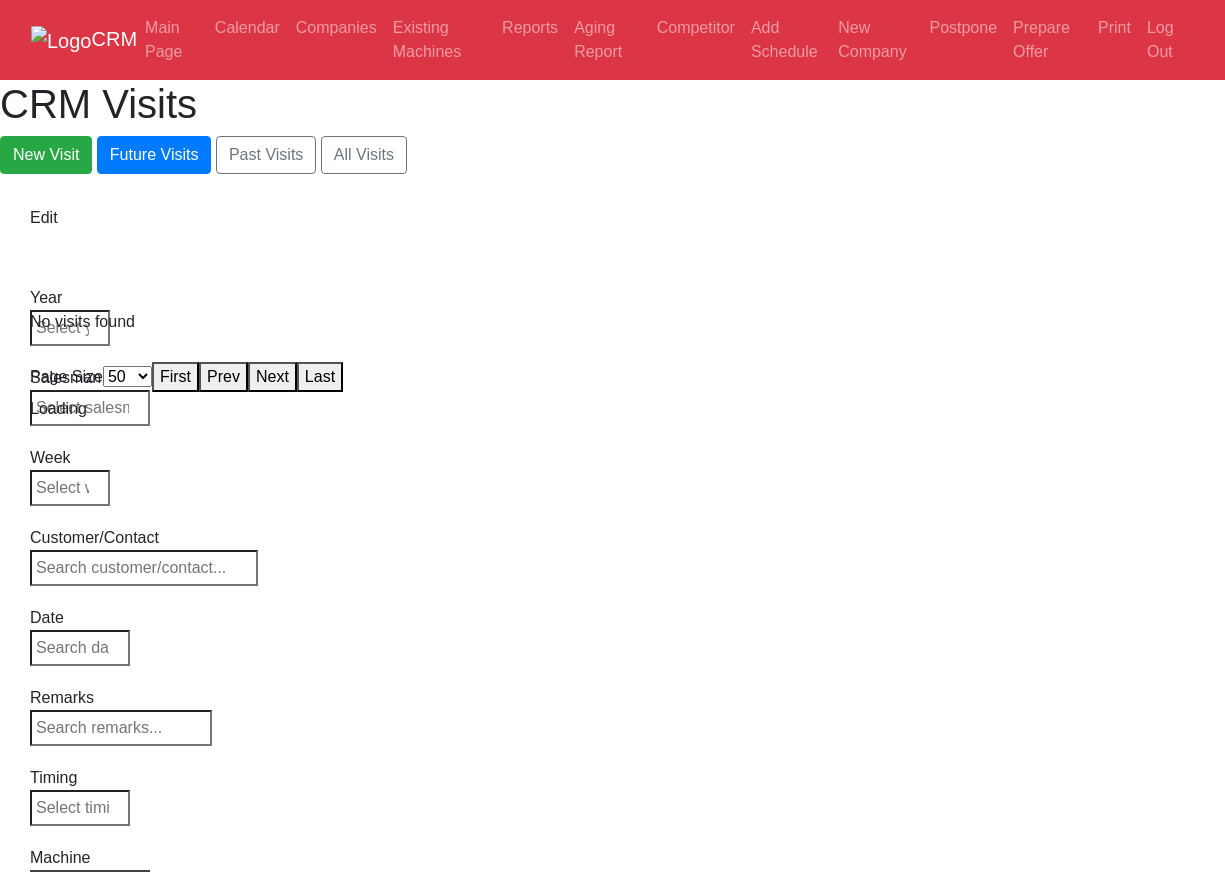 select on "50" 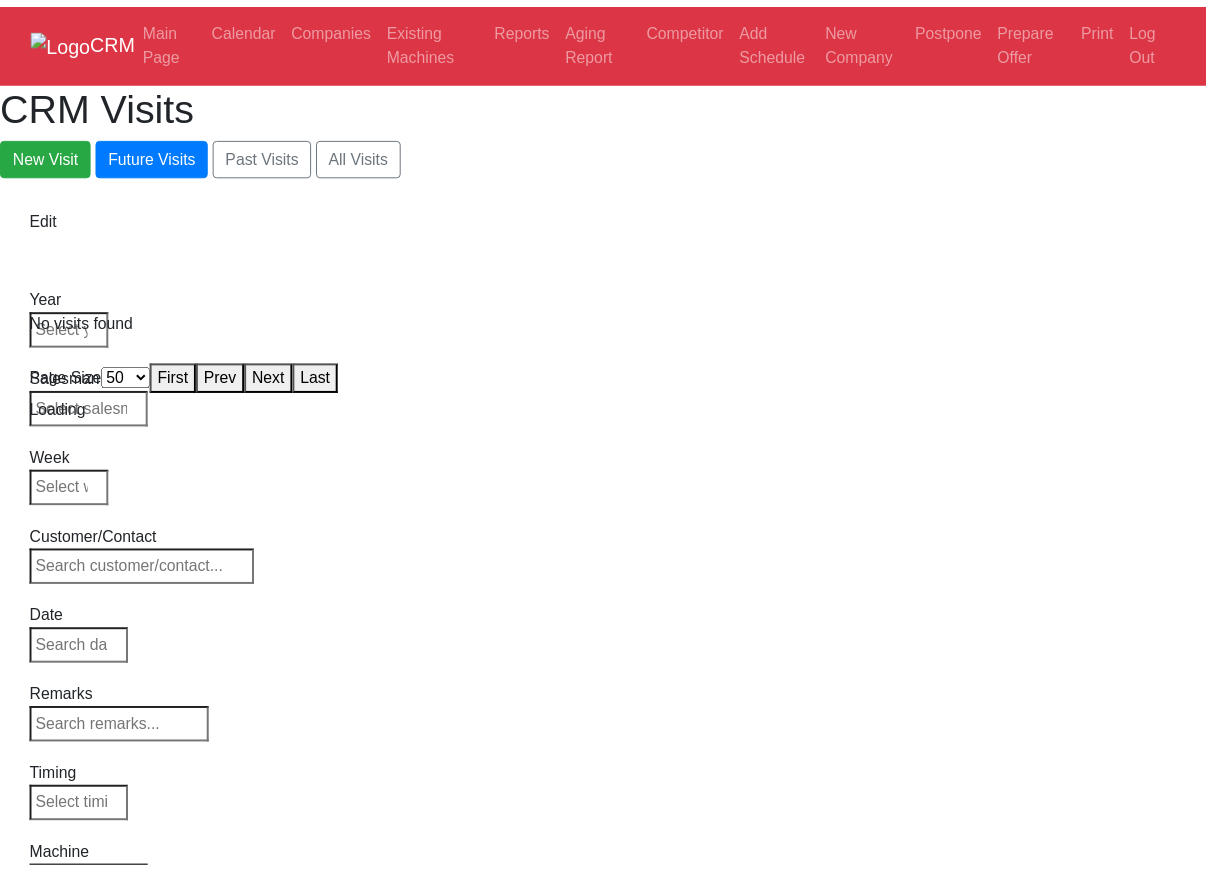 scroll, scrollTop: 0, scrollLeft: 0, axis: both 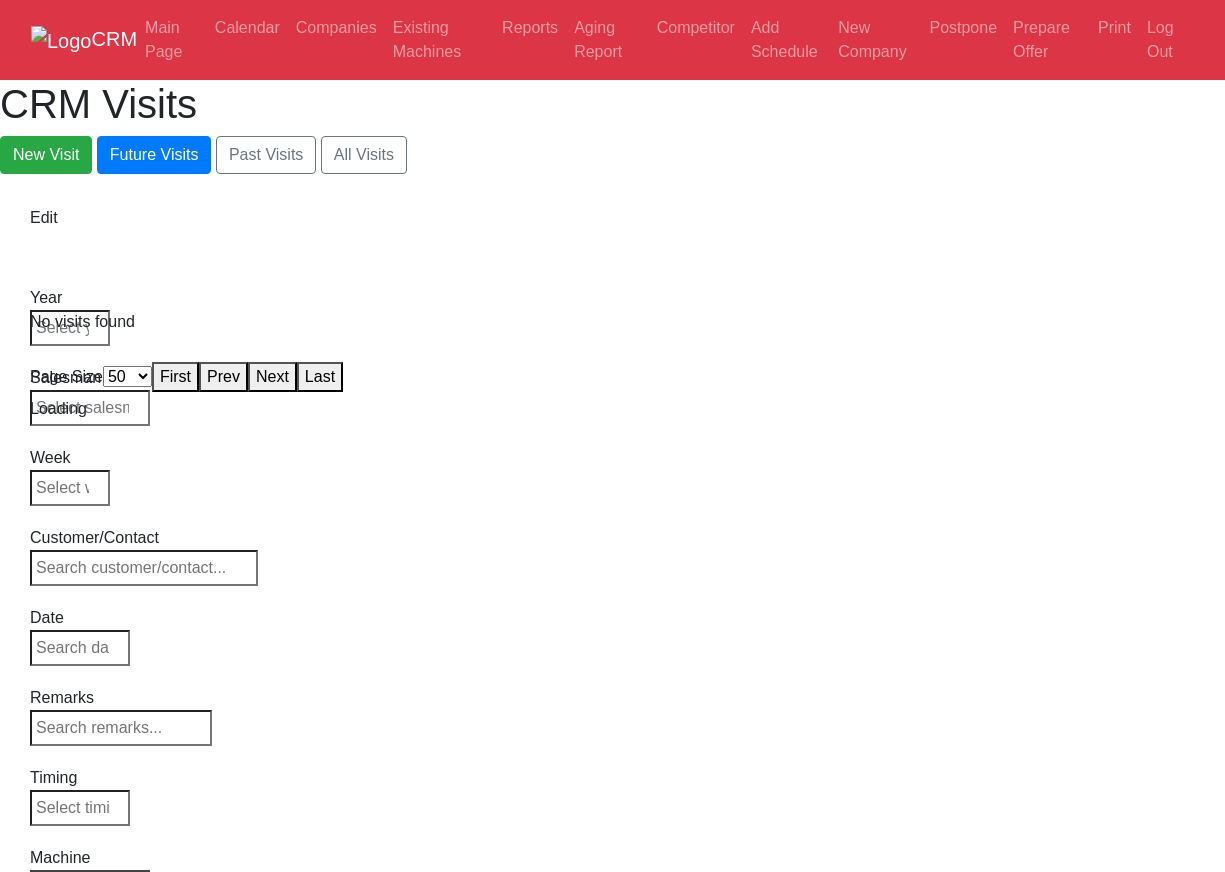 click on "CRM
Main Page
Calendar
Companies
Existing Machines
Reports
Aging Report
Competitor
Add Schedule
New Company
Postpone
Prepare Offer
Print
Log Out
CRM Visits
New Visit
Future Visits
Past Visits
All Visits
Edit Year Week" at bounding box center [612, 210] 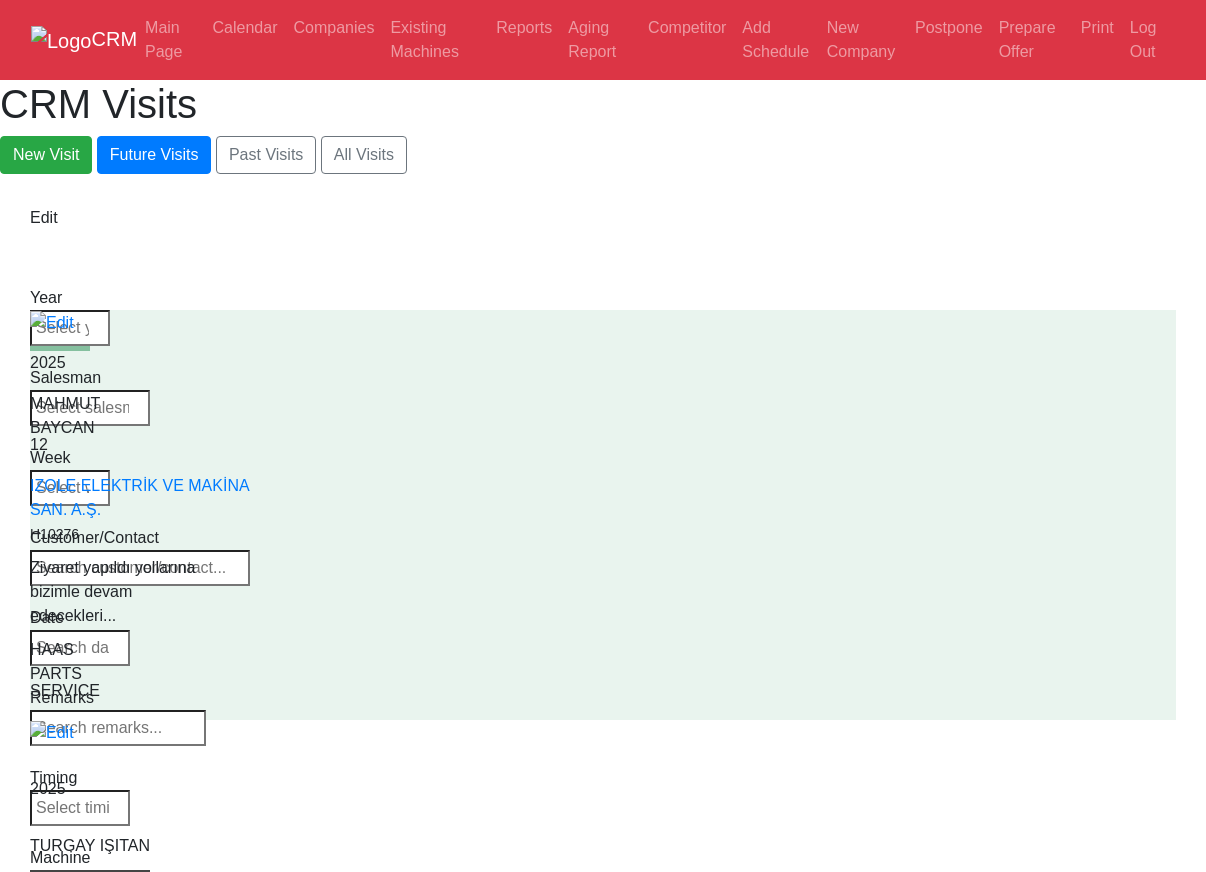 click on "Select Machine HAAS CANACA" at bounding box center [90, 884] 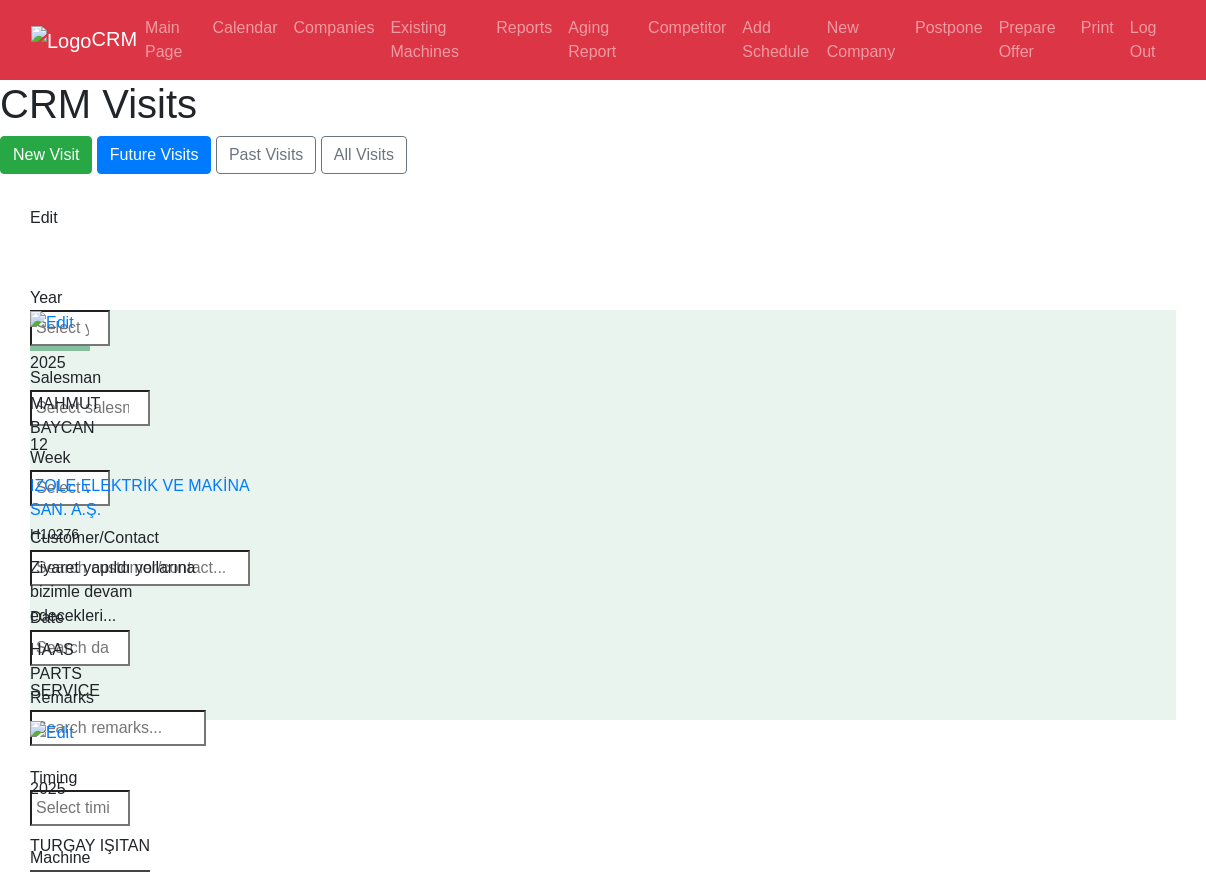 select on "1" 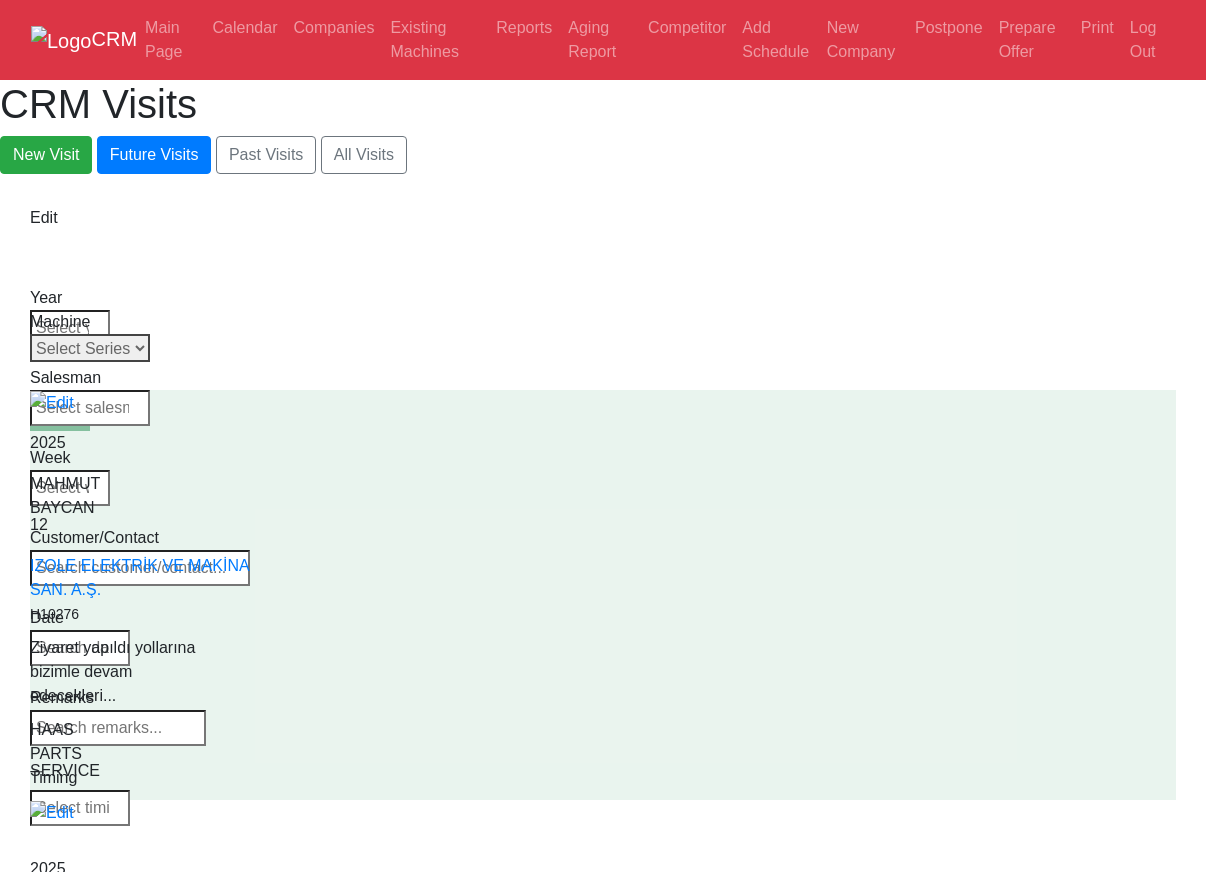 drag, startPoint x: 1001, startPoint y: 326, endPoint x: 982, endPoint y: 321, distance: 19.646883 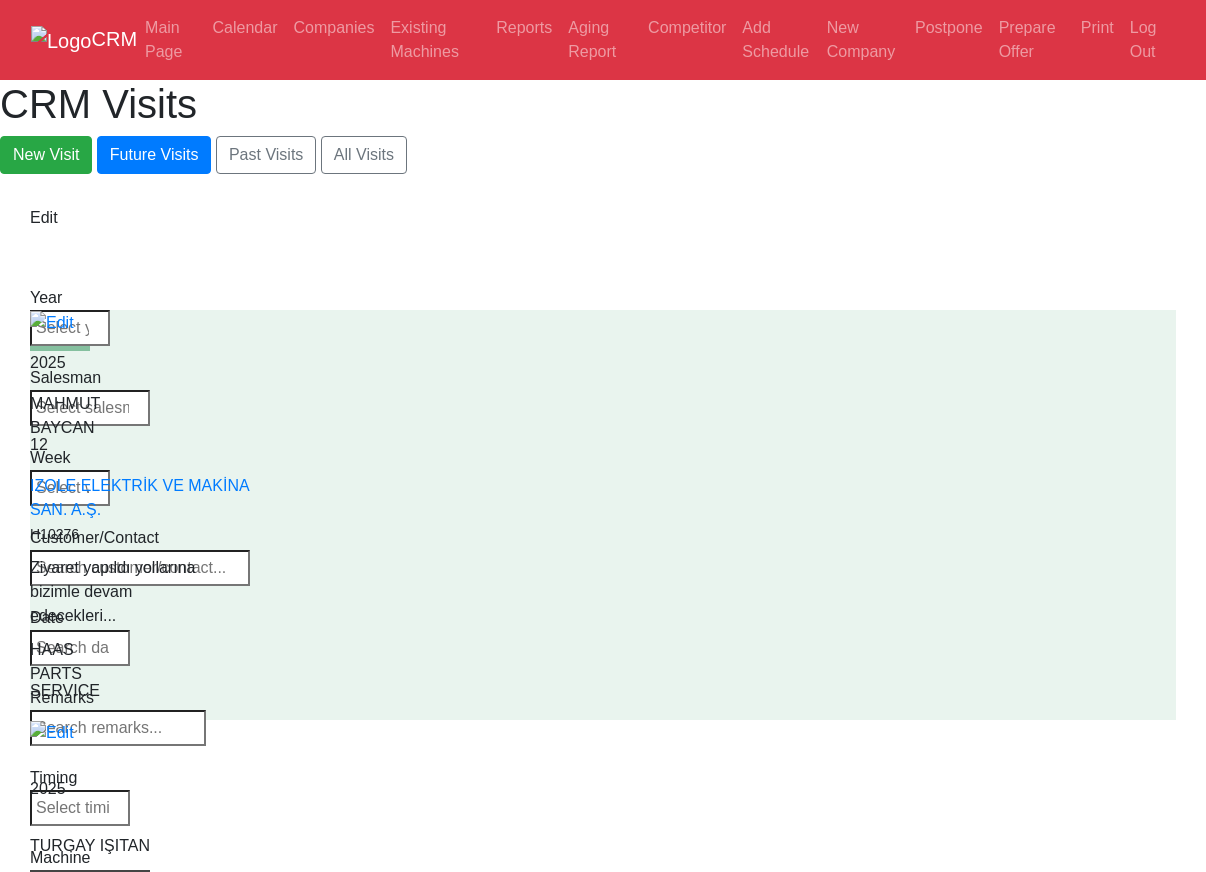 click on "Select Series All VF SERIES ST SERIES UMC EC SERIES ADDITIONAL TM SERIES MINI SERIES VM SERIES VC SERIES GM SERIES VR SERIES GR SERIES VS SERIES DC SERIES TL SERIES DS SERIES CL SERIES PARTS DT SERIES" at bounding box center (90, 884) 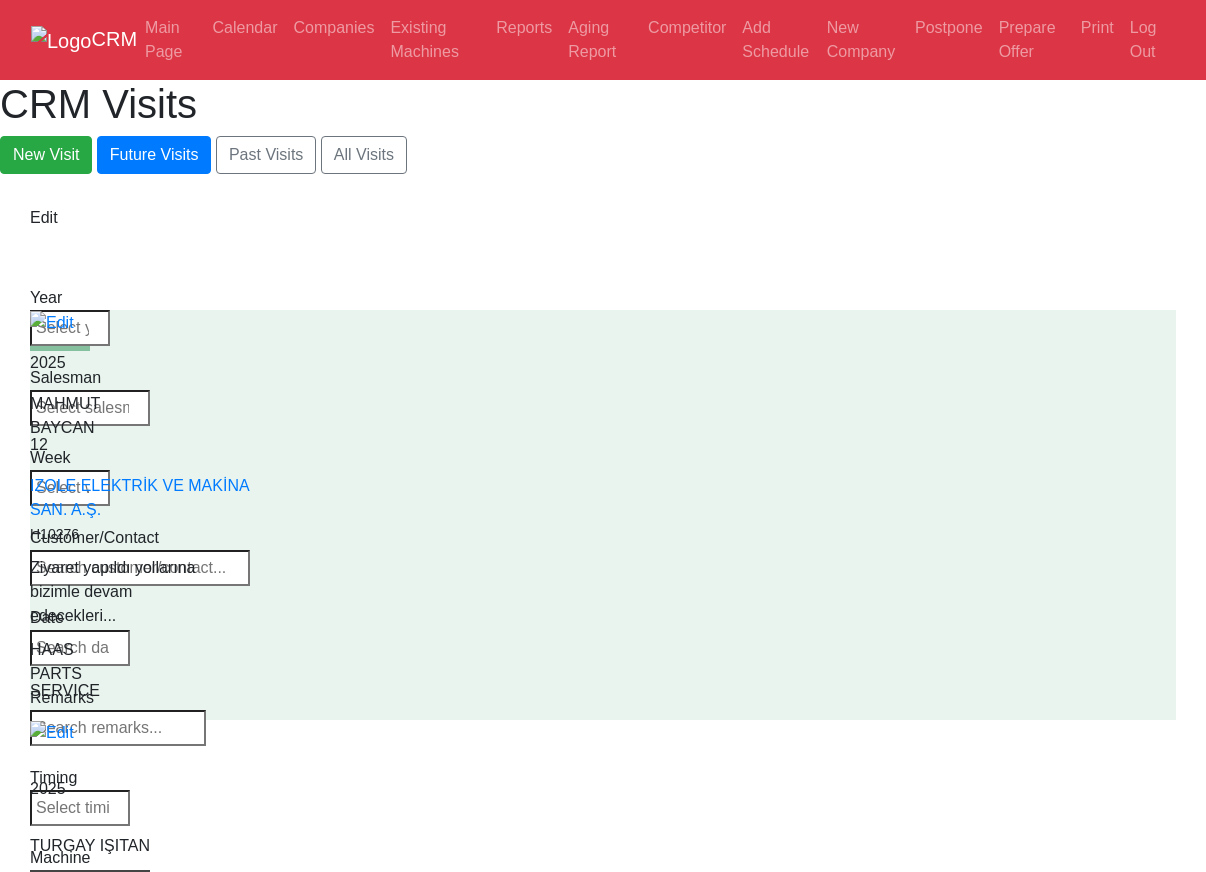 select on "all" 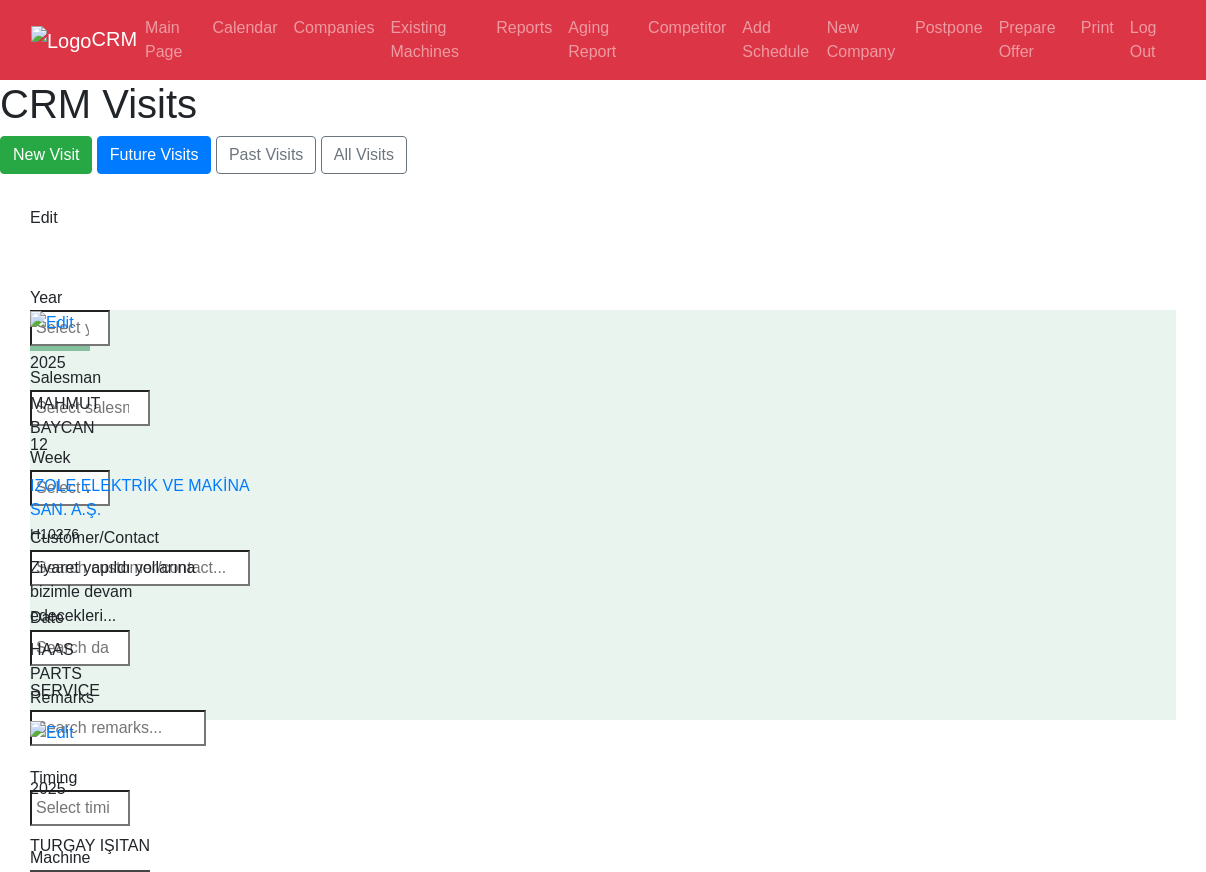 click on "Select Series All VF SERIES ST SERIES UMC EC SERIES ADDITIONAL TM SERIES MINI SERIES VM SERIES VC SERIES GM SERIES VR SERIES GR SERIES VS SERIES DC SERIES TL SERIES DS SERIES CL SERIES PARTS DT SERIES" at bounding box center [90, 884] 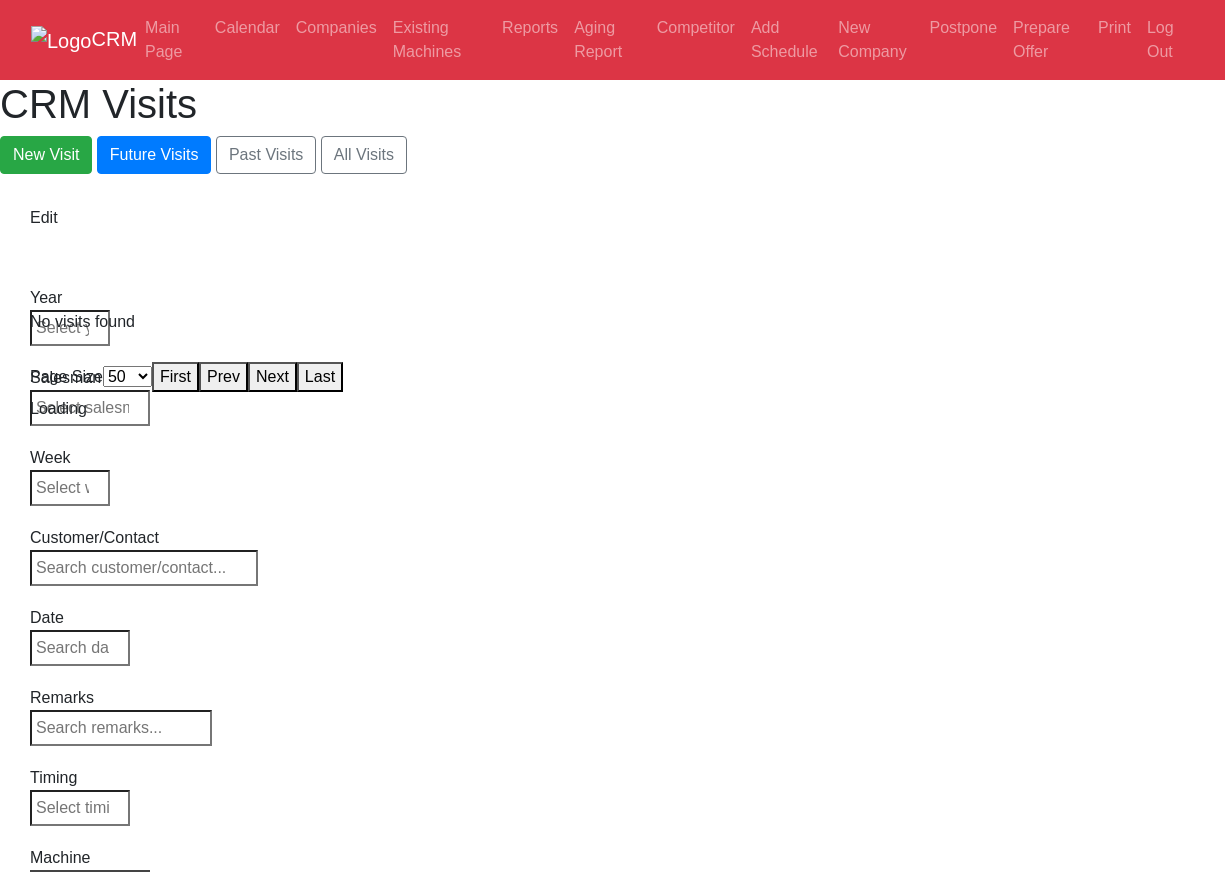 select on "50" 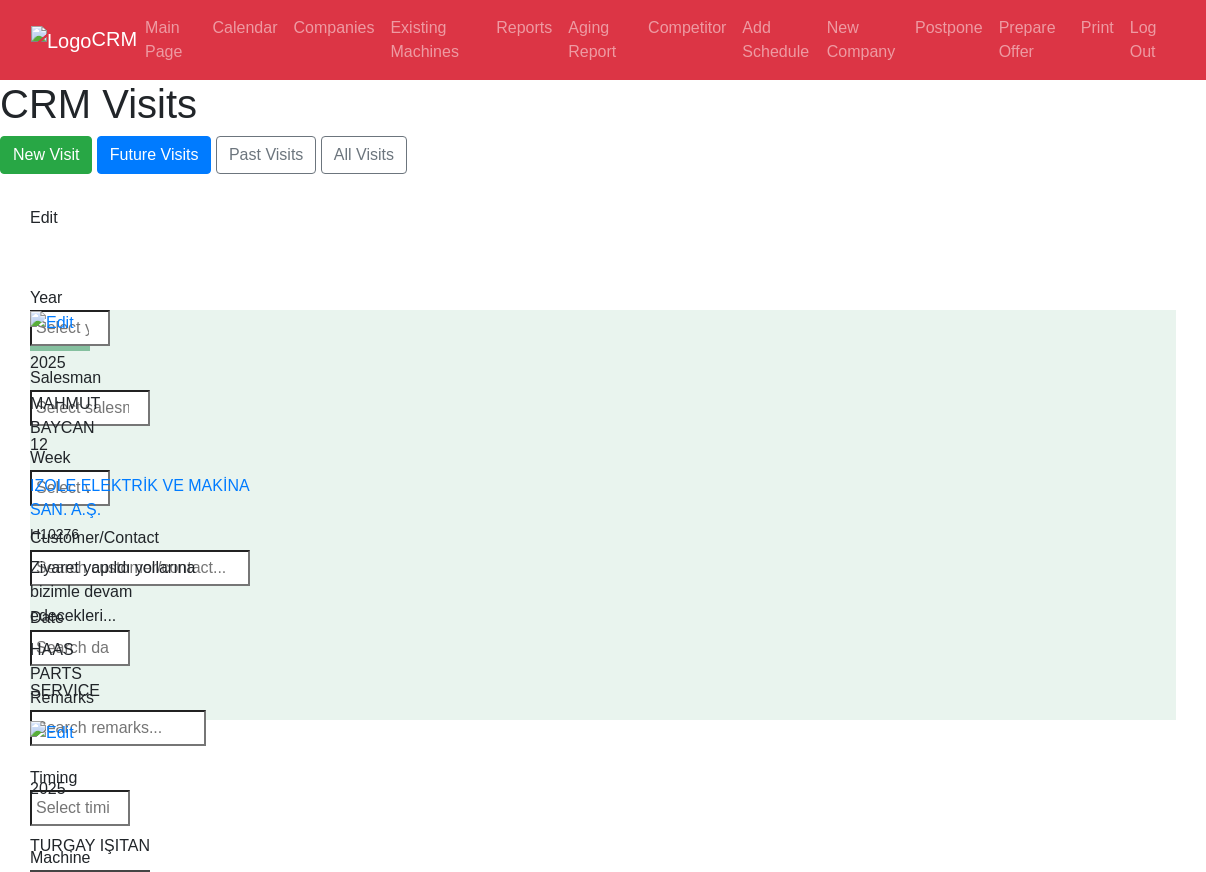 click on "Select Machine HAAS CANACA" at bounding box center (90, 884) 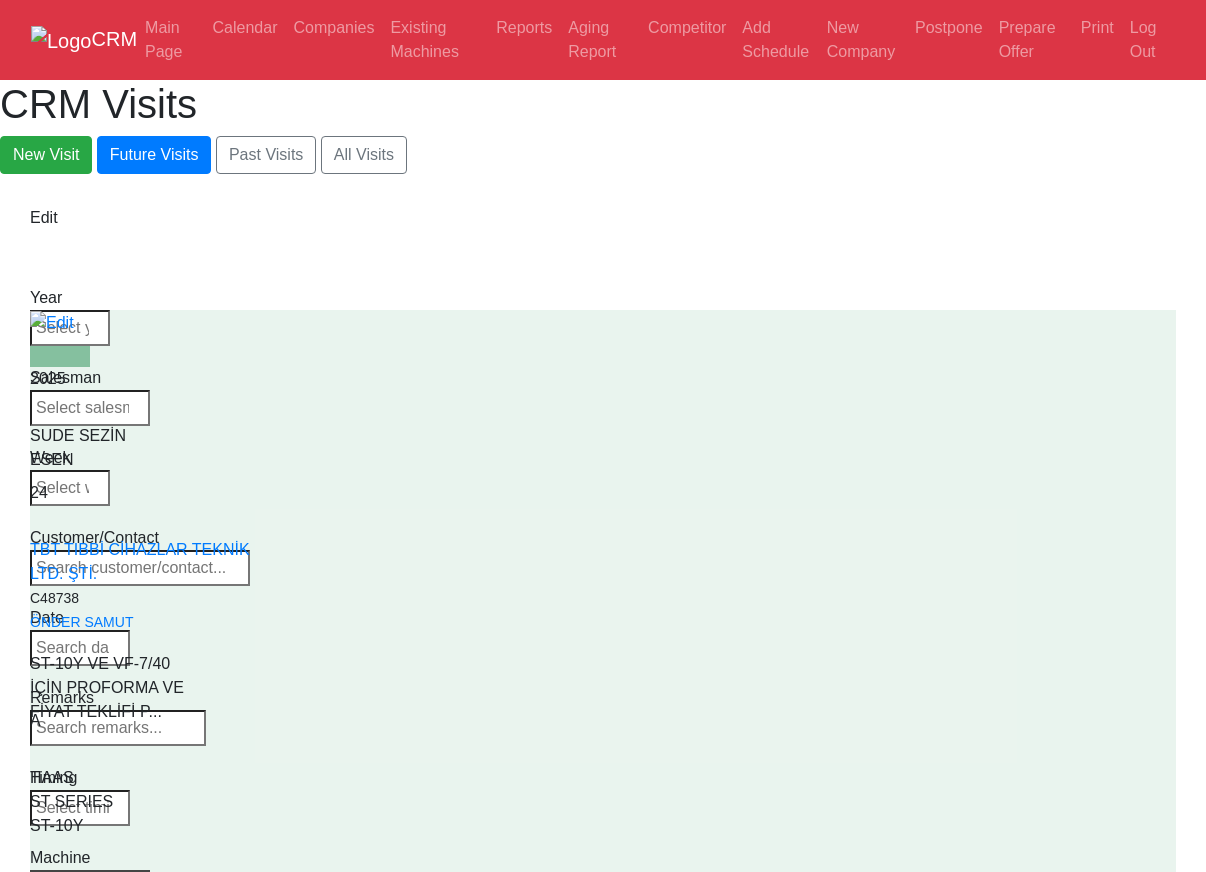click on "Select Series All VF SERIES ST SERIES UMC EC SERIES ADDITIONAL TM SERIES MINI SERIES VM SERIES VC SERIES GM SERIES VR SERIES GR SERIES VS SERIES DC SERIES TL SERIES DS SERIES CL SERIES PARTS DT SERIES" at bounding box center [90, 884] 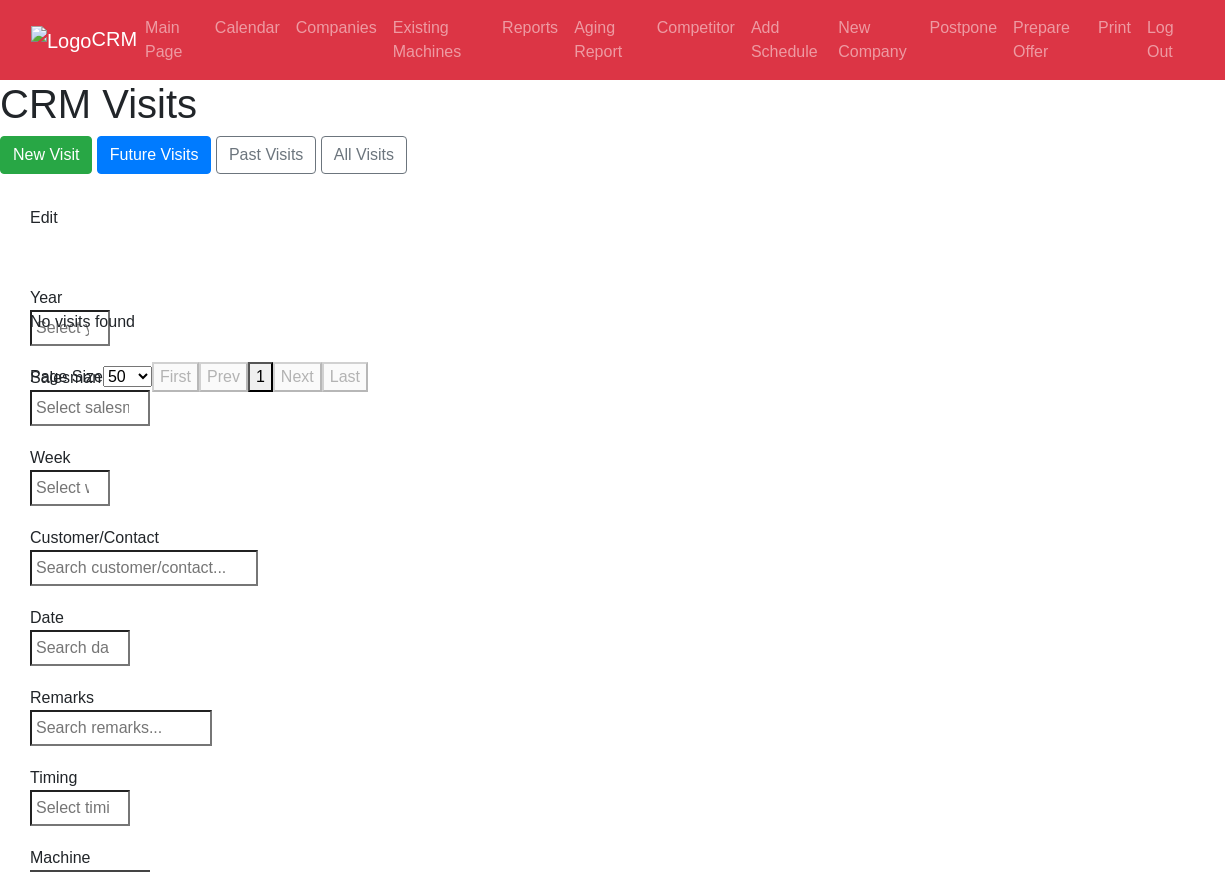 click on "Select Series All VF SERIES ST SERIES UMC EC SERIES ADDITIONAL TM SERIES MINI SERIES VM SERIES VC SERIES GM SERIES VR SERIES GR SERIES VS SERIES DC SERIES TL SERIES DS SERIES CL SERIES PARTS DT SERIES" at bounding box center (90, 884) 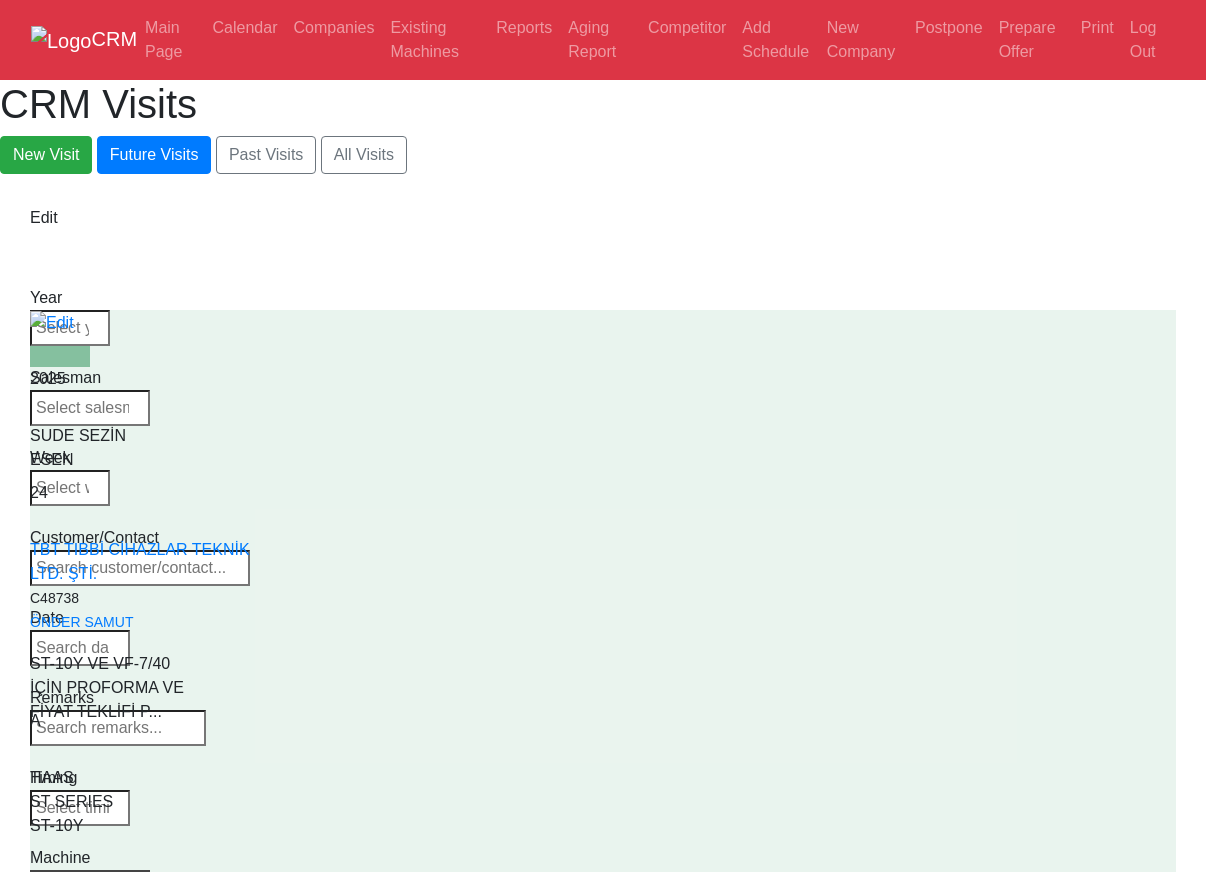 click on "Select Series All VF SERIES ST SERIES UMC EC SERIES ADDITIONAL TM SERIES MINI SERIES VM SERIES VC SERIES GM SERIES VR SERIES GR SERIES VS SERIES DC SERIES TL SERIES DS SERIES CL SERIES PARTS DT SERIES" at bounding box center (90, 884) 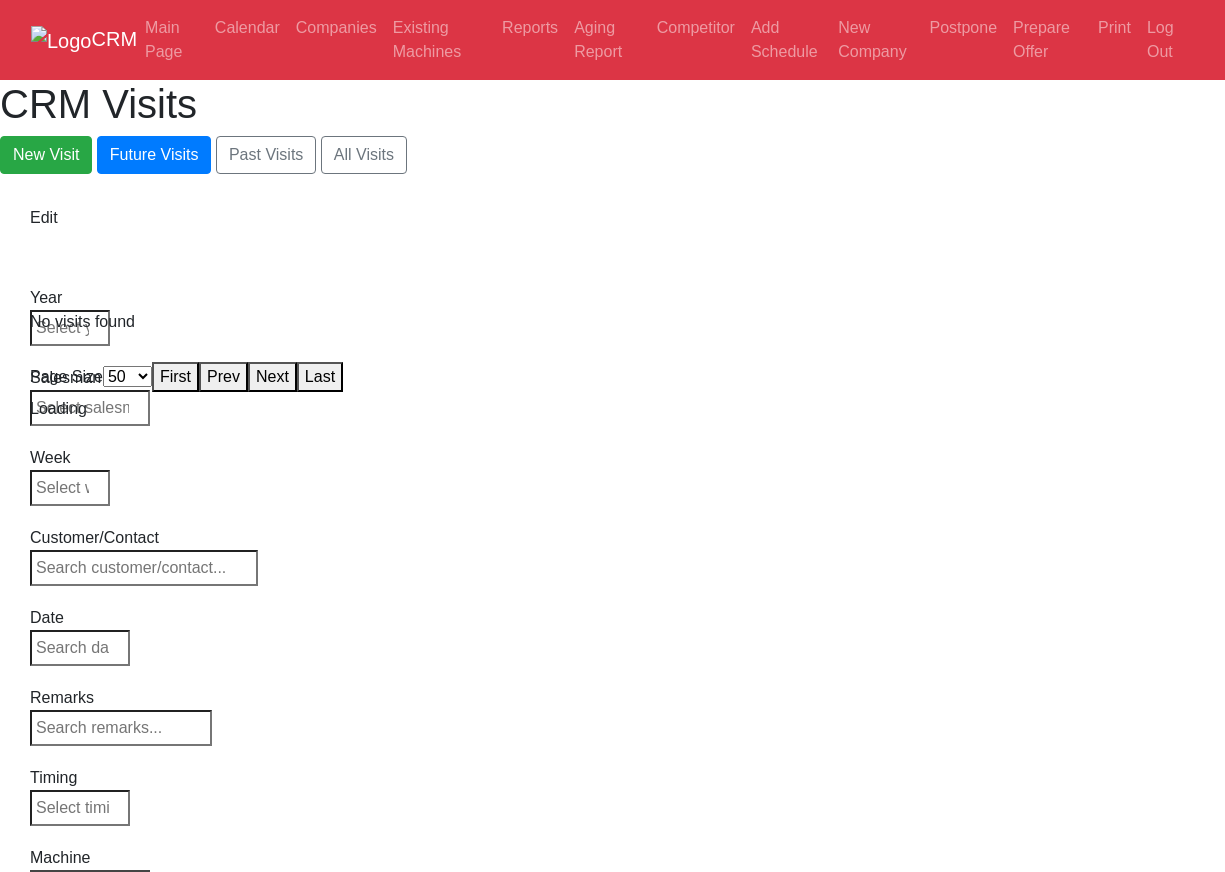 select on "50" 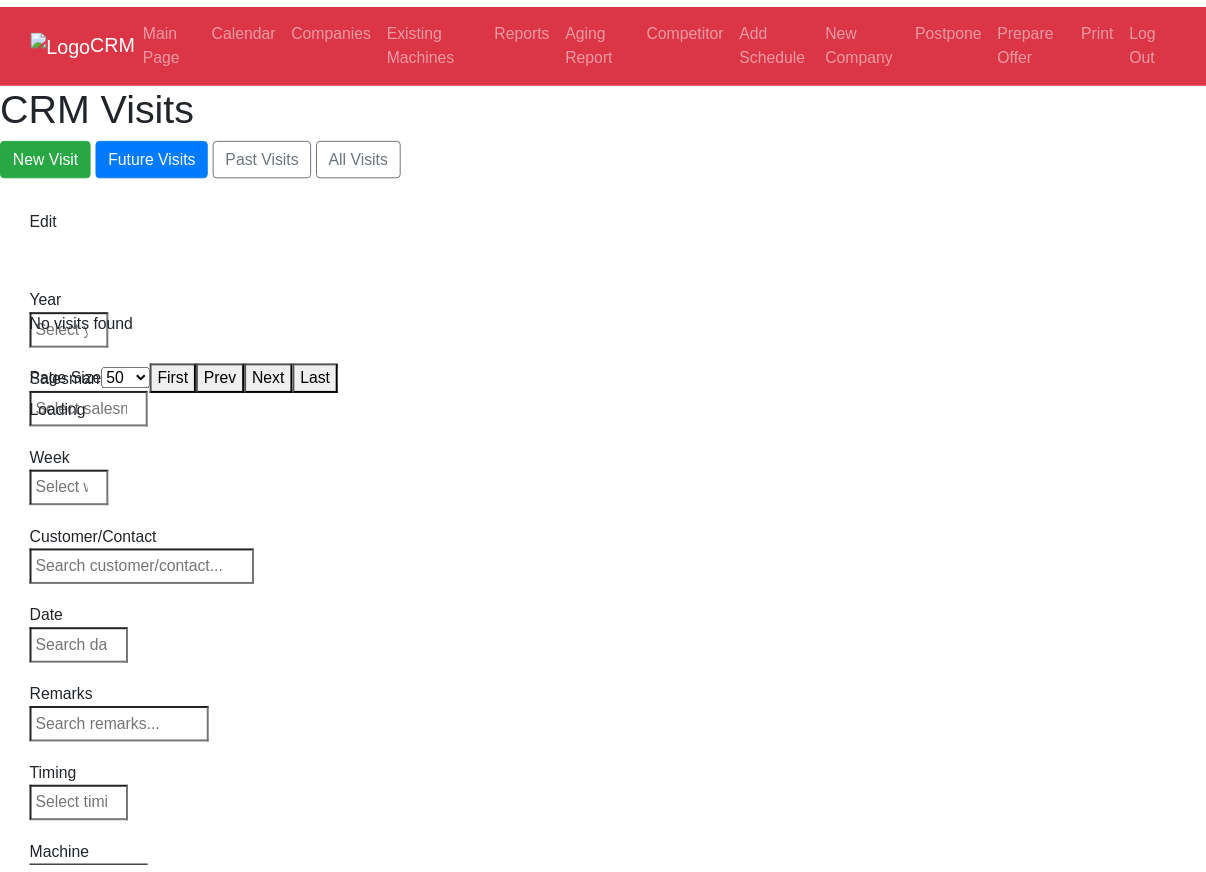 scroll, scrollTop: 0, scrollLeft: 0, axis: both 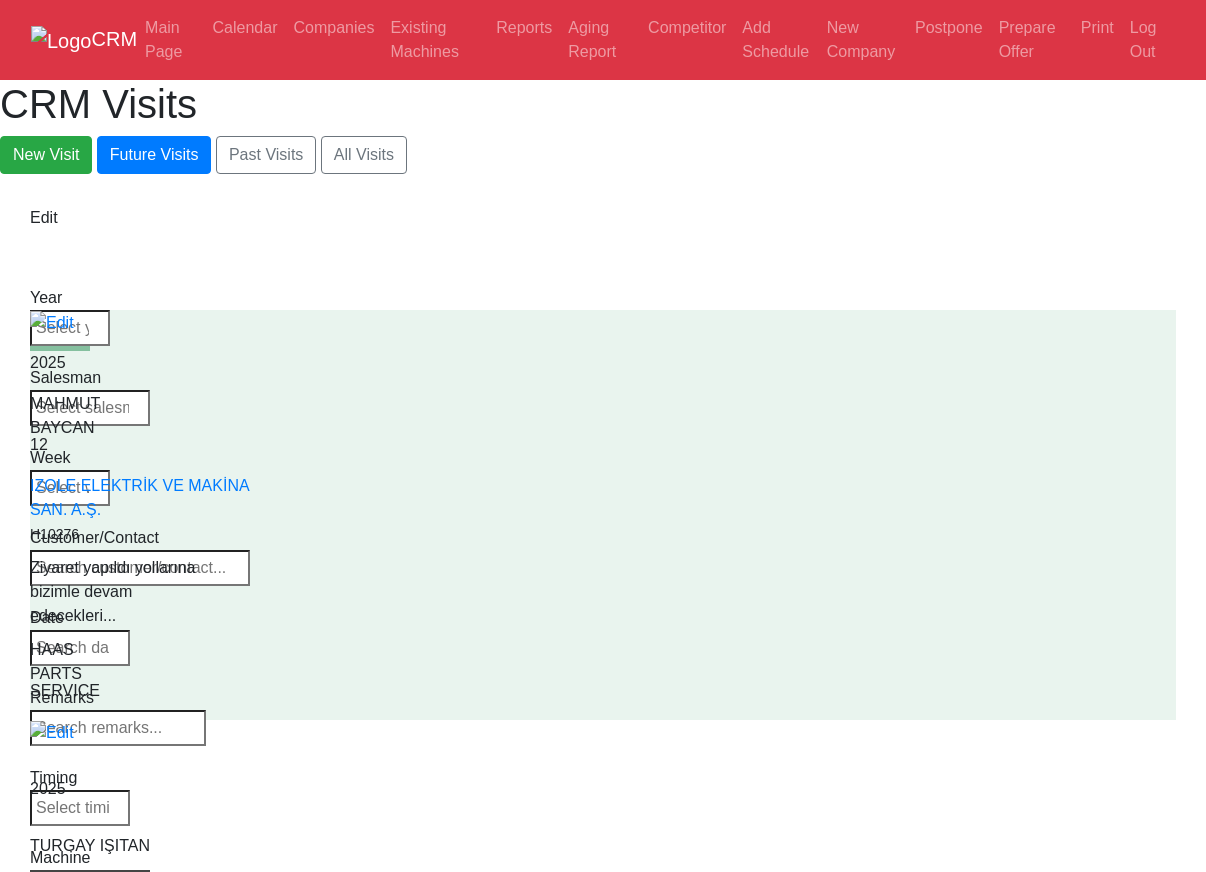 click on "Select Machine HAAS CANACA" at bounding box center [90, 884] 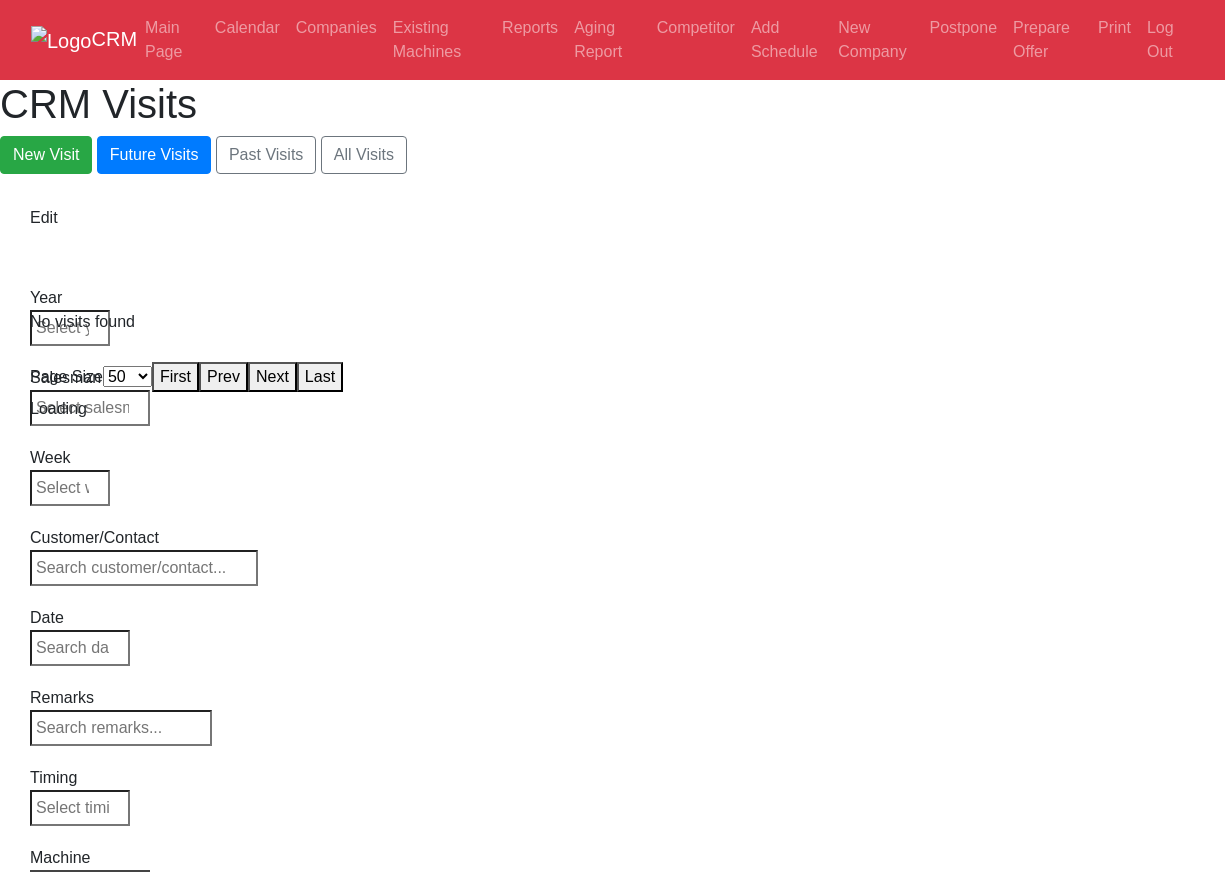 select on "50" 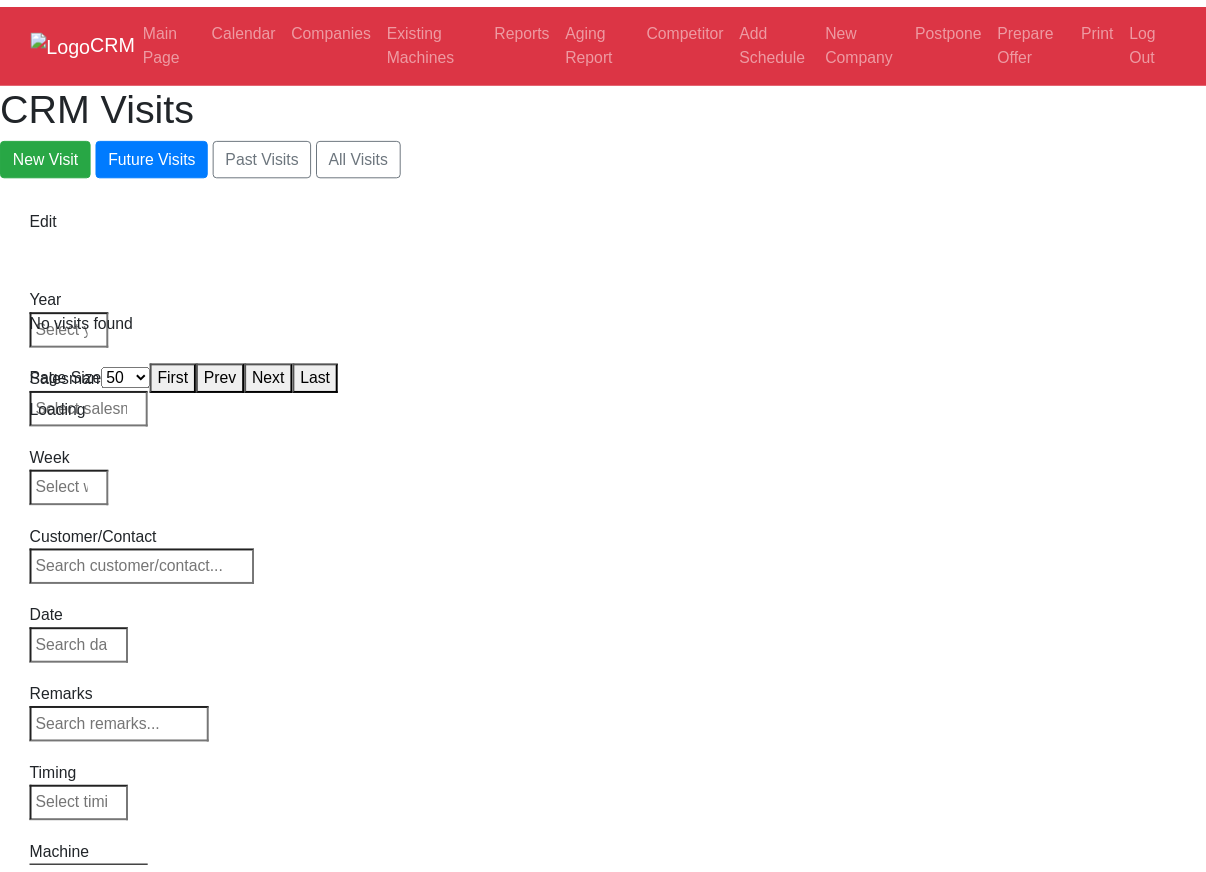 scroll, scrollTop: 0, scrollLeft: 0, axis: both 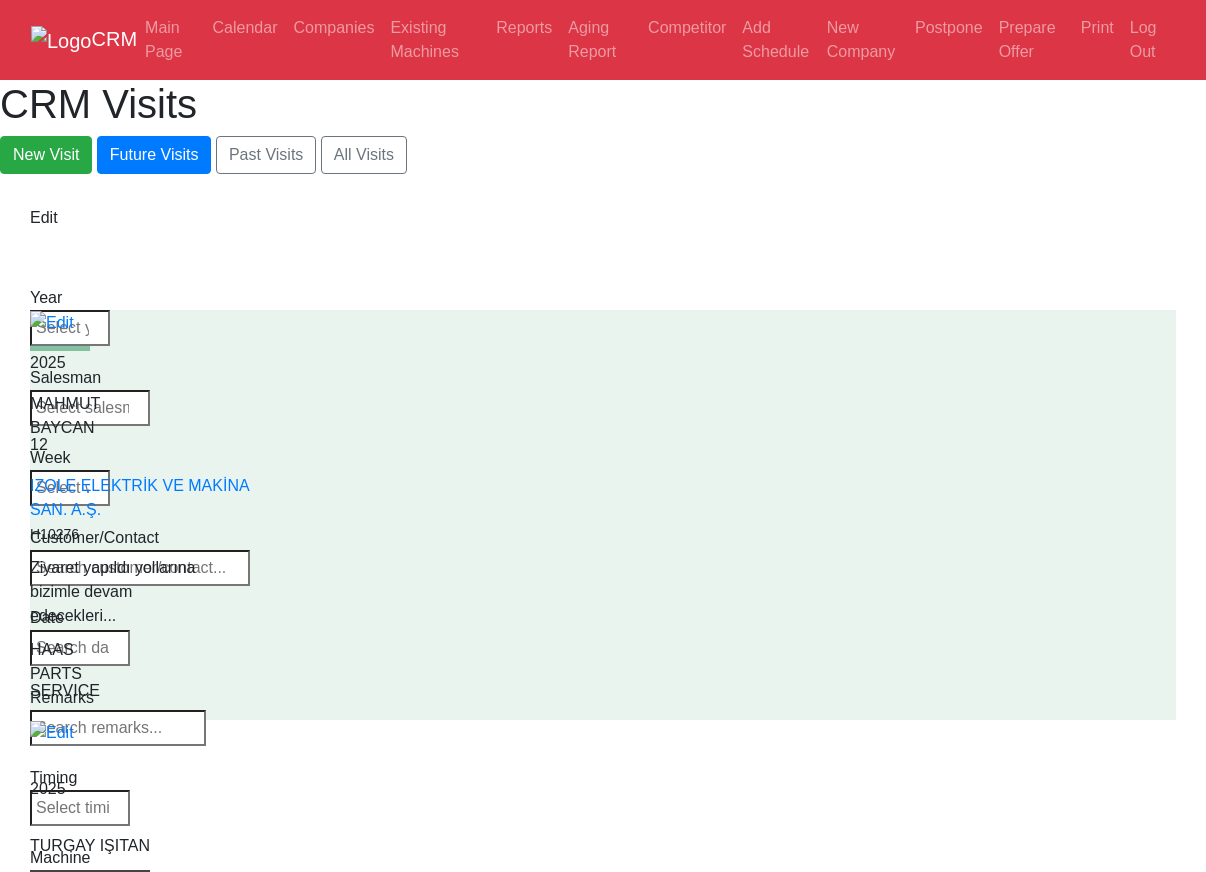 click on "Select Machine HAAS CANACA" at bounding box center [90, 884] 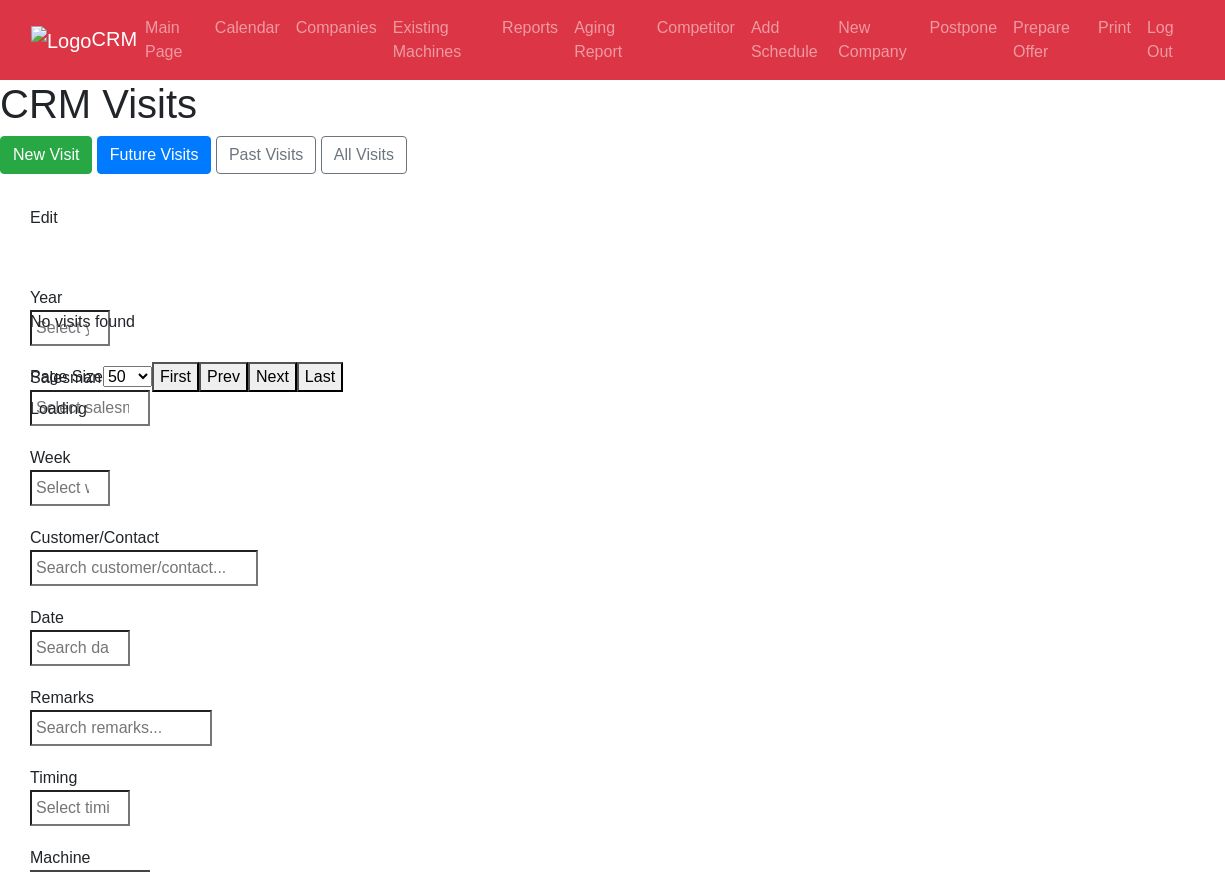 select on "50" 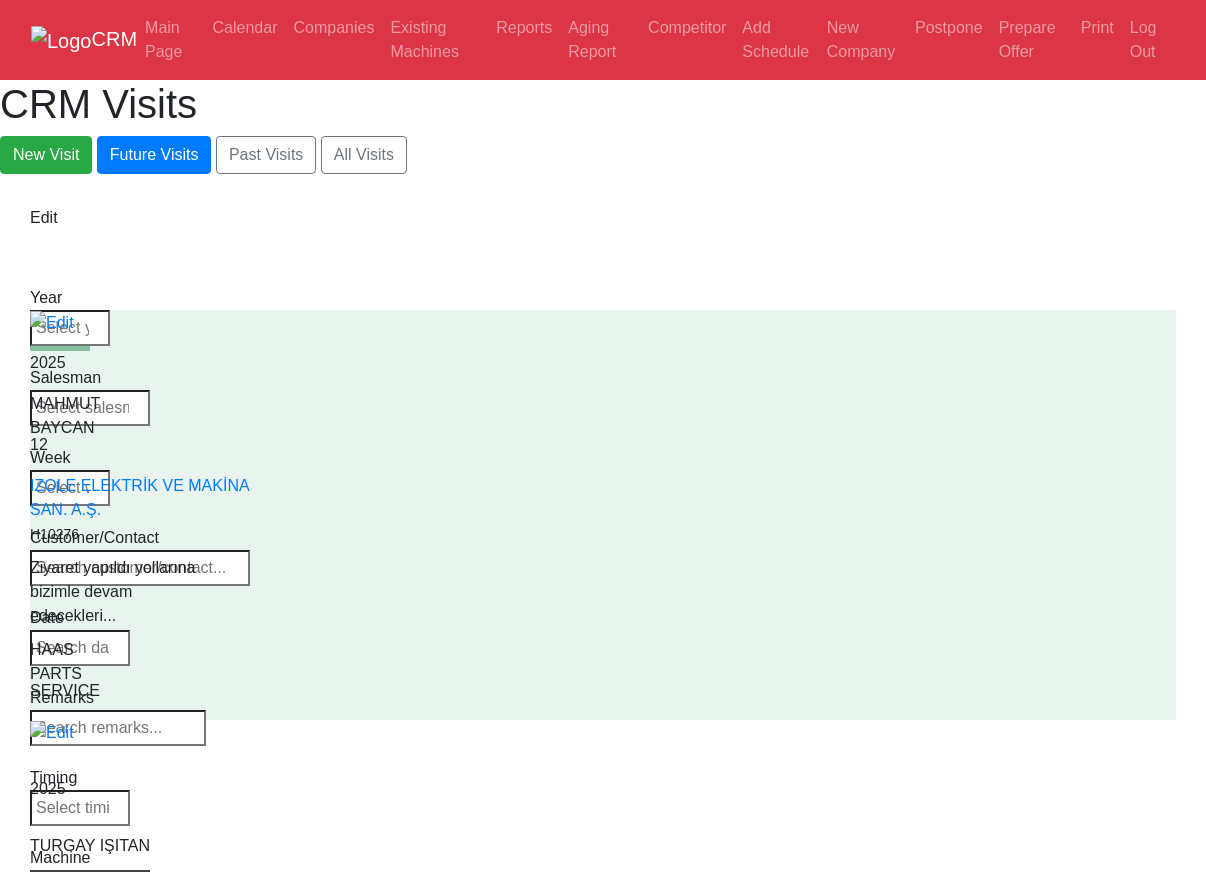click on "Select Machine HAAS CANACA" at bounding box center [90, 884] 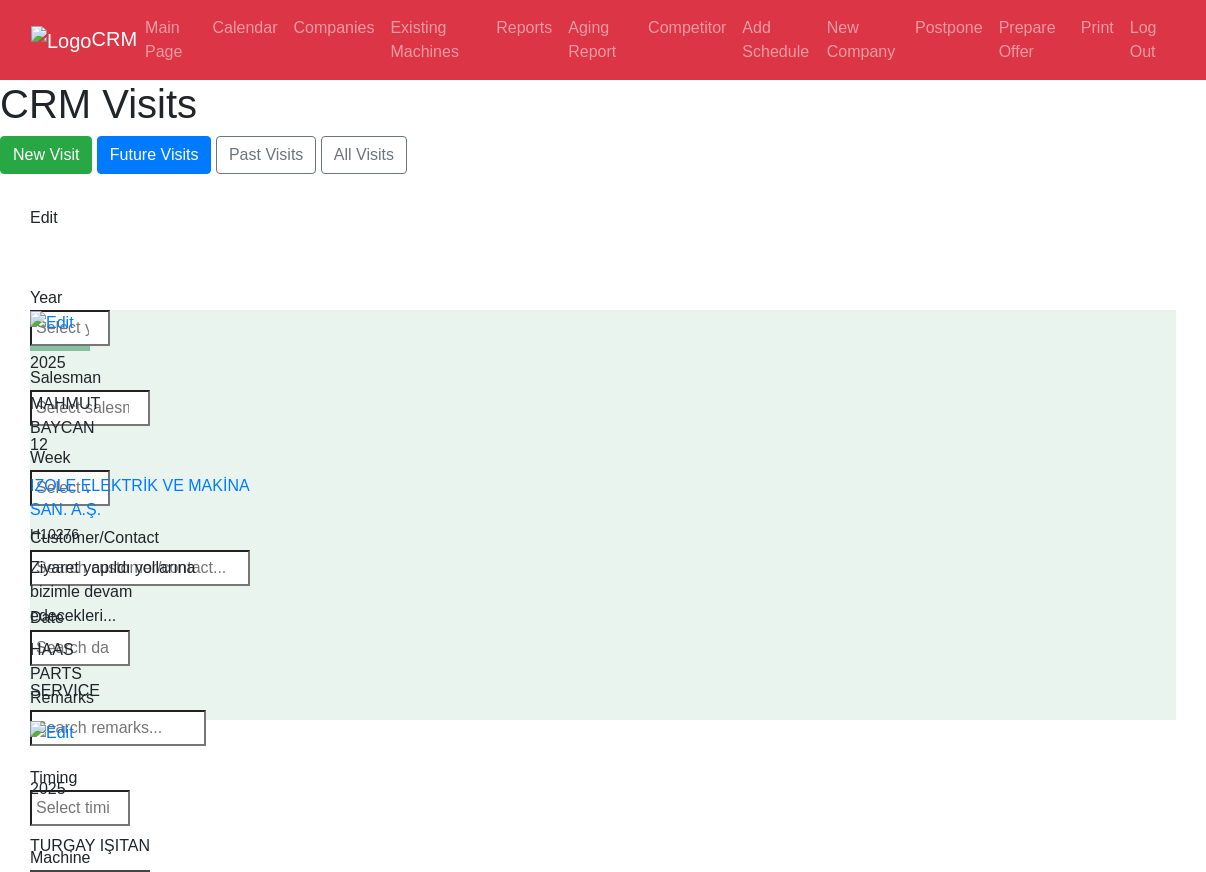 select on "all" 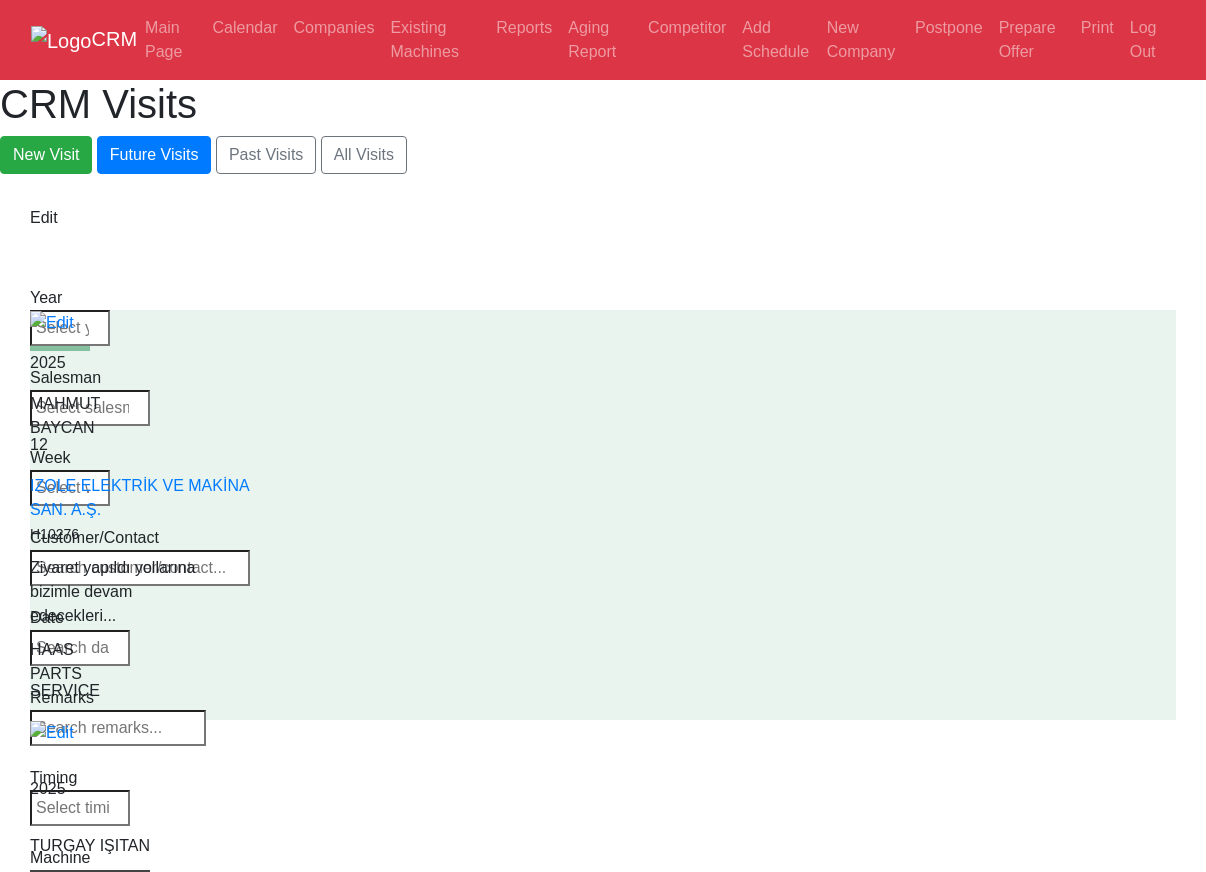 click on "Select Model All EC-400 EC-500 EC-500/50 EC-1600 EC-1600ZT EC-1600ZT-5AX EC-630" at bounding box center (90, 884) 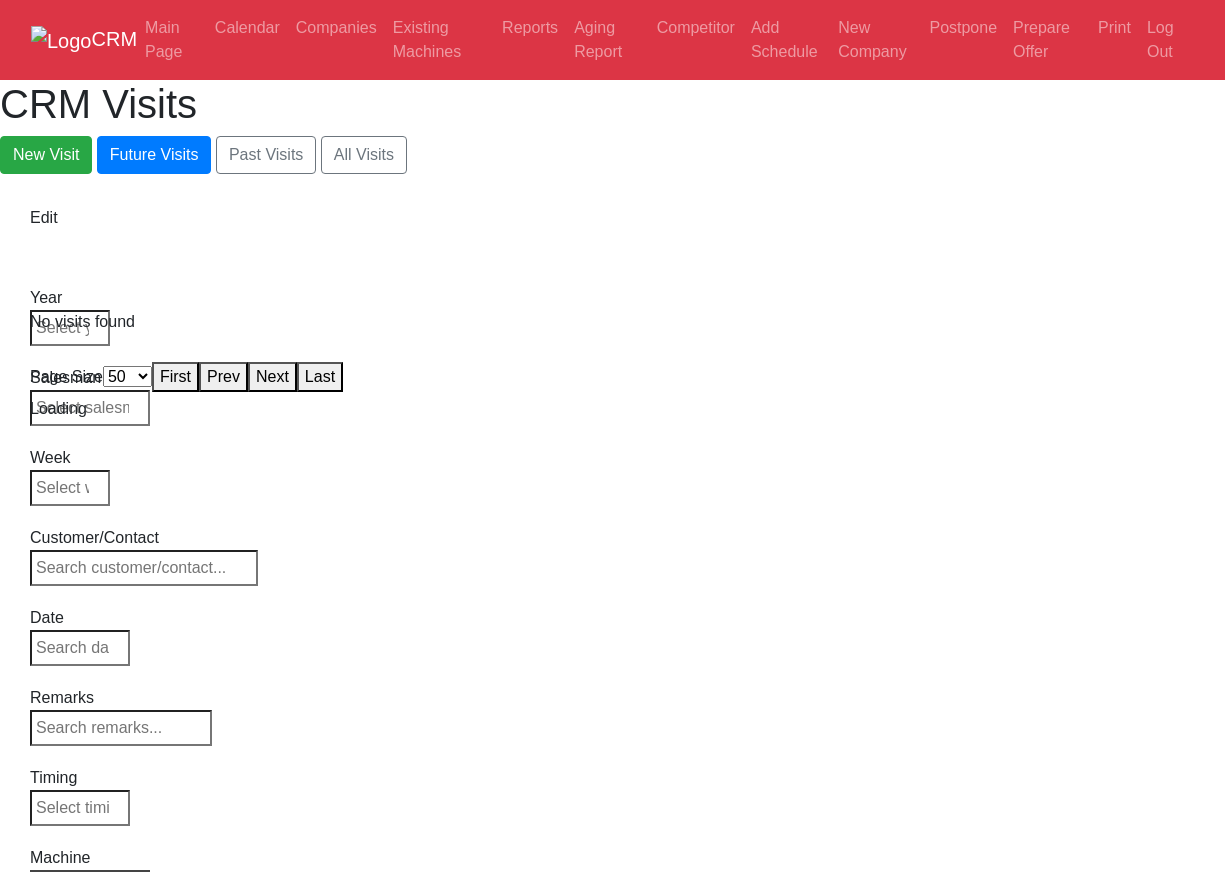 select on "50" 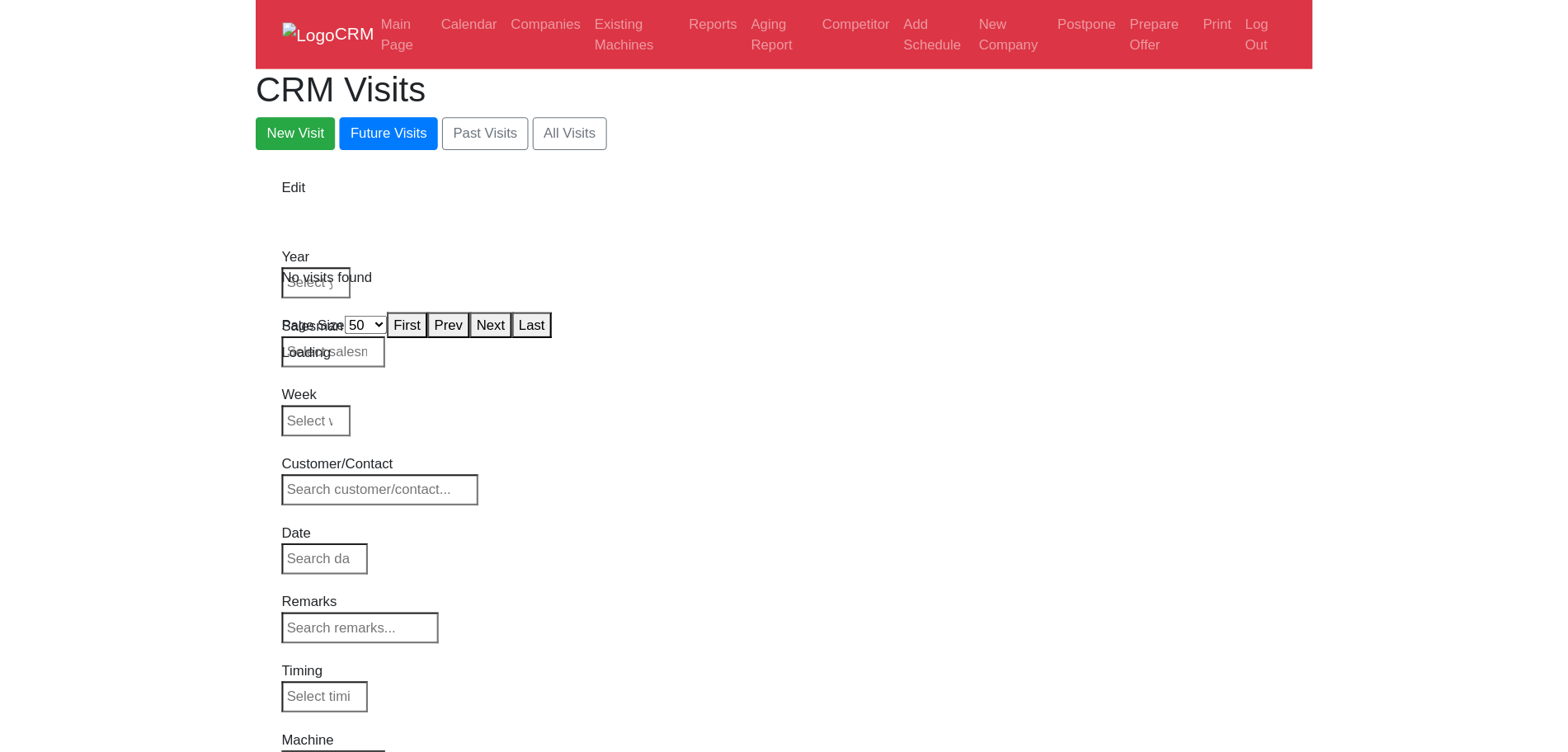 scroll, scrollTop: 0, scrollLeft: 0, axis: both 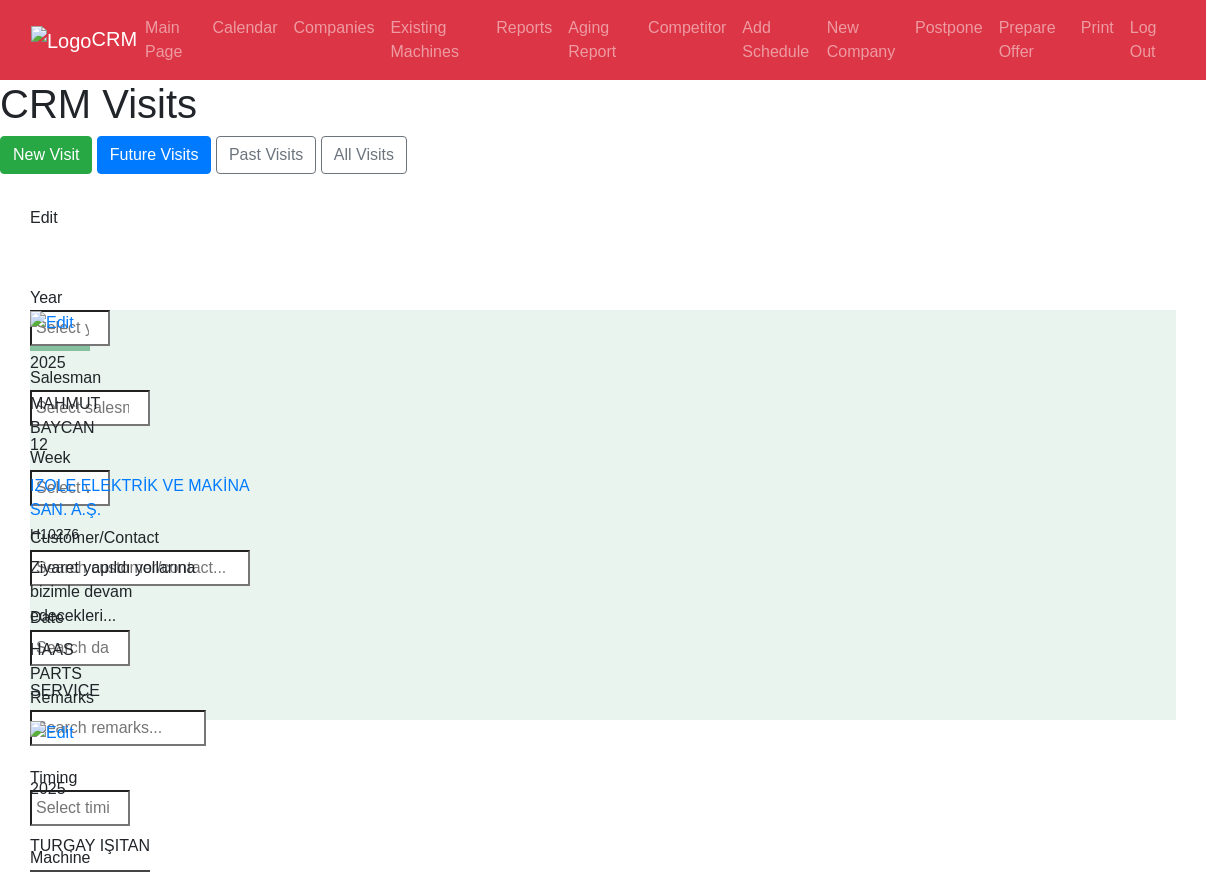 click on "New Visit
Future Visits
Past Visits
All Visits" at bounding box center [603, 155] 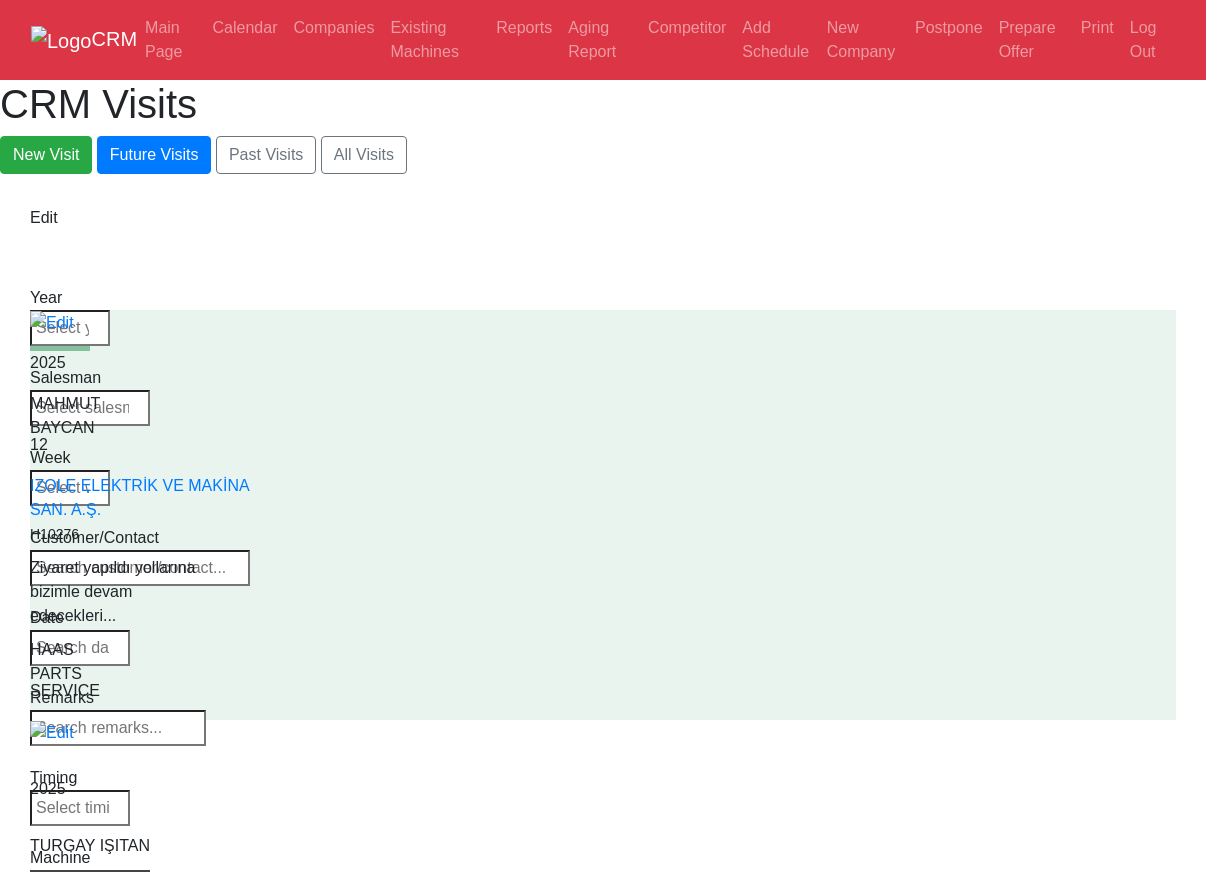 select on "all_series" 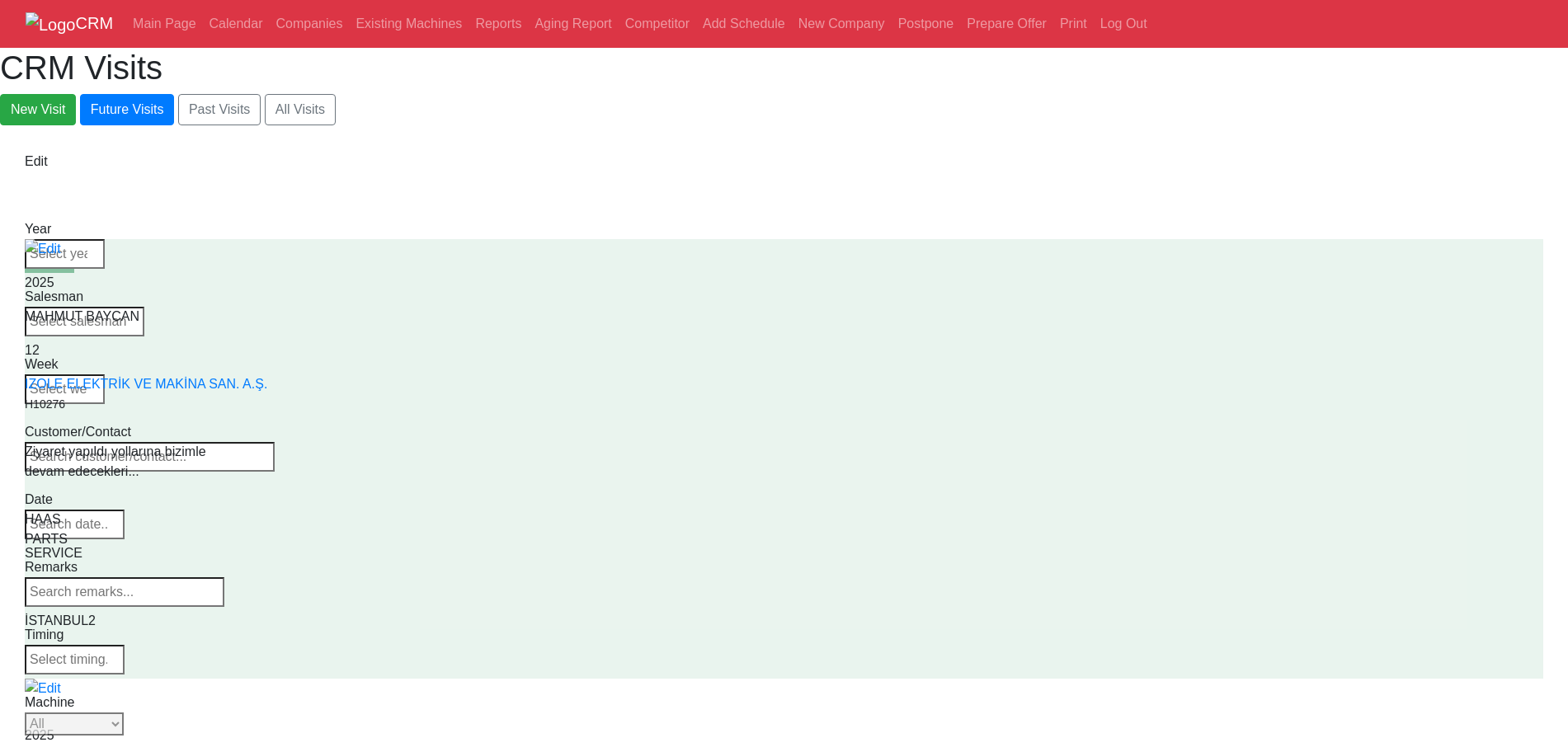 click on "Edit Year Salesman Week Customer/Contact Date Remarks Timing Machine Select Series All VF SERIES ST SERIES UMC EC SERIES ADDITIONAL TM SERIES MINI SERIES VM SERIES VC SERIES GM SERIES VR SERIES GR SERIES VS SERIES DC SERIES TL SERIES DS SERIES CL SERIES PARTS DT SERIES M1 M2 City Offer Subarea Is Last 2025 MAHMUT BAYCAN 12 IZOLE ELEKTRİK VE MAKİNA SAN. A.Ş. H10276   Ziyaret yapıldı yollarına bizimle devam edecekleri... HAAS PARTS SERVICE   İSTANBUL2 Offer   true 2025 TURGAY IŞITAN 19 CANYURTLAR TİCARET C25146 BURAK CANYURT   VF-4SE İÇİN TEKLİF VERİLECEK. AYRICA HRT210 İÇİN F... A HAAS VF SERIES XXXVF-4SE     ANKARA Offer   false 2025 livamakina 22 T TANER HAVACILIK VE TEKNOLOJİ SANAYİ TİC.LTD.ŞTİ H20113 Taner KAHVECİ    GENEL ZİYARET YAPILIP TANIŞILACAK. S     ADAPAZARI   false 2025 TURGAY IŞITAN 22 UFUK KORKMAZ-GÜÇLÜ MADENİ ÇELİK EŞYA H10163 ALİ OSMAN KORKMAZ   YATIRIM ASKIYA ALINDI.      ANKARA   false 2025 livamakina 23 C14331 EKREM ATAMAN   C       true" at bounding box center (784, 1393) 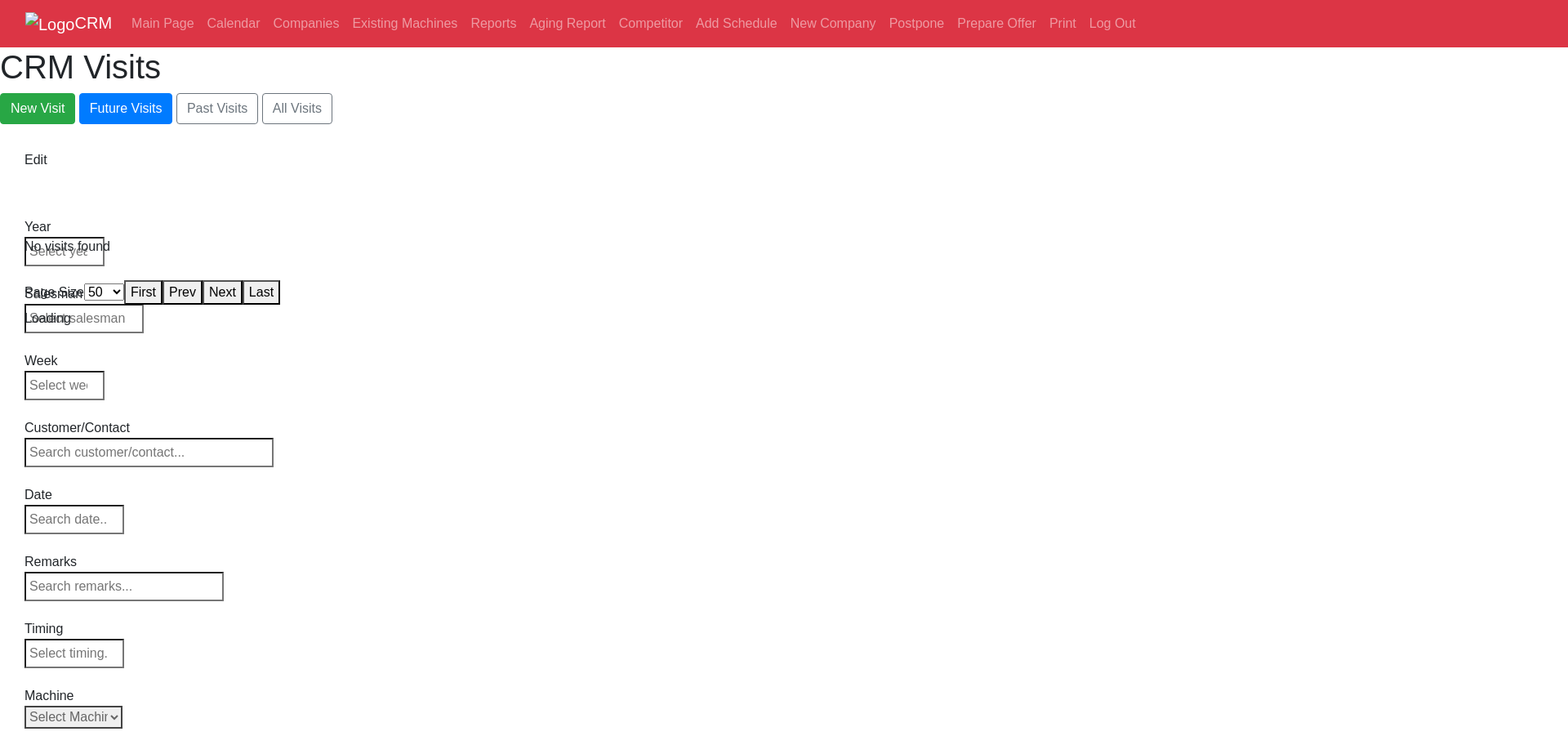 select on "50" 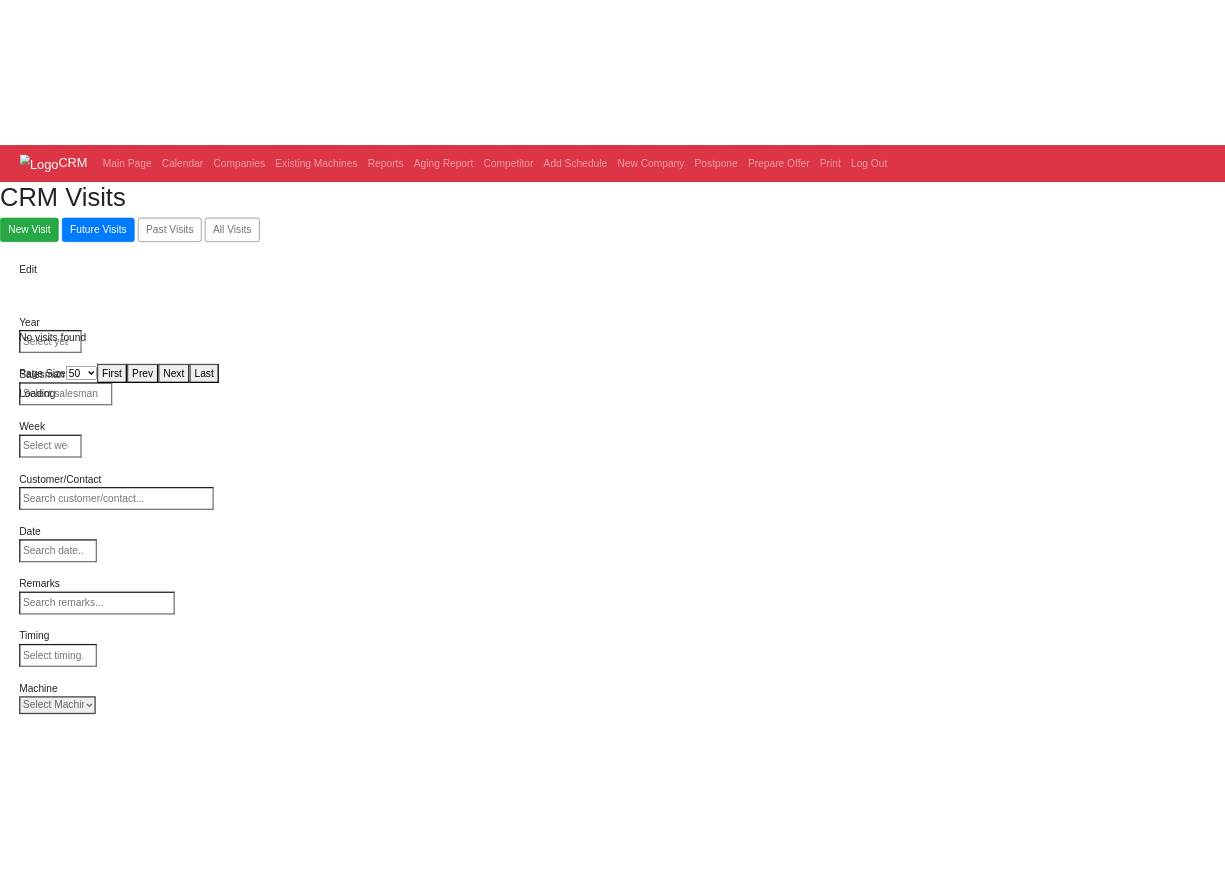 scroll, scrollTop: 0, scrollLeft: 0, axis: both 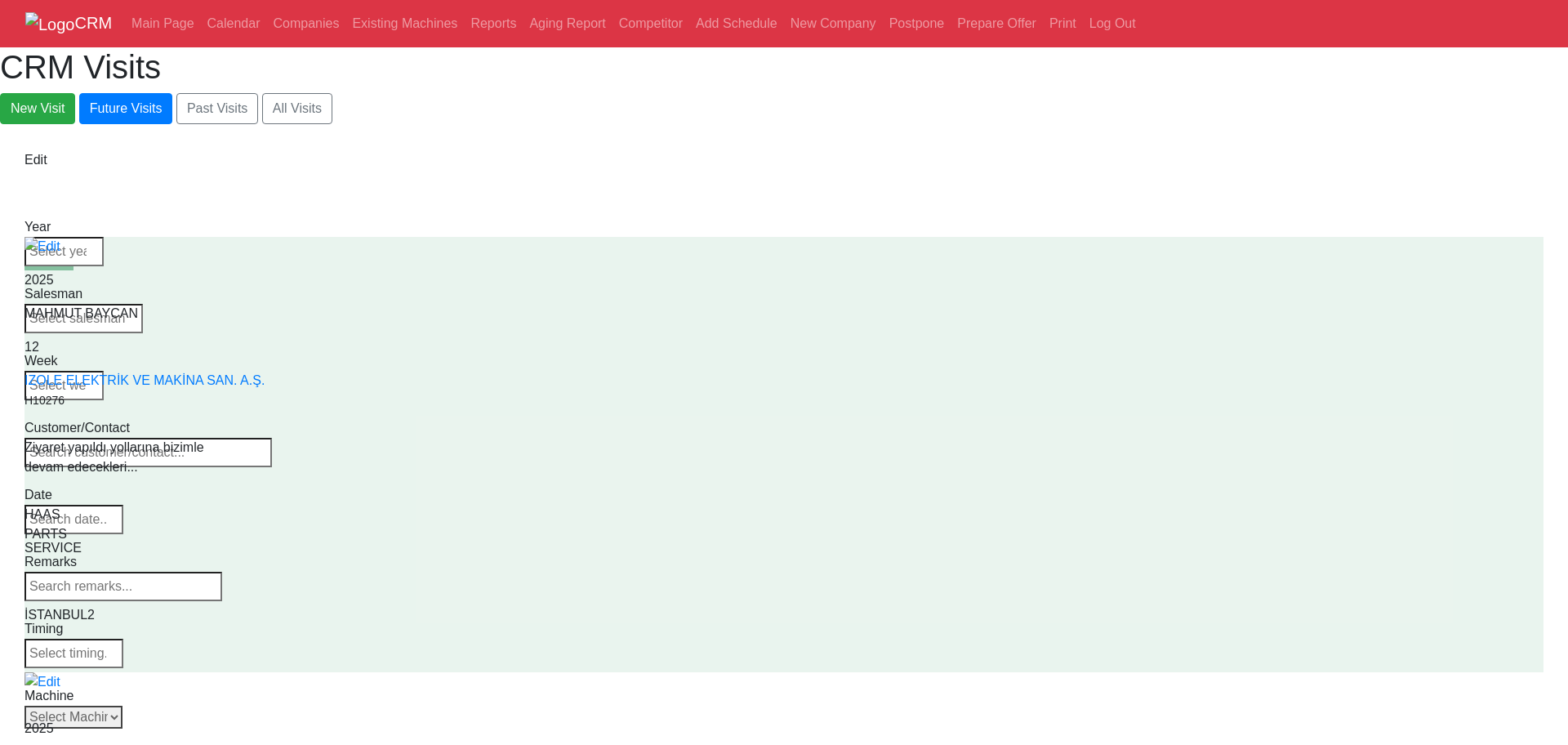click at bounding box center (83, 4094) 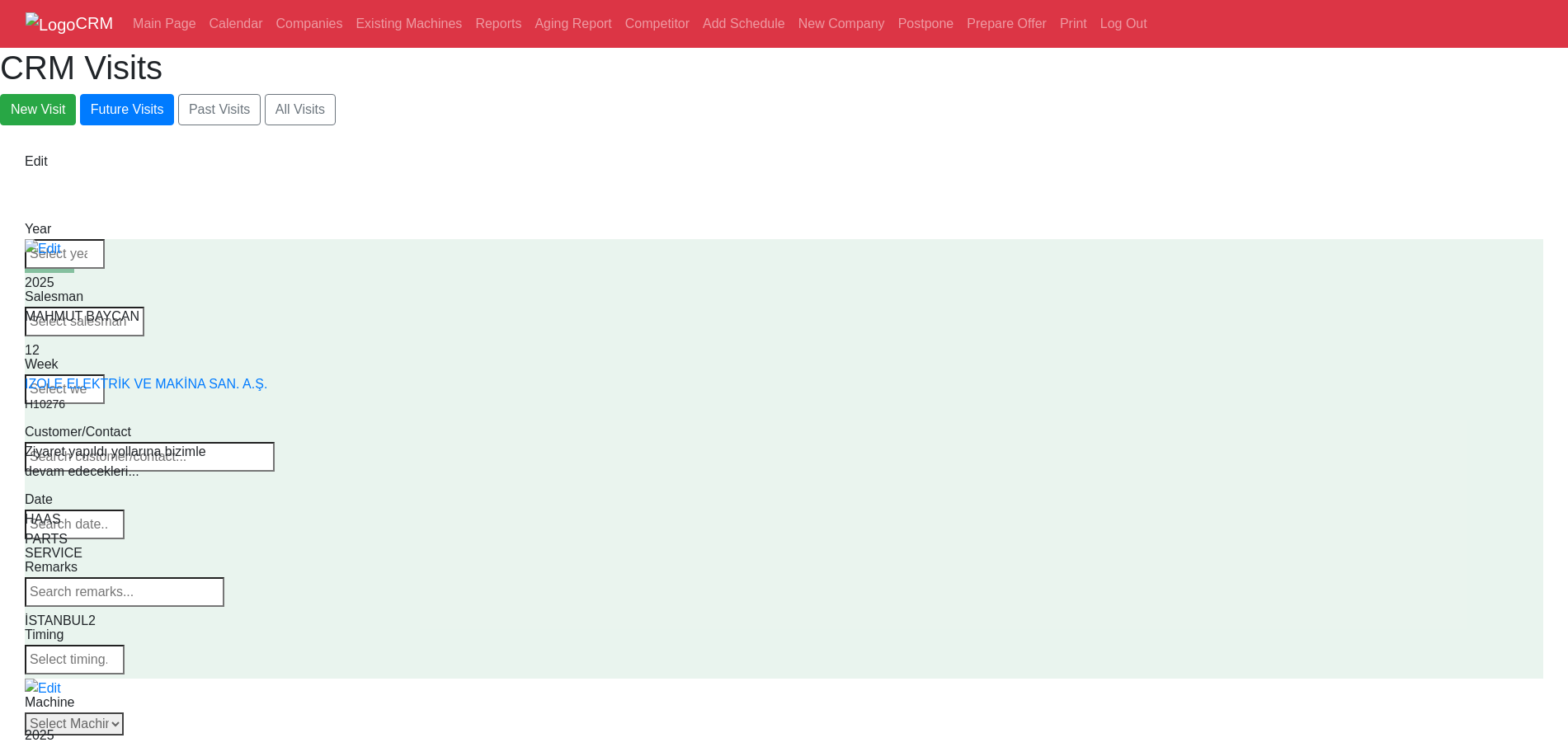 click on "Select Machine HAAS CANACA" at bounding box center [74, 724] 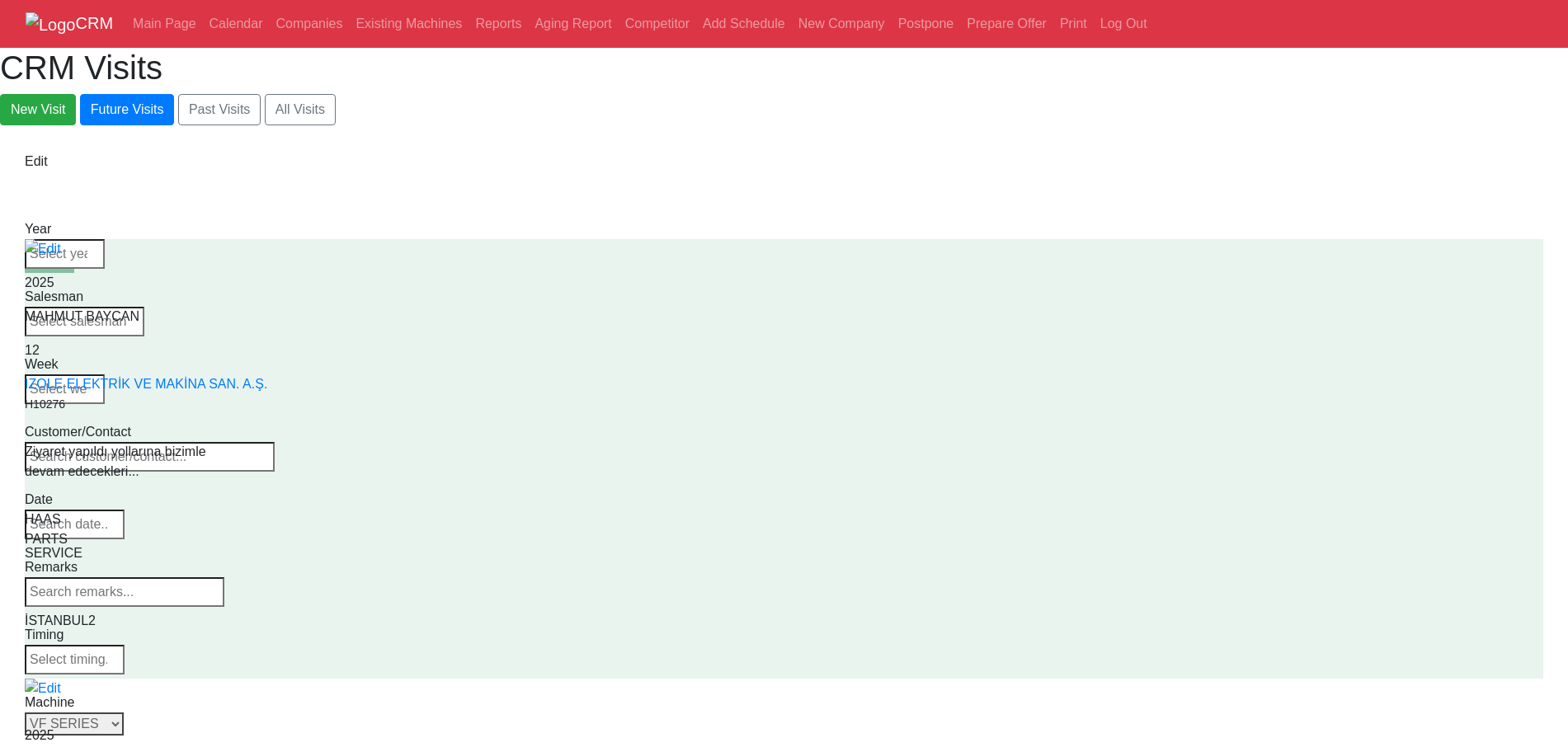 click on "Select Series All VF SERIES ST SERIES UMC EC SERIES ADDITIONAL TM SERIES MINI SERIES VM SERIES VC SERIES GM SERIES VR SERIES GR SERIES VS SERIES DC SERIES TL SERIES DS SERIES CL SERIES PARTS DT SERIES" at bounding box center [74, 724] 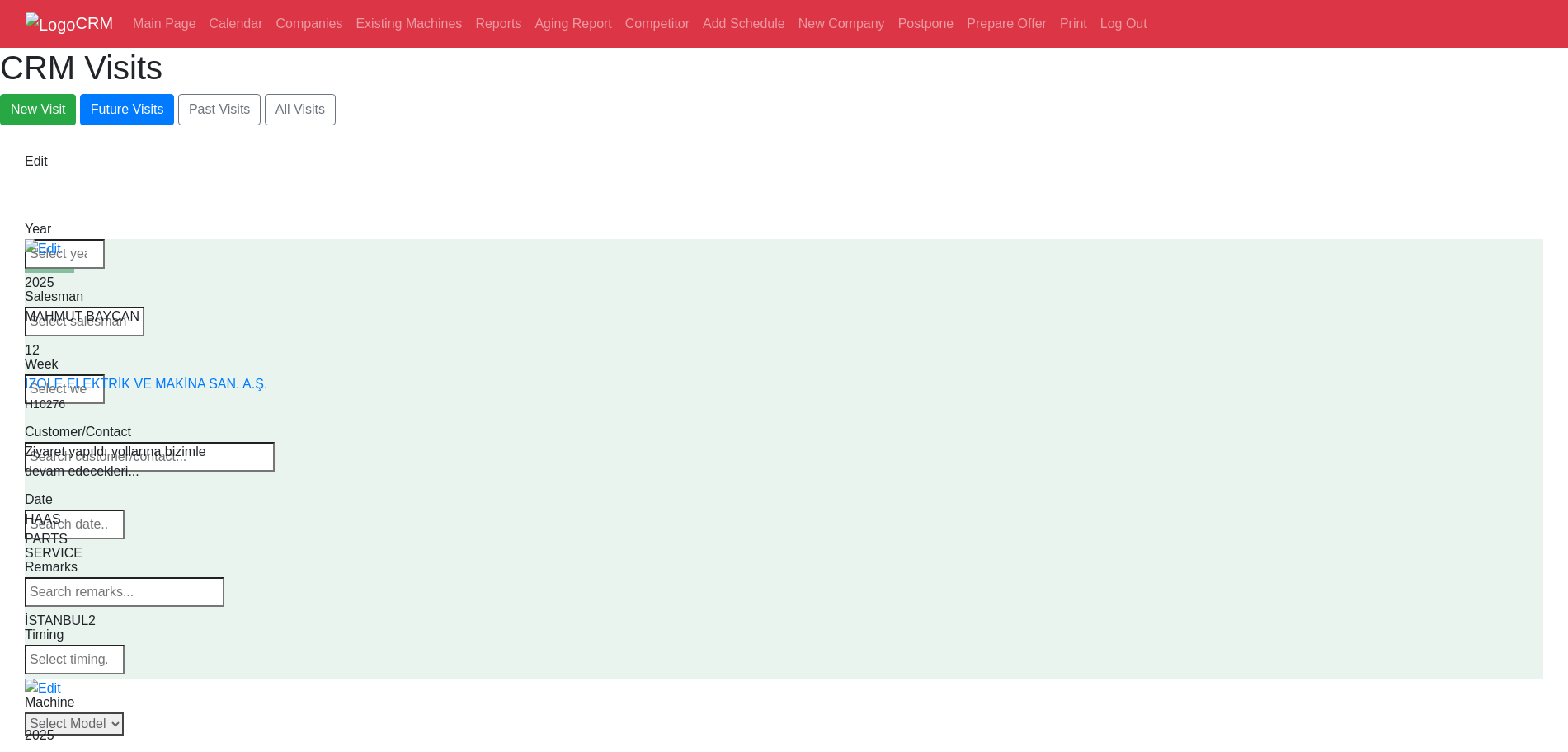 click on "Select Model All EC-400 EC-500 EC-500/50 EC-1600 EC-1600ZT EC-1600ZT-5AX EC-630" at bounding box center [74, 724] 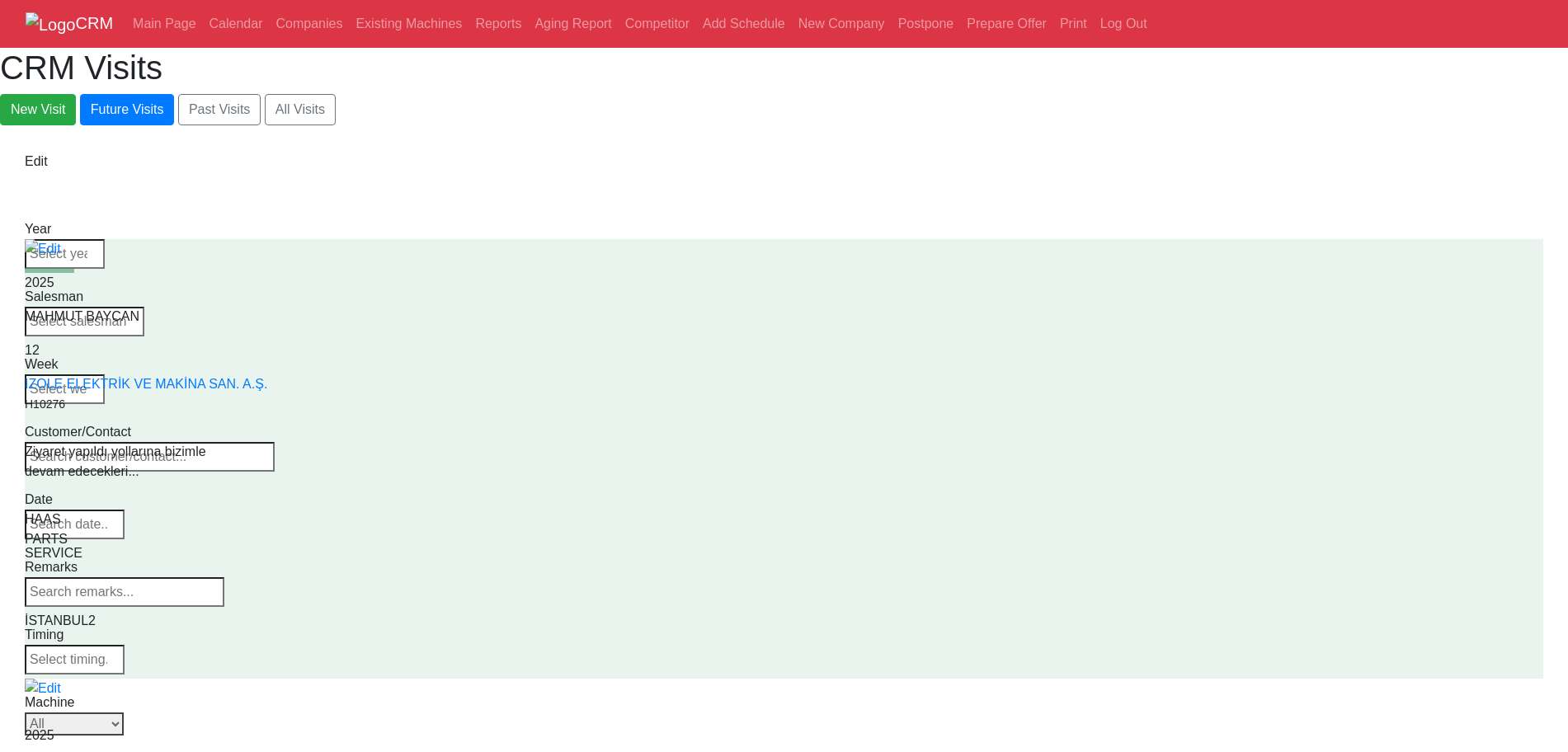 click on "Select Model All EC-400 EC-500 EC-500/50 EC-1600 EC-1600ZT EC-1600ZT-5AX EC-630" at bounding box center (74, 724) 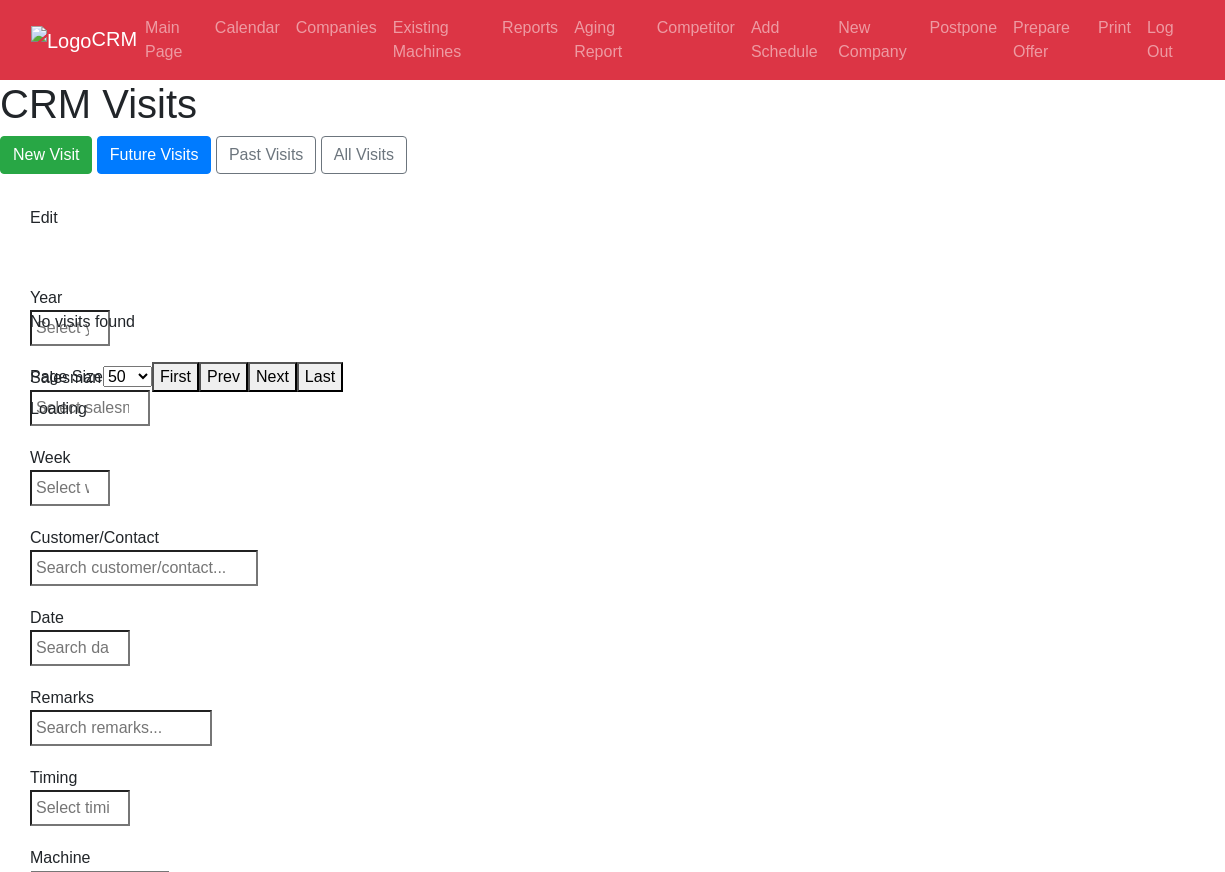 select on "50" 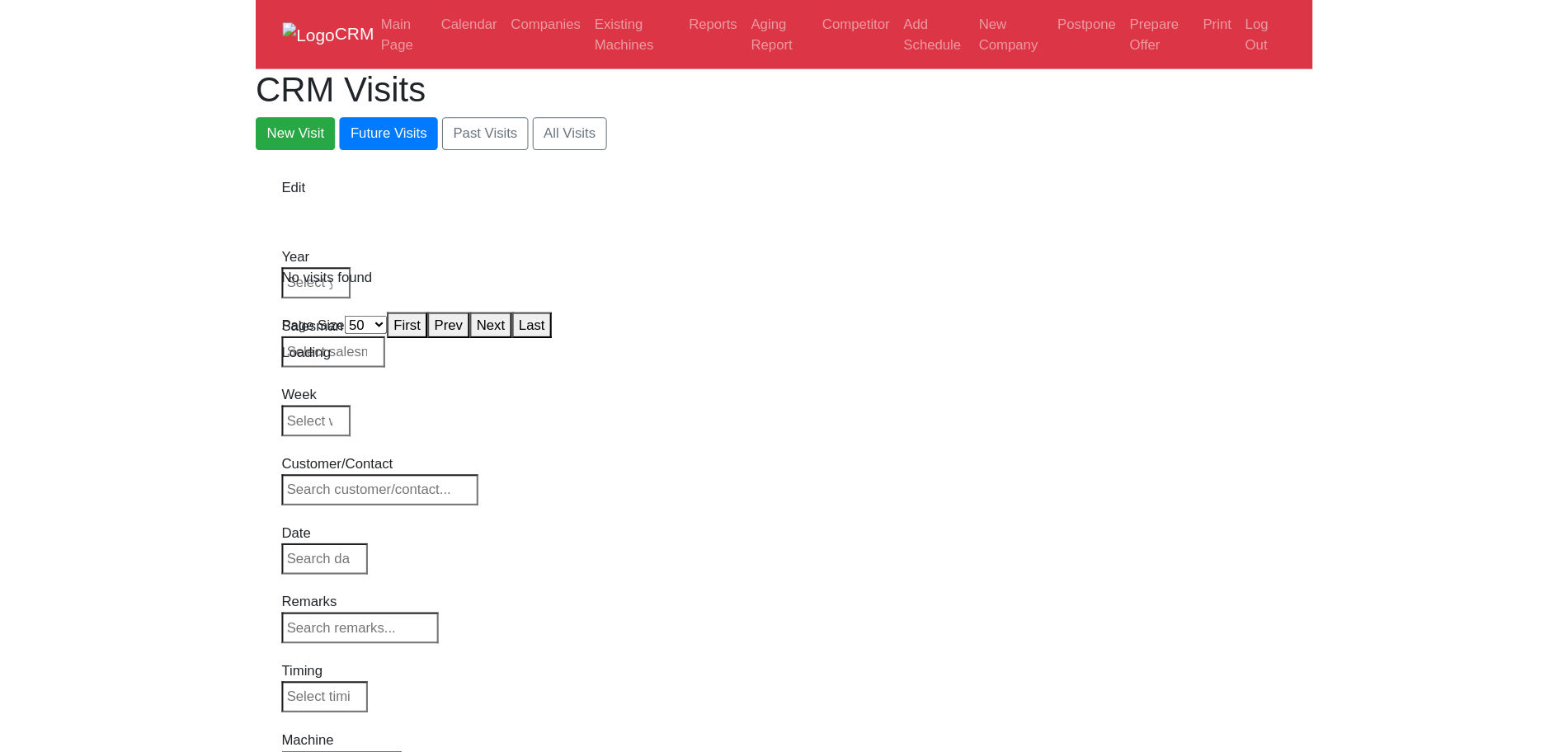 scroll, scrollTop: 0, scrollLeft: 0, axis: both 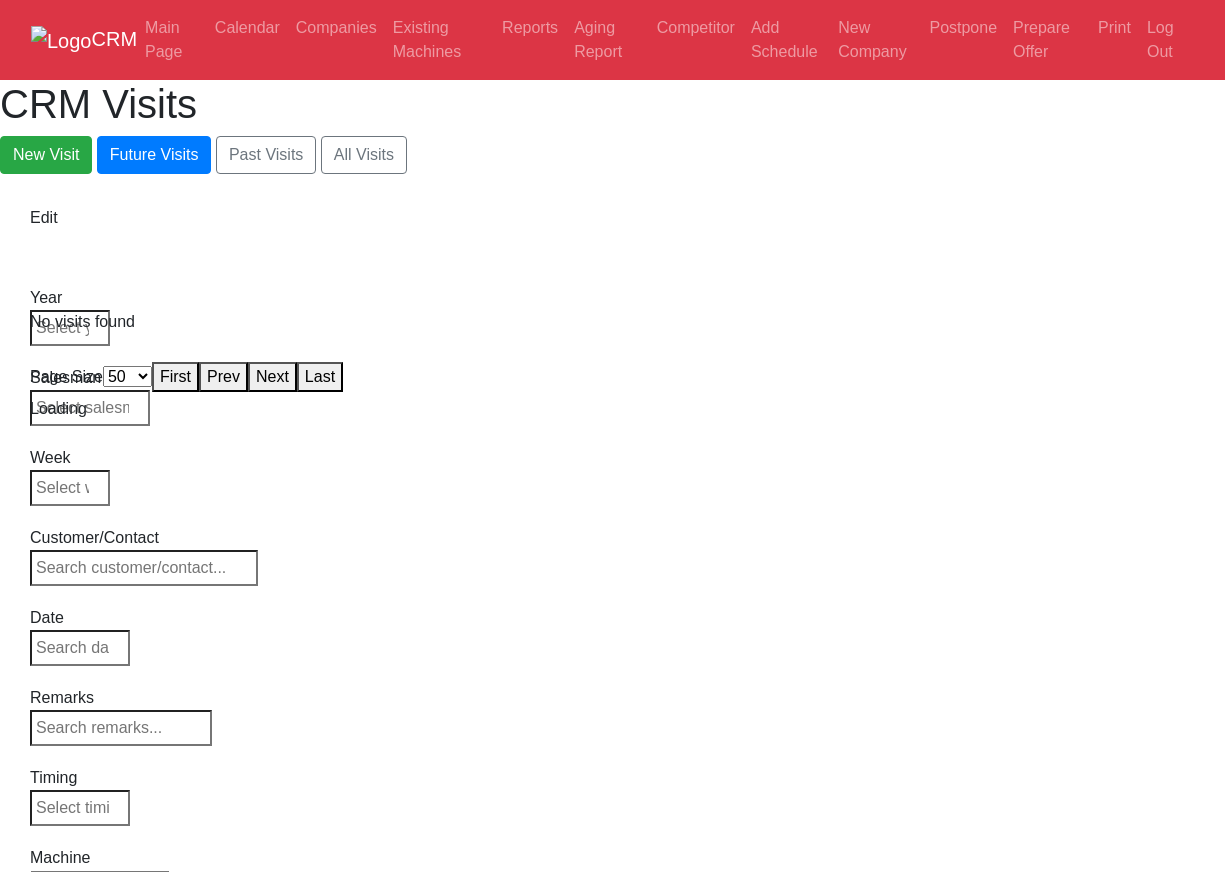 click on "Loading" at bounding box center [612, 409] 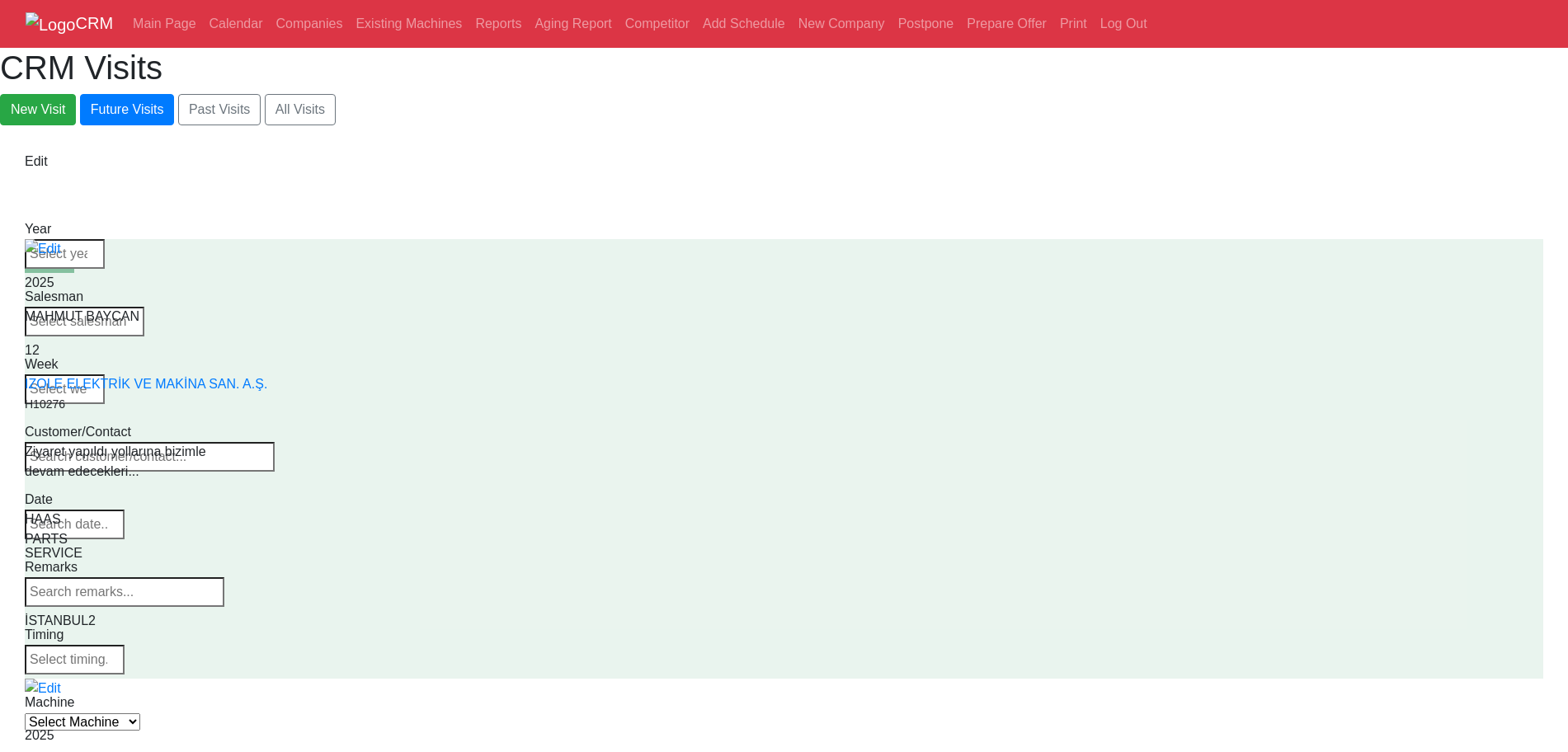 click on "Select Machine HAAS CANACA" at bounding box center [82, 721] 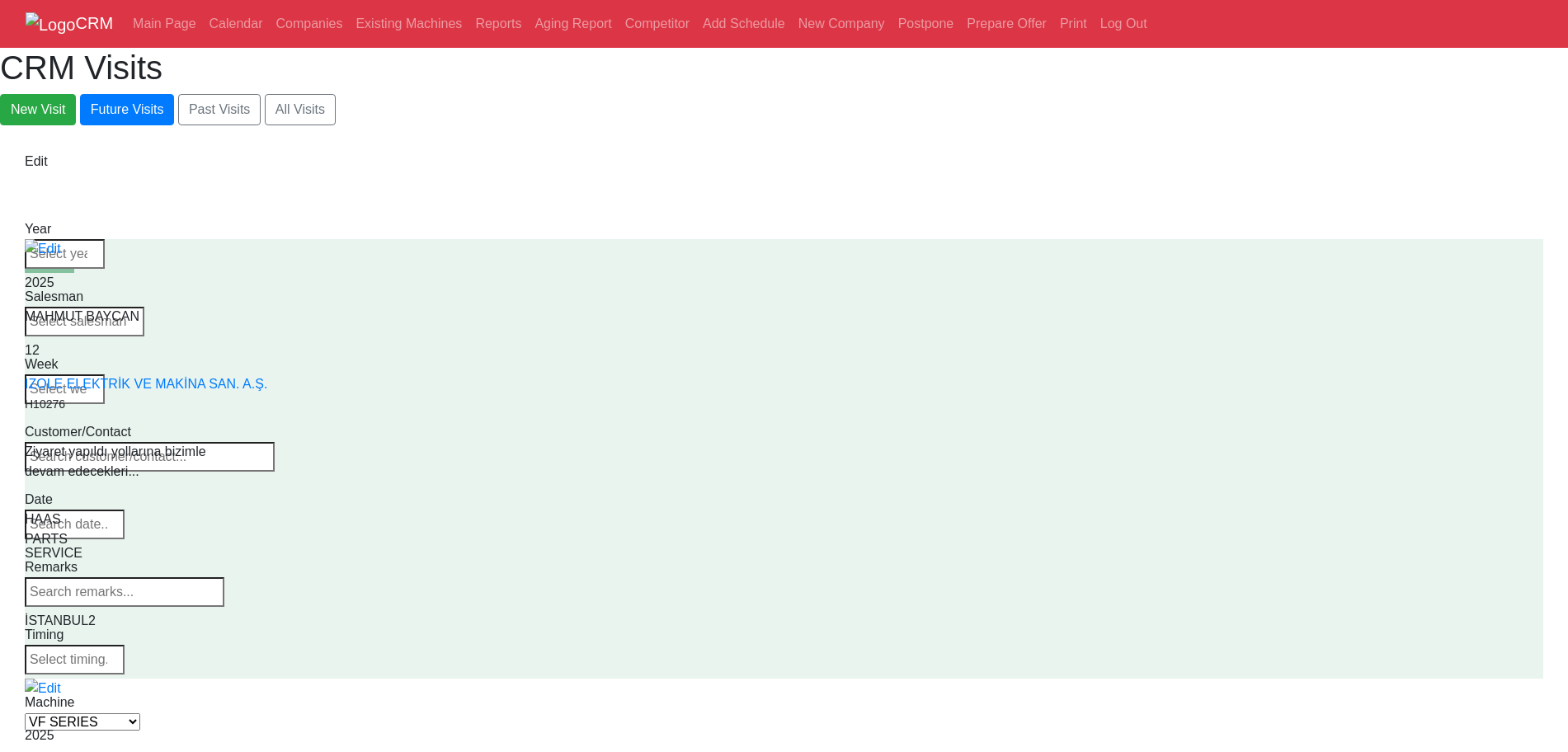 click on "Select Series All VF SERIES ST SERIES UMC EC SERIES ADDITIONAL TM SERIES MINI SERIES VM SERIES VC SERIES GM SERIES VR SERIES GR SERIES VS SERIES DC SERIES TL SERIES DS SERIES CL SERIES PARTS DT SERIES" at bounding box center (82, 721) 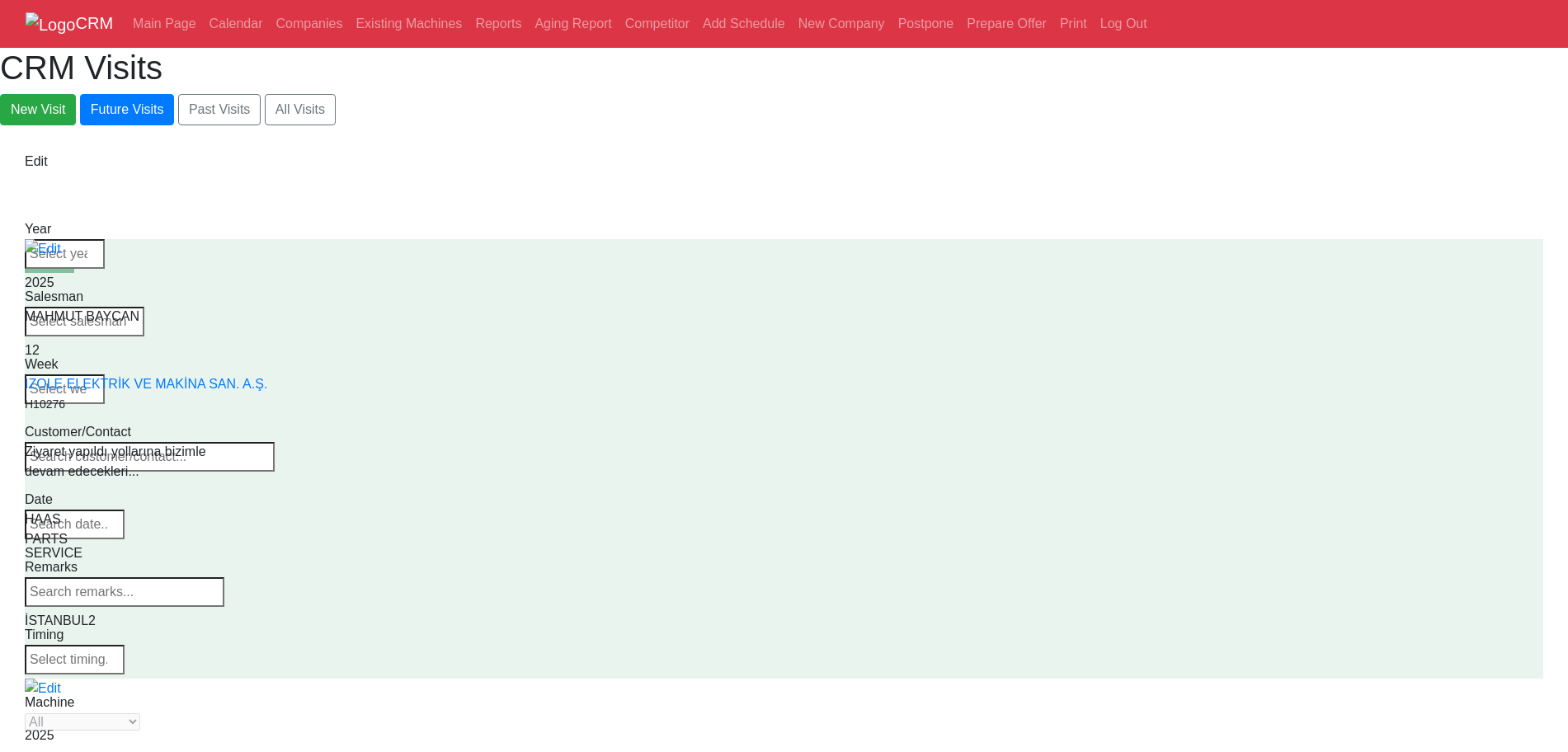 click on "CRM
Main Page
Calendar
Companies
Existing Machines
Reports
Aging Report
Competitor
Add Schedule
New Company
Postpone
Prepare Offer
Print
Log Out
CRM Visits
New Visit
Future Visits
Past Visits
All Visits
Edit Year Week" at bounding box center [784, 1317] 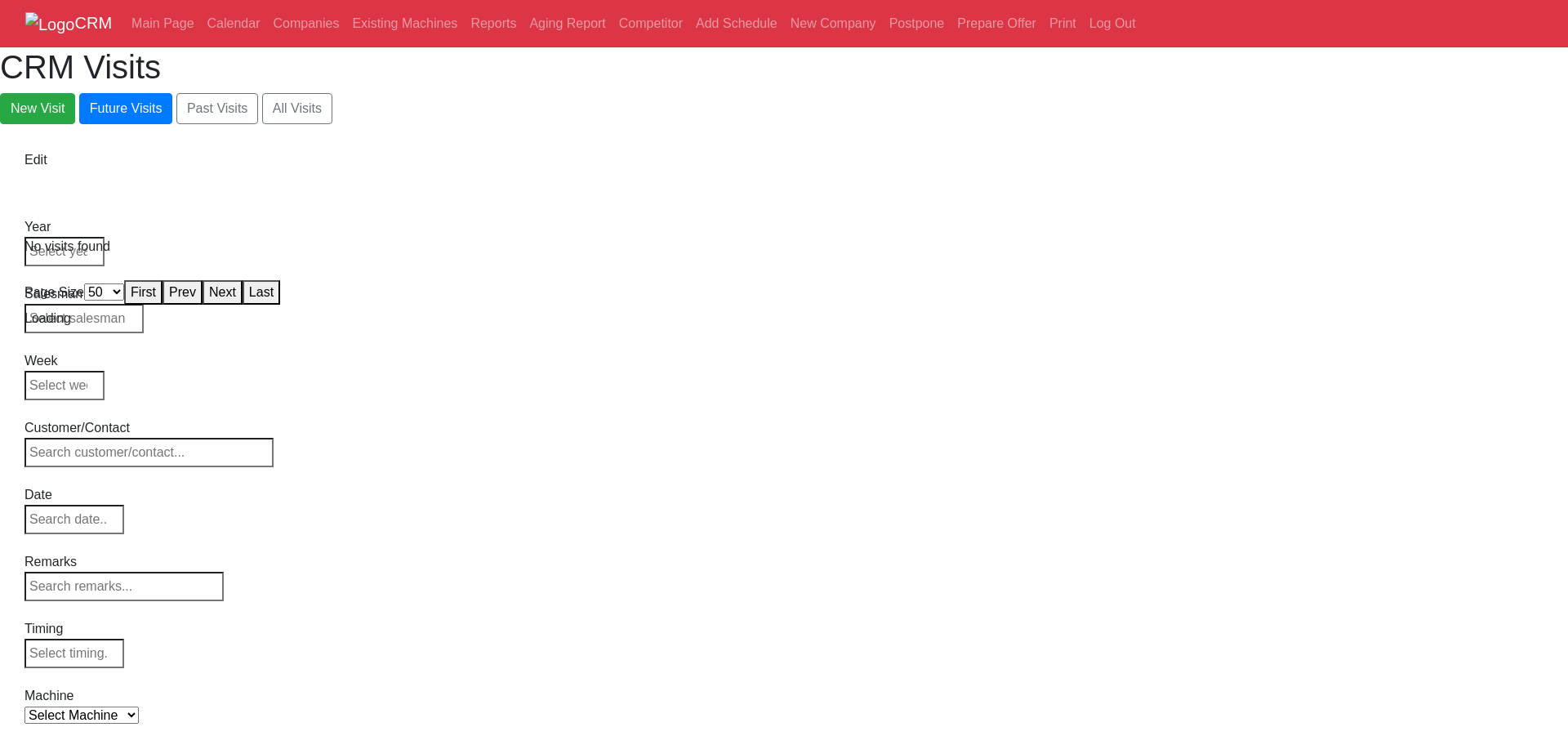 select on "50" 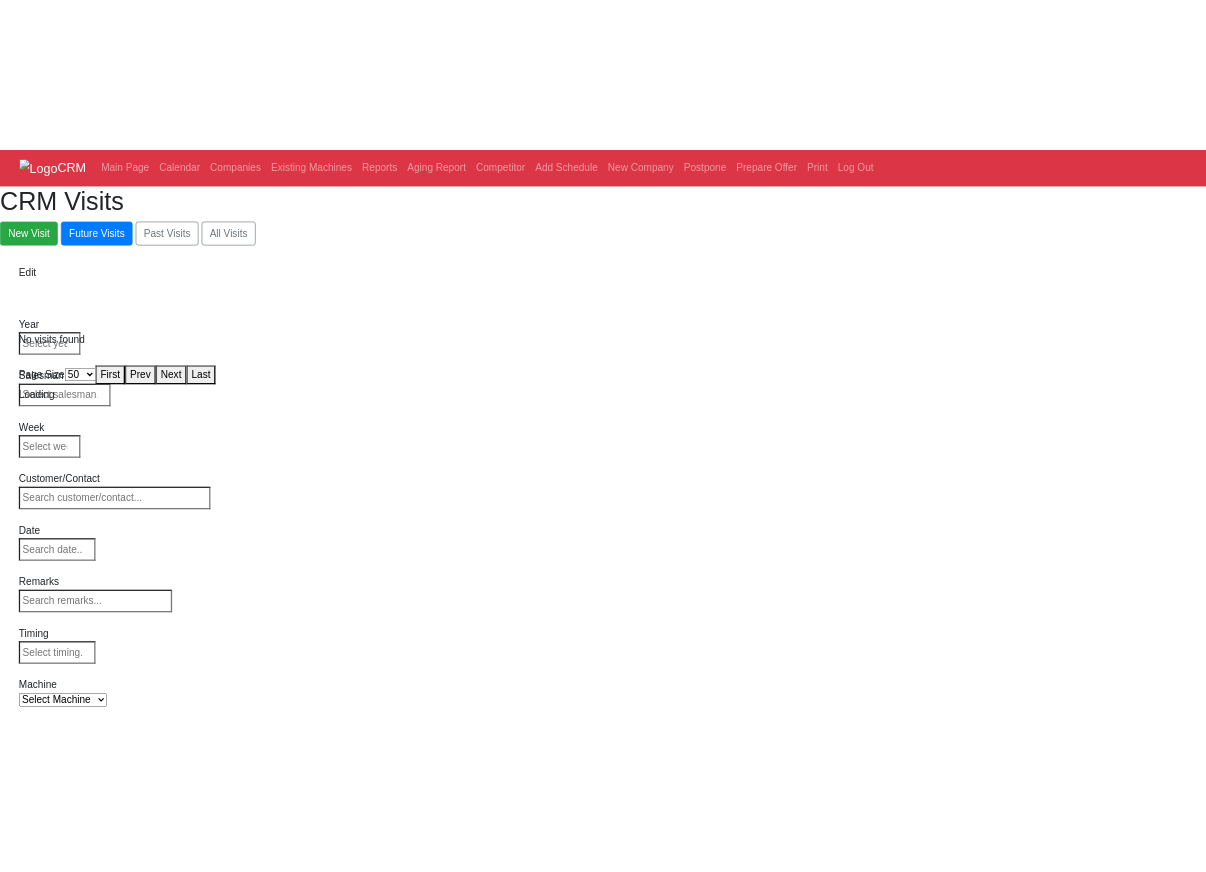 scroll, scrollTop: 0, scrollLeft: 0, axis: both 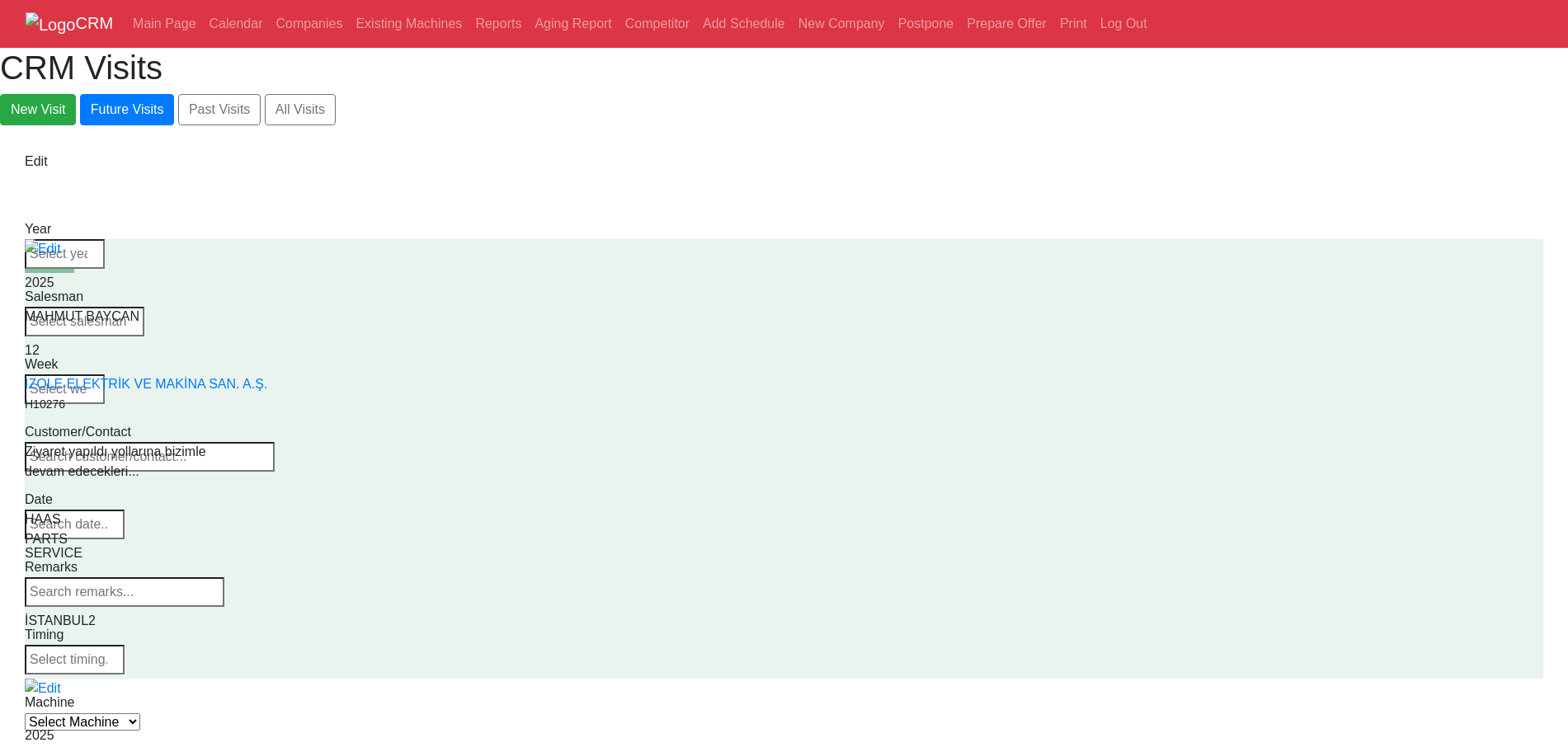 click on "Select Machine HAAS CANACA" at bounding box center [82, 721] 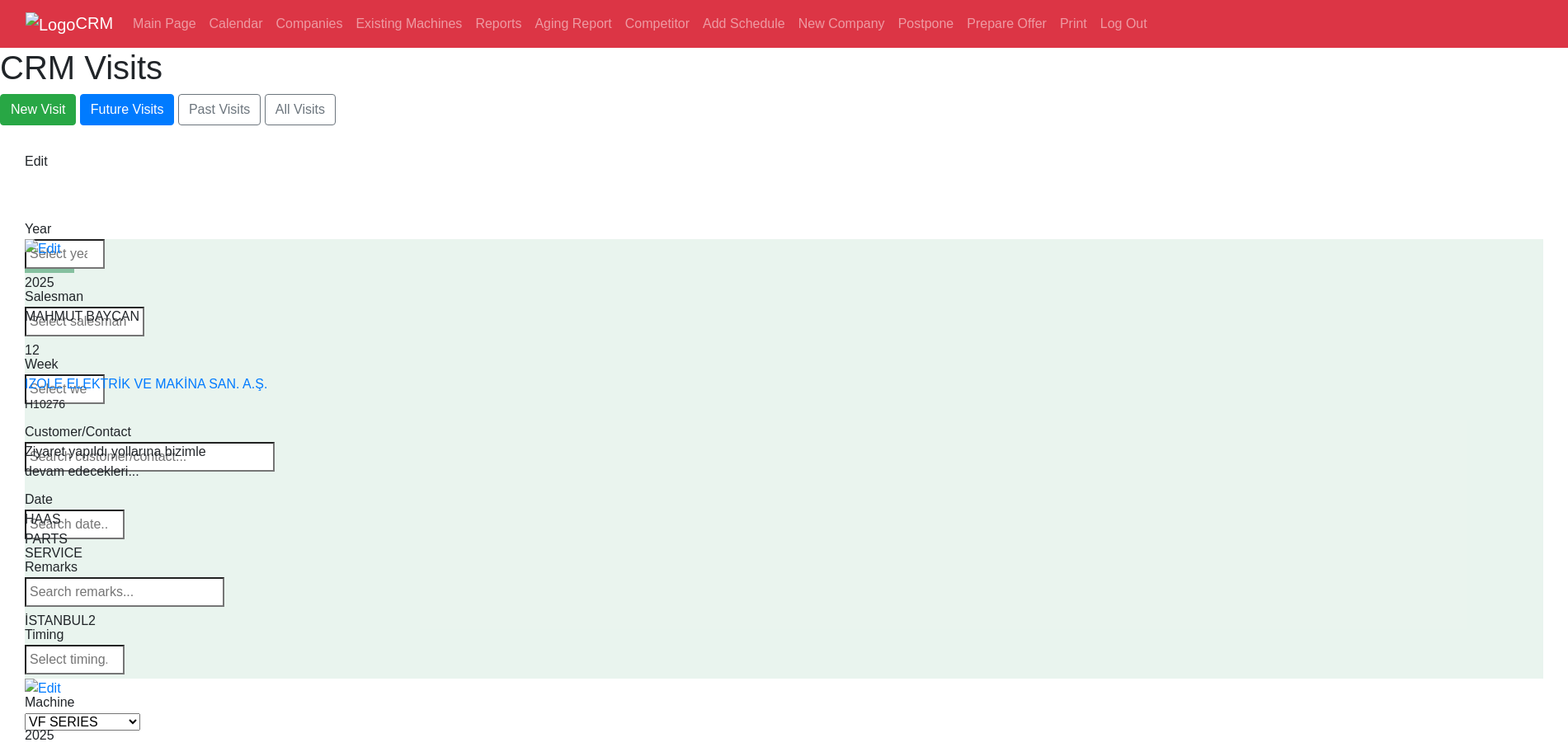 click on "Select Series All VF SERIES ST SERIES UMC EC SERIES ADDITIONAL TM SERIES MINI SERIES VM SERIES VC SERIES GM SERIES VR SERIES GR SERIES VS SERIES DC SERIES TL SERIES DS SERIES CL SERIES PARTS DT SERIES" at bounding box center (82, 721) 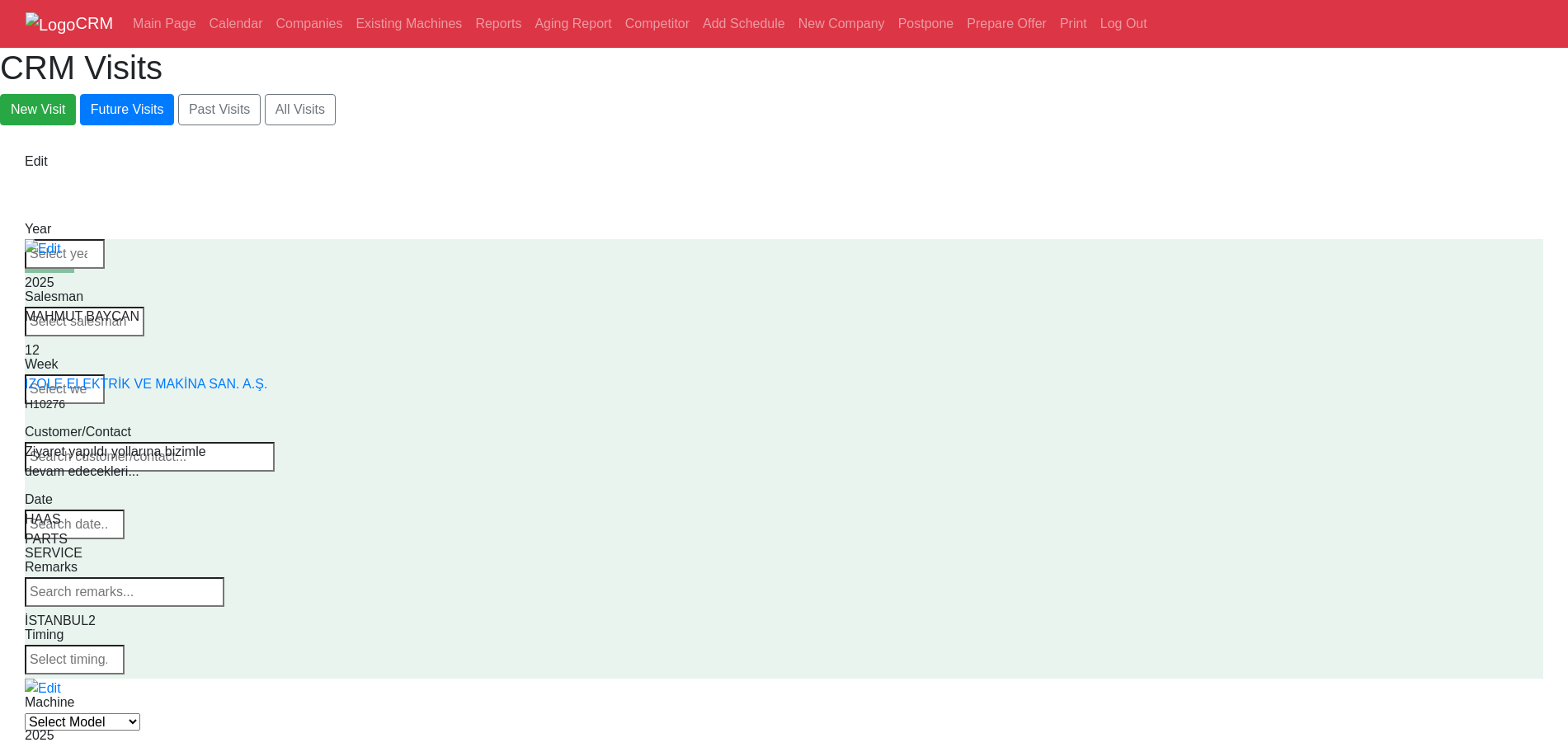 click on "Select Model All ST-10 ST-10L ST-10LY ST-10Y ST-15 ST-15L ST-15LY ST-15Y ST-20 ST-20L ST-20LY ST-20Y ST-25 ST-25L ST-25LY ST-25Y ST-28 ST-28L ST-28LY ST-28Y ST-30 ST-30L ST-30LY ST-30Y ST-35 ST-35L ST-35LY ST-35Y ST-40 ST-40L ST-45 ST-45L ST-55 ST-40S ST-45S ST-45SY" at bounding box center (82, 721) 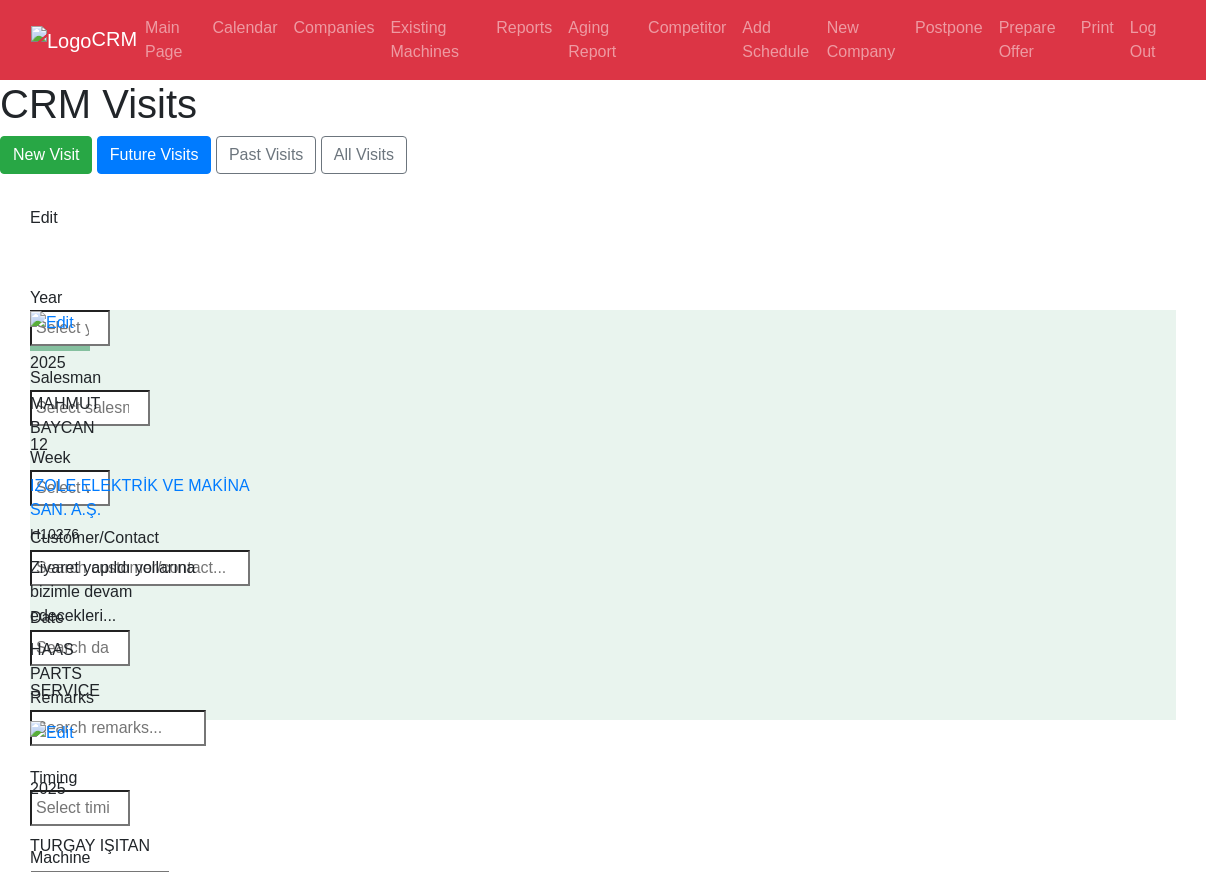click on "Select Model All ST-10 ST-10L ST-10LY ST-10Y ST-15 ST-15L ST-15LY ST-15Y ST-20 ST-20L ST-20LY ST-20Y ST-25 ST-25L ST-25LY ST-25Y ST-28 ST-28L ST-28LY ST-28Y ST-30 ST-30L ST-30LY ST-30Y ST-35 ST-35L ST-35LY ST-35Y ST-40 ST-40L ST-45 ST-45L ST-55 ST-40S ST-45S ST-45SY" at bounding box center [100, 881] 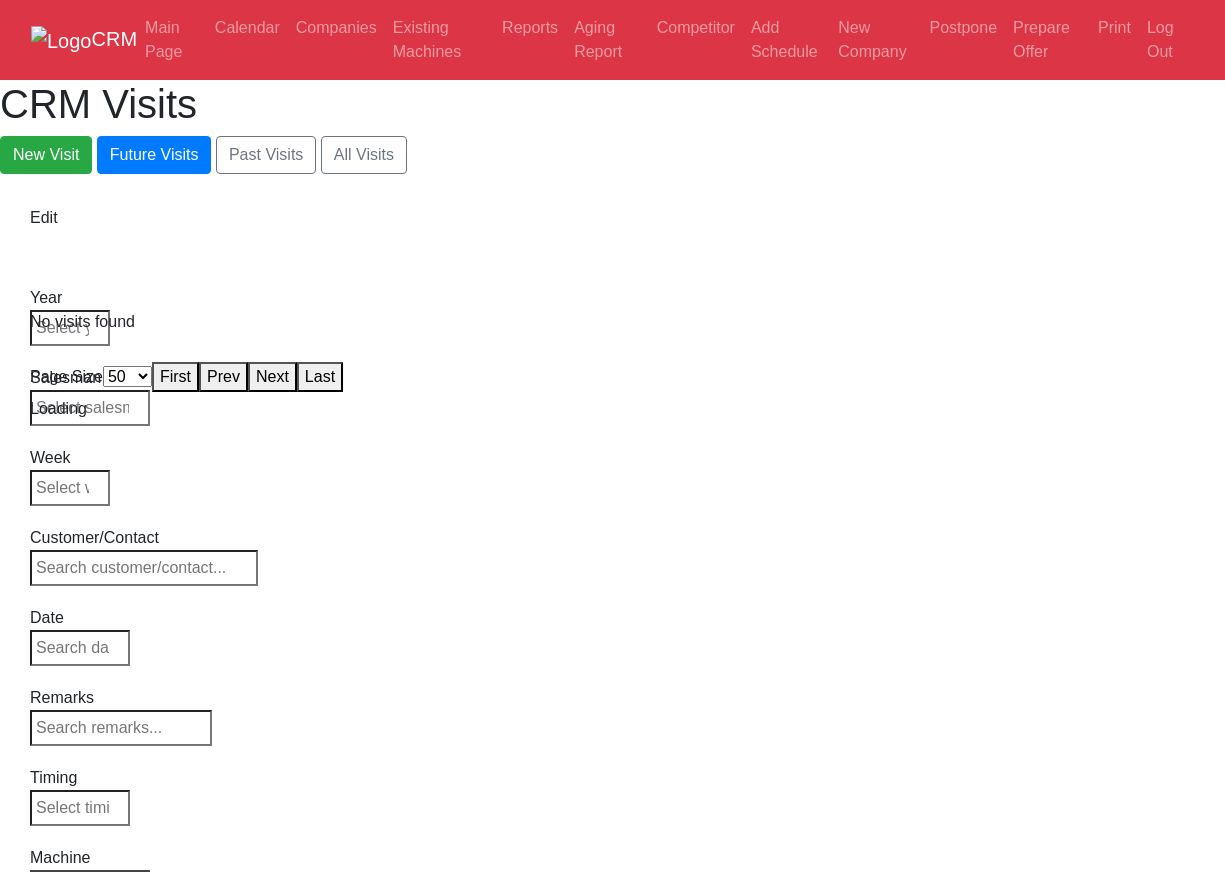 select on "50" 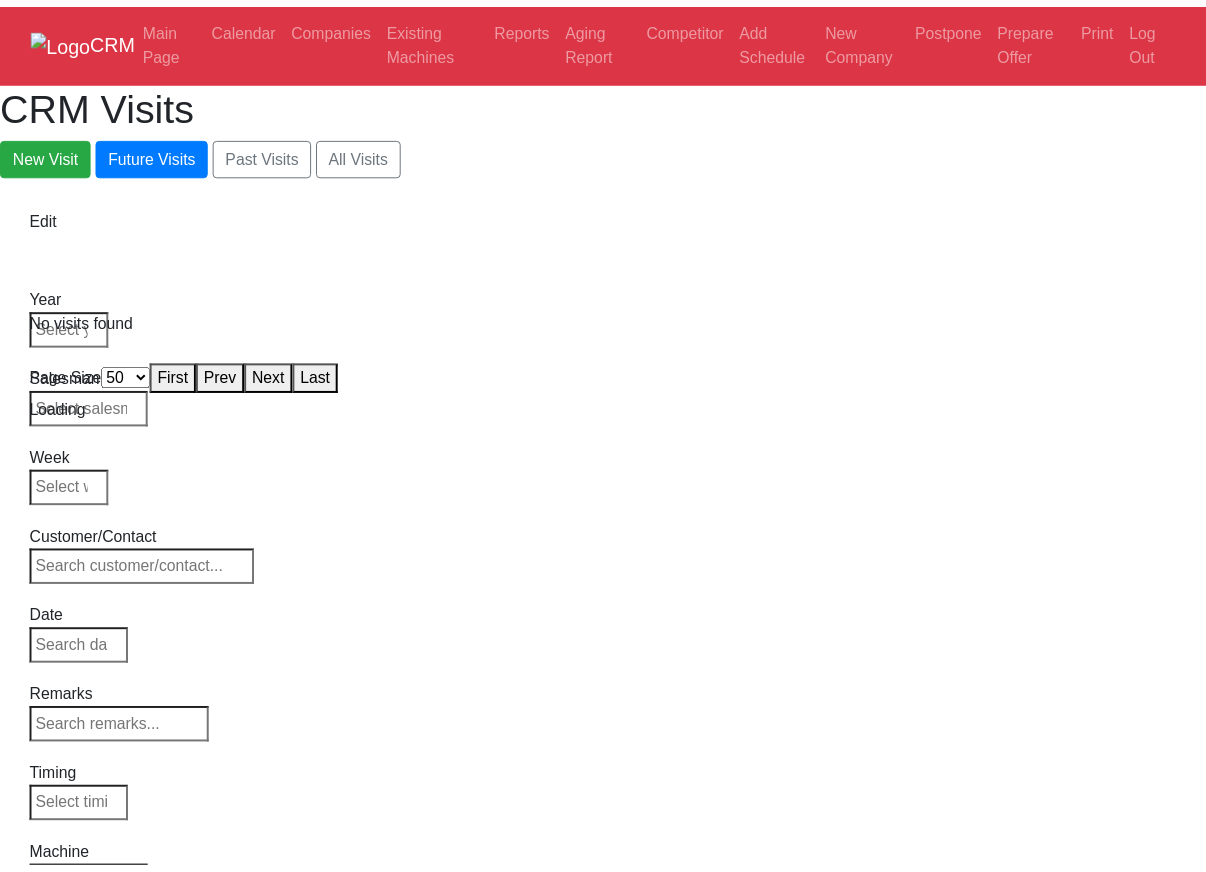 scroll, scrollTop: 0, scrollLeft: 0, axis: both 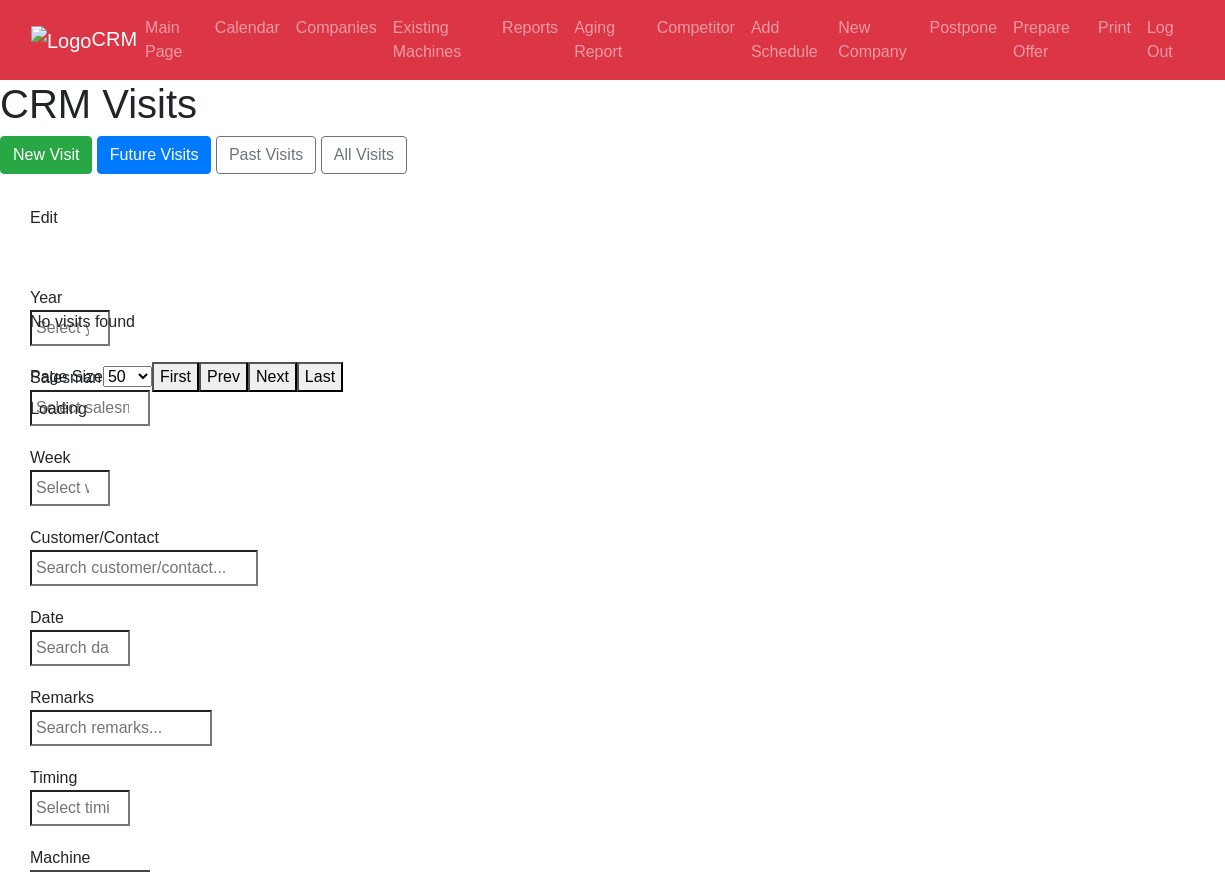 select on "50" 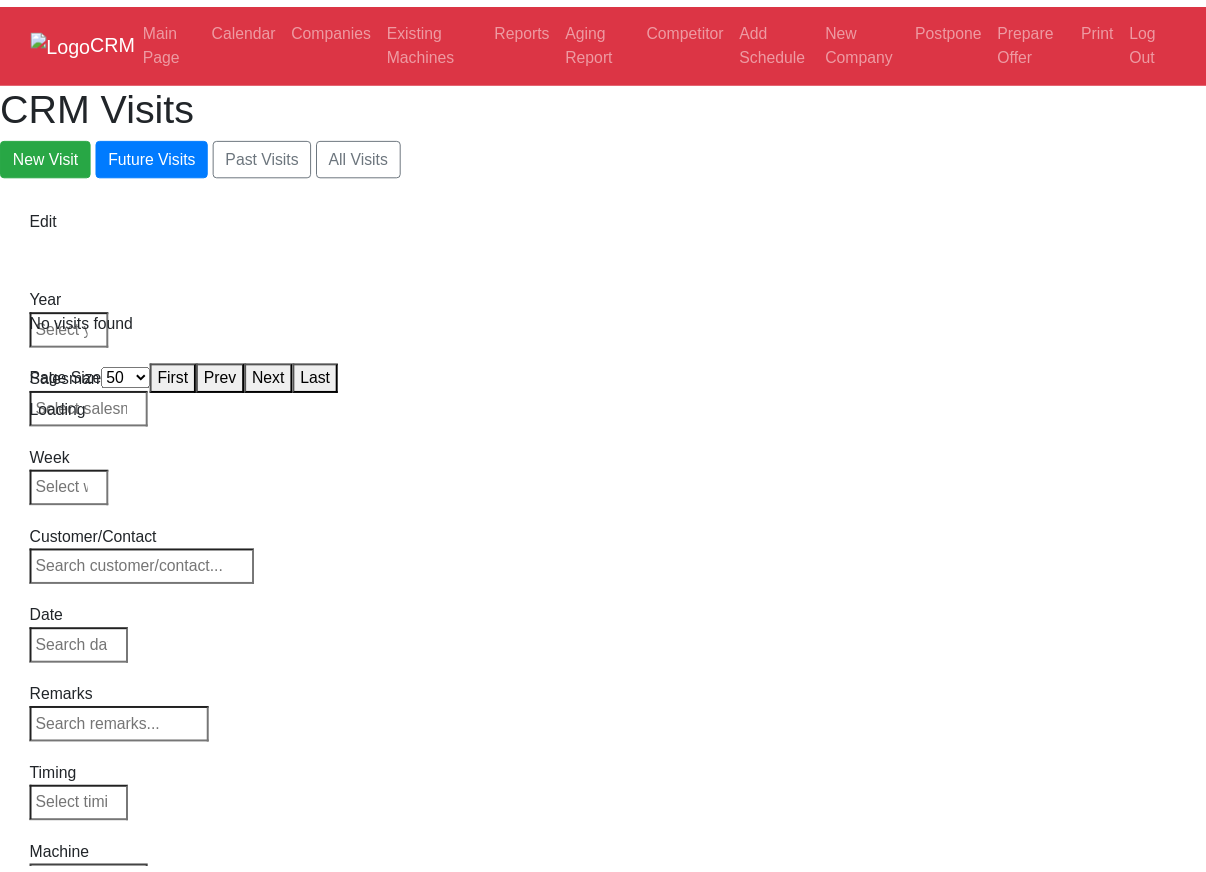 scroll, scrollTop: 0, scrollLeft: 0, axis: both 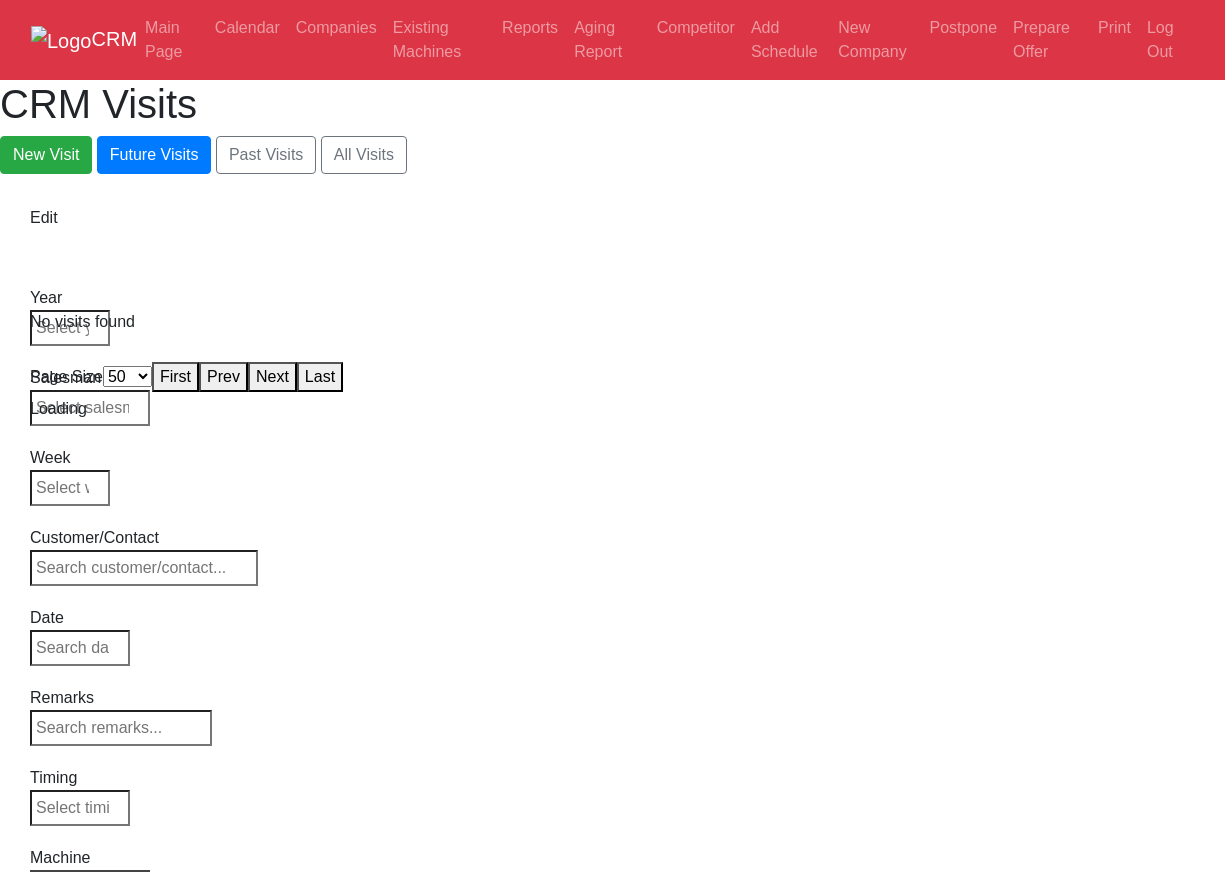 click on "CRM
Main Page
Calendar
Companies
Existing Machines
Reports
Aging Report
Competitor
Add Schedule
New Company
Postpone
Prepare Offer
Print
Log Out
CRM Visits
New Visit
Future Visits
Past Visits
All Visits
Edit Year Week" at bounding box center (612, 210) 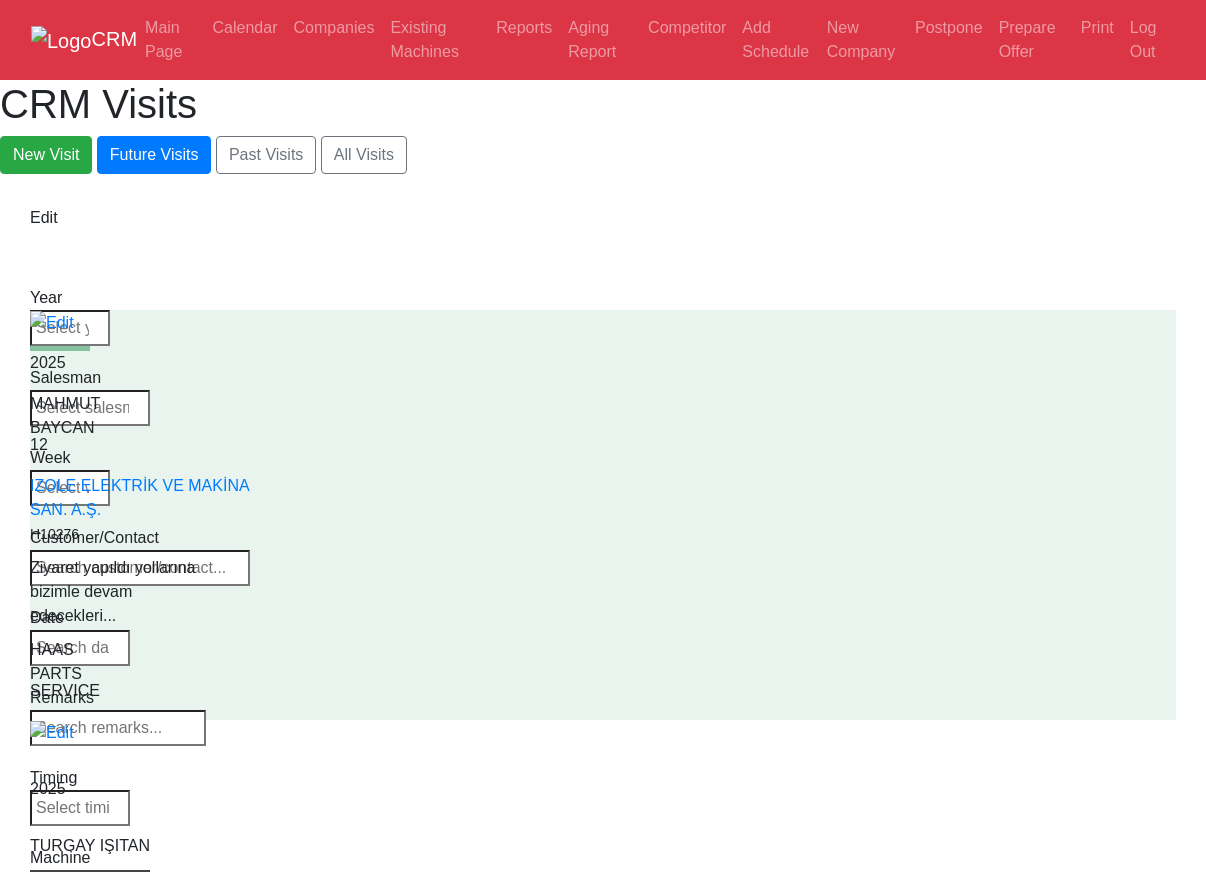 click on "Select Machine HAAS CANACA" at bounding box center (90, 884) 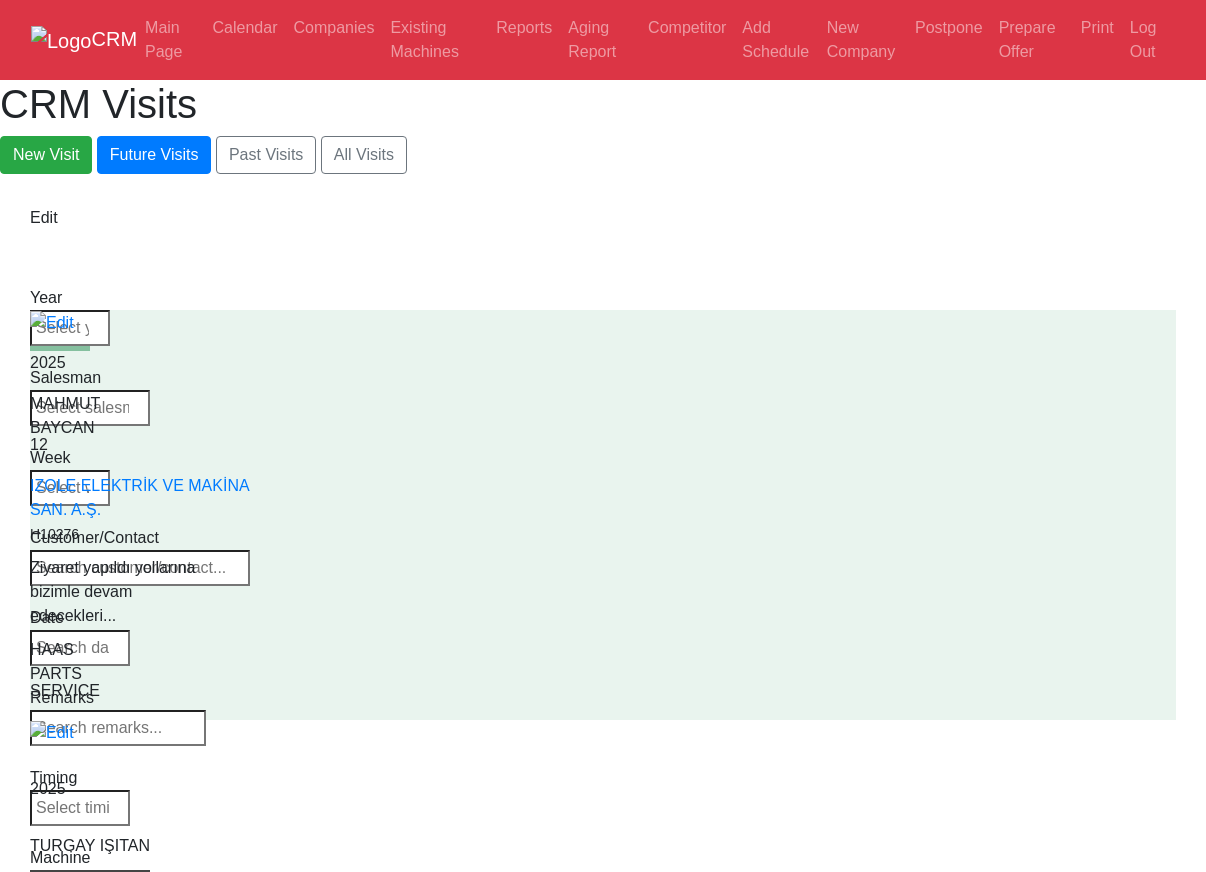 select on "1" 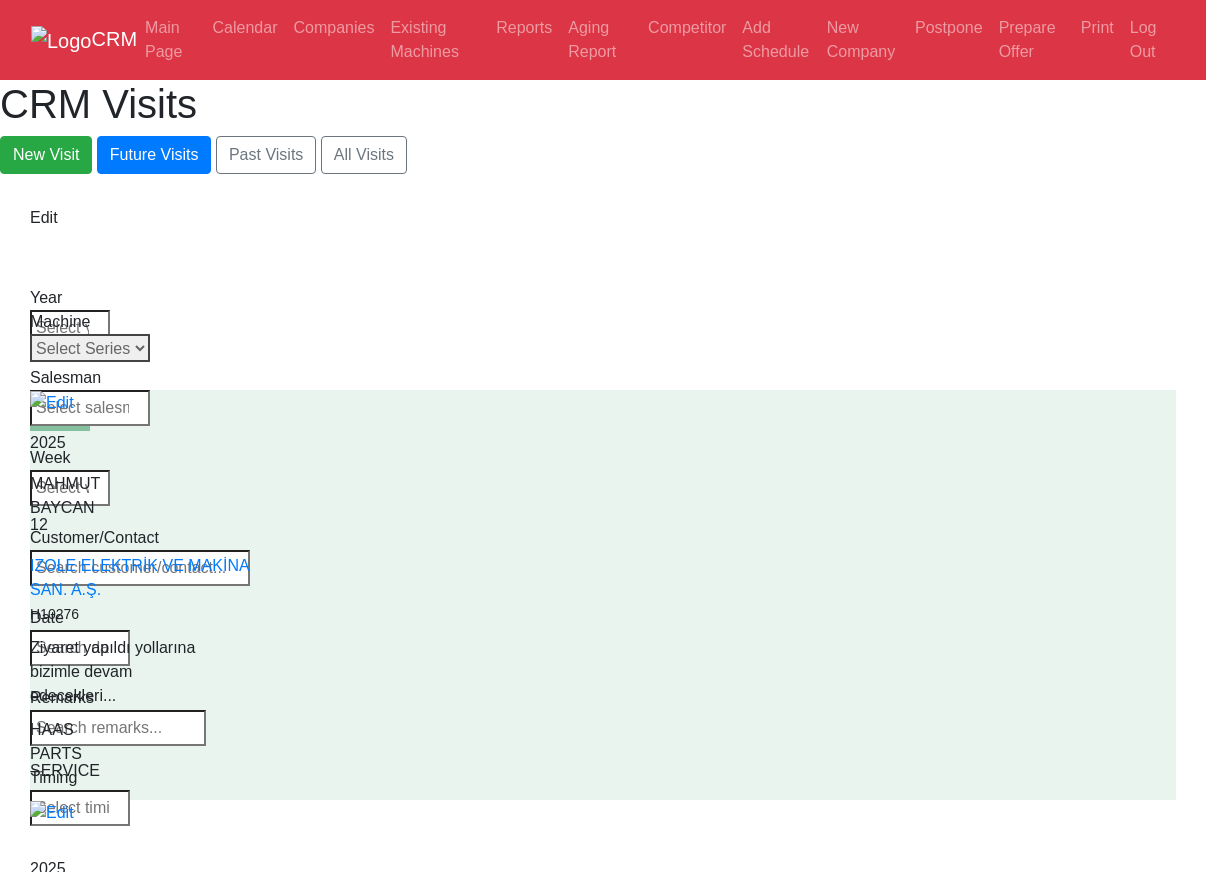 drag, startPoint x: 1014, startPoint y: 329, endPoint x: 1002, endPoint y: 324, distance: 13 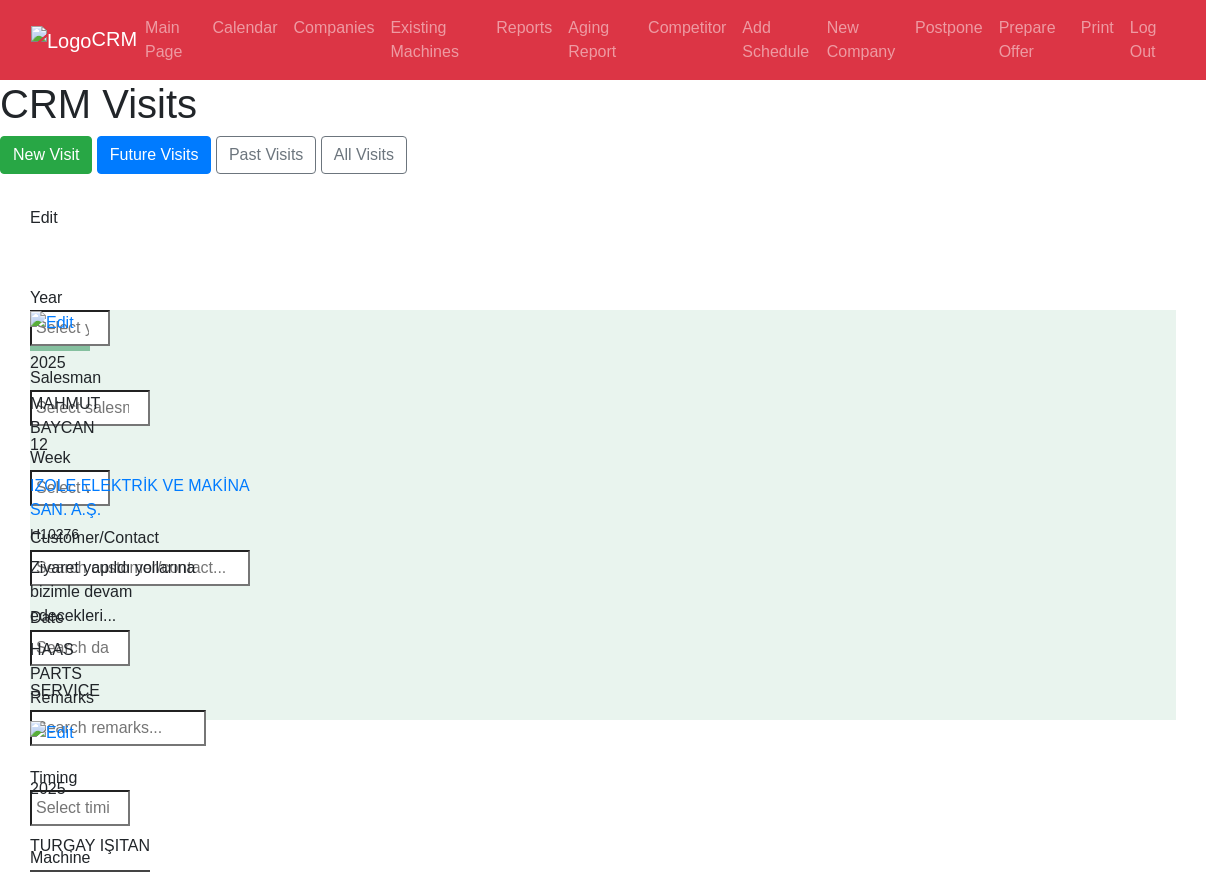 click on "Select Series All VF SERIES ST SERIES UMC EC SERIES ADDITIONAL TM SERIES MINI SERIES VM SERIES VC SERIES GM SERIES VR SERIES GR SERIES VS SERIES DC SERIES TL SERIES DS SERIES CL SERIES PARTS DT SERIES" at bounding box center [90, 884] 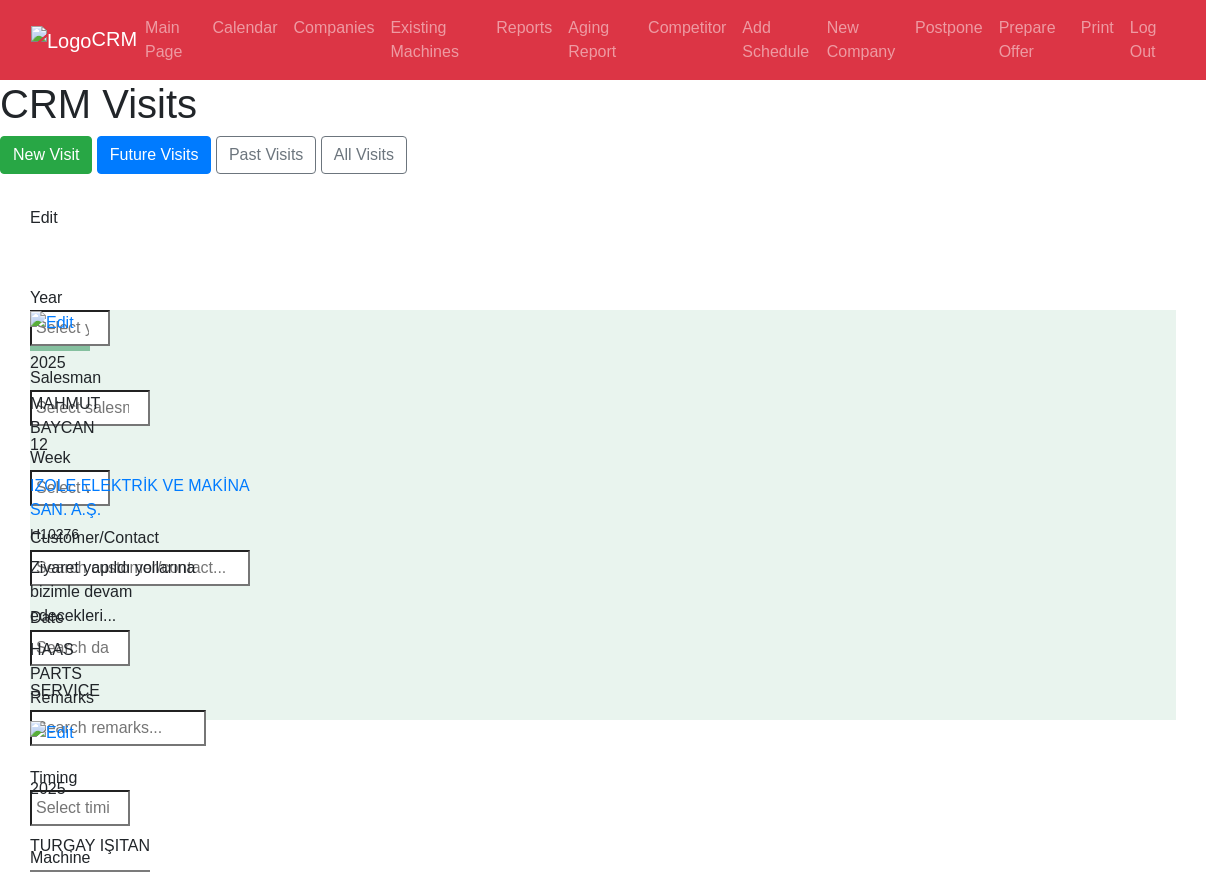 click on "CRM
Main Page
Calendar
Companies
Existing Machines
Reports
Aging Report
Competitor
Add Schedule
New Company
Postpone
Prepare Offer
Print
Log Out
CRM Visits
New Visit
Future Visits
Past Visits
All Visits
Edit Year Week" at bounding box center (603, 1606) 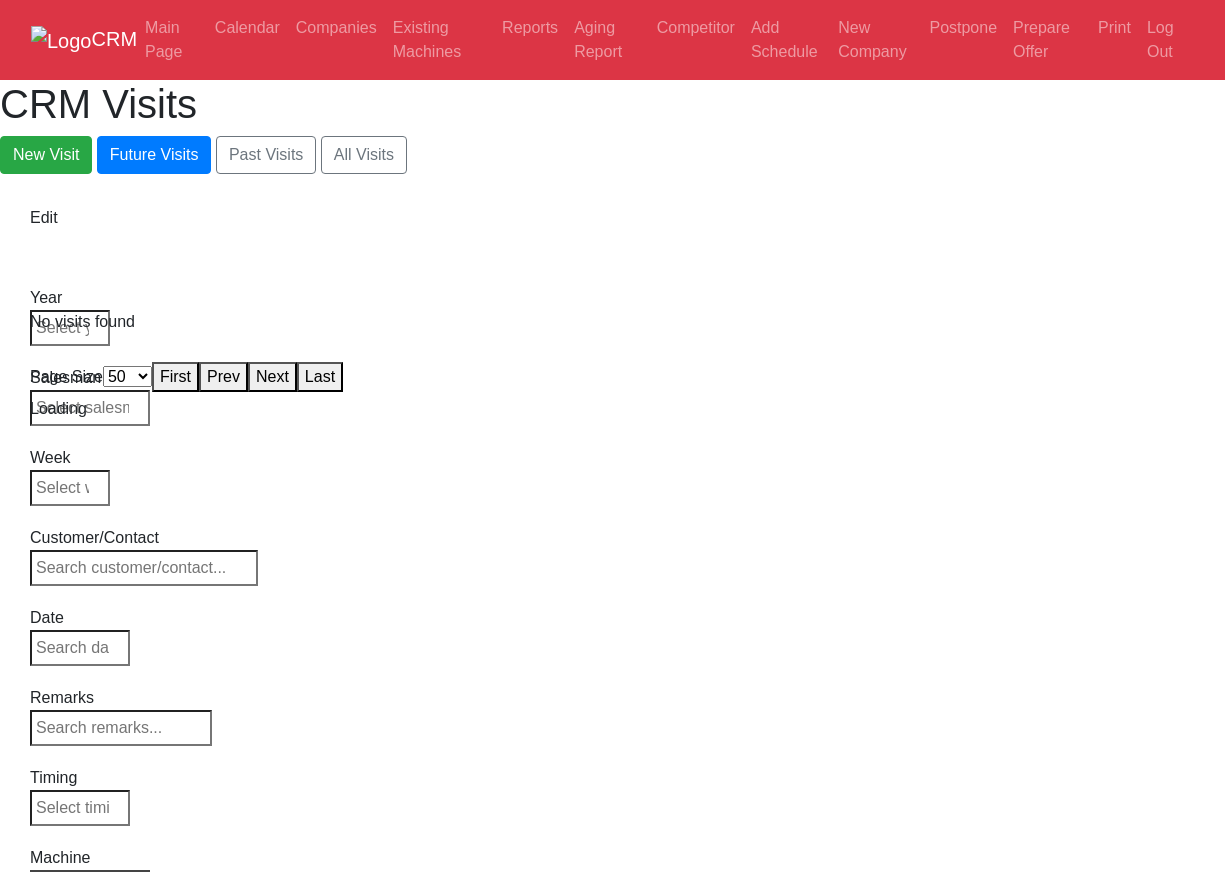 select on "50" 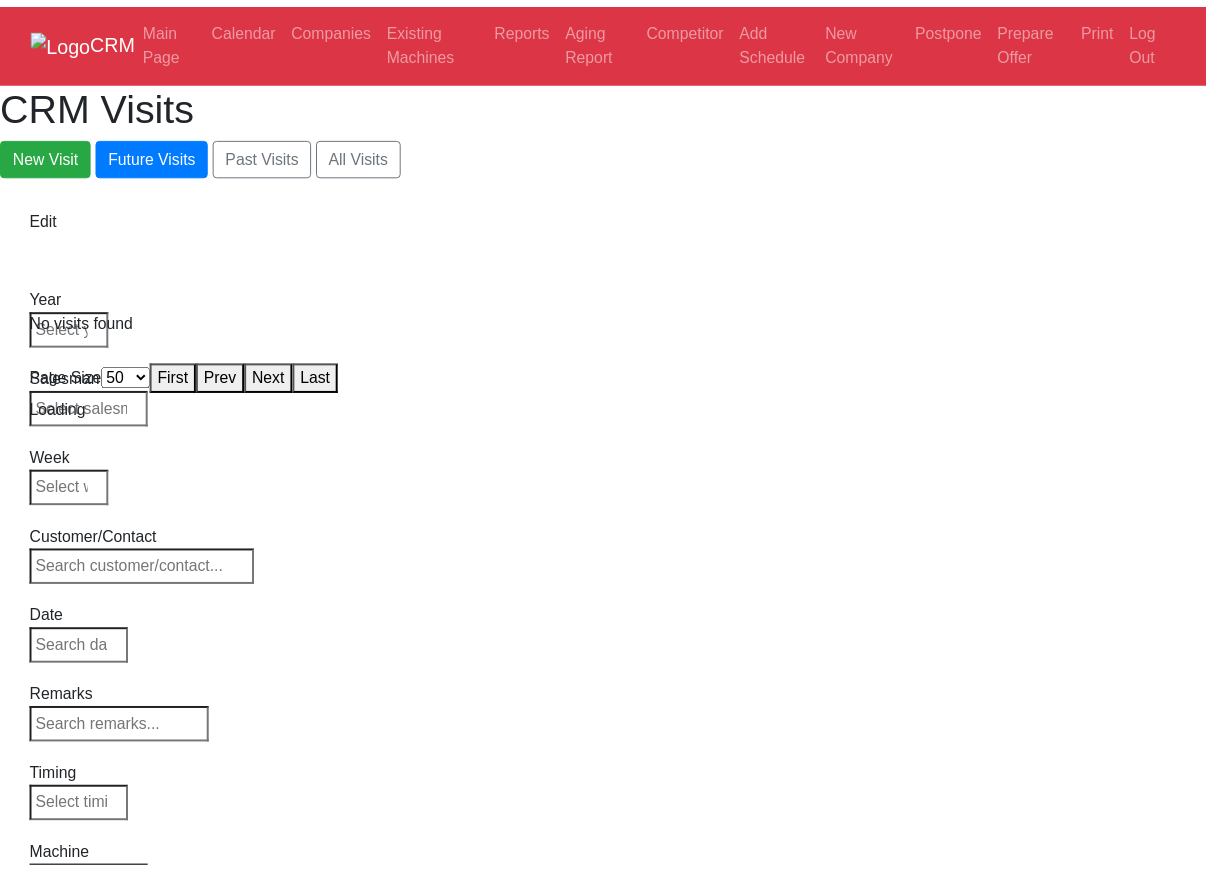 scroll, scrollTop: 0, scrollLeft: 0, axis: both 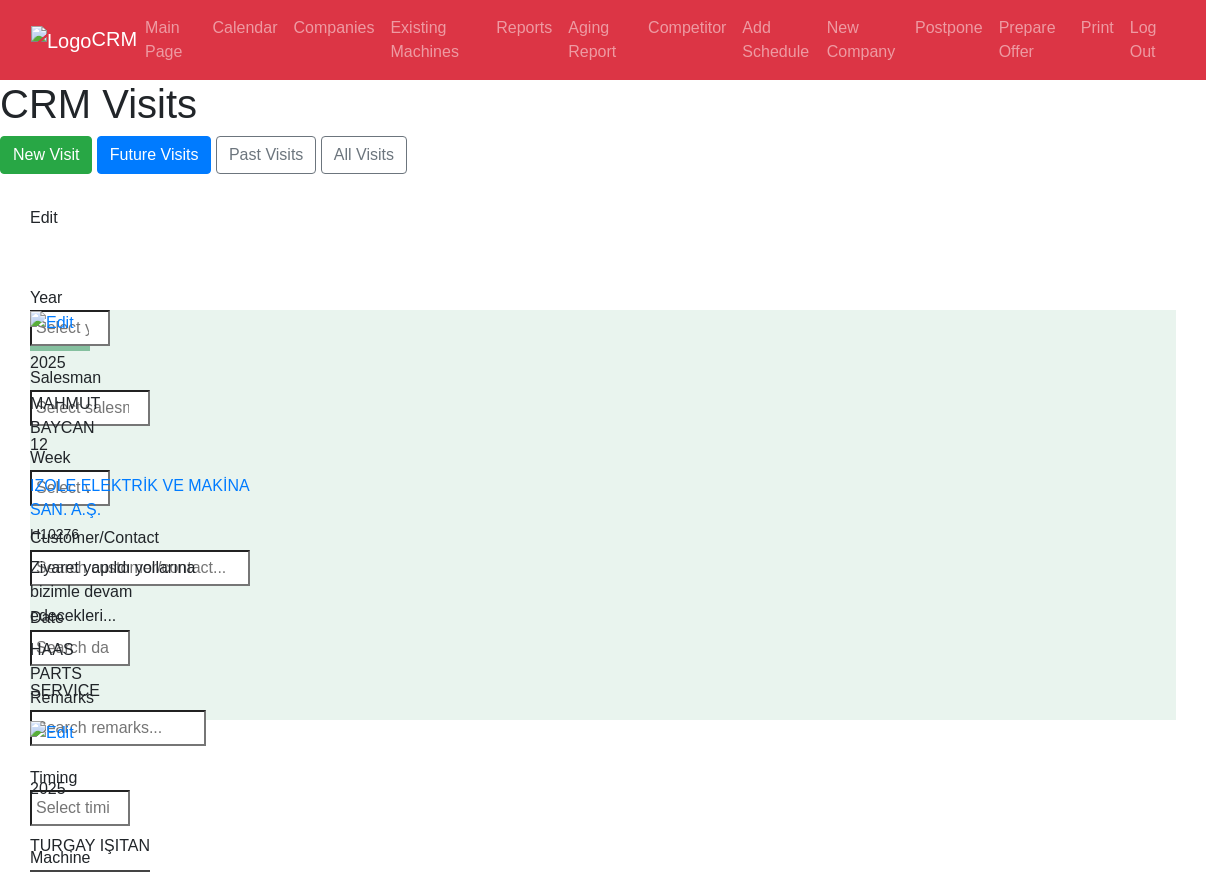 click on "Select Machine HAAS CANACA" at bounding box center [90, 884] 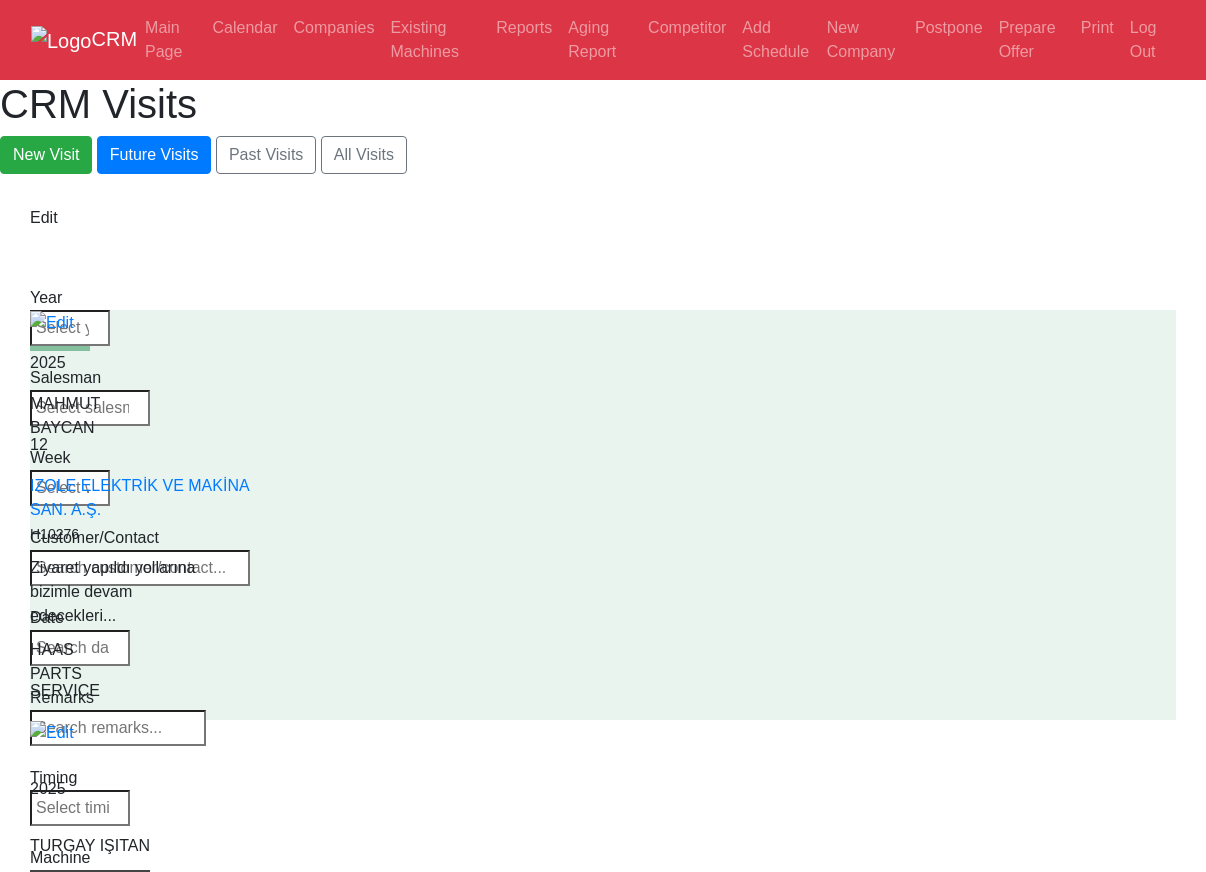 select on "1" 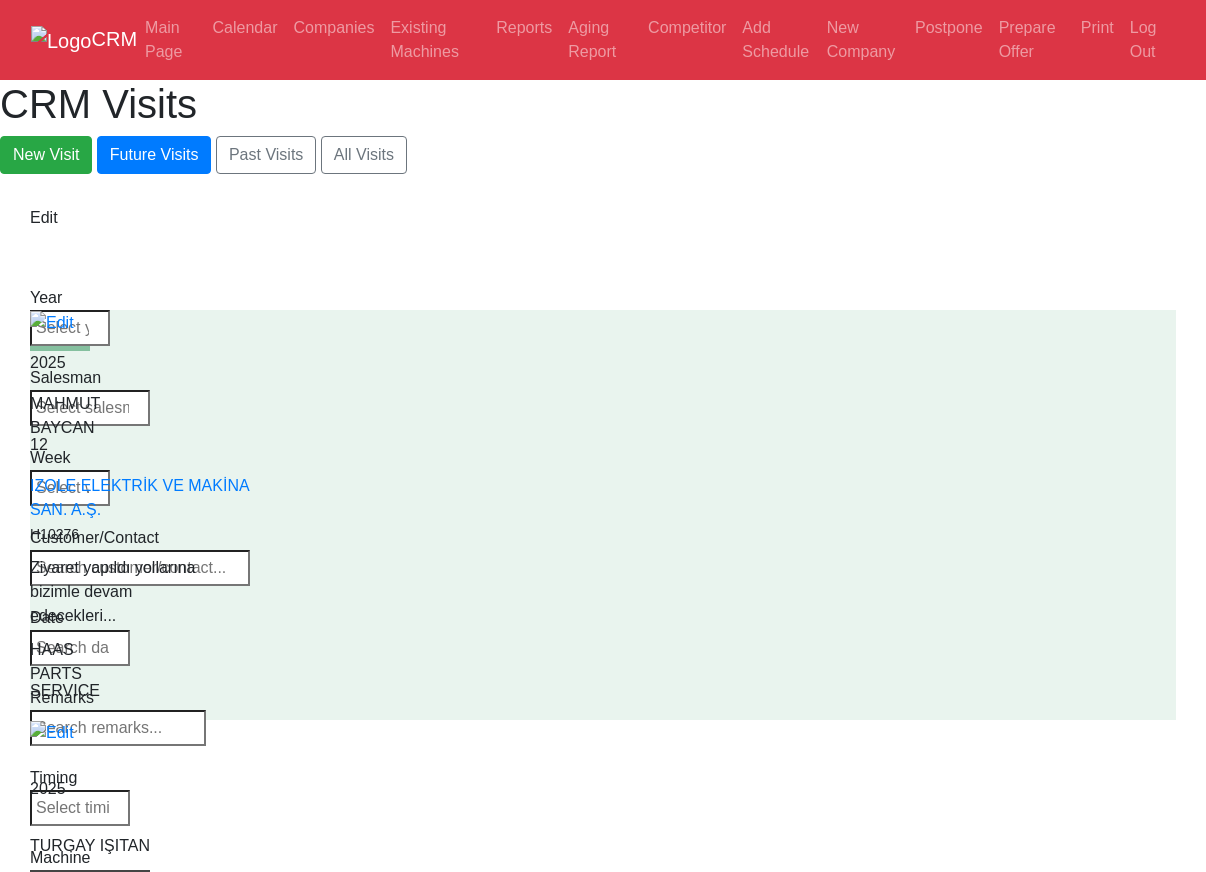 click on "Select Series All VF SERIES ST SERIES UMC EC SERIES ADDITIONAL TM SERIES MINI SERIES VM SERIES VC SERIES GM SERIES VR SERIES GR SERIES VS SERIES DC SERIES TL SERIES DS SERIES CL SERIES PARTS DT SERIES" at bounding box center [90, 884] 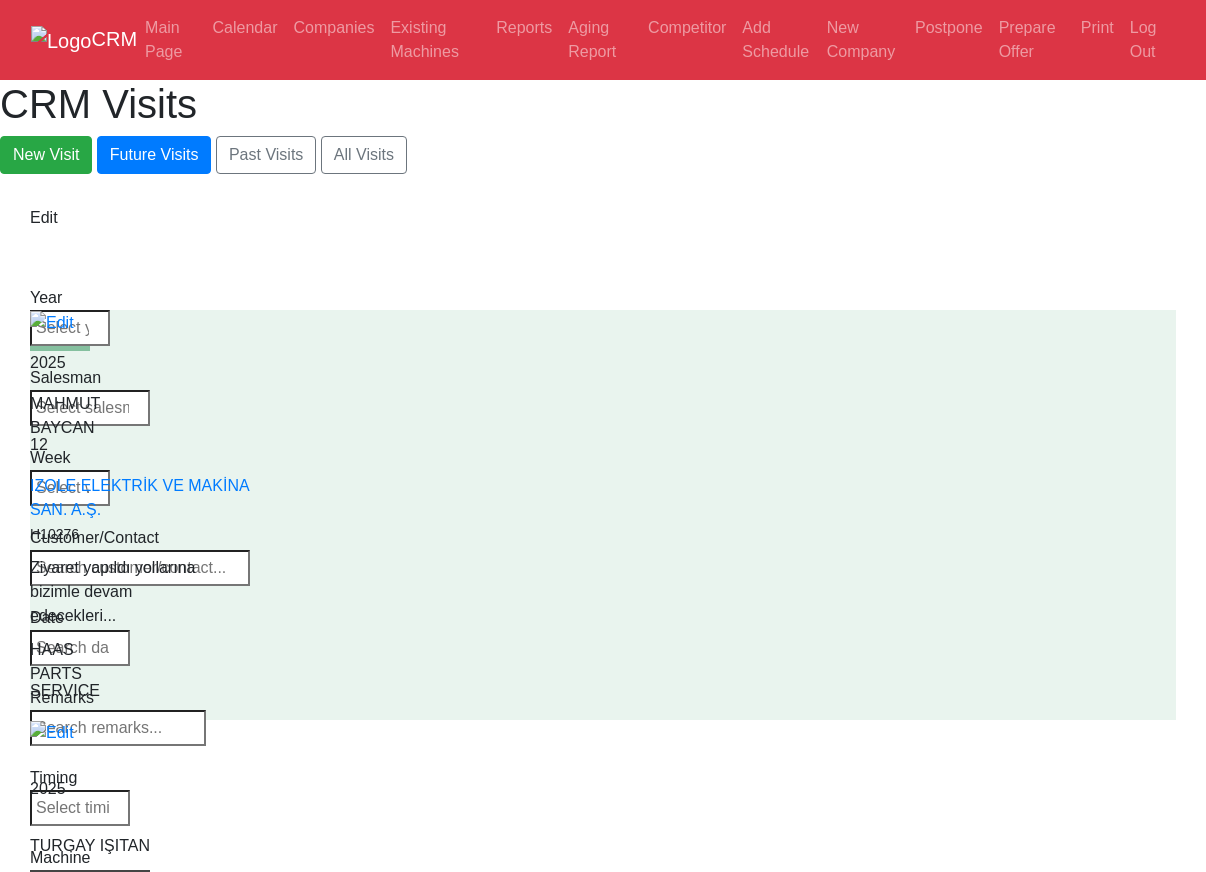 select 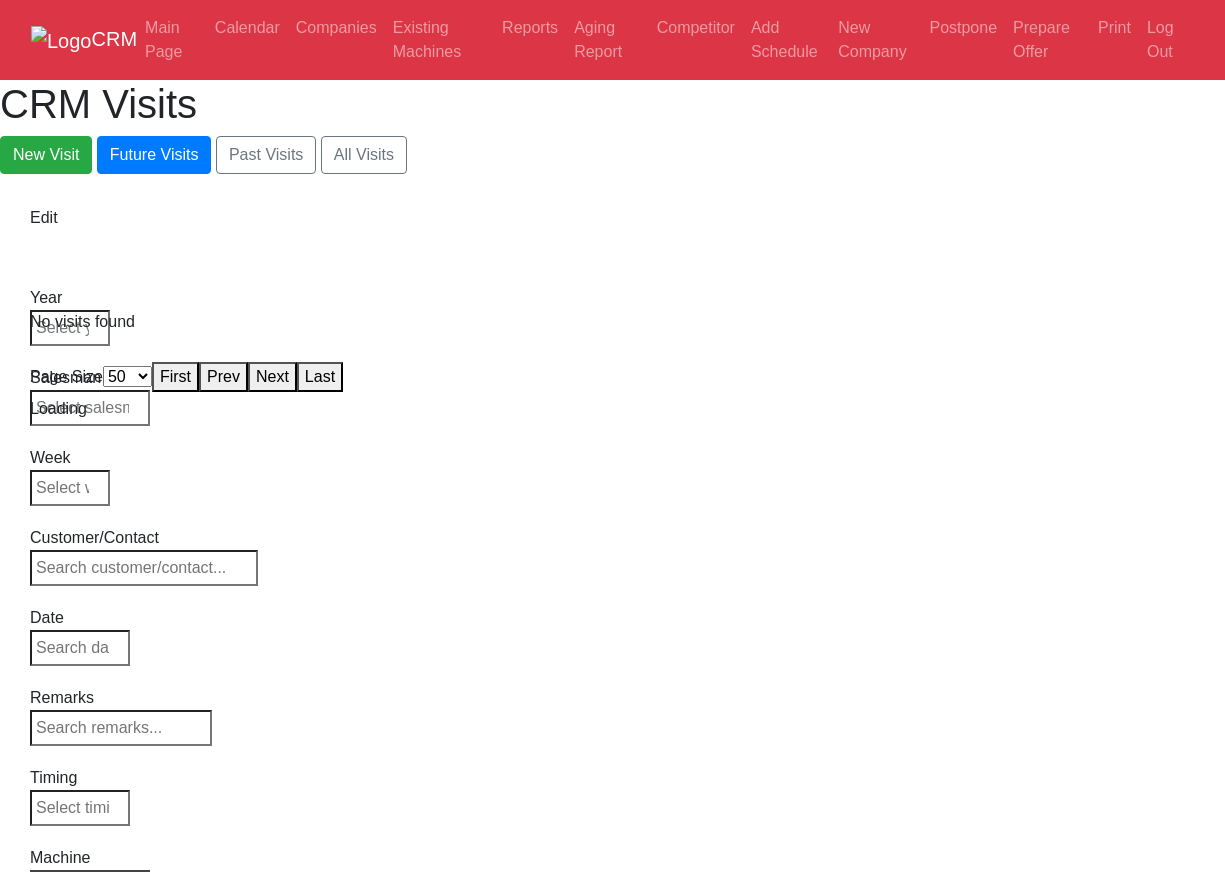 select on "50" 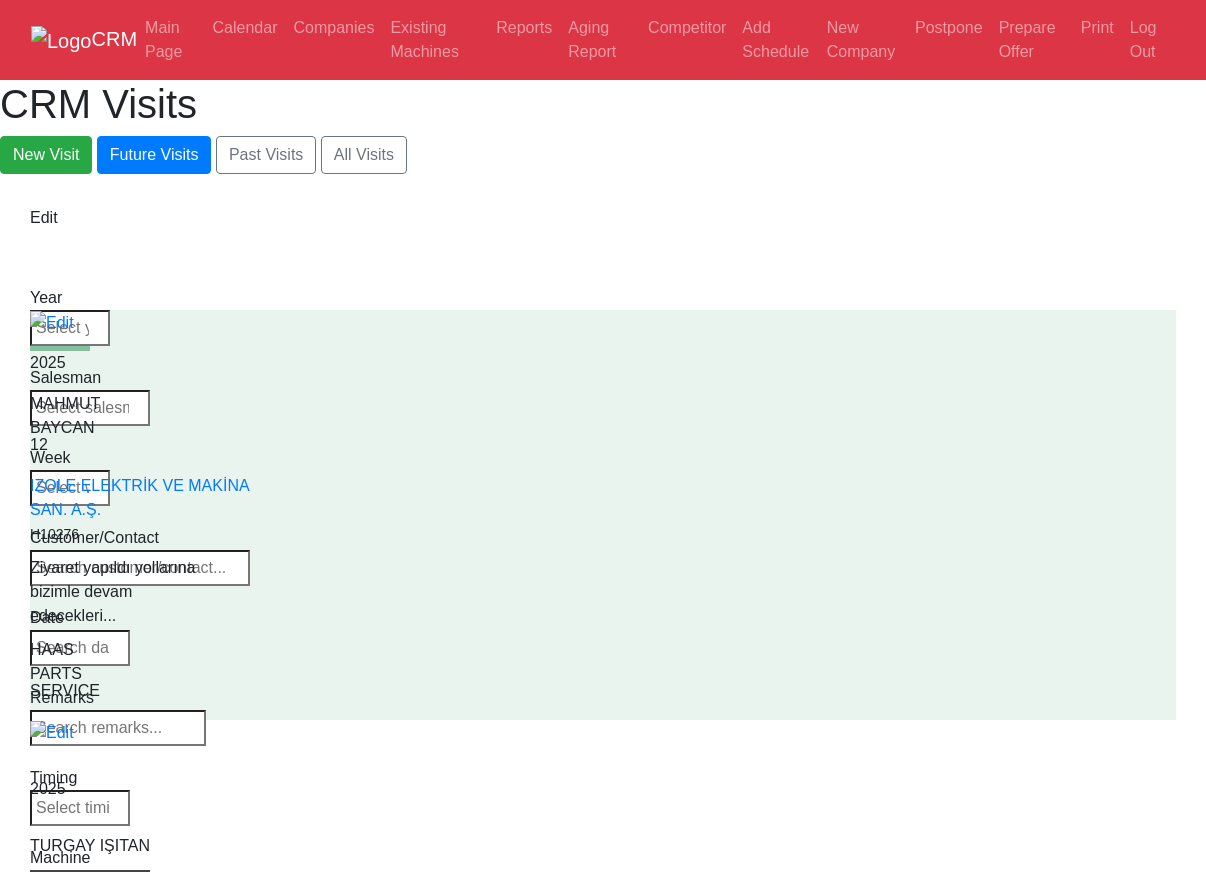click on "Select Machine HAAS CANACA" at bounding box center [90, 884] 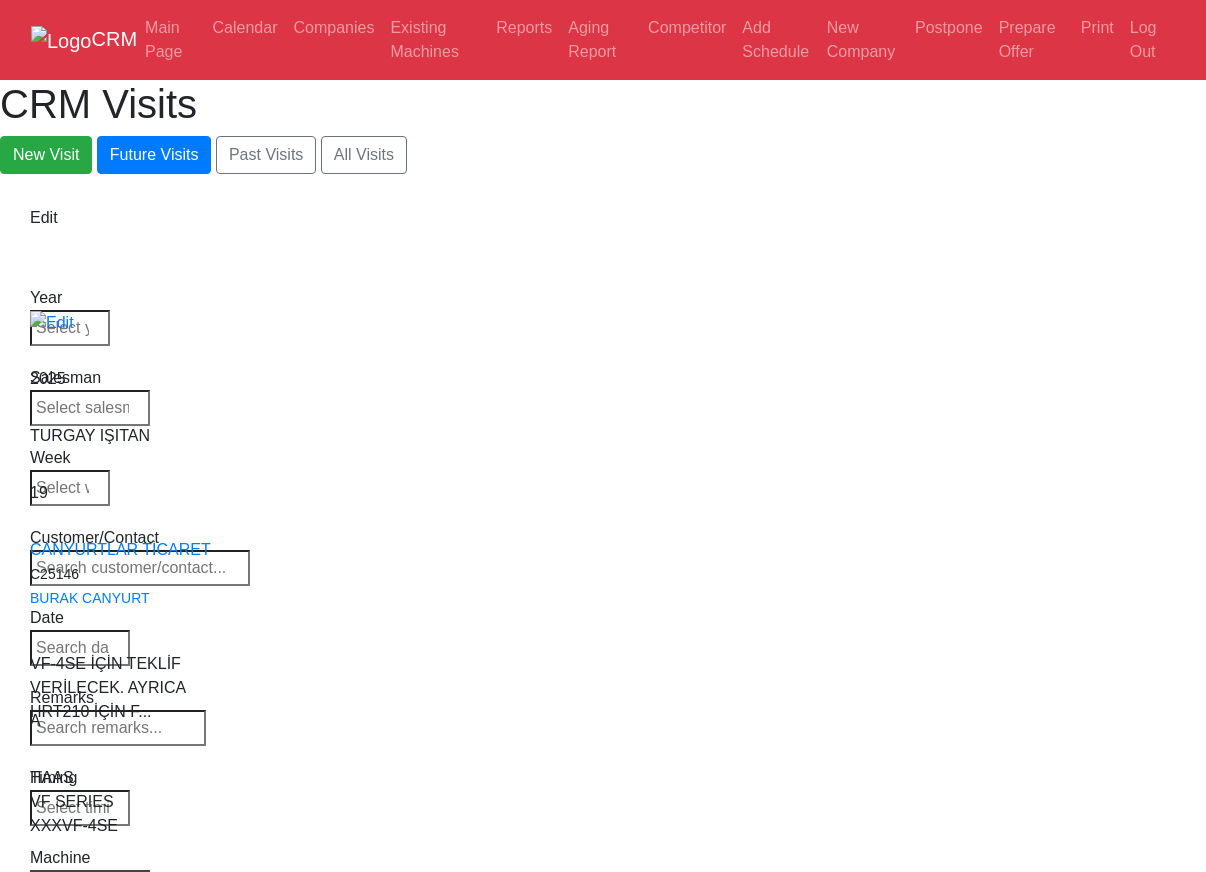 click on "Select Series All VF SERIES ST SERIES UMC EC SERIES ADDITIONAL TM SERIES MINI SERIES VM SERIES VC SERIES GM SERIES VR SERIES GR SERIES VS SERIES DC SERIES TL SERIES DS SERIES CL SERIES PARTS DT SERIES" at bounding box center (90, 884) 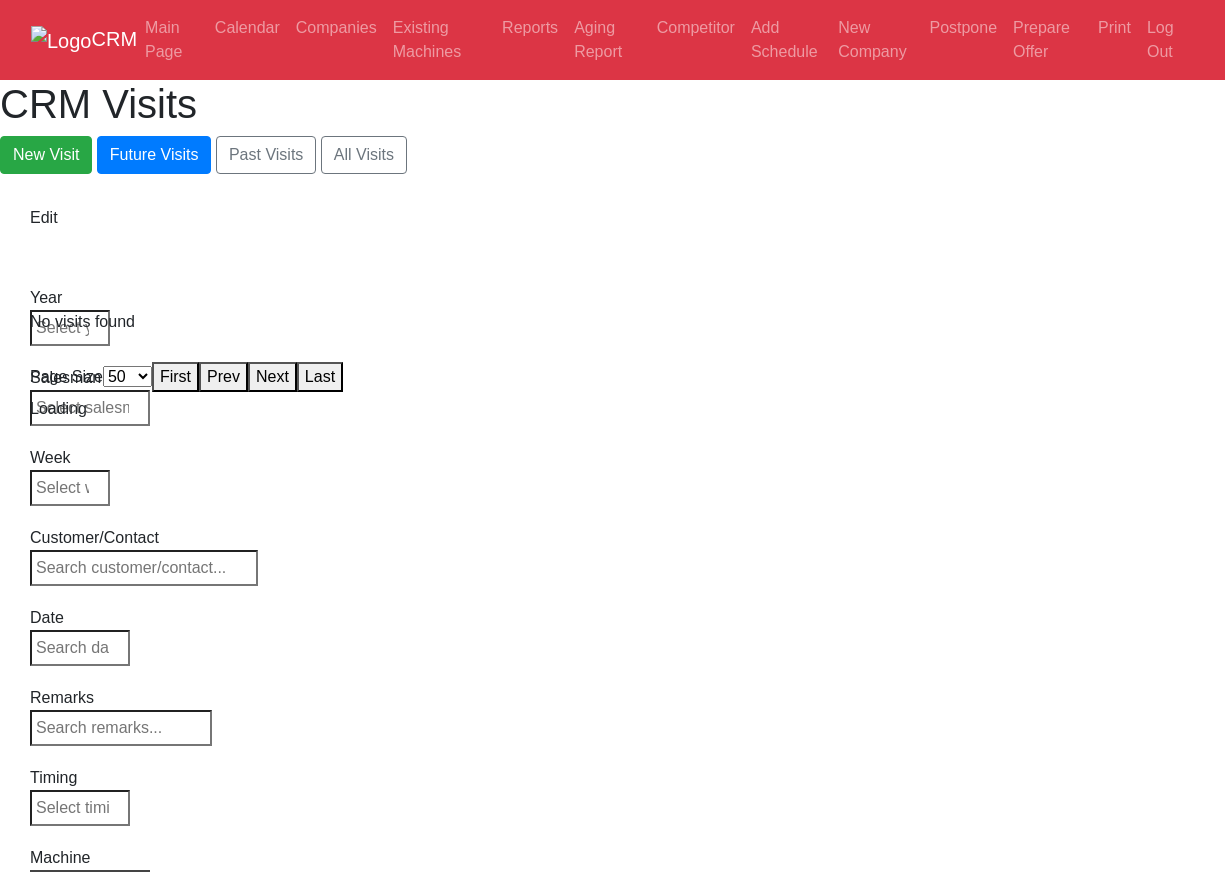 select on "50" 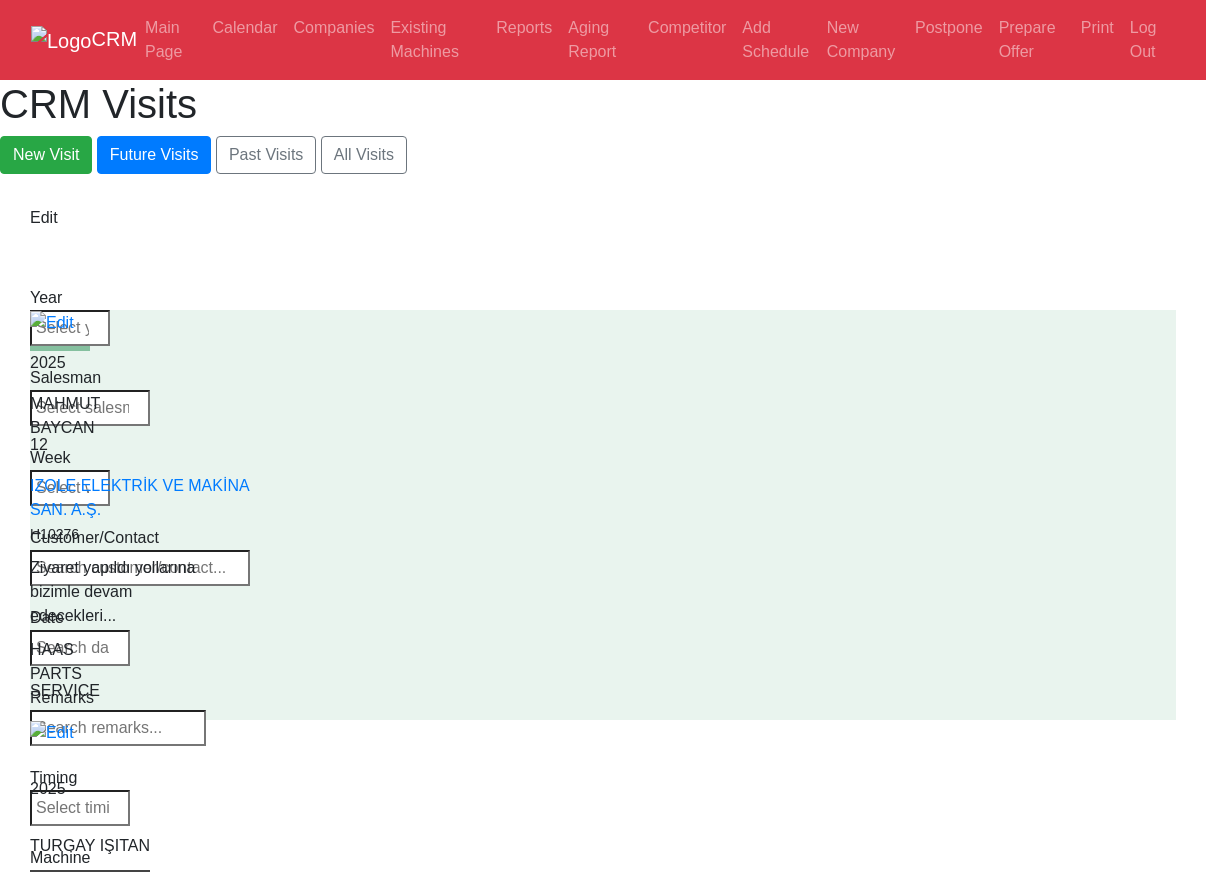 click on "Select Machine HAAS CANACA" at bounding box center (90, 884) 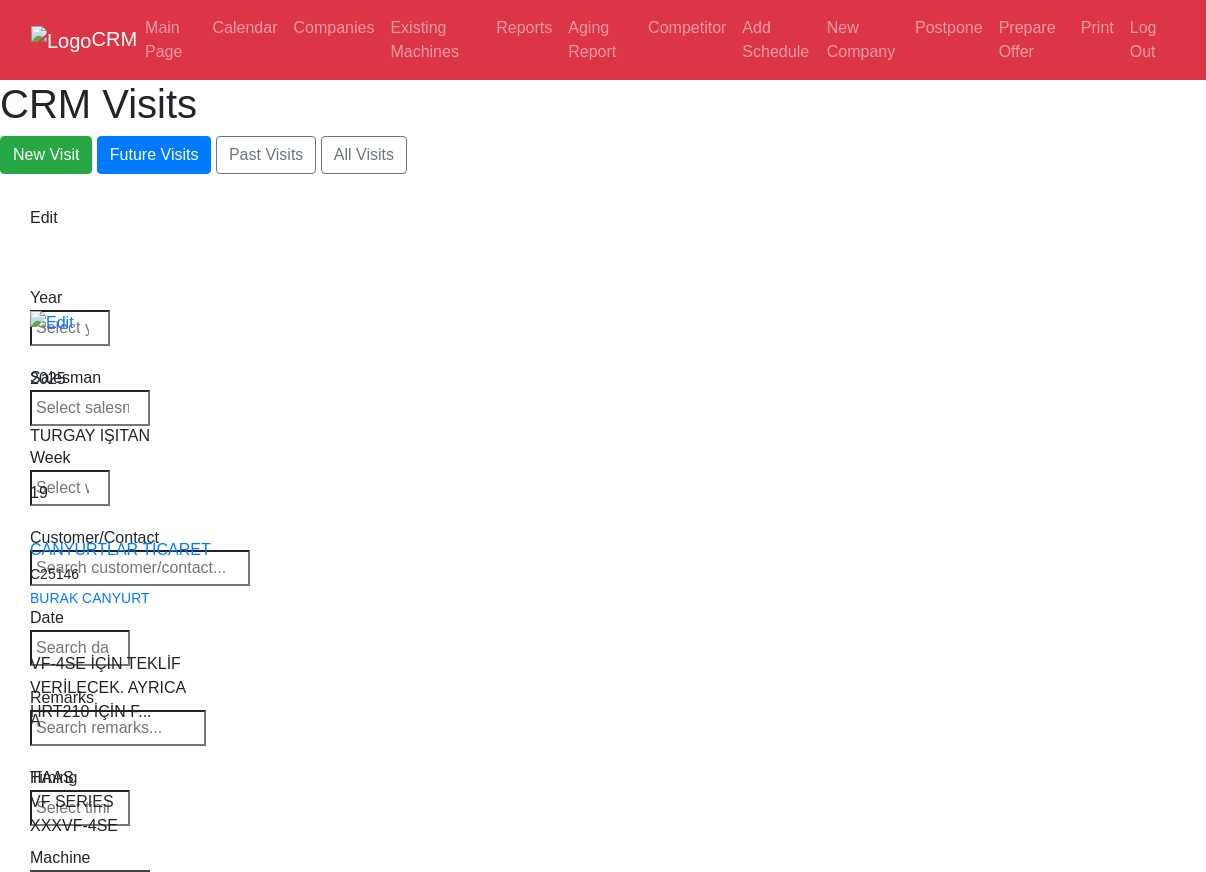 click on "Select Series All VF SERIES ST SERIES UMC EC SERIES ADDITIONAL TM SERIES MINI SERIES VM SERIES VC SERIES GM SERIES VR SERIES GR SERIES VS SERIES DC SERIES TL SERIES DS SERIES CL SERIES PARTS DT SERIES" at bounding box center [90, 884] 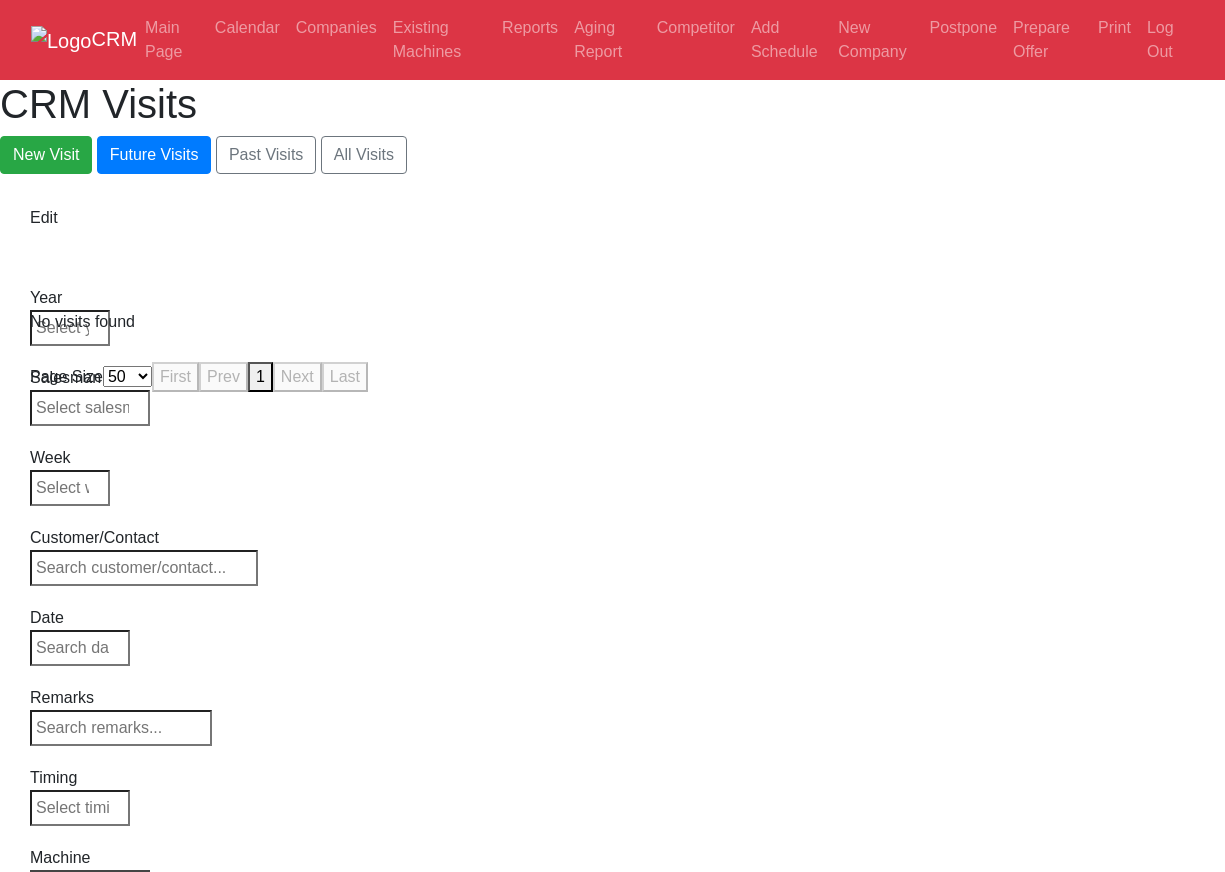 click on "Select Series All VF SERIES ST SERIES UMC EC SERIES ADDITIONAL TM SERIES MINI SERIES VM SERIES VC SERIES GM SERIES VR SERIES GR SERIES VS SERIES DC SERIES TL SERIES DS SERIES CL SERIES PARTS DT SERIES" at bounding box center (90, 884) 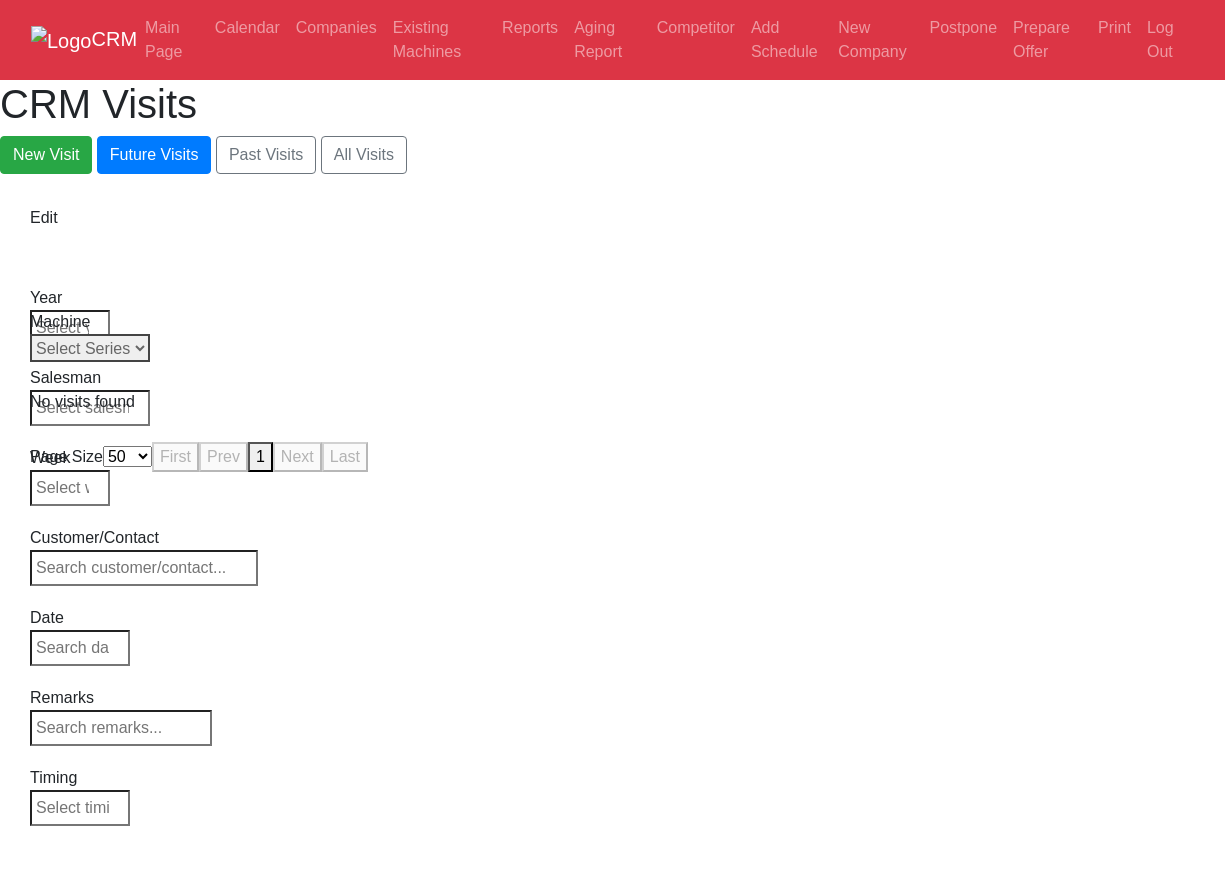 drag, startPoint x: 1038, startPoint y: 326, endPoint x: 1027, endPoint y: 359, distance: 34.785053 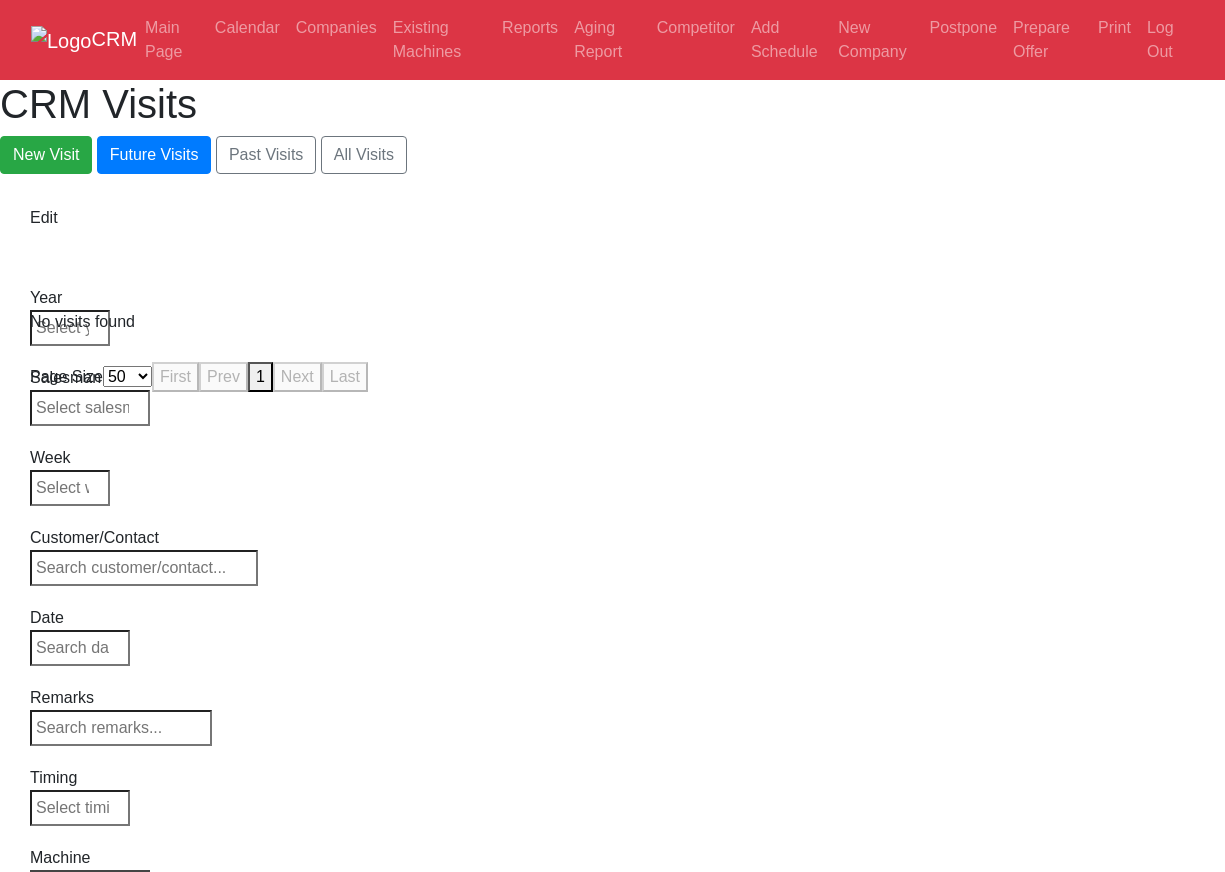 click on "Select Series All VF SERIES ST SERIES UMC EC SERIES ADDITIONAL TM SERIES MINI SERIES VM SERIES VC SERIES GM SERIES VR SERIES GR SERIES VS SERIES DC SERIES TL SERIES DS SERIES CL SERIES PARTS DT SERIES" at bounding box center [90, 884] 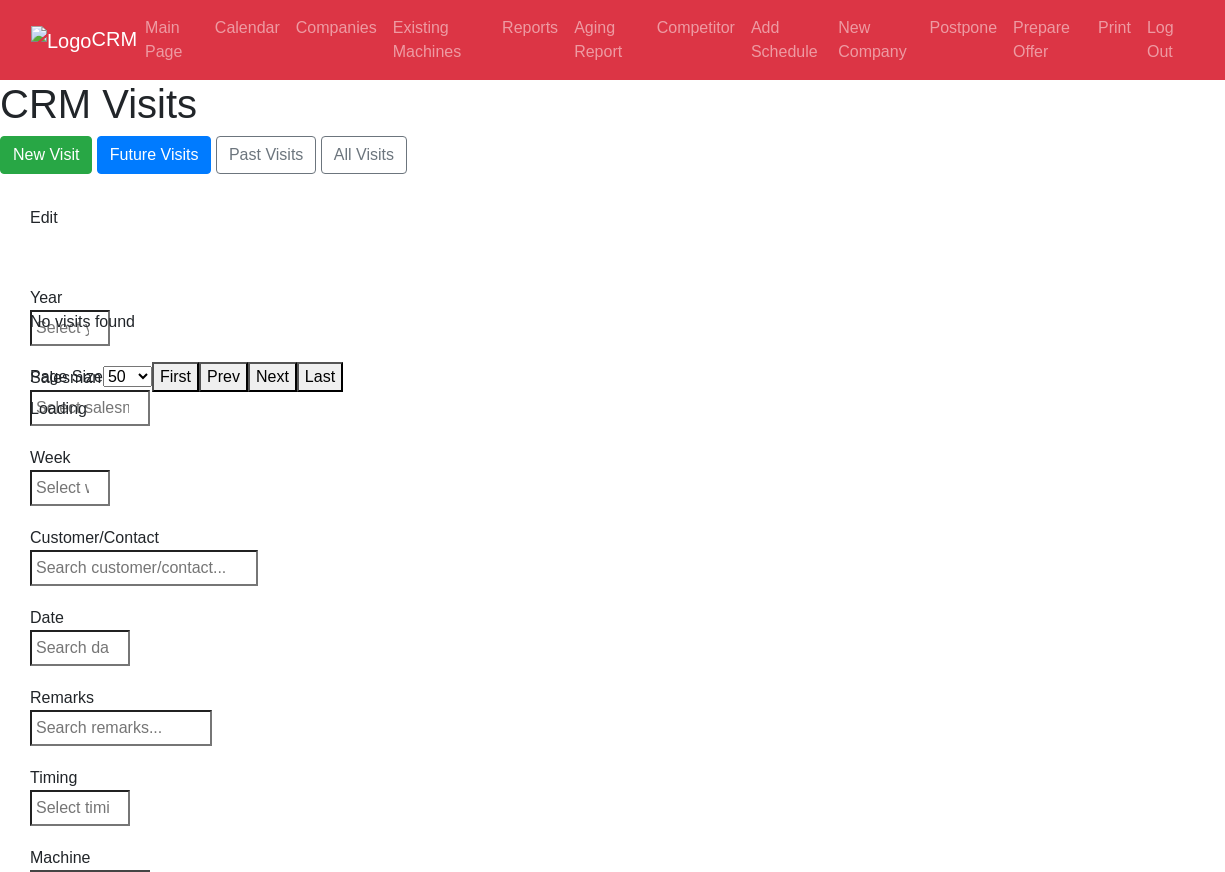 select on "50" 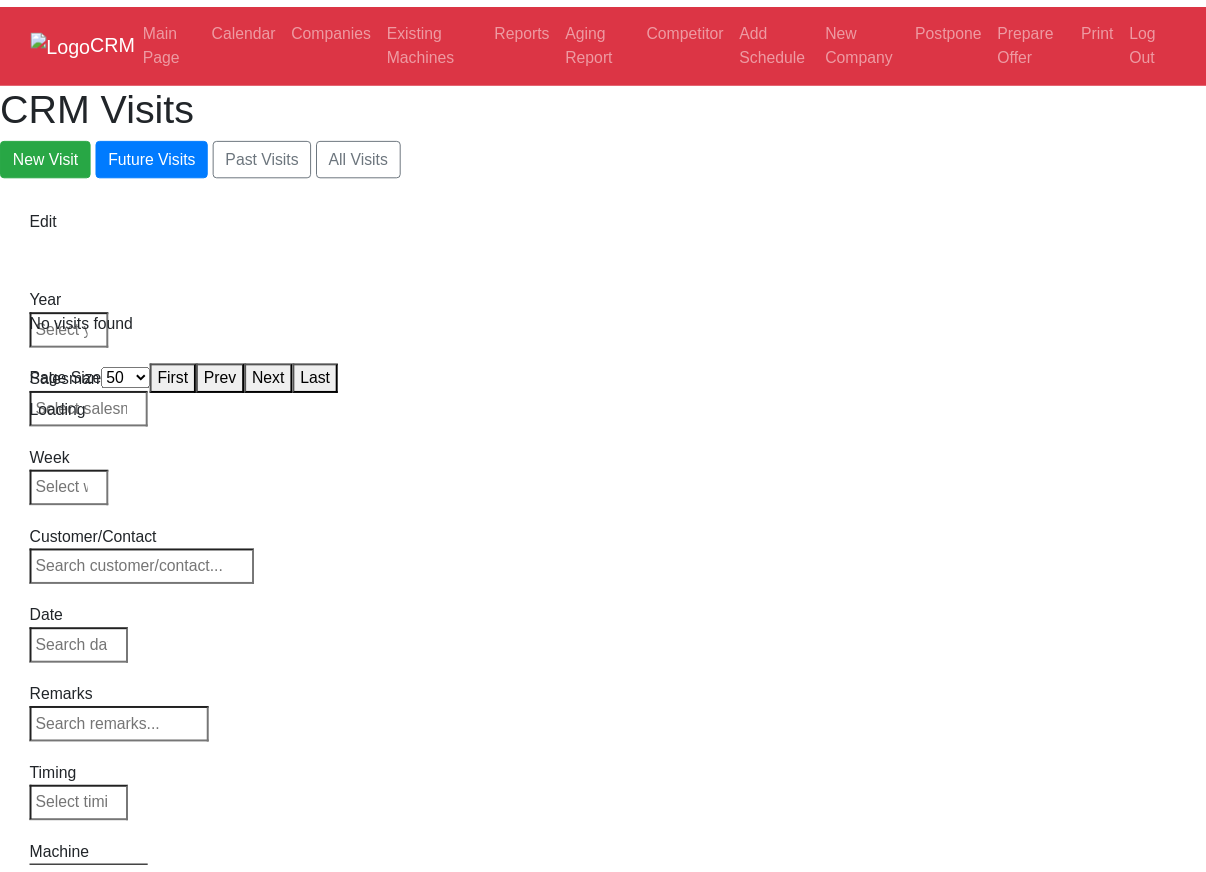 scroll, scrollTop: 0, scrollLeft: 0, axis: both 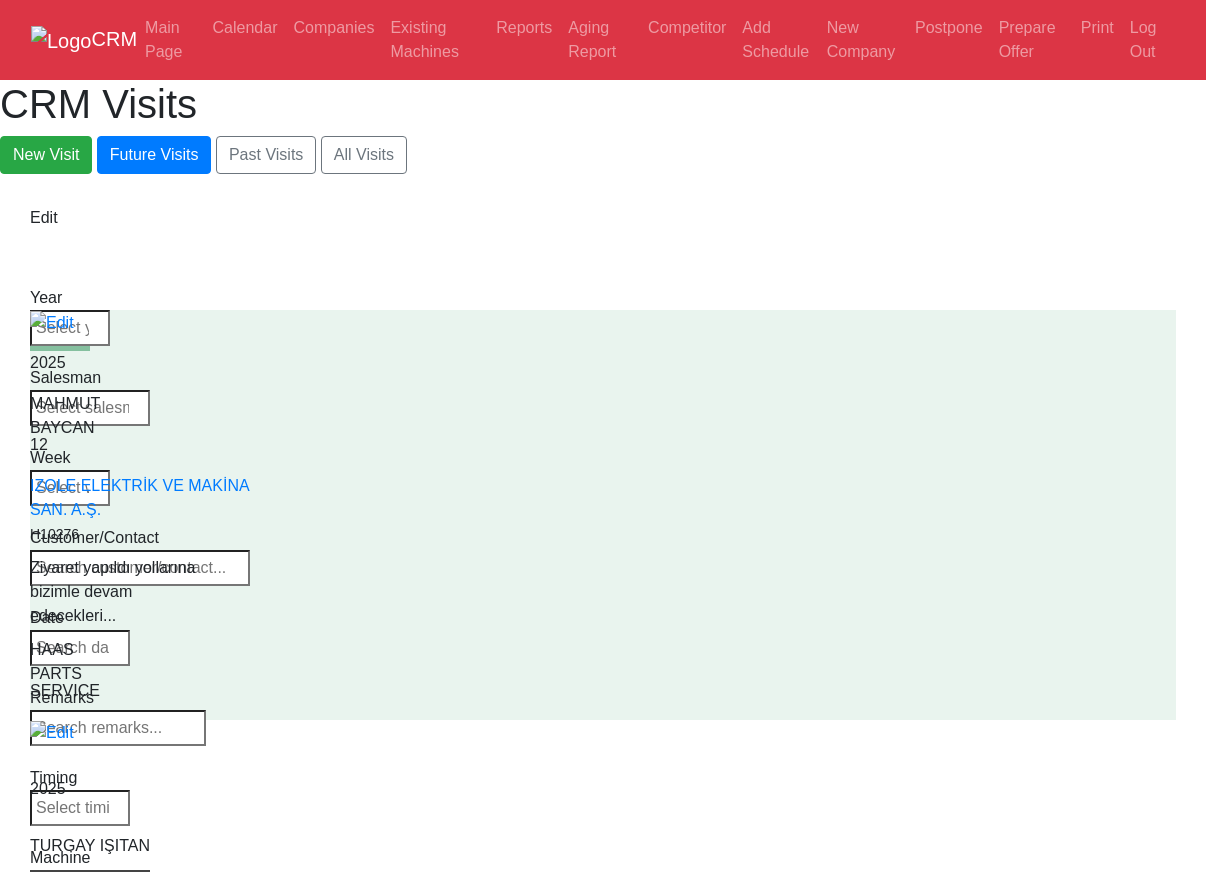 click on "Select Machine HAAS CANACA" at bounding box center (90, 884) 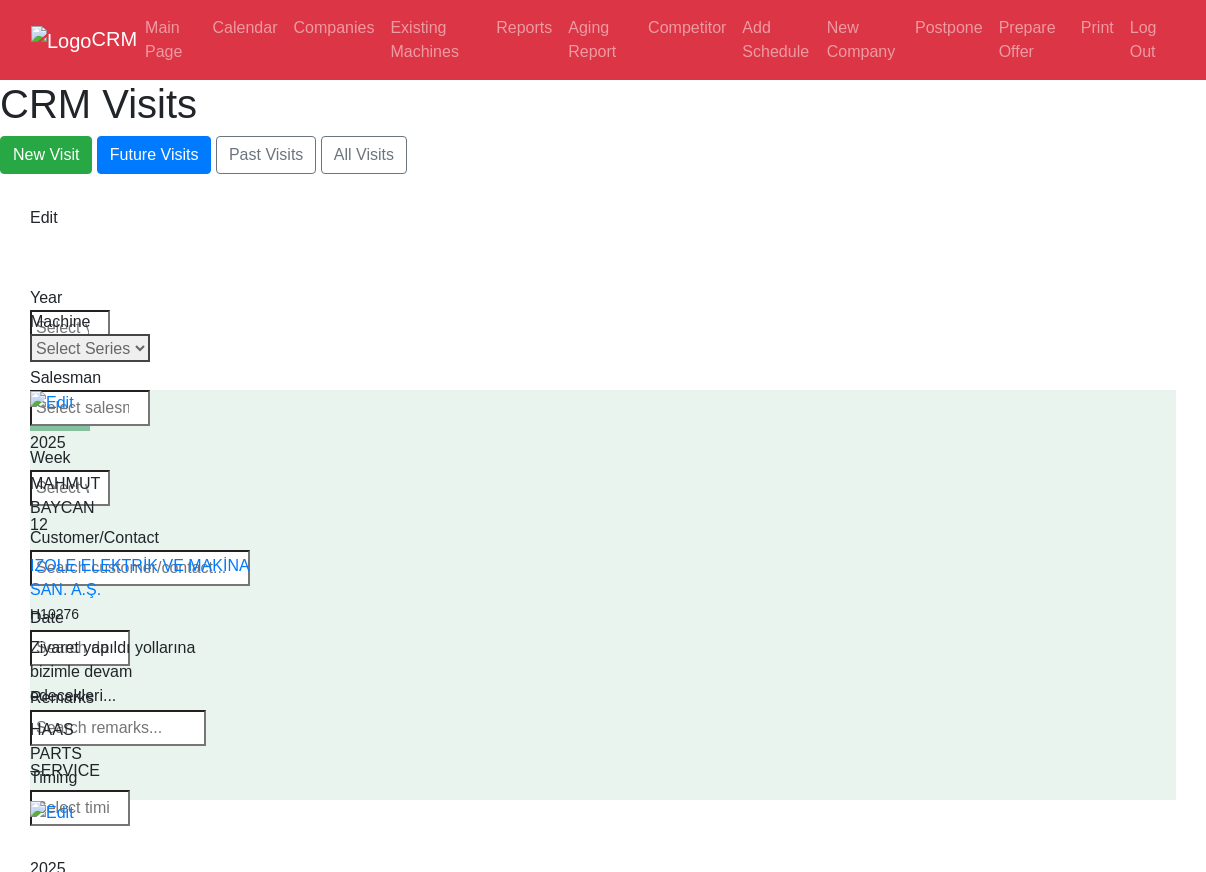 drag, startPoint x: 1014, startPoint y: 319, endPoint x: 1016, endPoint y: 345, distance: 26.076809 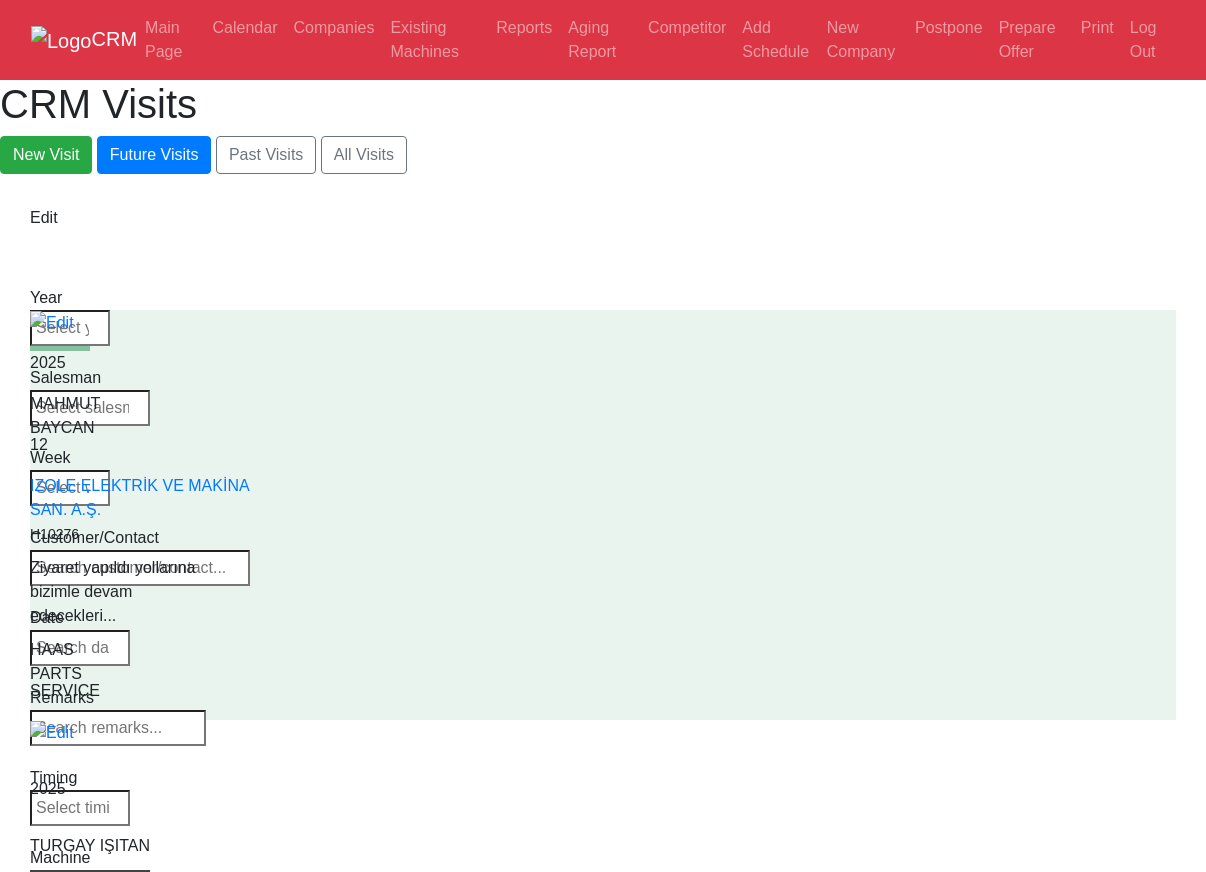 click on "Machine Select Series All VF SERIES ST SERIES UMC EC SERIES ADDITIONAL TM SERIES MINI SERIES VM SERIES VC SERIES GM SERIES VR SERIES GR SERIES VS SERIES DC SERIES TL SERIES DS SERIES CL SERIES PARTS DT SERIES" at bounding box center (90, 872) 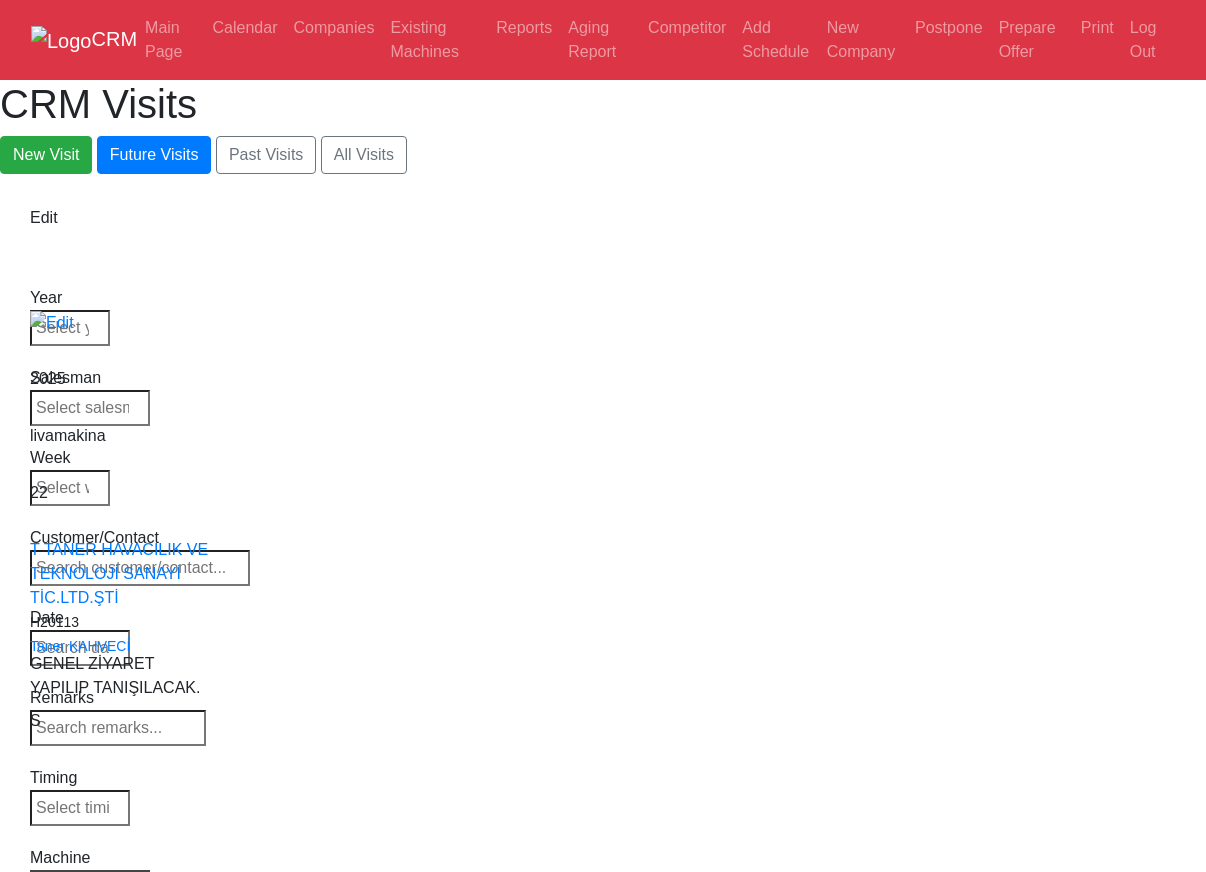 click on "Select Series All VF SERIES ST SERIES UMC EC SERIES ADDITIONAL TM SERIES MINI SERIES VM SERIES VC SERIES GM SERIES VR SERIES GR SERIES VS SERIES DC SERIES TL SERIES DS SERIES CL SERIES PARTS DT SERIES" at bounding box center [90, 884] 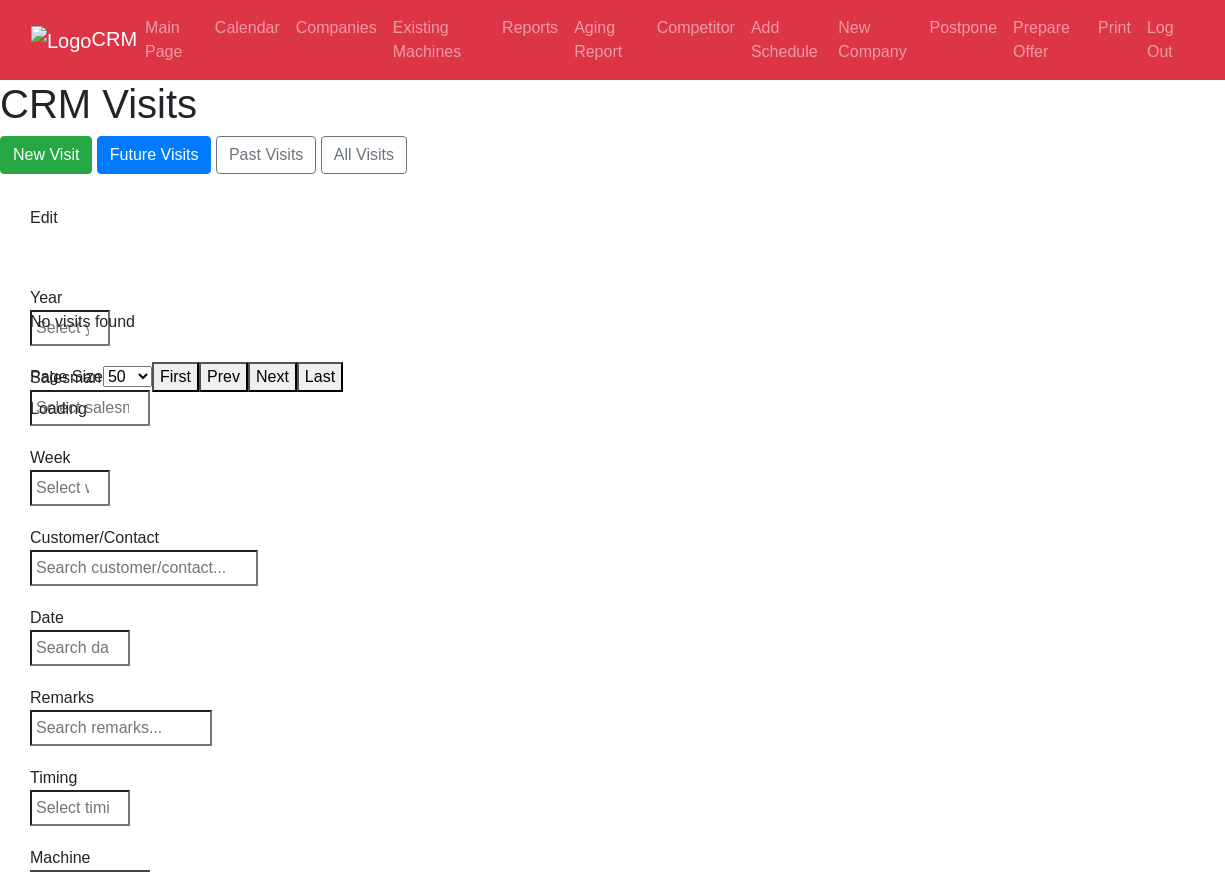 select on "50" 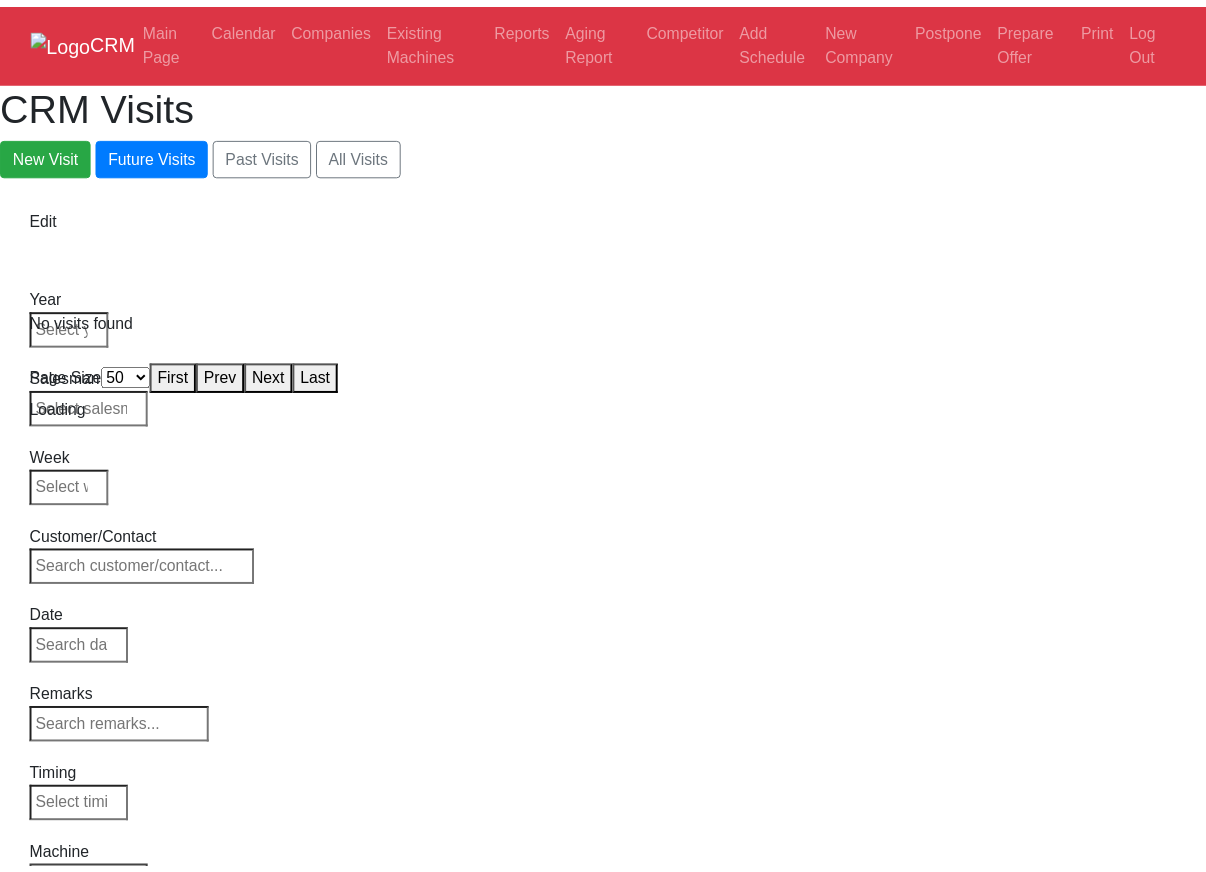 scroll, scrollTop: 0, scrollLeft: 0, axis: both 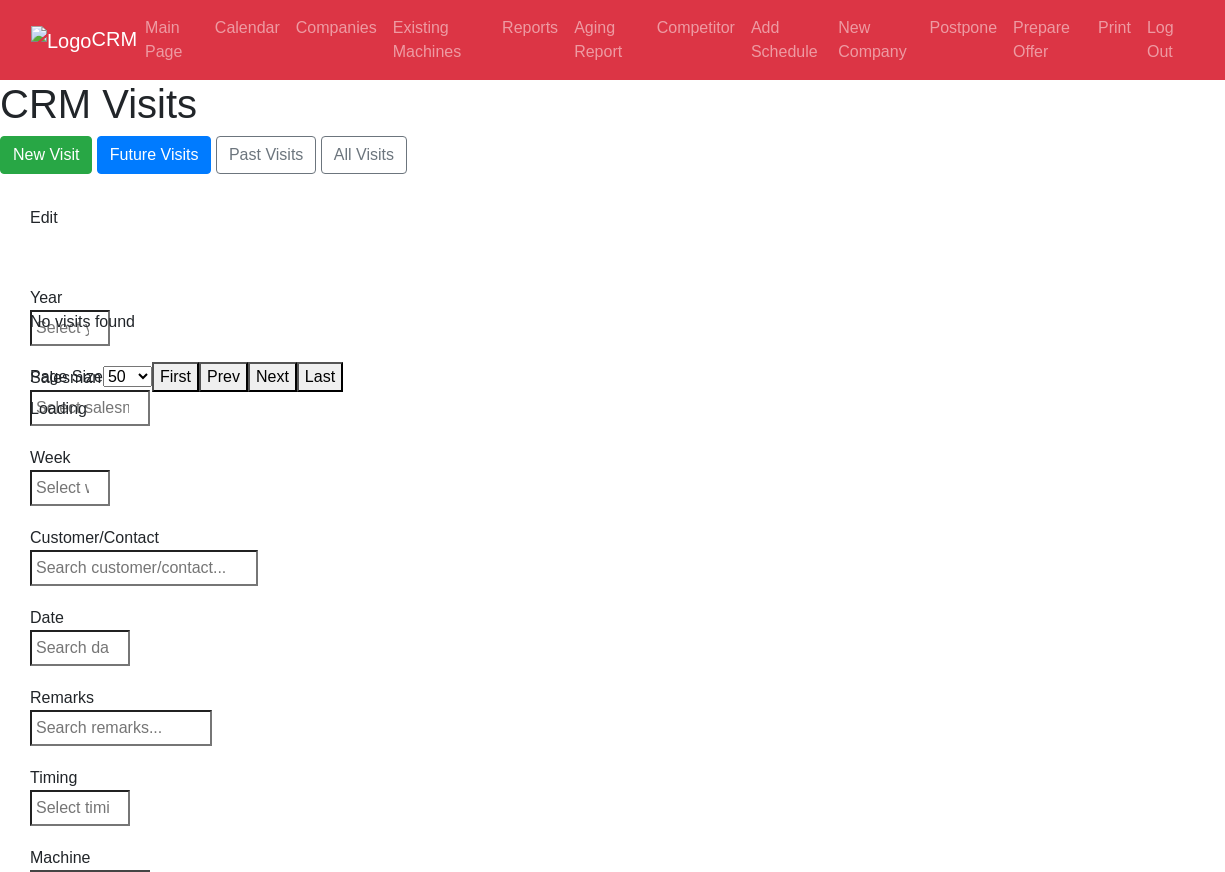 select on "50" 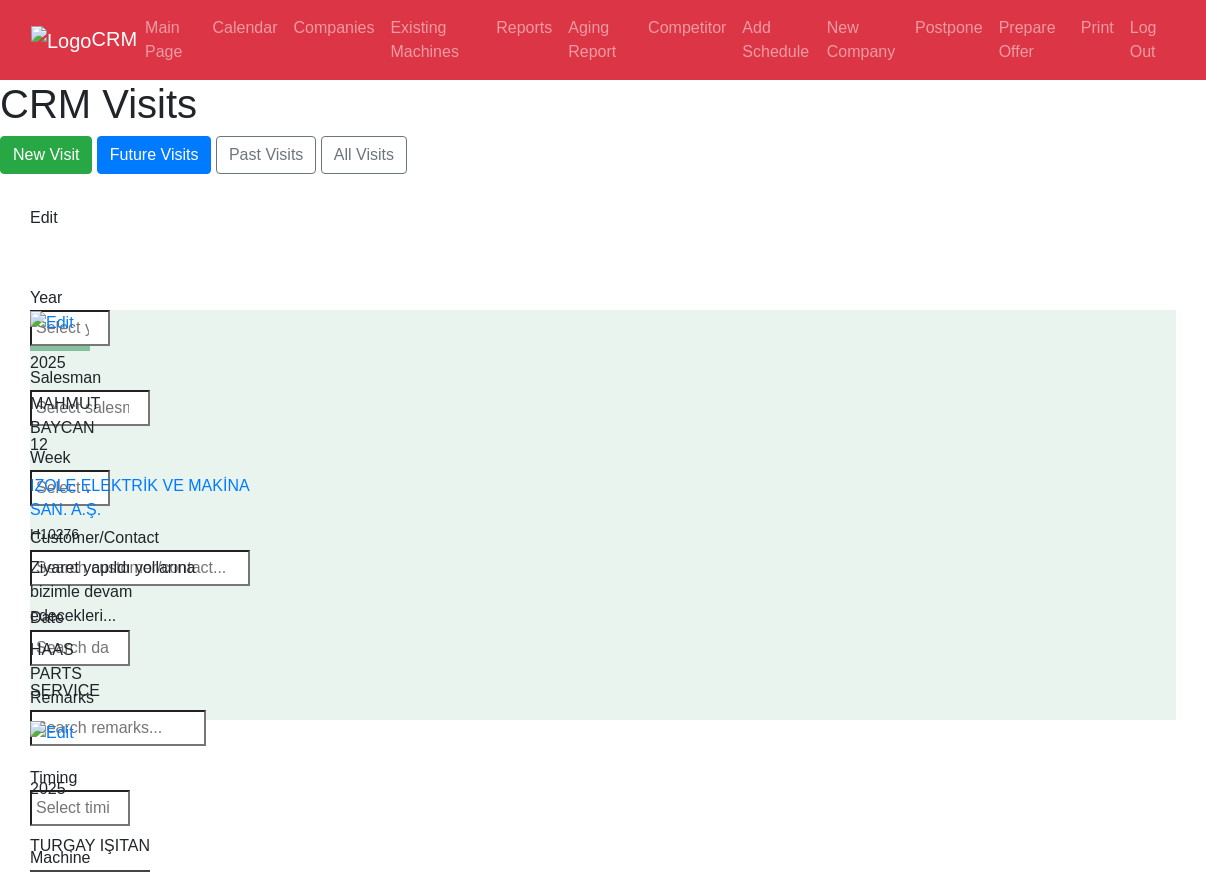 click on "Select Machine HAAS CANACA" at bounding box center [90, 884] 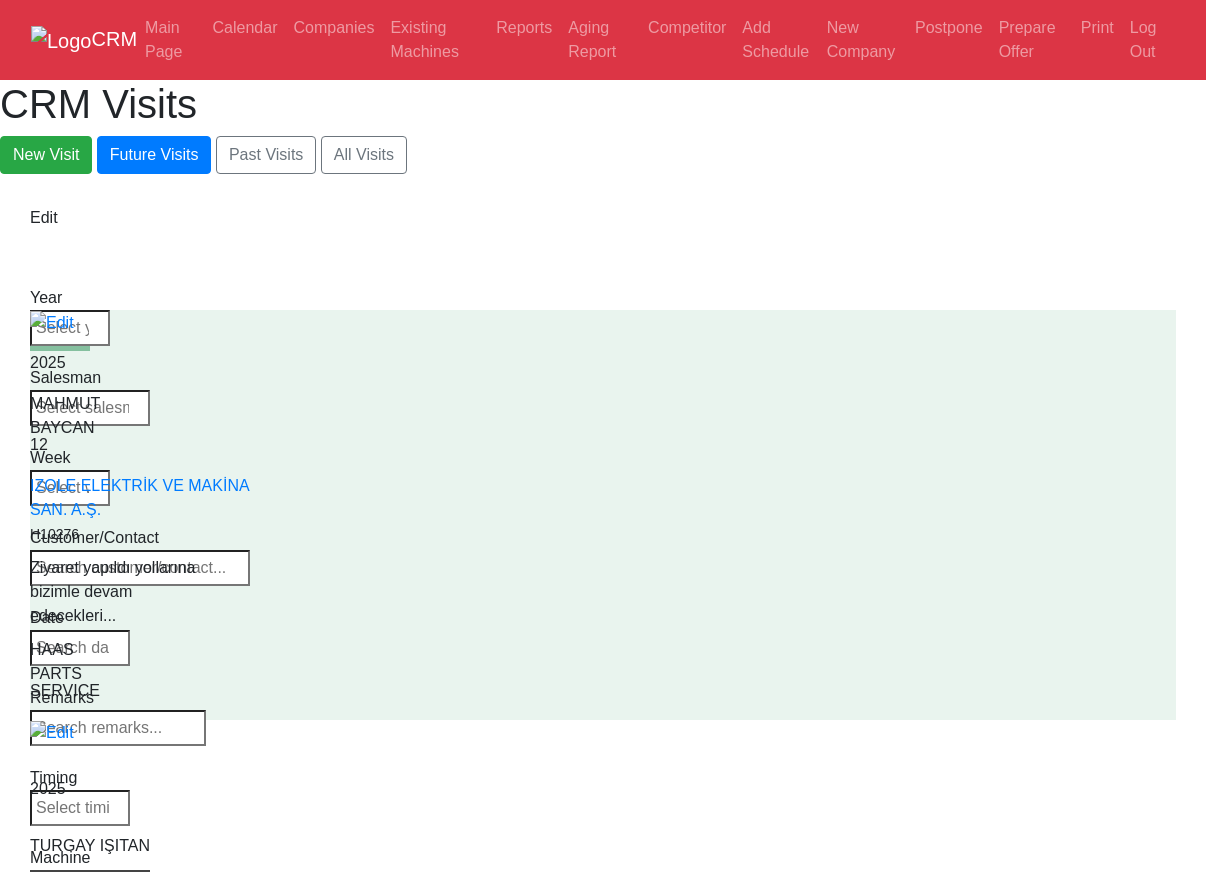 click on "Select Series All VF SERIES ST SERIES UMC EC SERIES ADDITIONAL TM SERIES MINI SERIES VM SERIES VC SERIES GM SERIES VR SERIES GR SERIES VS SERIES DC SERIES TL SERIES DS SERIES CL SERIES PARTS DT SERIES" at bounding box center (90, 884) 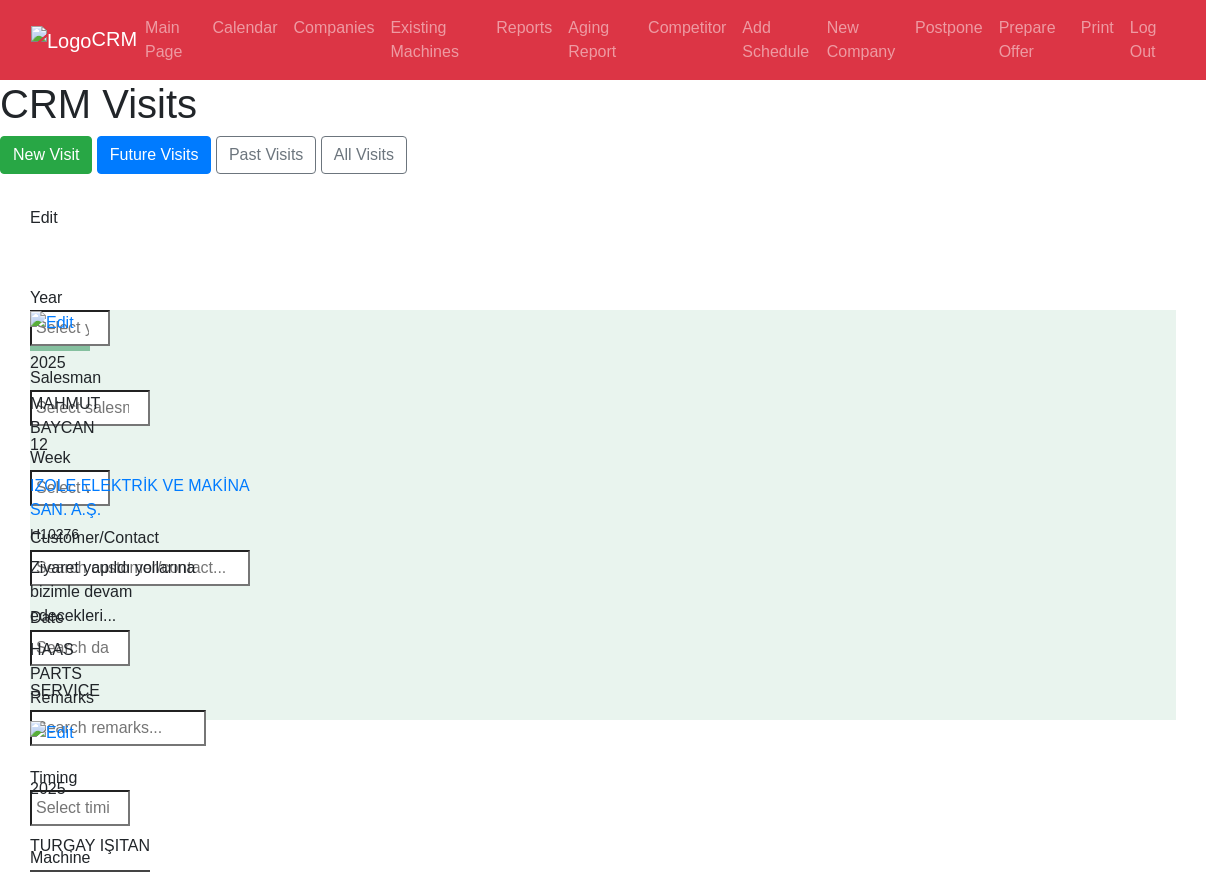 click on "Select Series All VF SERIES ST SERIES UMC EC SERIES ADDITIONAL TM SERIES MINI SERIES VM SERIES VC SERIES GM SERIES VR SERIES GR SERIES VS SERIES DC SERIES TL SERIES DS SERIES CL SERIES PARTS DT SERIES" at bounding box center [90, 884] 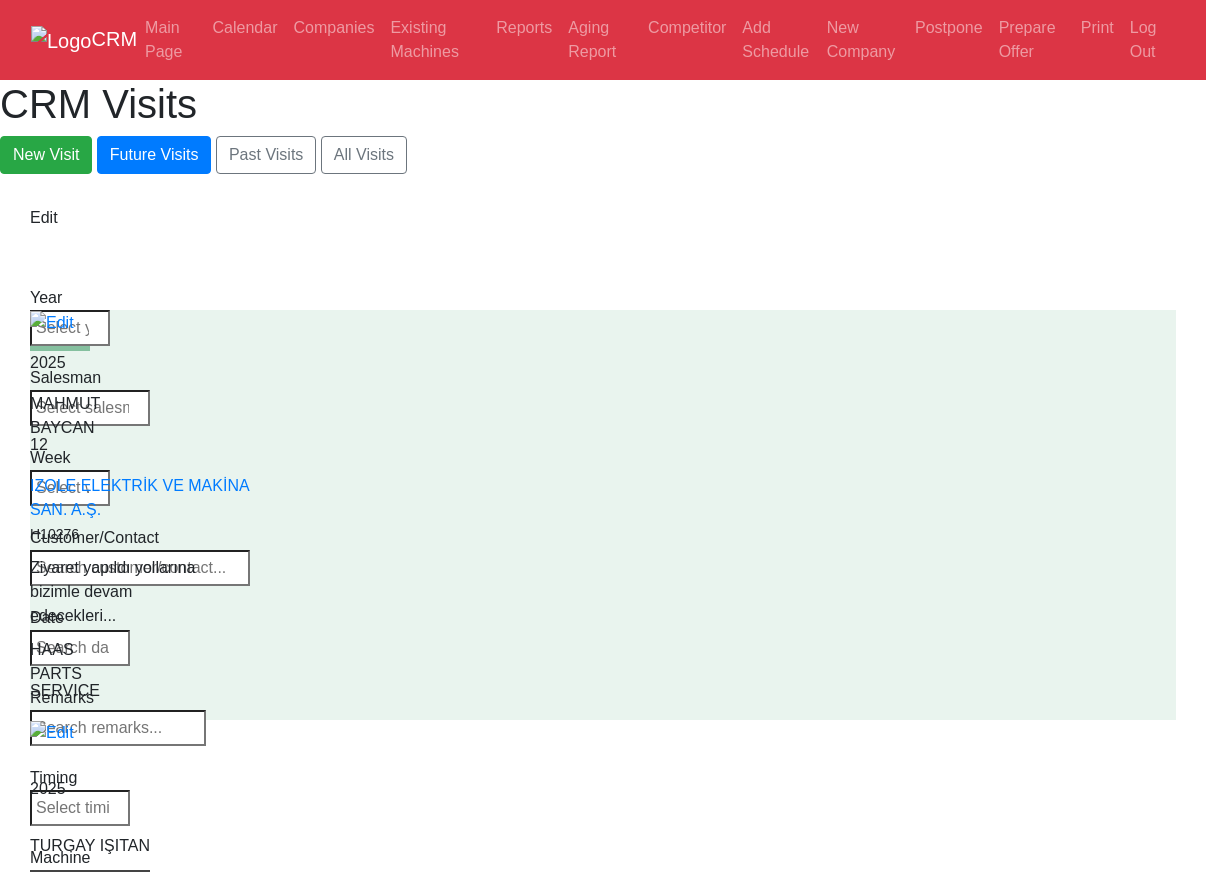 select on "109" 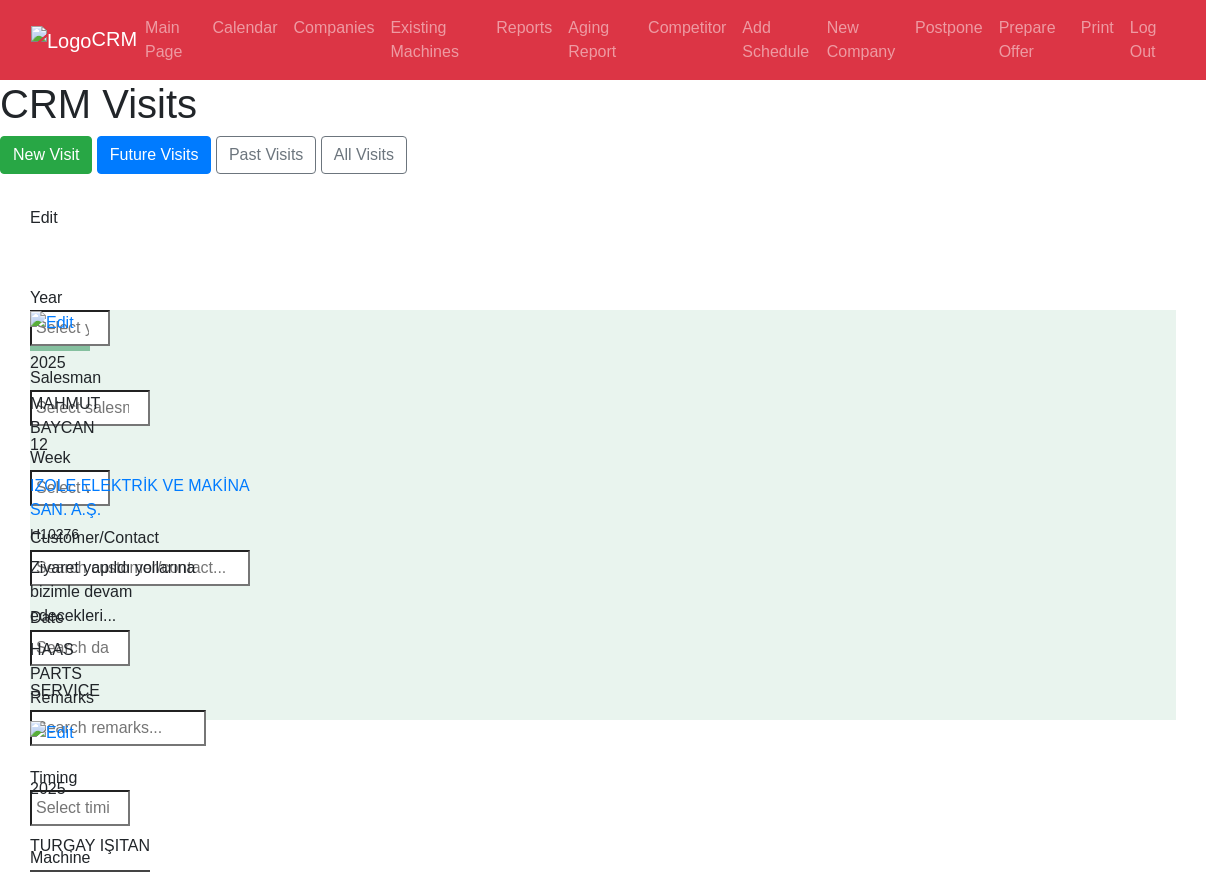 click on "Select Model VF-1 VF-2 VF-2SS VF-2SSYT VF-2TR VF-2YT VF-3 VF-3SS VF-3SSYT VF-3YT VF-3YT/50 VF-4 VF-4SS VF-5/40 VF-5/40TR VF-5/40XT VF-5/50 VF-5/50TR VF-5/50XT VF-5SS VF-10/40 VF-10/50 VF-11/40 VF-11/50 VF-12/40 VF-12/50 VF-14/40 VF-14/50 VF-6/40 VF-6/40TR VF-6/50 VF-6/50TR VF-6SS VF-7/40 VF-7/50 VF-8/40 VF-8/50 VF-9/40 VF-9/50" at bounding box center [90, 884] 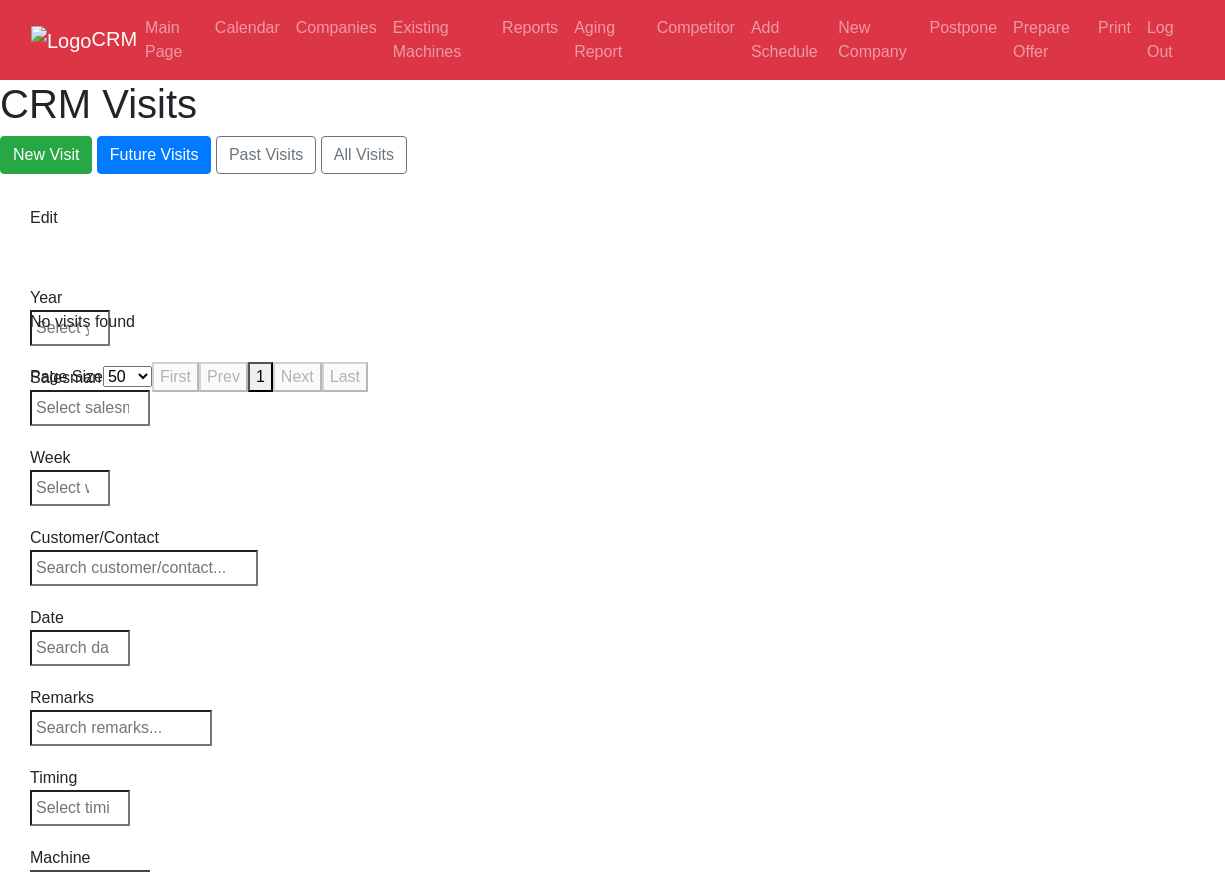 click on "New Visit
Future Visits
Past Visits
All Visits" at bounding box center [612, 155] 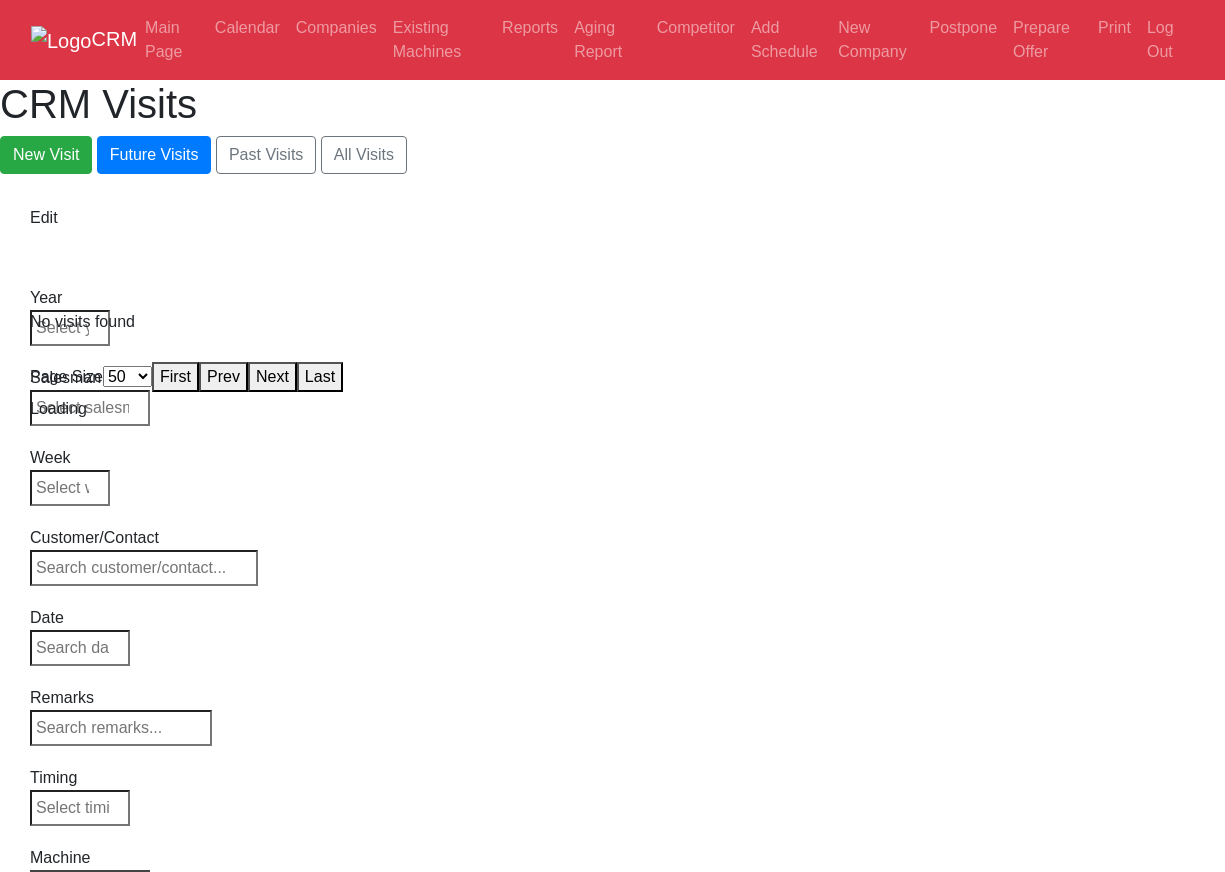 select on "50" 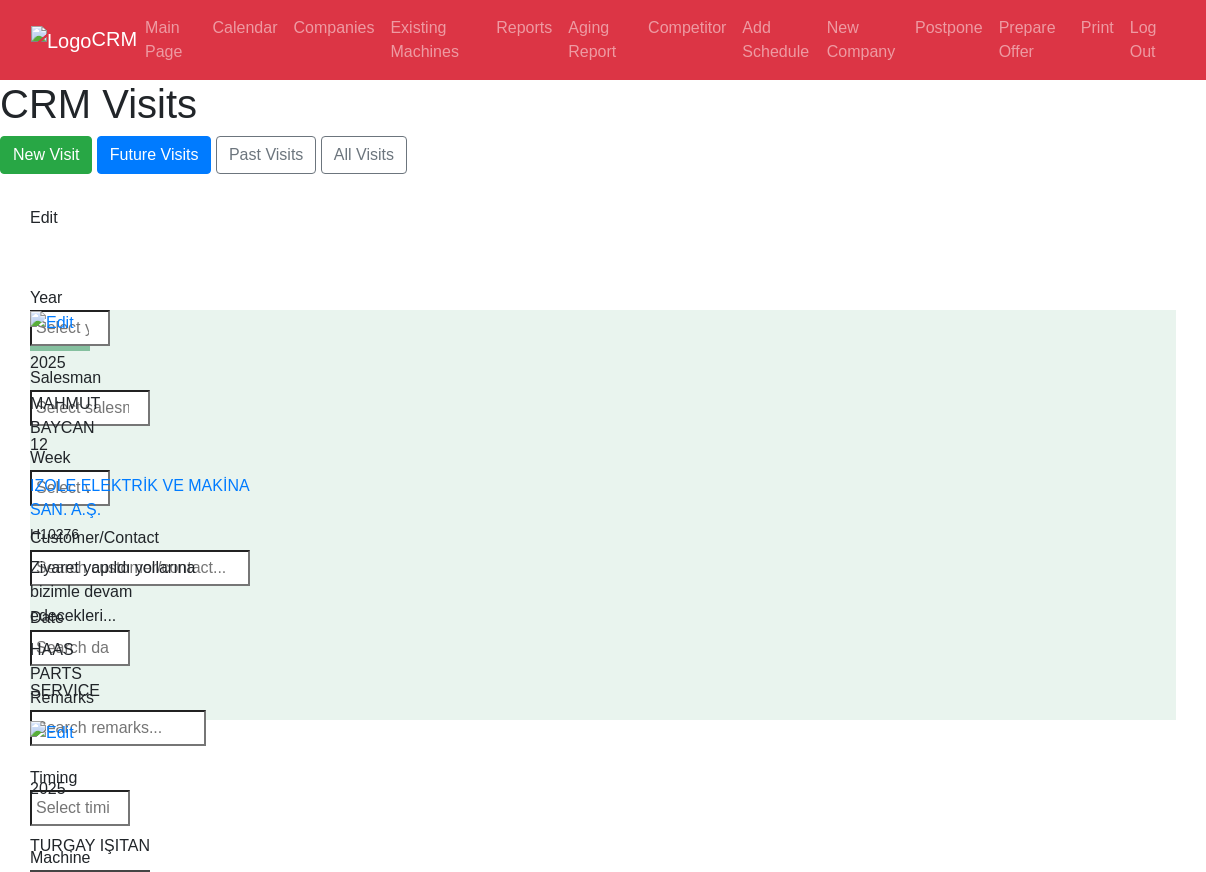 click on "Select Machine HAAS CANACA" at bounding box center [90, 884] 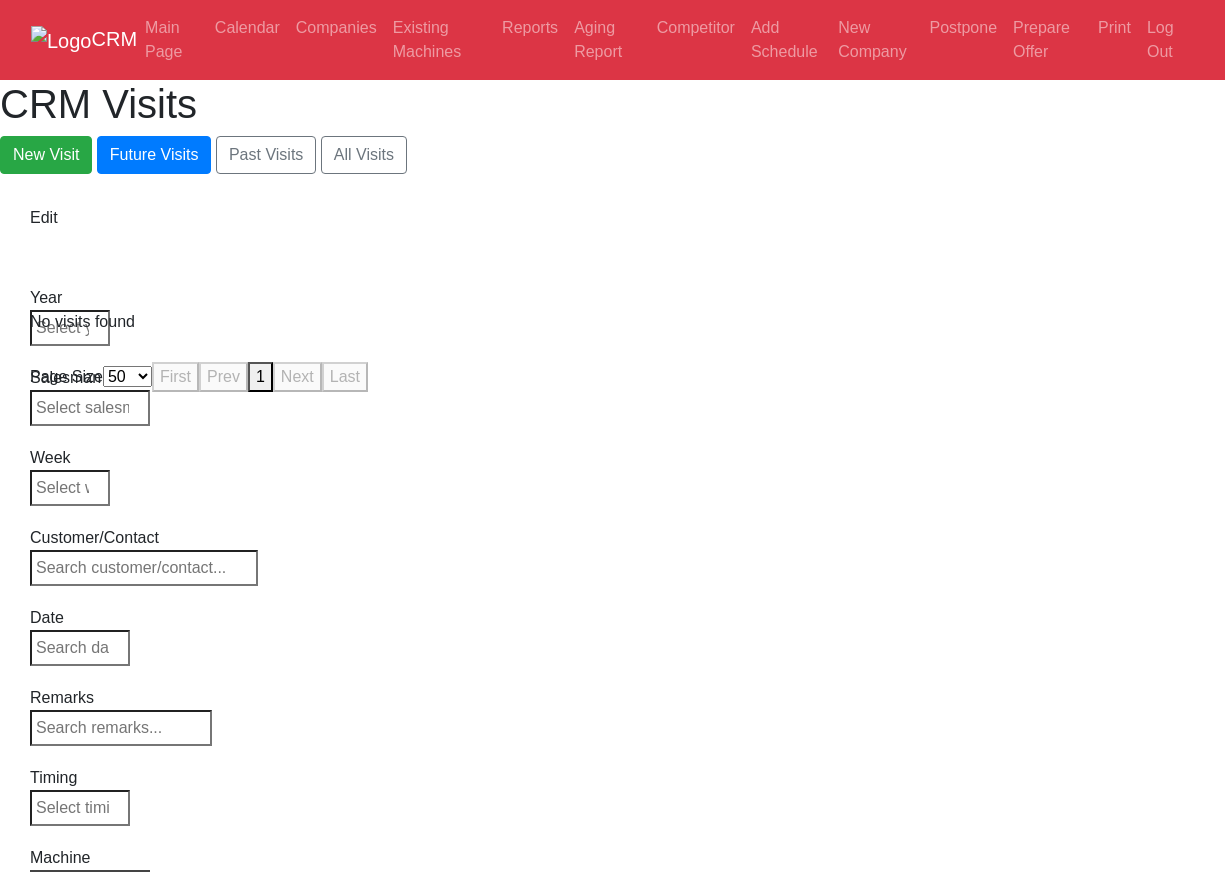 click on "CRM
Main Page
Calendar
Companies
Existing Machines
Reports
Aging Report
Competitor
Add Schedule
New Company
Postpone
Prepare Offer
Print
Log Out
CRM Visits
New Visit
Future Visits
Past Visits
All Visits
Edit Year Week" at bounding box center [612, 198] 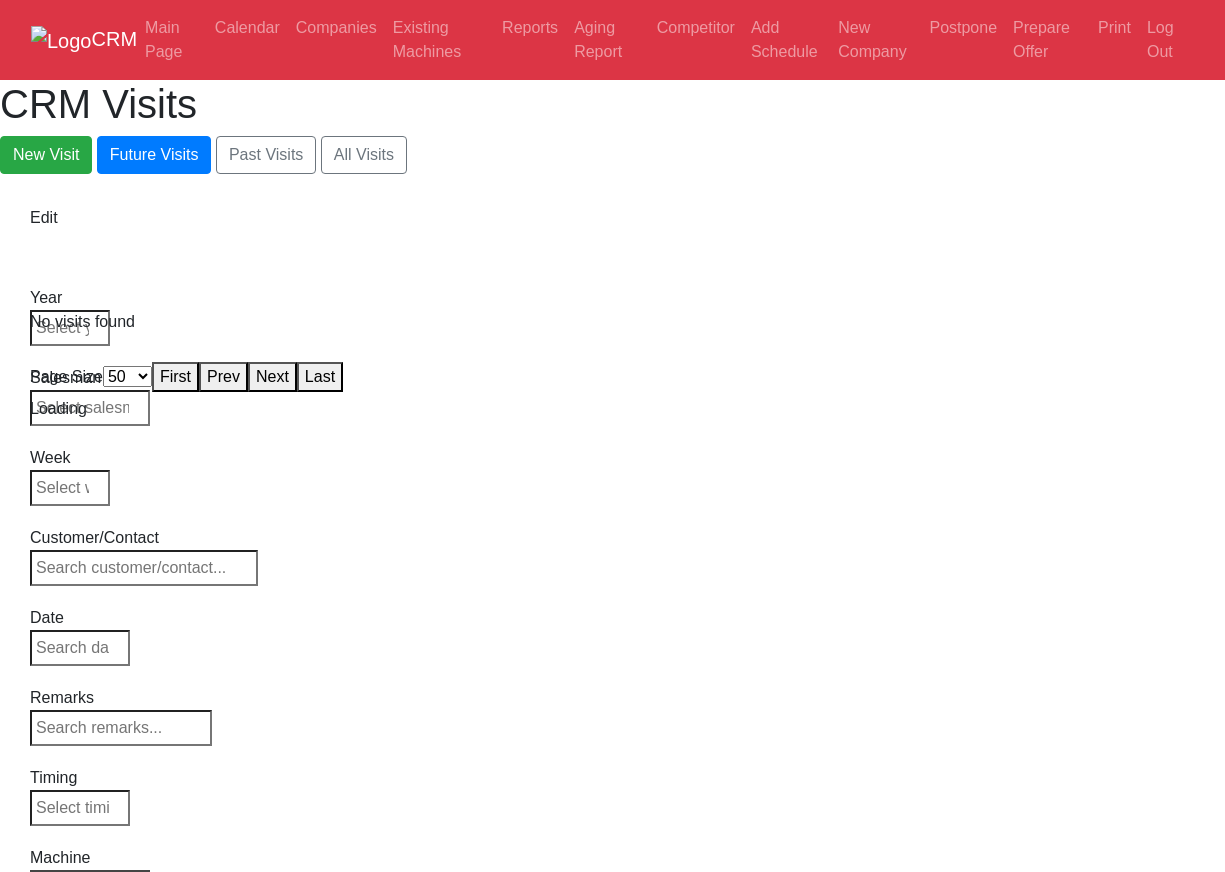 select on "50" 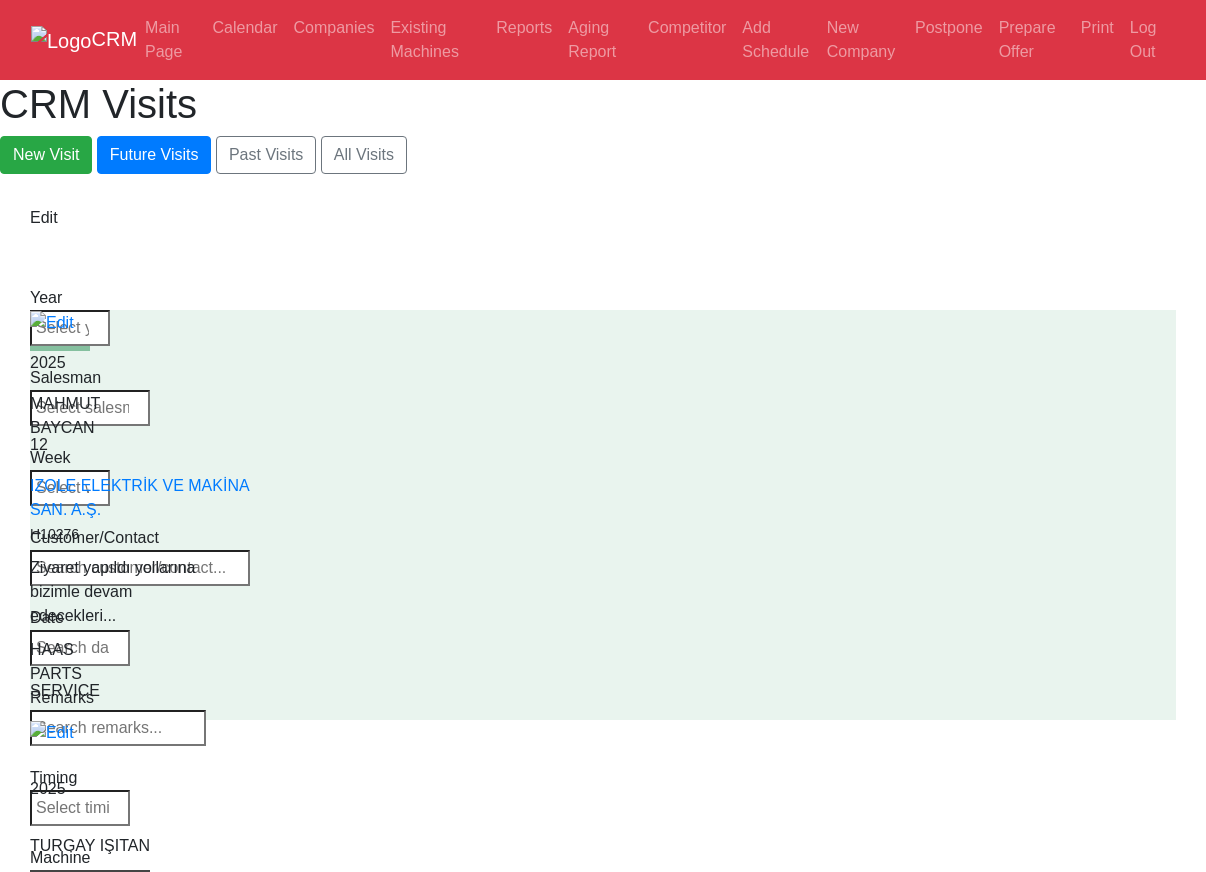 click on "Select Machine HAAS CANACA" at bounding box center [90, 884] 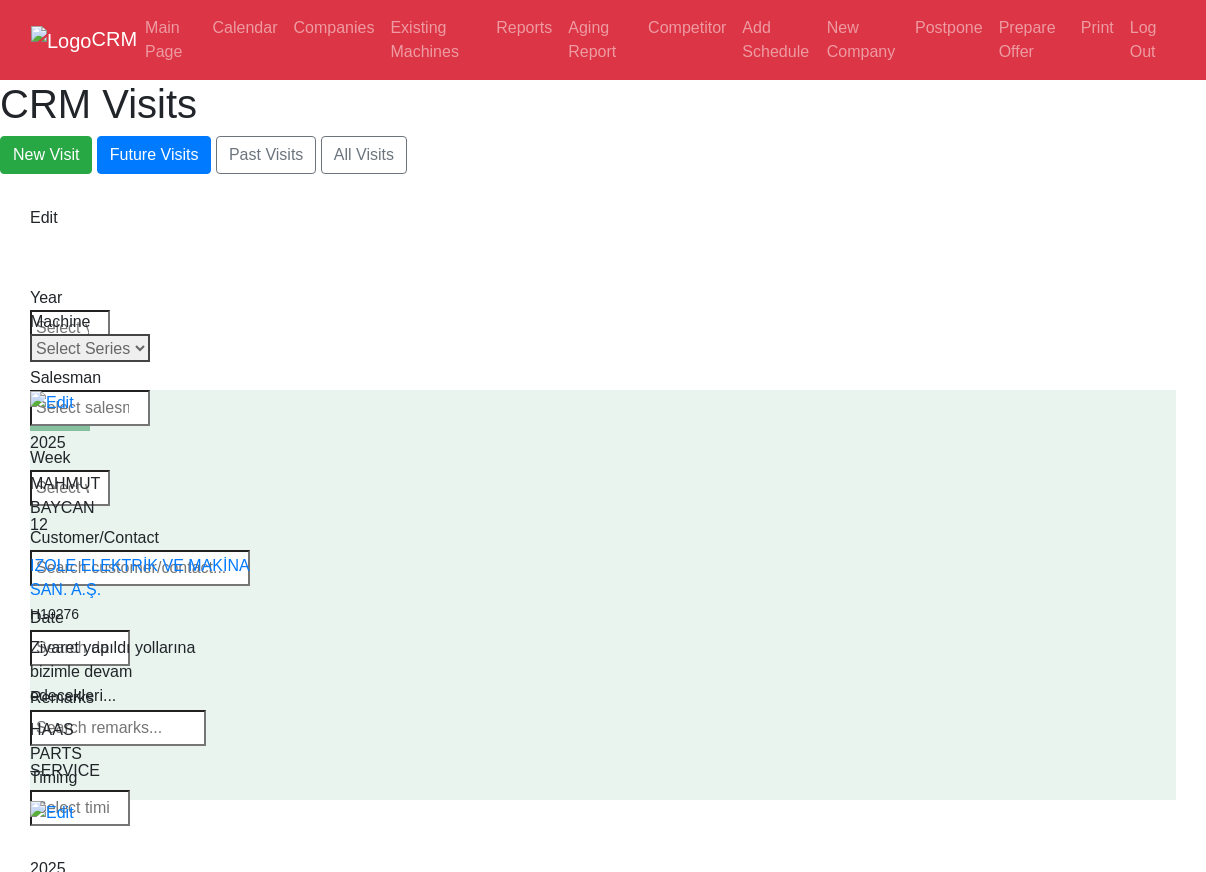 drag, startPoint x: 1021, startPoint y: 325, endPoint x: 1023, endPoint y: 437, distance: 112.01785 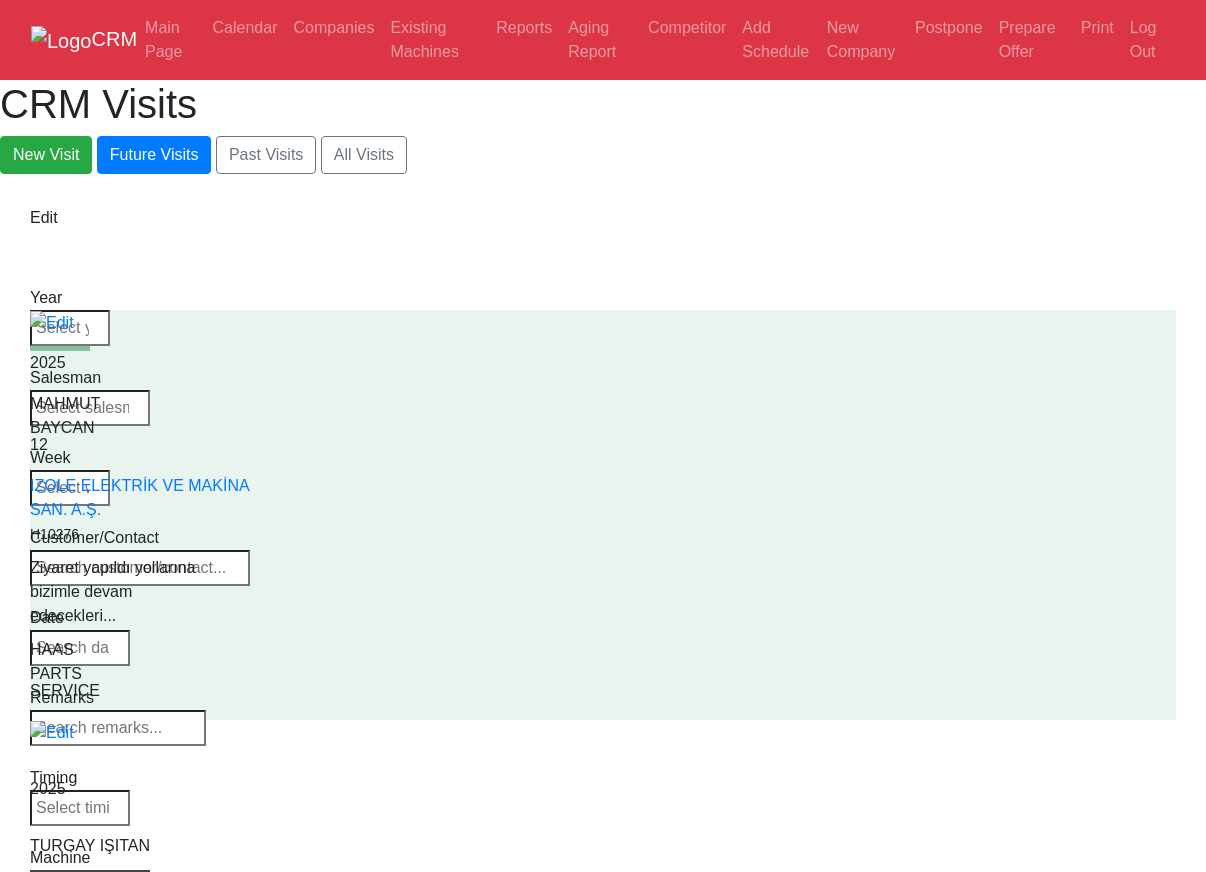 click on "Select Series All VF SERIES ST SERIES UMC EC SERIES ADDITIONAL TM SERIES MINI SERIES VM SERIES VC SERIES GM SERIES VR SERIES GR SERIES VS SERIES DC SERIES TL SERIES DS SERIES CL SERIES PARTS DT SERIES" at bounding box center (90, 884) 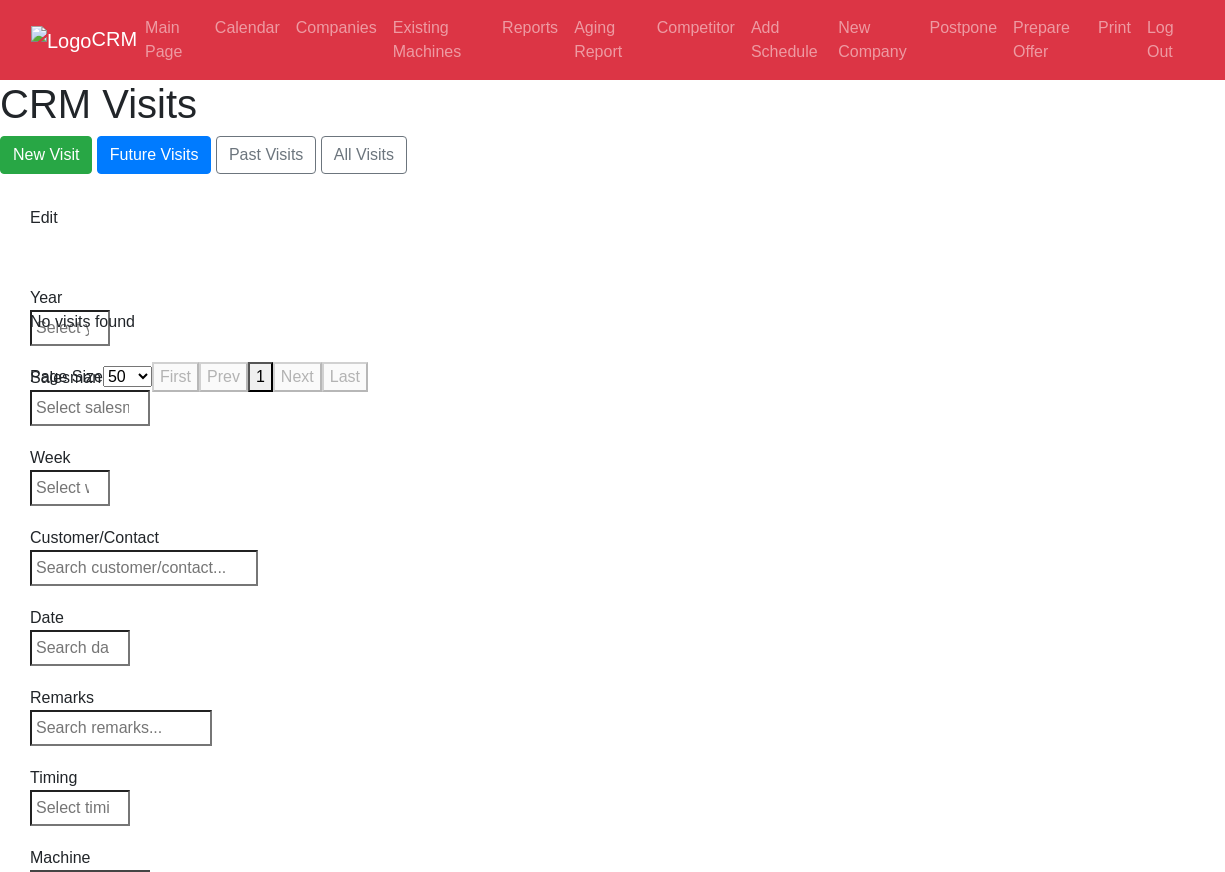click on "Select Series All VF SERIES ST SERIES UMC EC SERIES ADDITIONAL TM SERIES MINI SERIES VM SERIES VC SERIES GM SERIES VR SERIES GR SERIES VS SERIES DC SERIES TL SERIES DS SERIES CL SERIES PARTS DT SERIES" at bounding box center [90, 884] 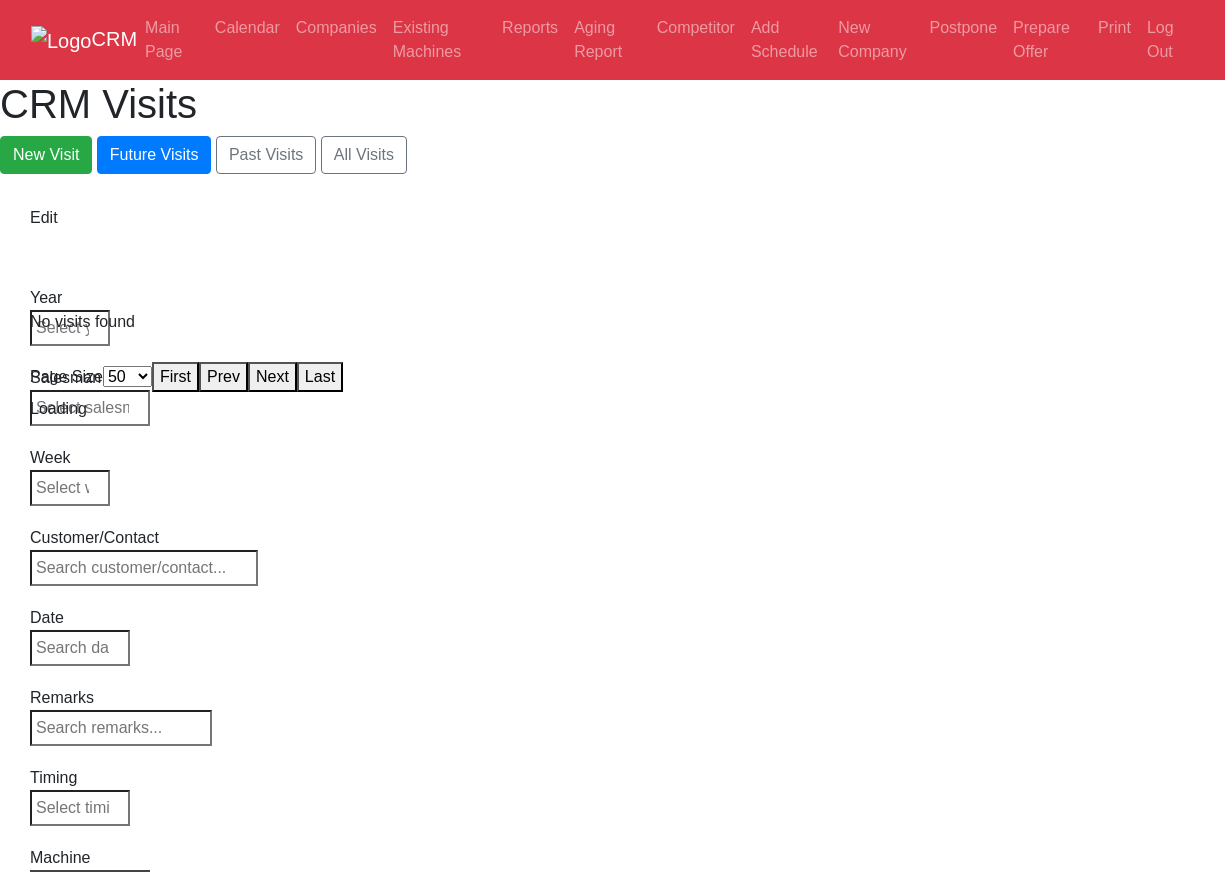 select on "50" 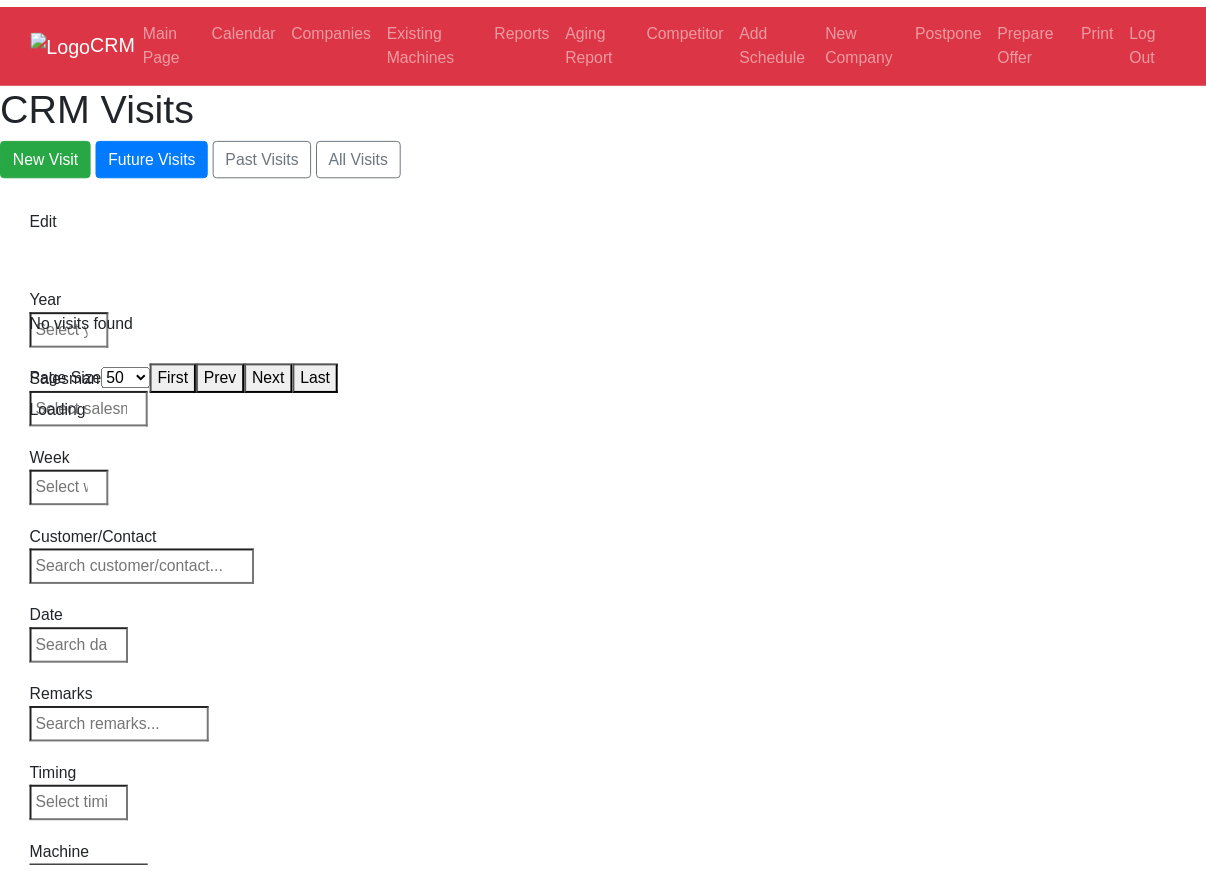 scroll, scrollTop: 0, scrollLeft: 0, axis: both 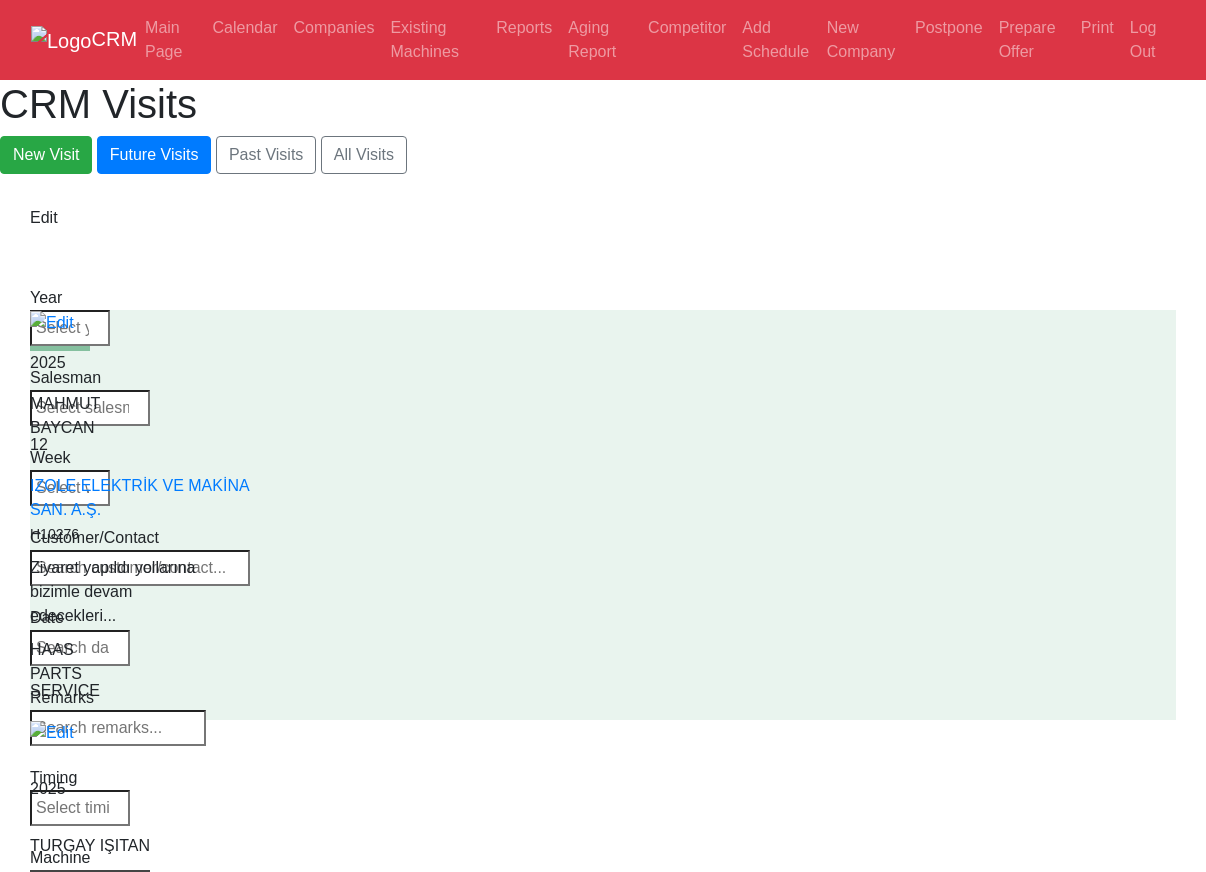 click on "Select Machine All HAAS CANACA" at bounding box center [90, 884] 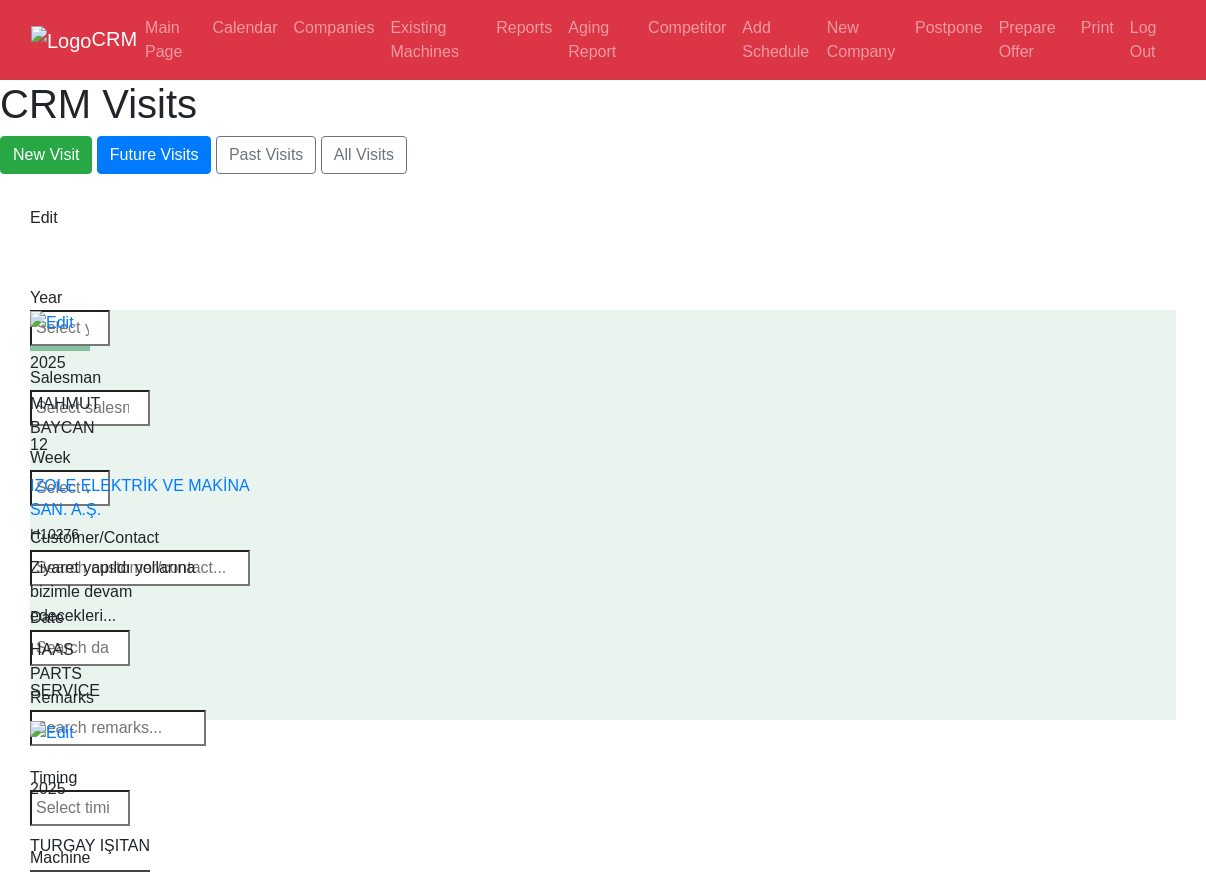 select on "all_suppliers" 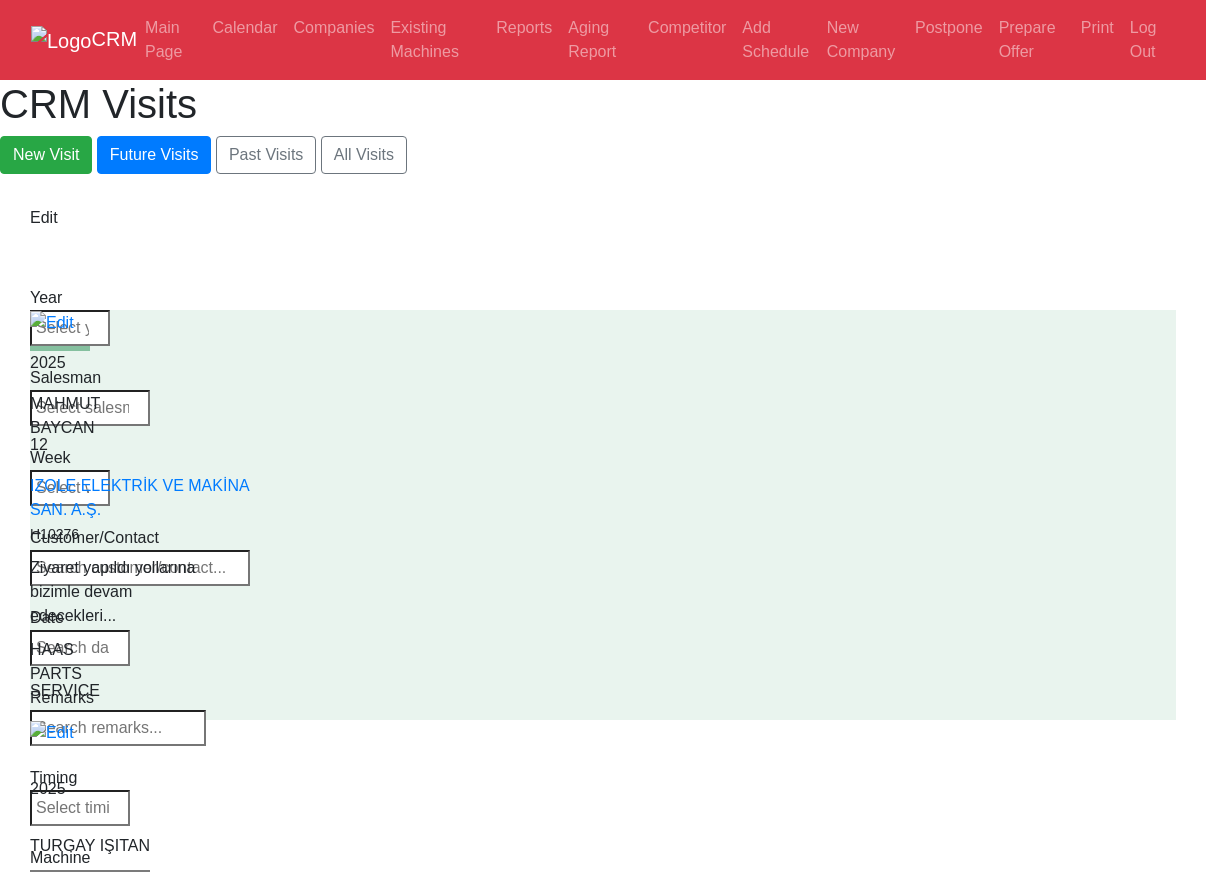 click on "New Visit
Future Visits
Past Visits
All Visits" at bounding box center (603, 155) 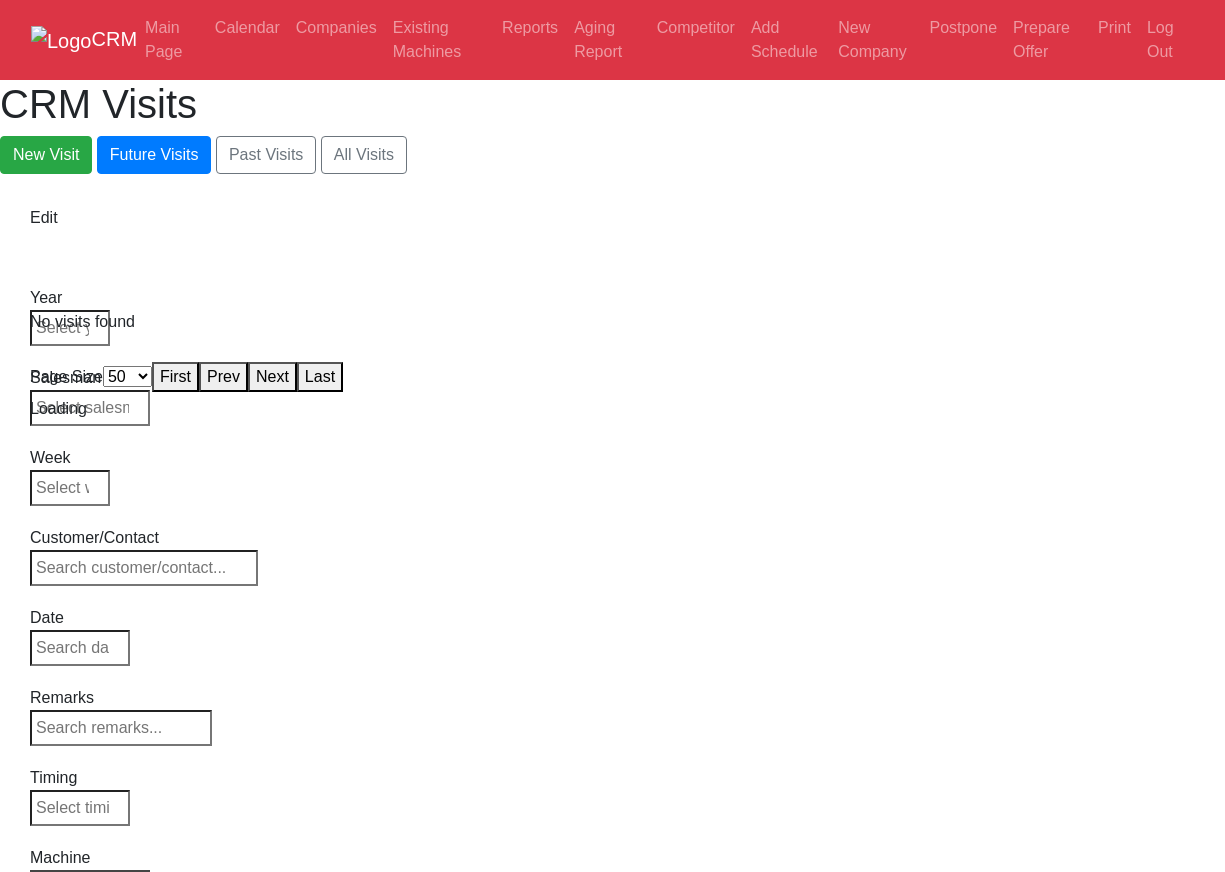 select on "50" 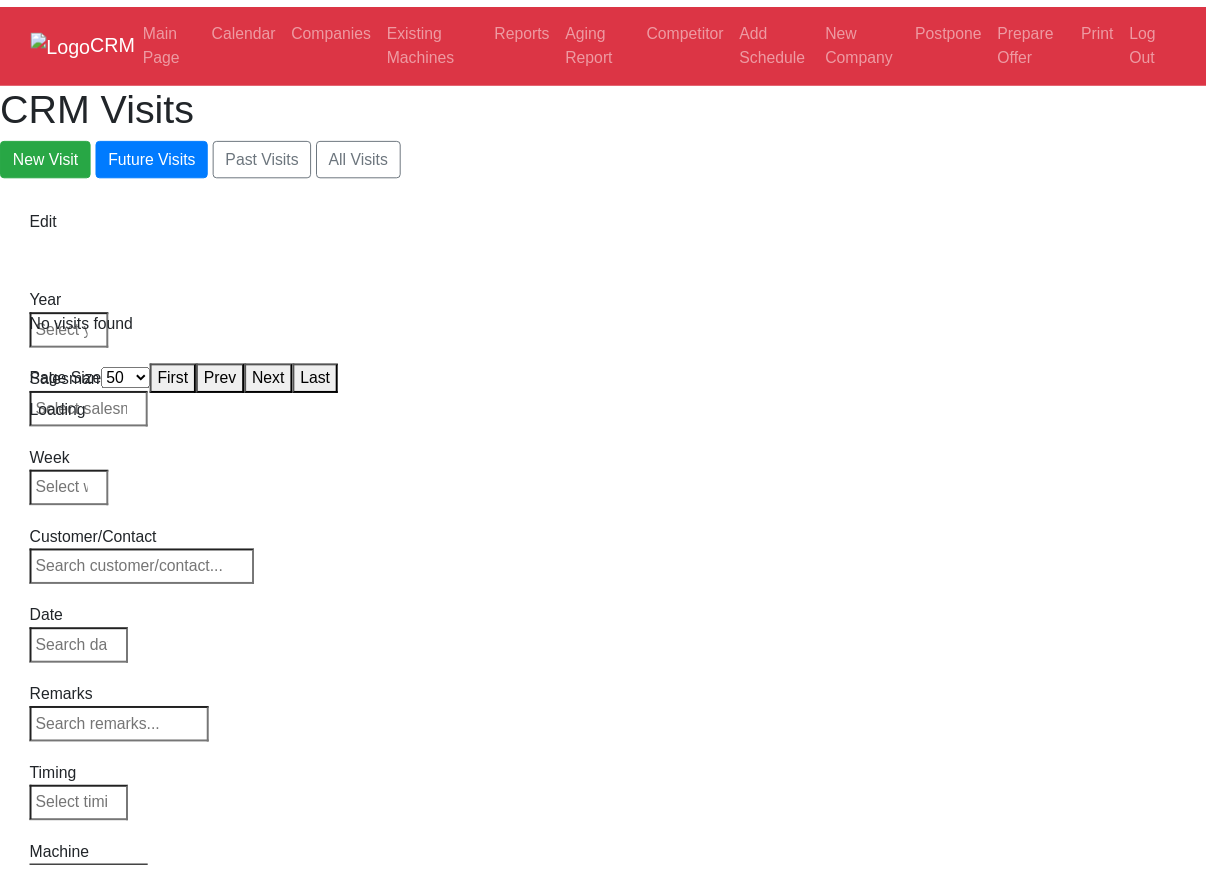 scroll, scrollTop: 0, scrollLeft: 0, axis: both 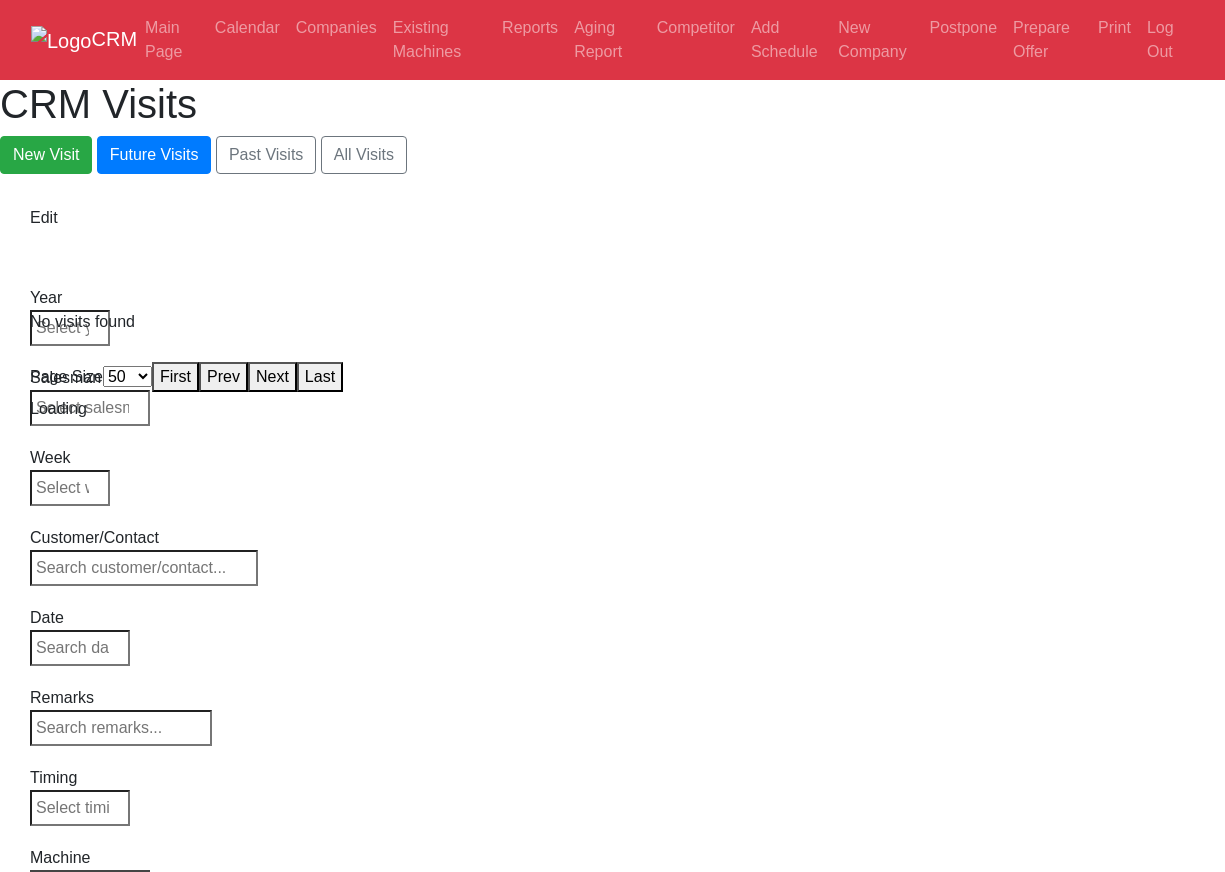 click on "CRM
Main Page
Calendar
Companies
Existing Machines
Reports
Aging Report
Competitor
Add Schedule
New Company
Postpone
Prepare Offer
Print
Log Out
CRM Visits
New Visit
Future Visits
Past Visits
All Visits
Edit Year Week" at bounding box center (612, 210) 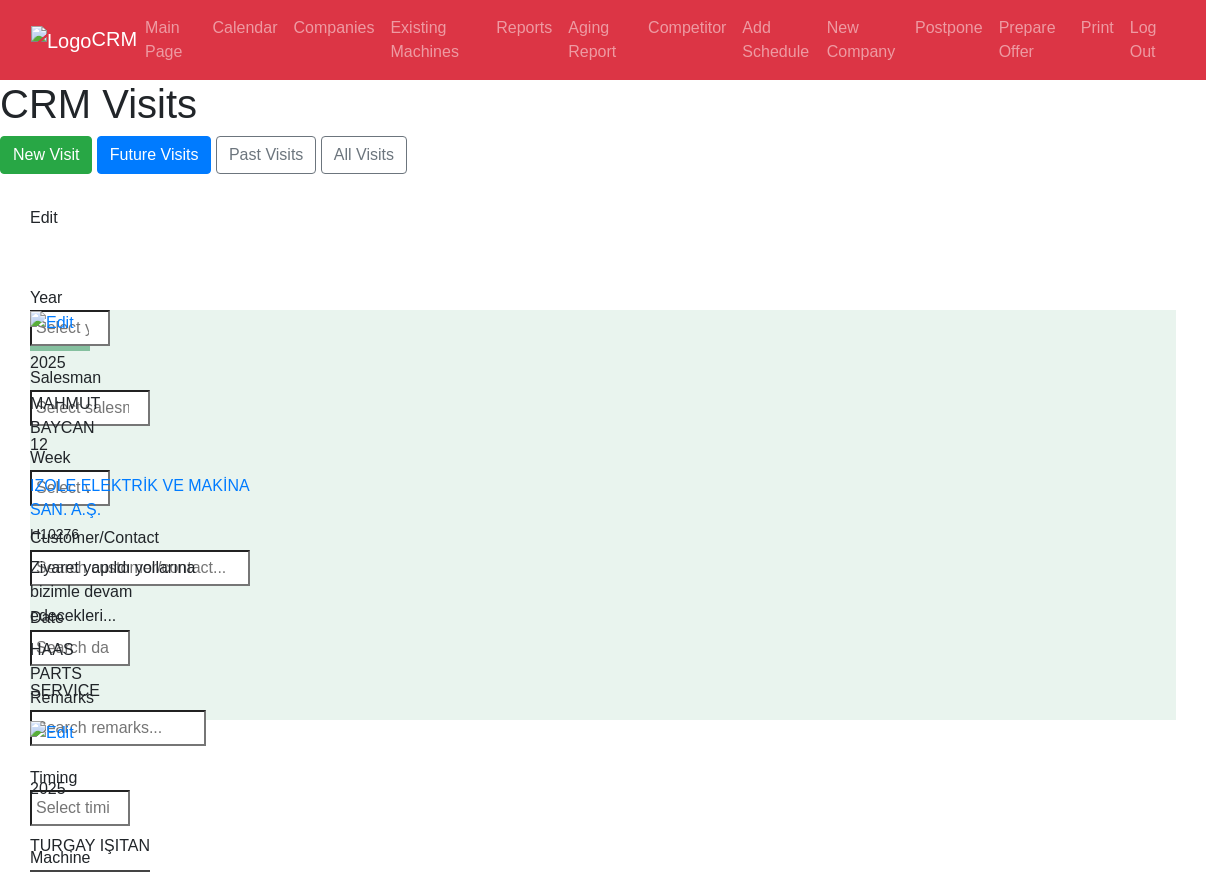 click on "Select Machine HAAS CANACA" at bounding box center (90, 884) 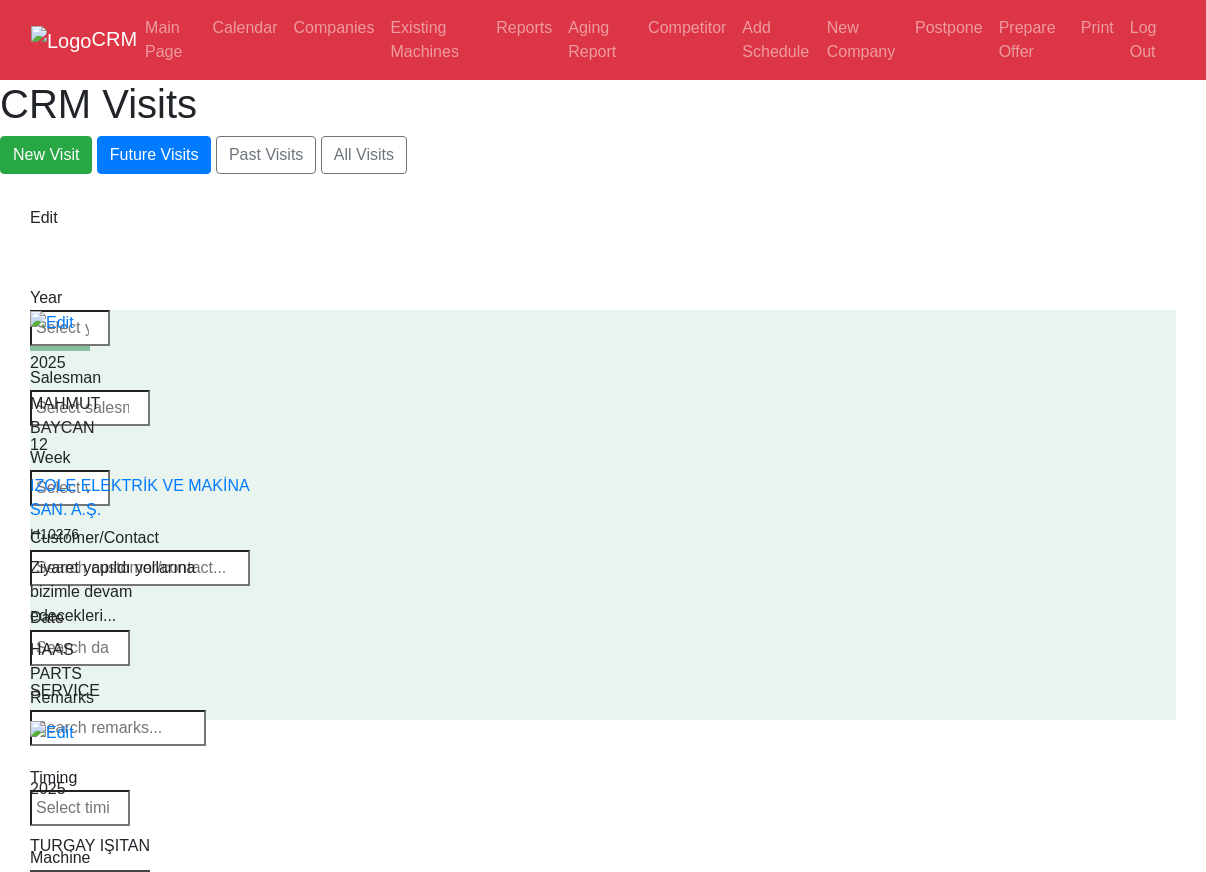 select on "1" 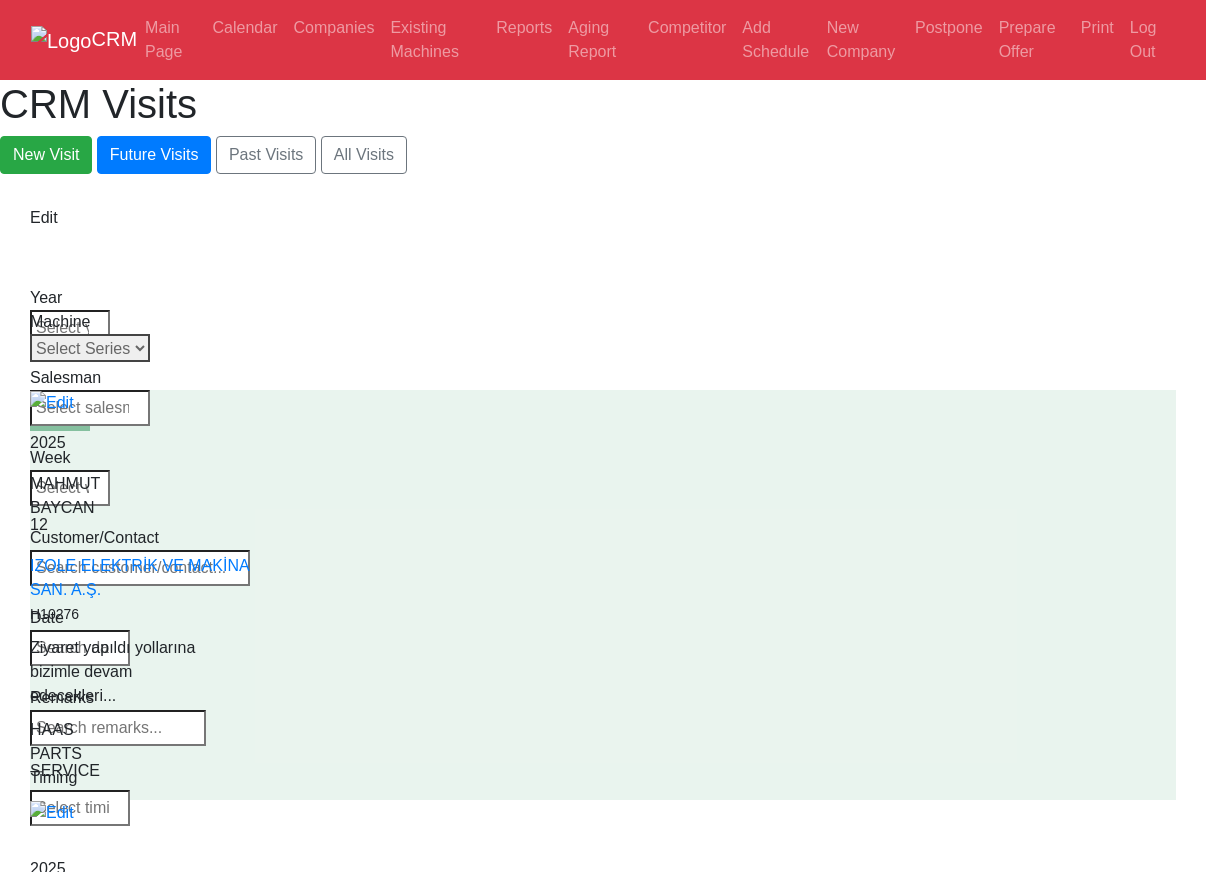 drag, startPoint x: 1014, startPoint y: 323, endPoint x: 1002, endPoint y: 327, distance: 12.649111 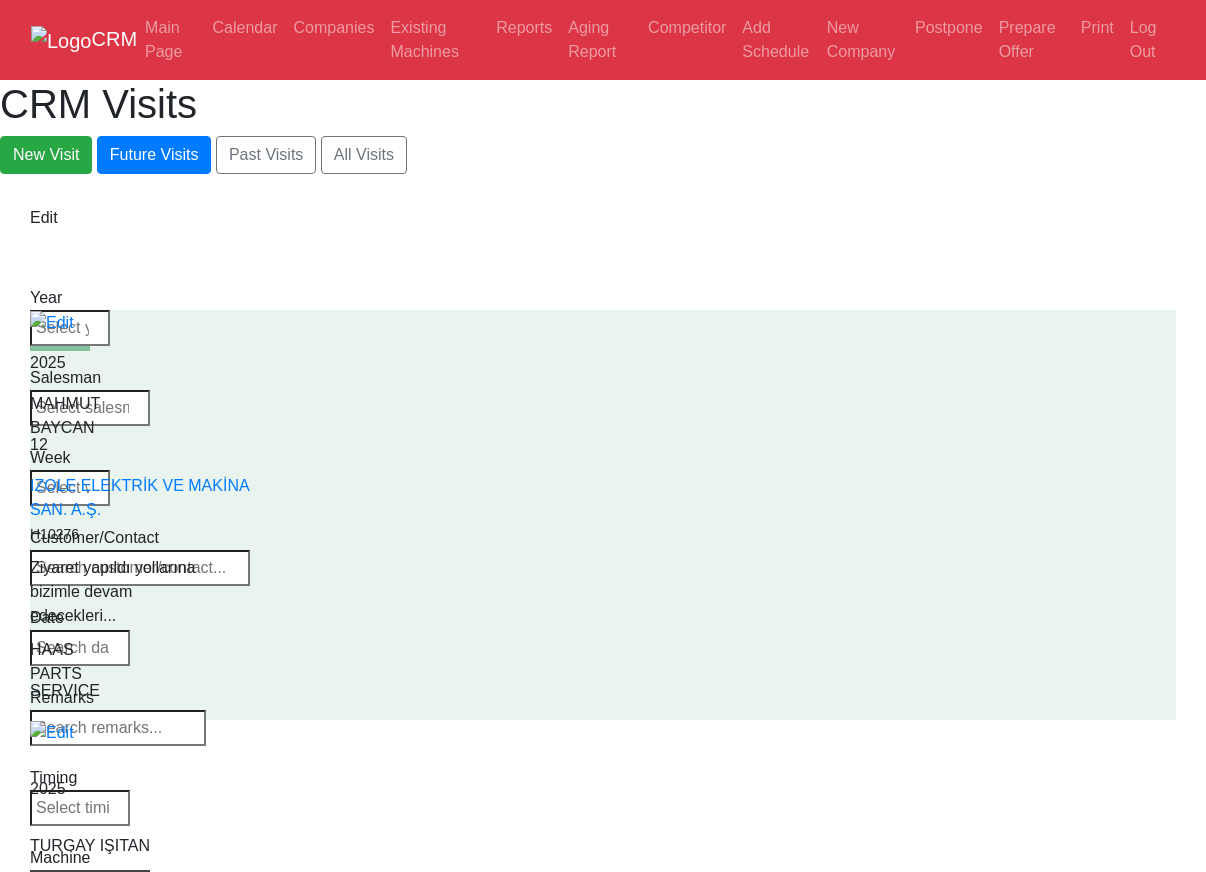 click on "Select Series All VF SERIES ST SERIES UMC EC SERIES ADDITIONAL TM SERIES MINI SERIES VM SERIES VC SERIES GM SERIES VR SERIES GR SERIES VS SERIES DC SERIES TL SERIES DS SERIES CL SERIES PARTS DT SERIES" at bounding box center (90, 884) 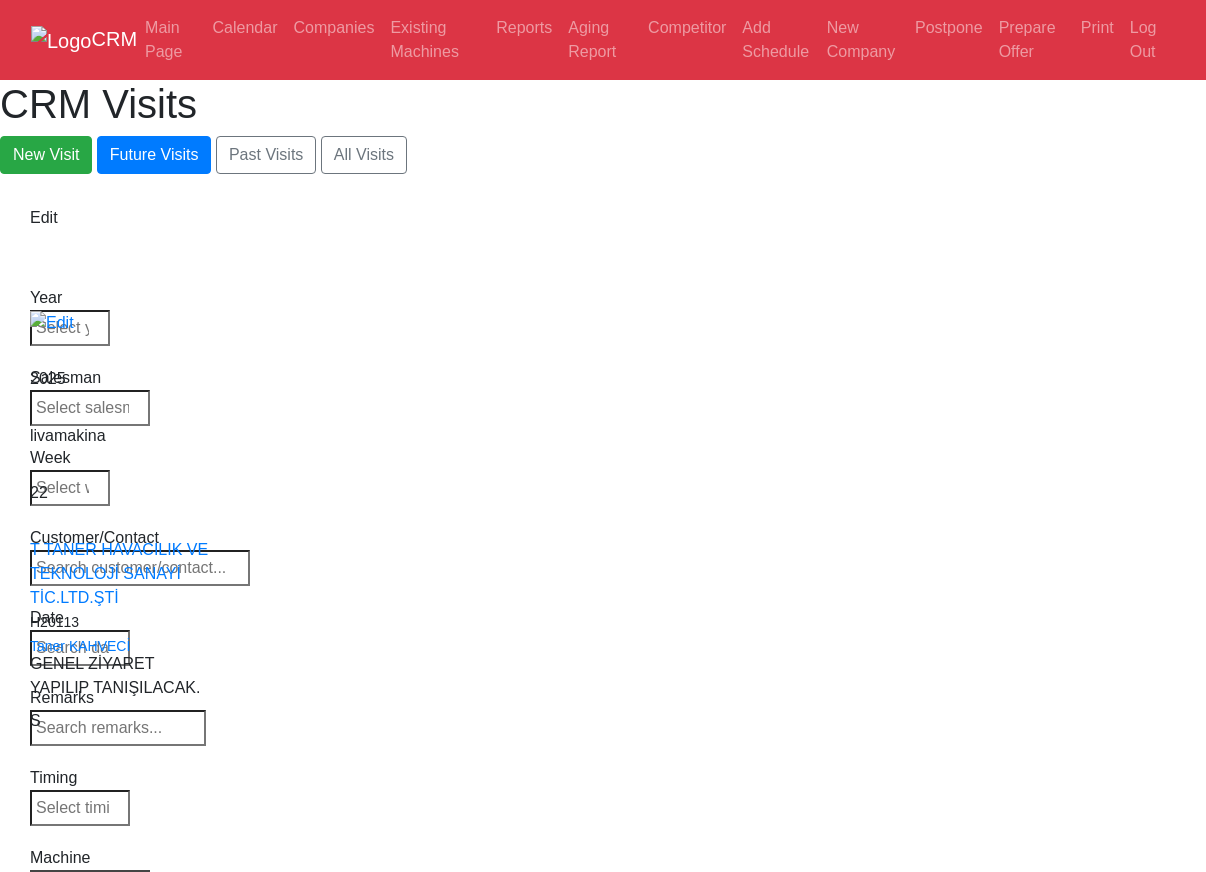 click on "Select Series All VF SERIES ST SERIES UMC EC SERIES ADDITIONAL TM SERIES MINI SERIES VM SERIES VC SERIES GM SERIES VR SERIES GR SERIES VS SERIES DC SERIES TL SERIES DS SERIES CL SERIES PARTS DT SERIES" at bounding box center [90, 884] 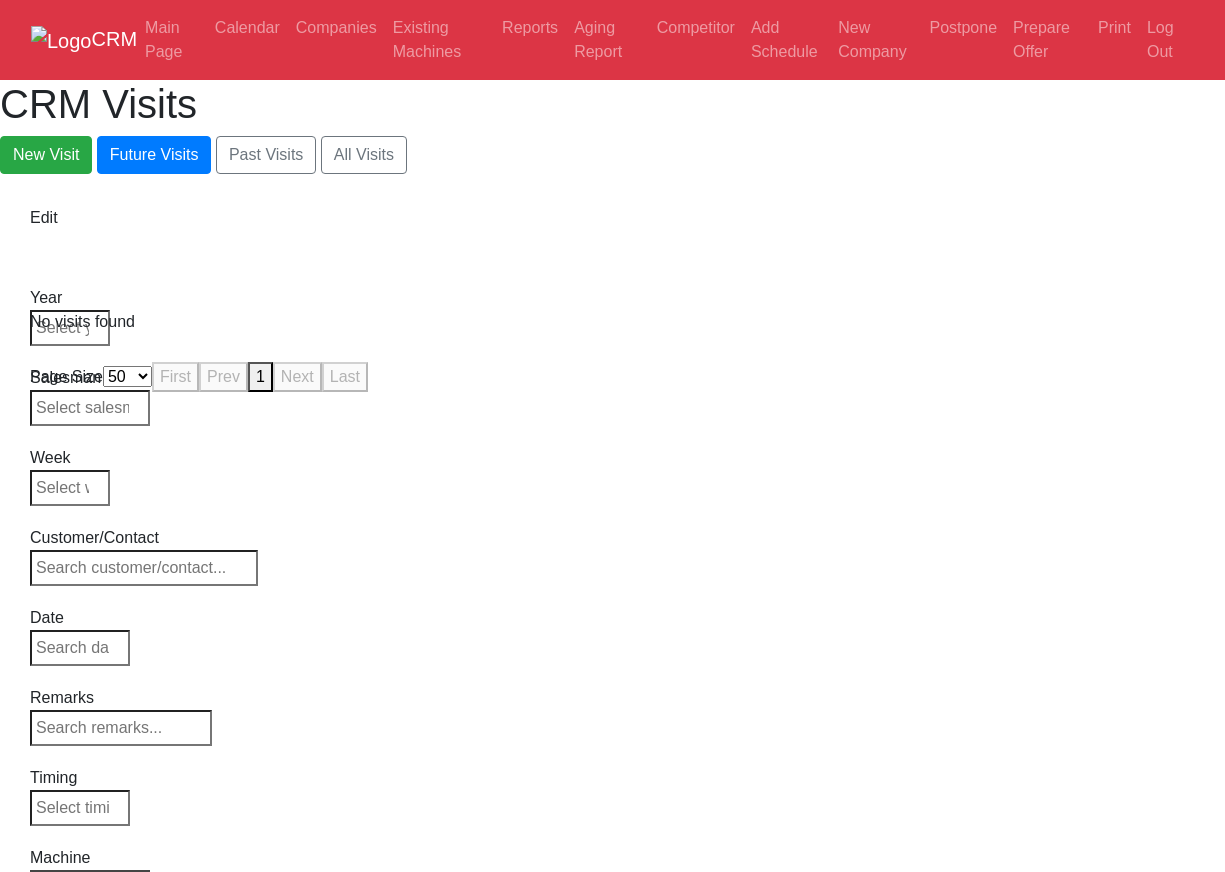 click on "Select Series All VF SERIES ST SERIES UMC EC SERIES ADDITIONAL TM SERIES MINI SERIES VM SERIES VC SERIES GM SERIES VR SERIES GR SERIES VS SERIES DC SERIES TL SERIES DS SERIES CL SERIES PARTS DT SERIES" at bounding box center [90, 884] 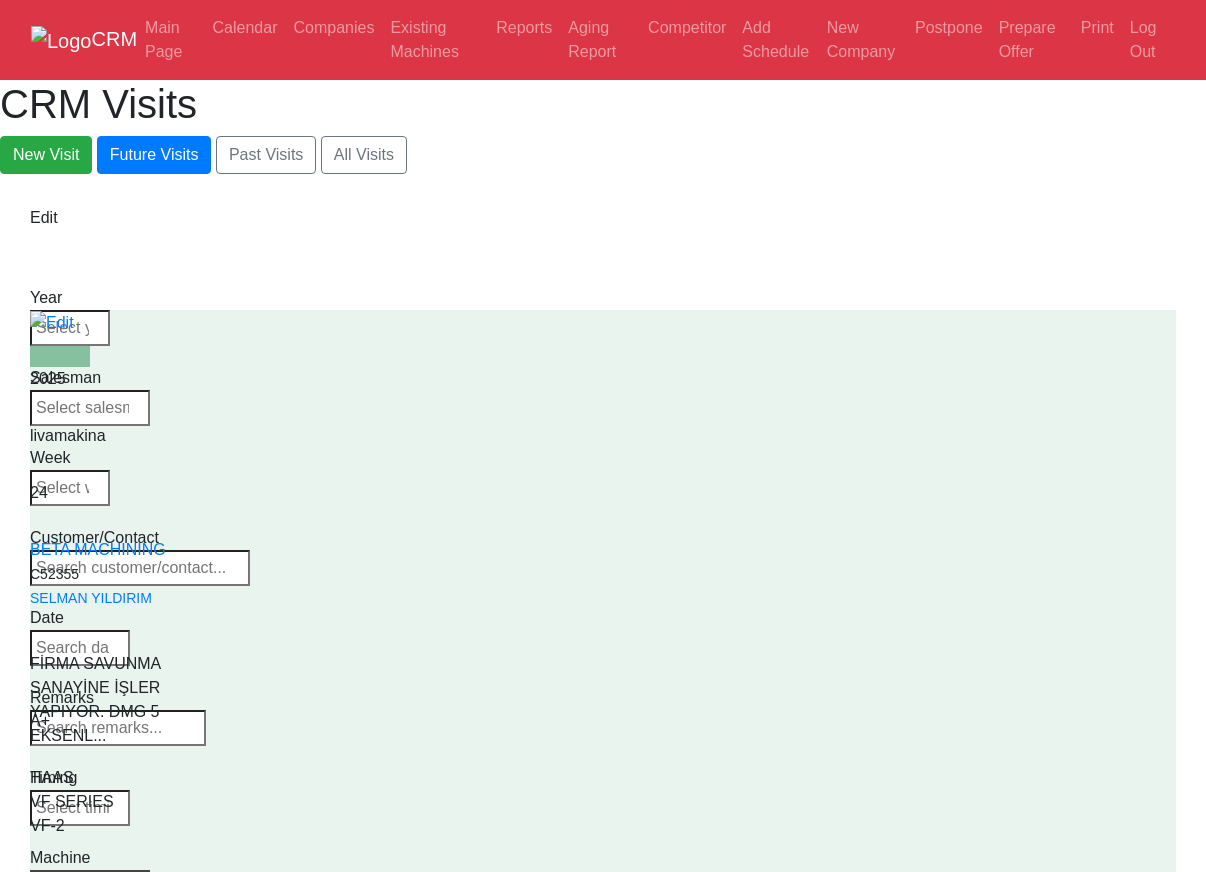 click on "Select Series All VF SERIES ST SERIES UMC EC SERIES ADDITIONAL TM SERIES MINI SERIES VM SERIES VC SERIES GM SERIES VR SERIES GR SERIES VS SERIES DC SERIES TL SERIES DS SERIES CL SERIES PARTS DT SERIES" at bounding box center [90, 884] 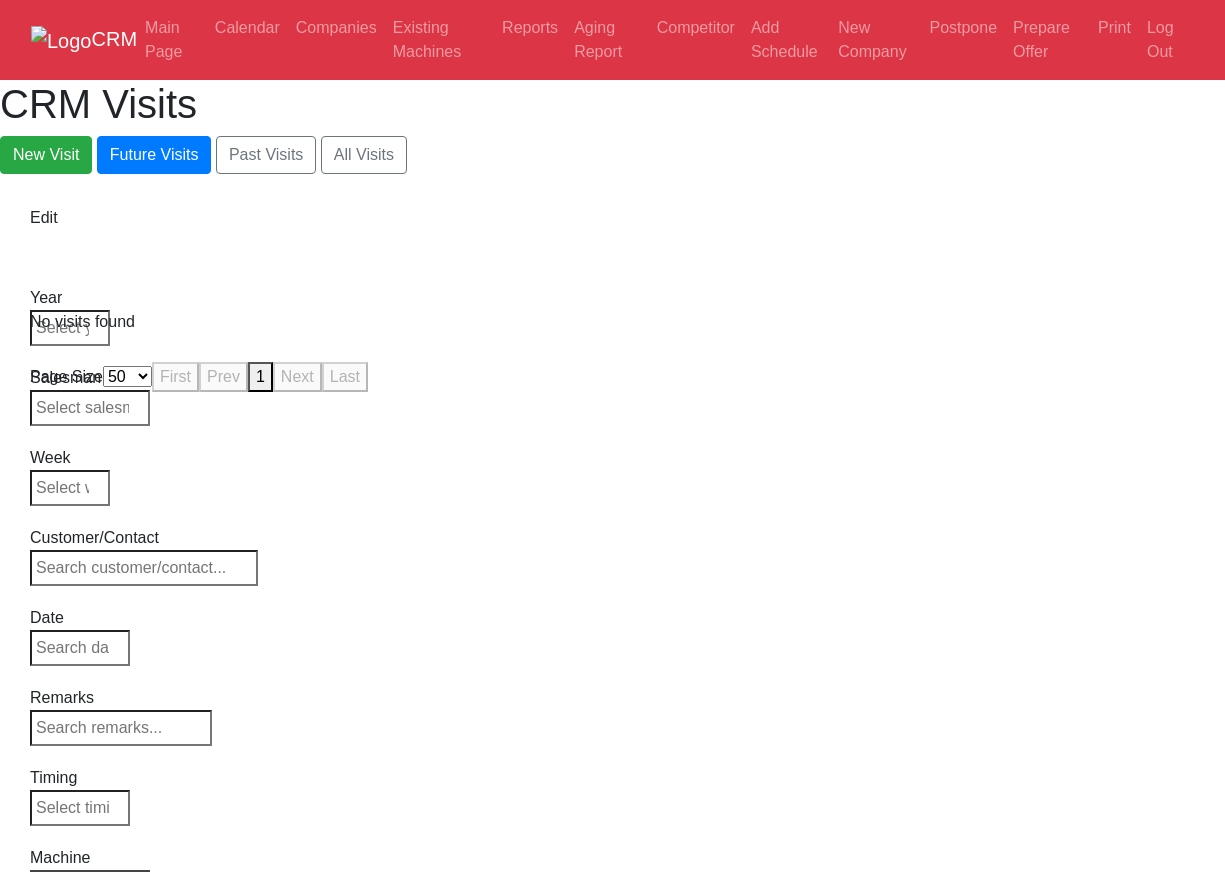 click on "Select Series All VF SERIES ST SERIES UMC EC SERIES ADDITIONAL TM SERIES MINI SERIES VM SERIES VC SERIES GM SERIES VR SERIES GR SERIES VS SERIES DC SERIES TL SERIES DS SERIES CL SERIES PARTS DT SERIES" at bounding box center [90, 884] 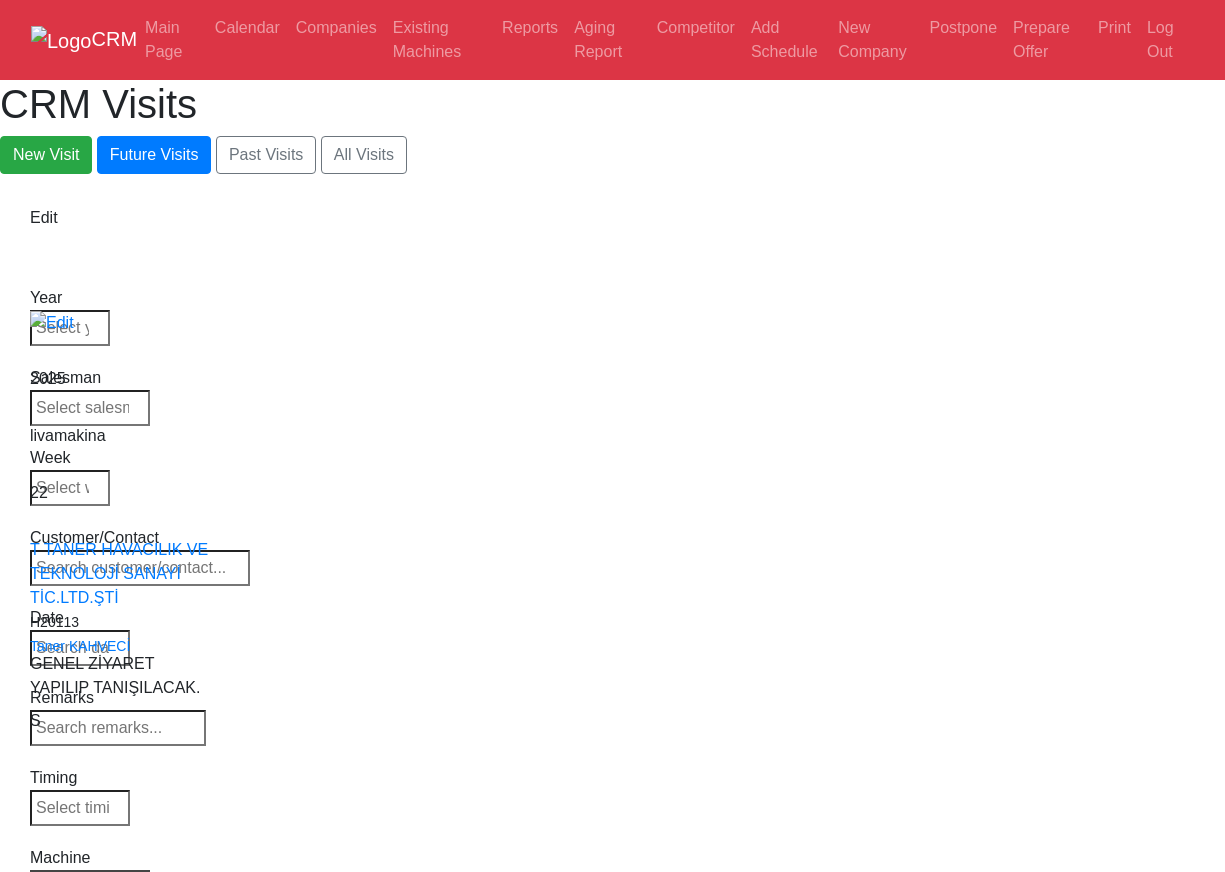 click on "Select Series All VF SERIES ST SERIES UMC EC SERIES ADDITIONAL TM SERIES MINI SERIES VM SERIES VC SERIES GM SERIES VR SERIES GR SERIES VS SERIES DC SERIES TL SERIES DS SERIES CL SERIES PARTS DT SERIES" at bounding box center (90, 884) 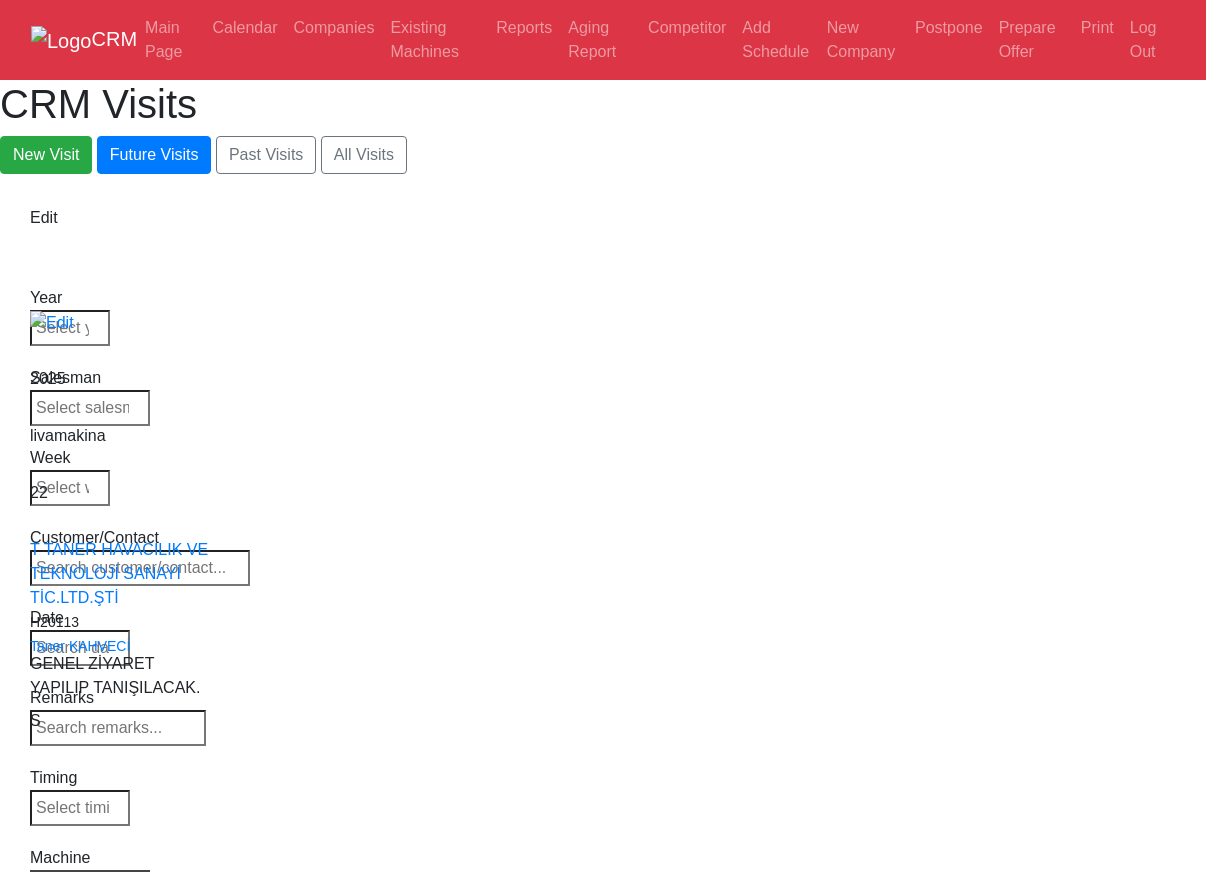 select on "all" 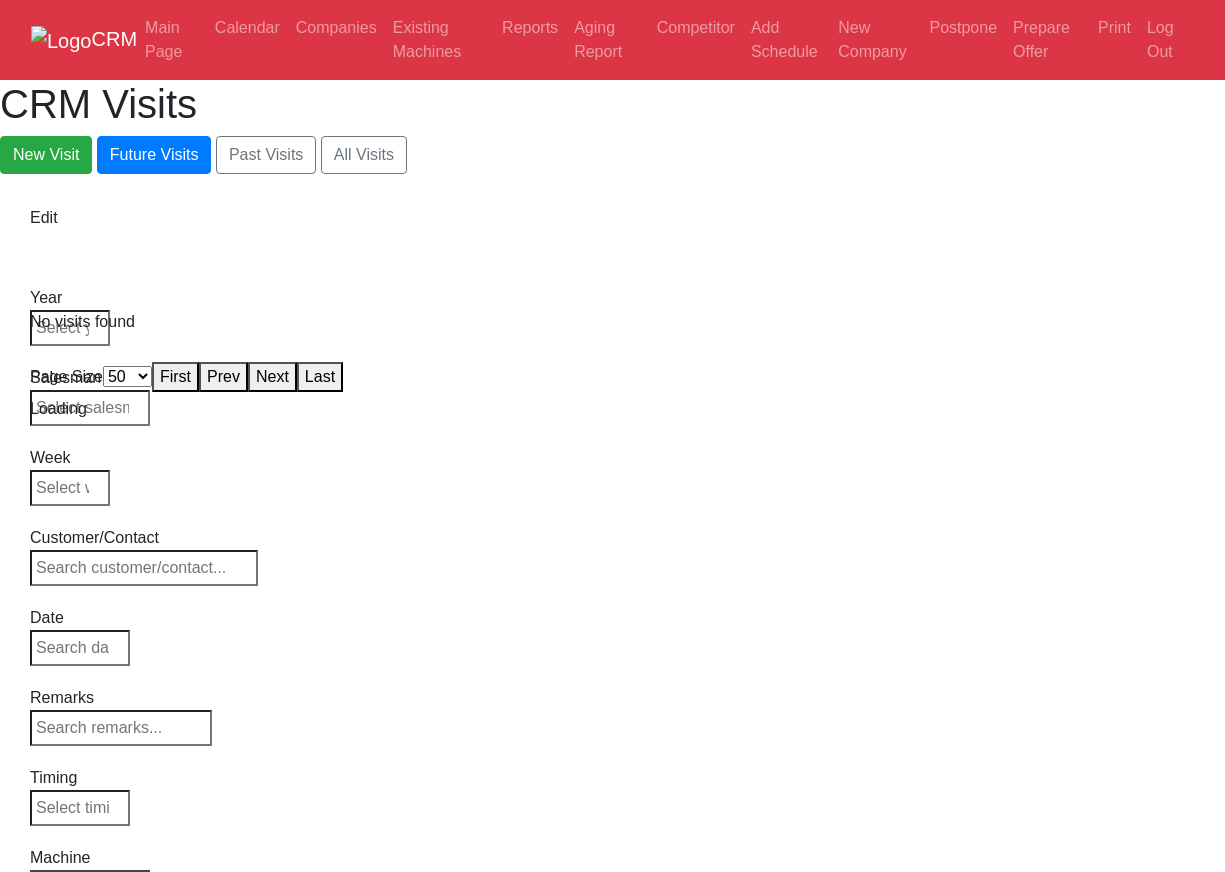 select on "50" 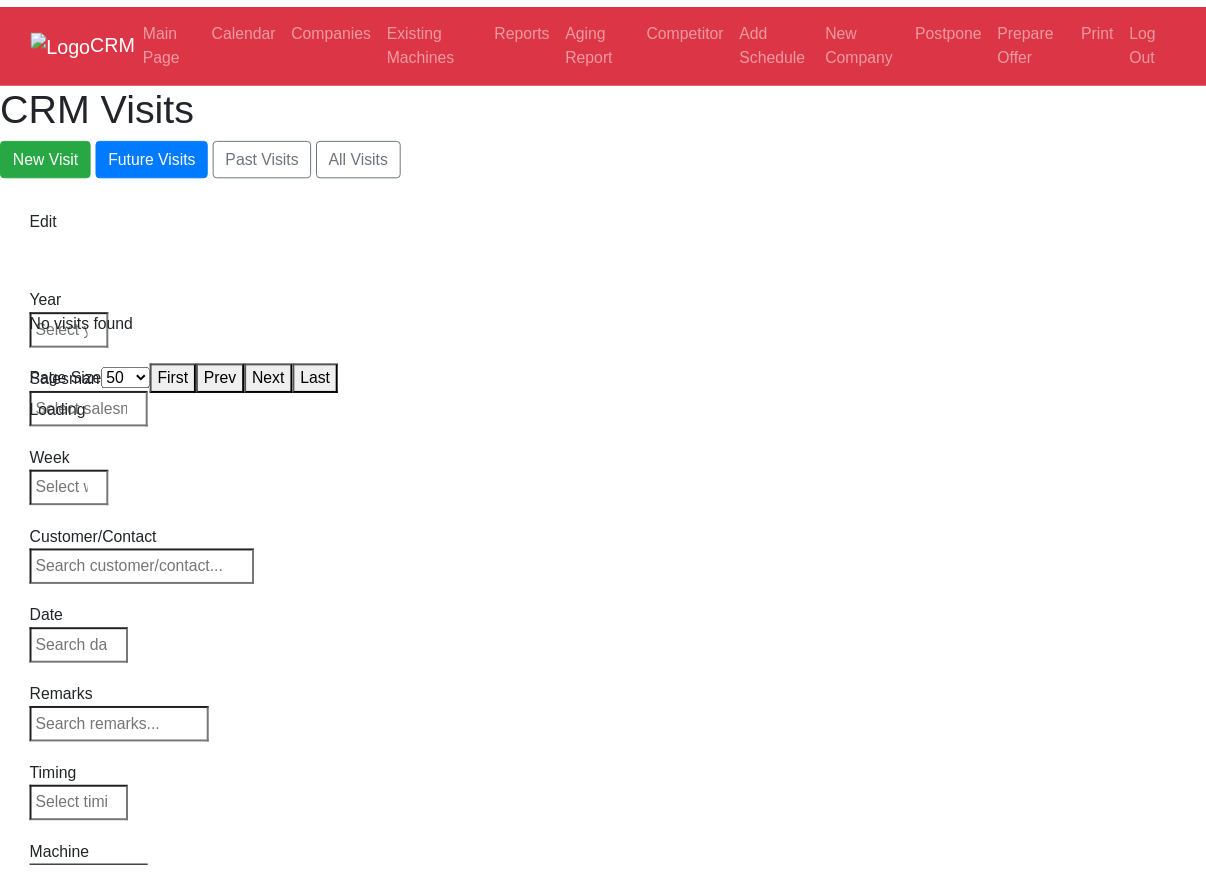 scroll, scrollTop: 0, scrollLeft: 0, axis: both 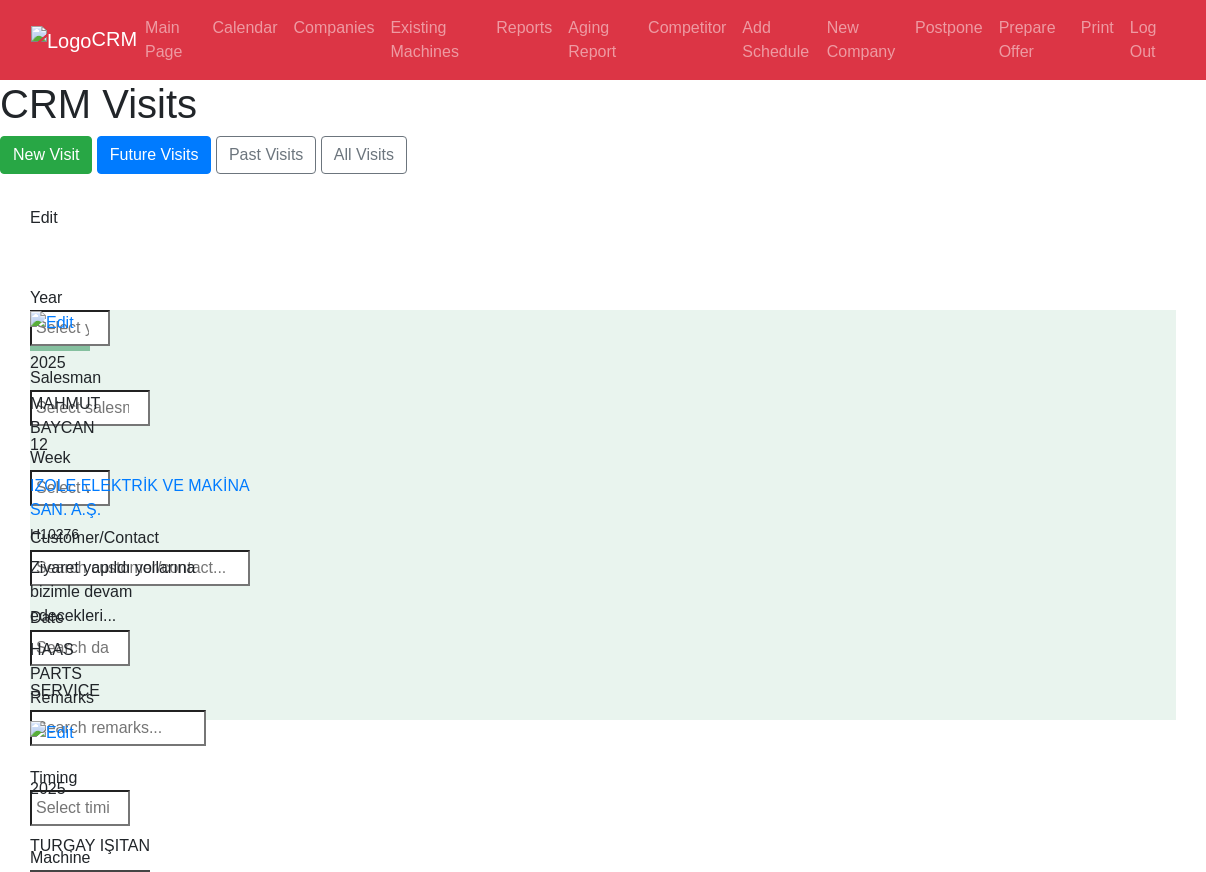 click on "Select Machine HAAS CANACA" at bounding box center [90, 884] 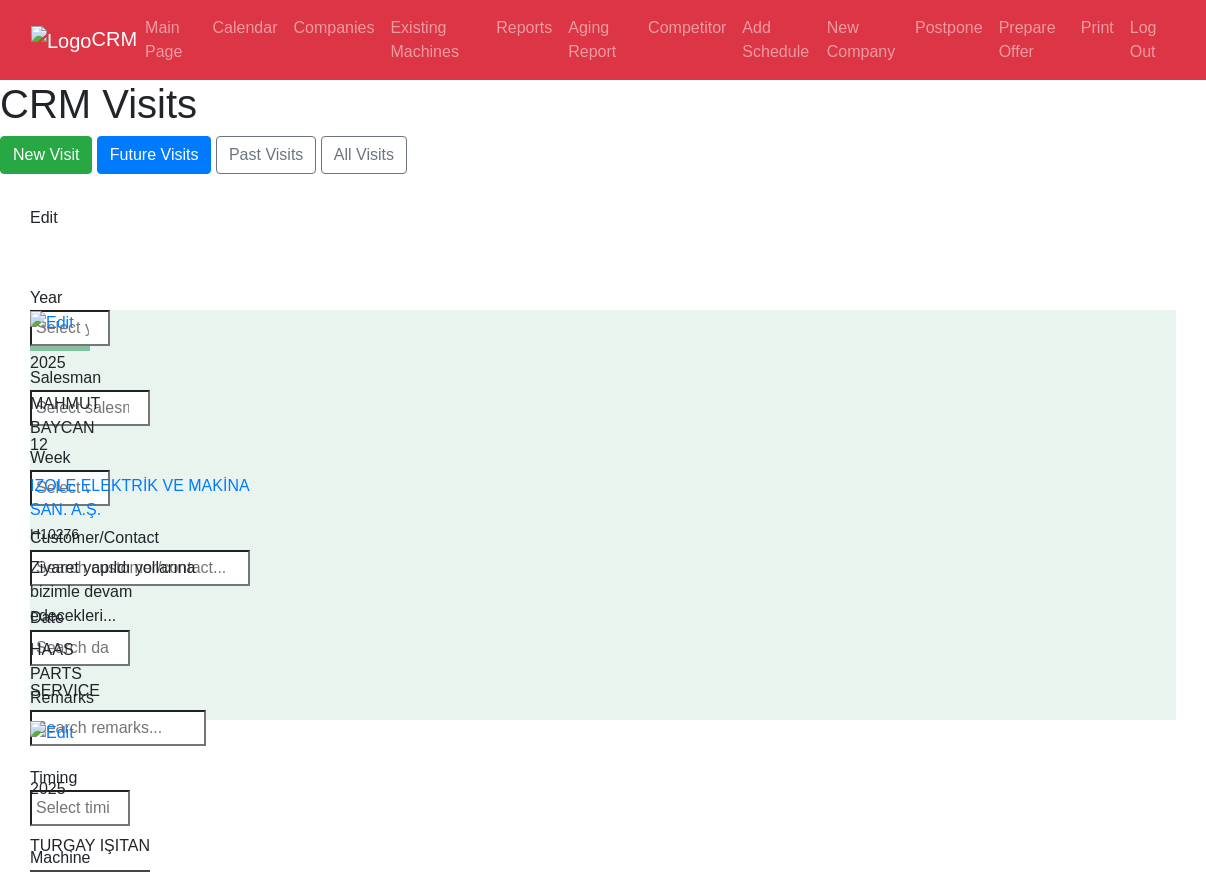 select on "all" 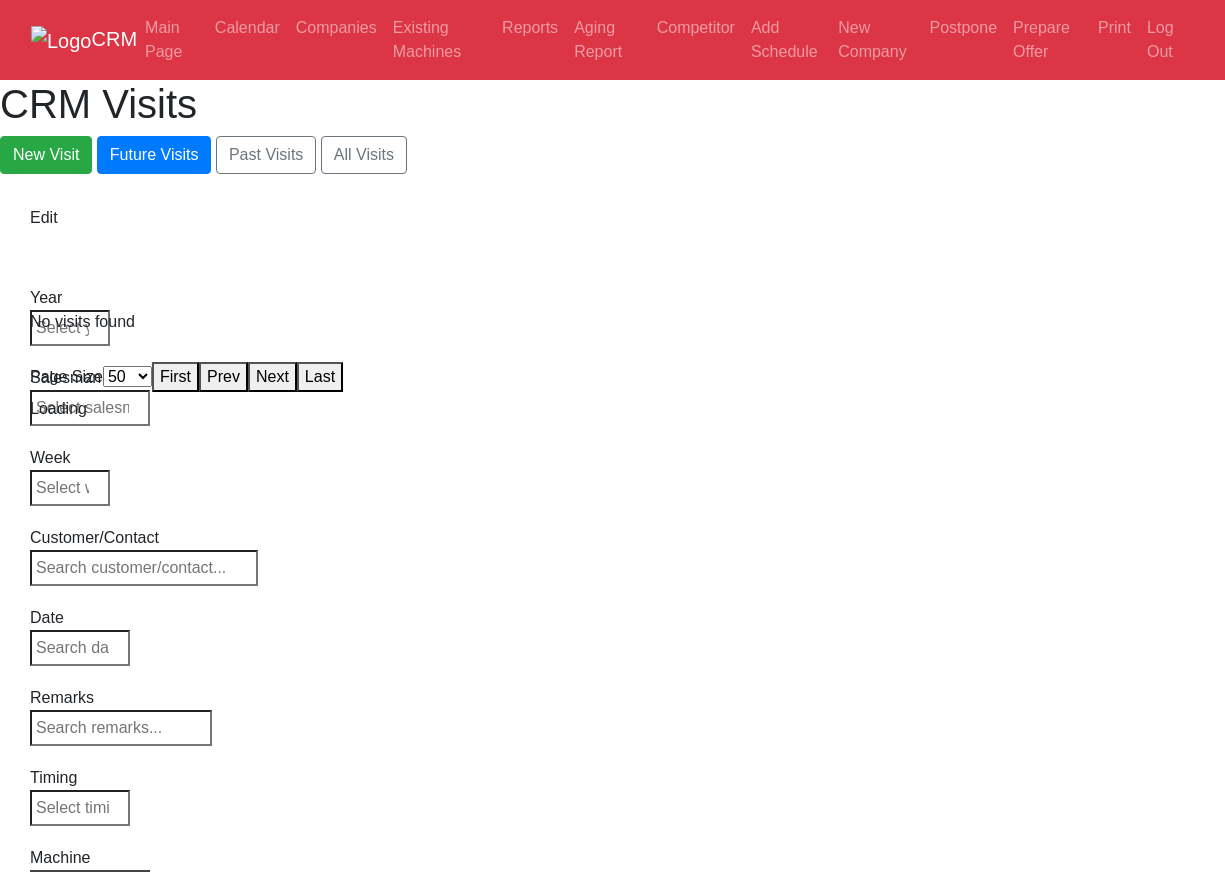 select on "50" 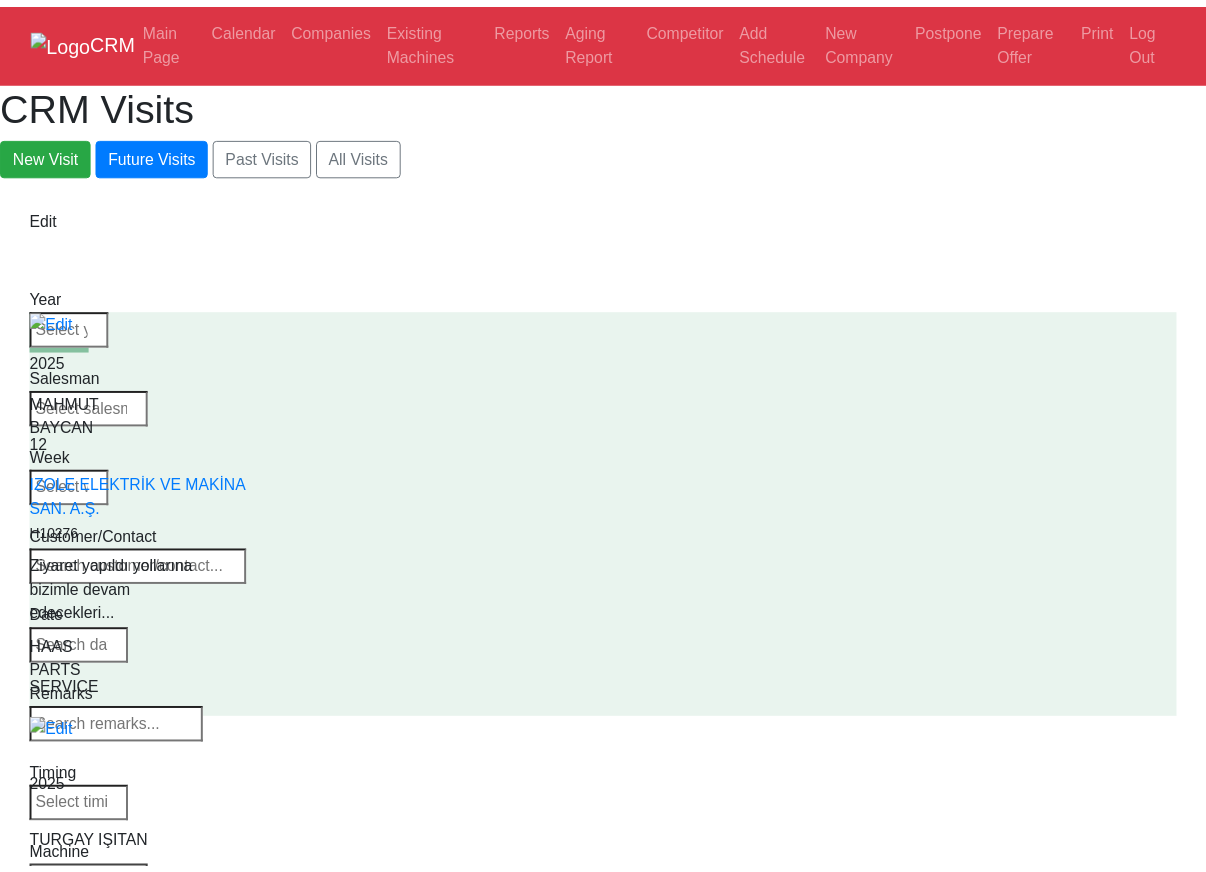 scroll, scrollTop: 0, scrollLeft: 0, axis: both 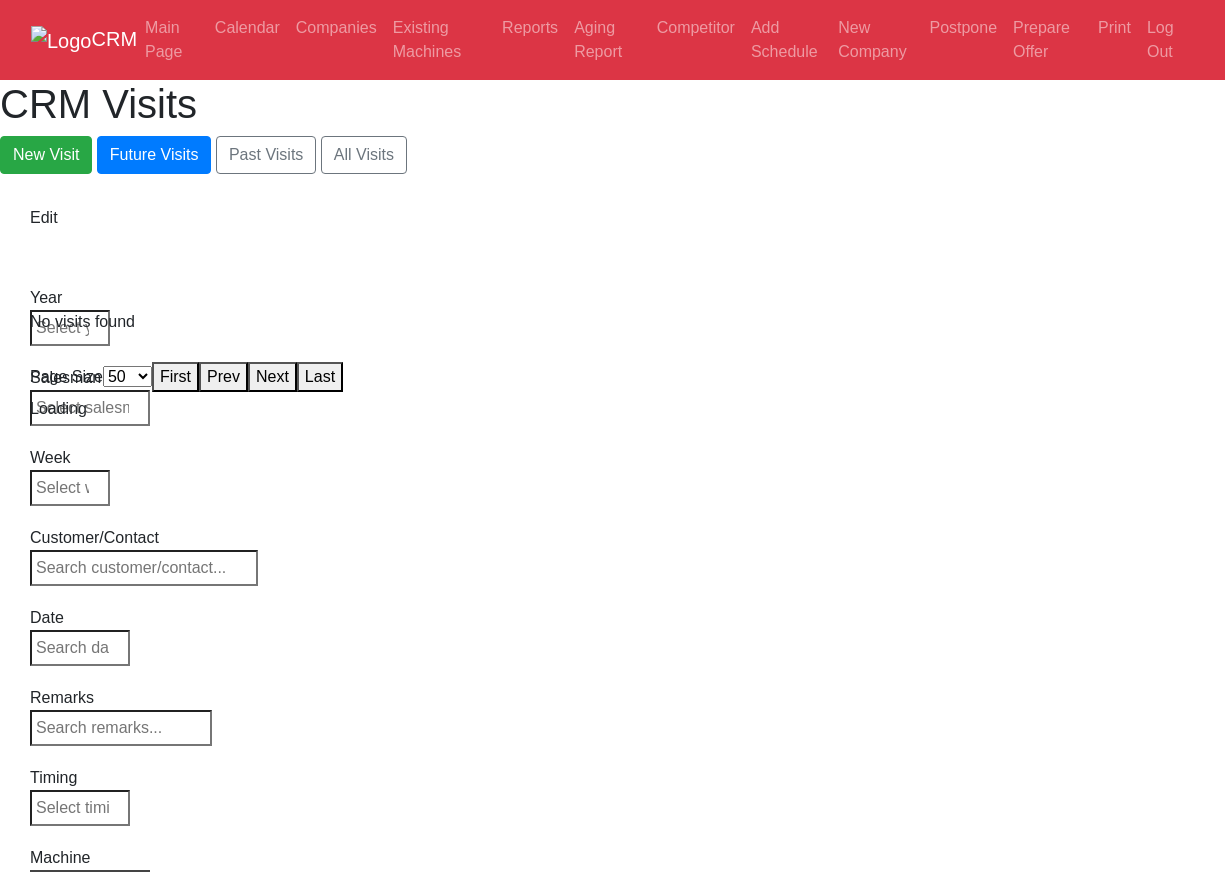 select on "50" 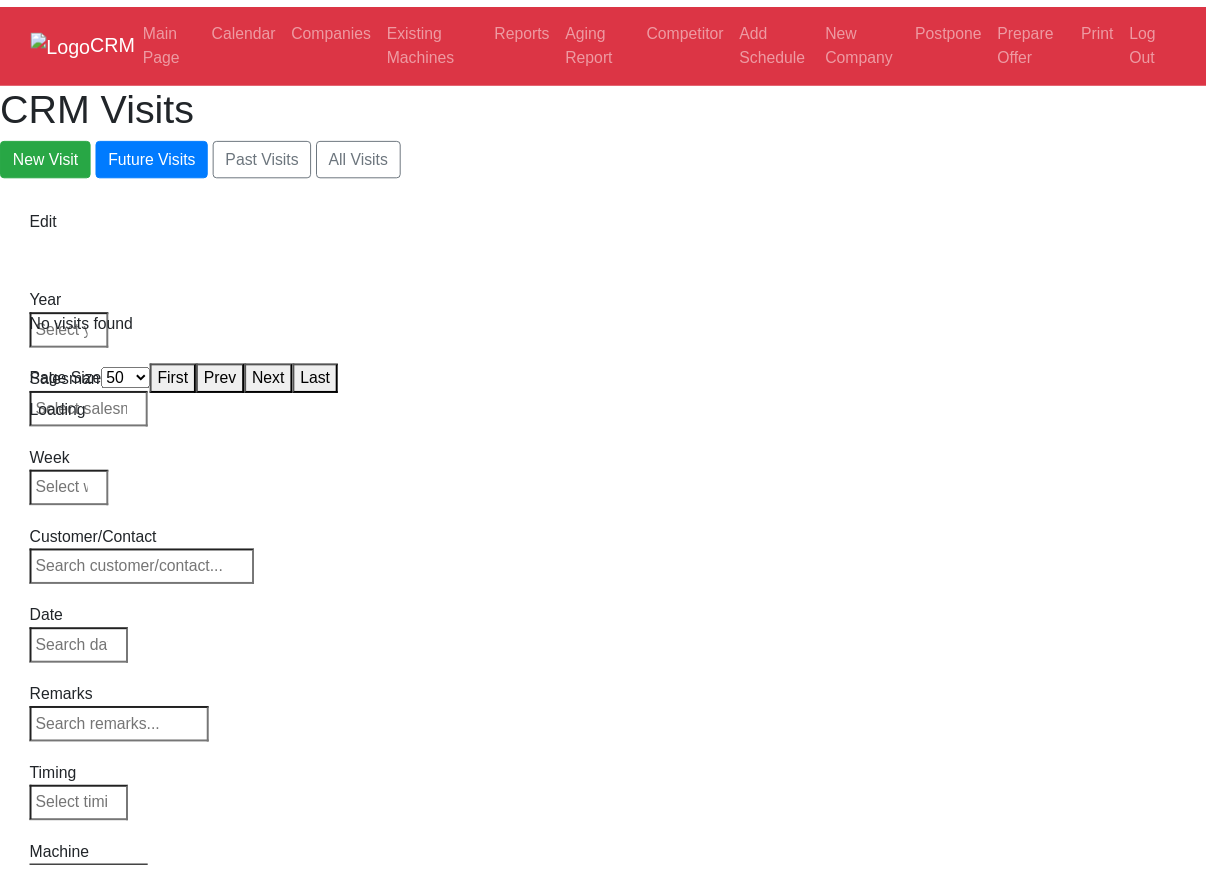 scroll, scrollTop: 0, scrollLeft: 0, axis: both 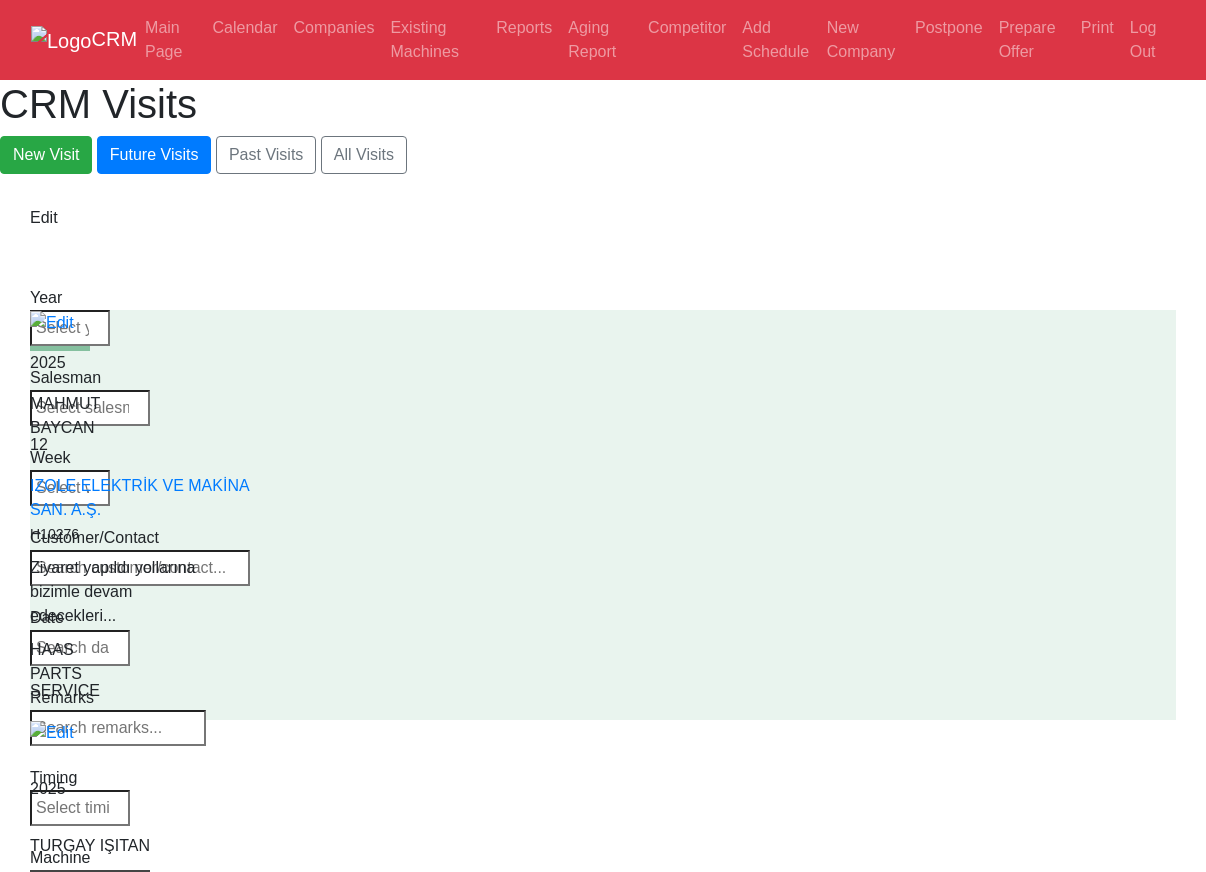 click on "Select Machine HAAS CANACA" at bounding box center [90, 884] 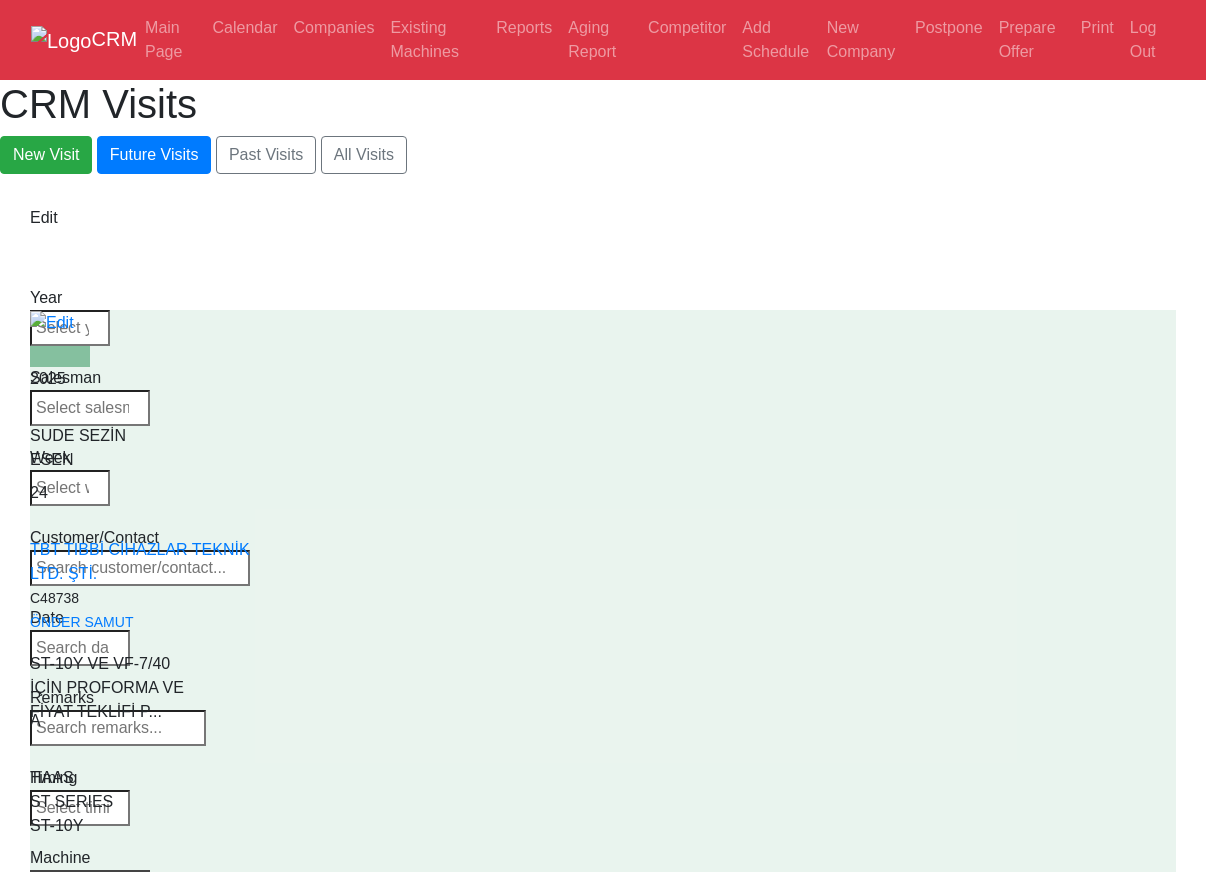 click on "Select Series All VF SERIES ST SERIES UMC EC SERIES ADDITIONAL TM SERIES MINI SERIES VM SERIES VC SERIES GM SERIES VR SERIES GR SERIES VS SERIES DC SERIES TL SERIES DS SERIES CL SERIES PARTS DT SERIES" at bounding box center [90, 884] 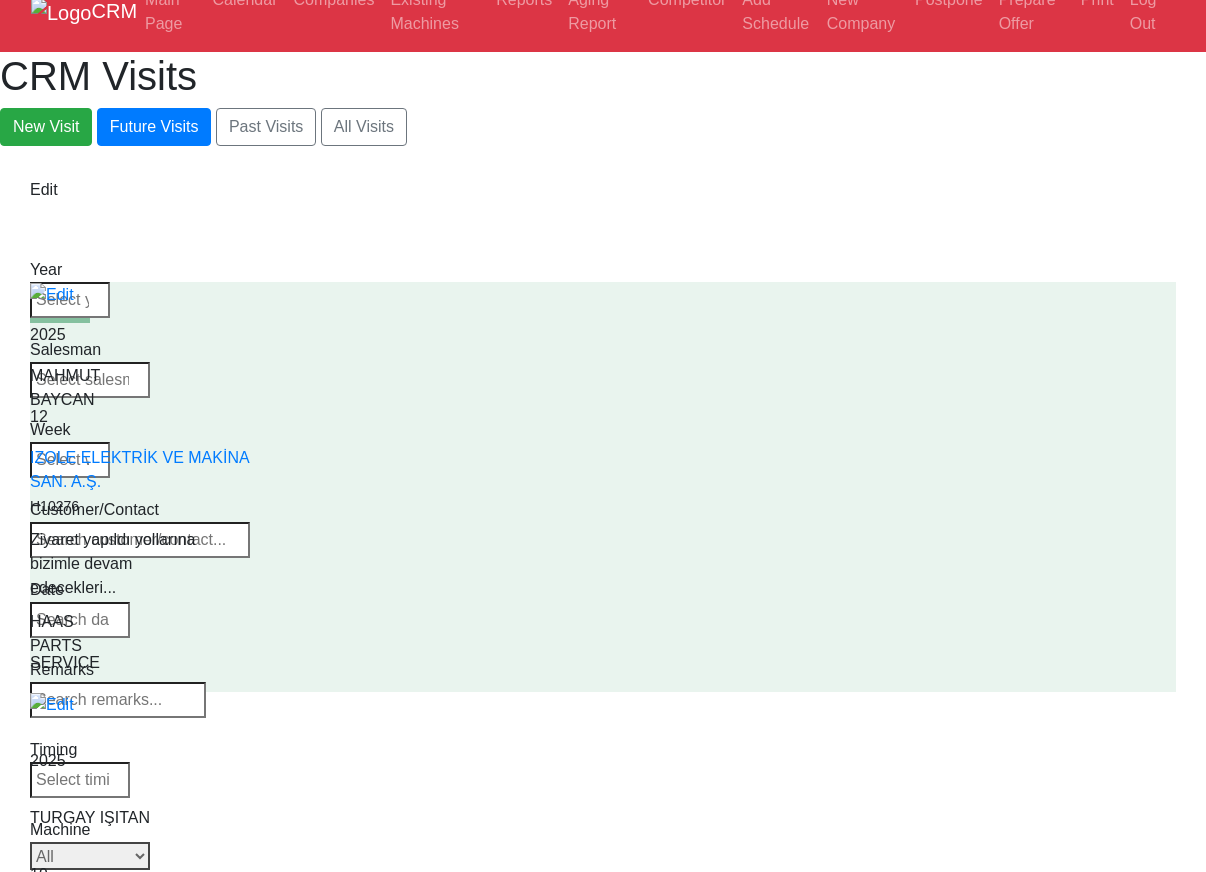 scroll, scrollTop: 0, scrollLeft: 0, axis: both 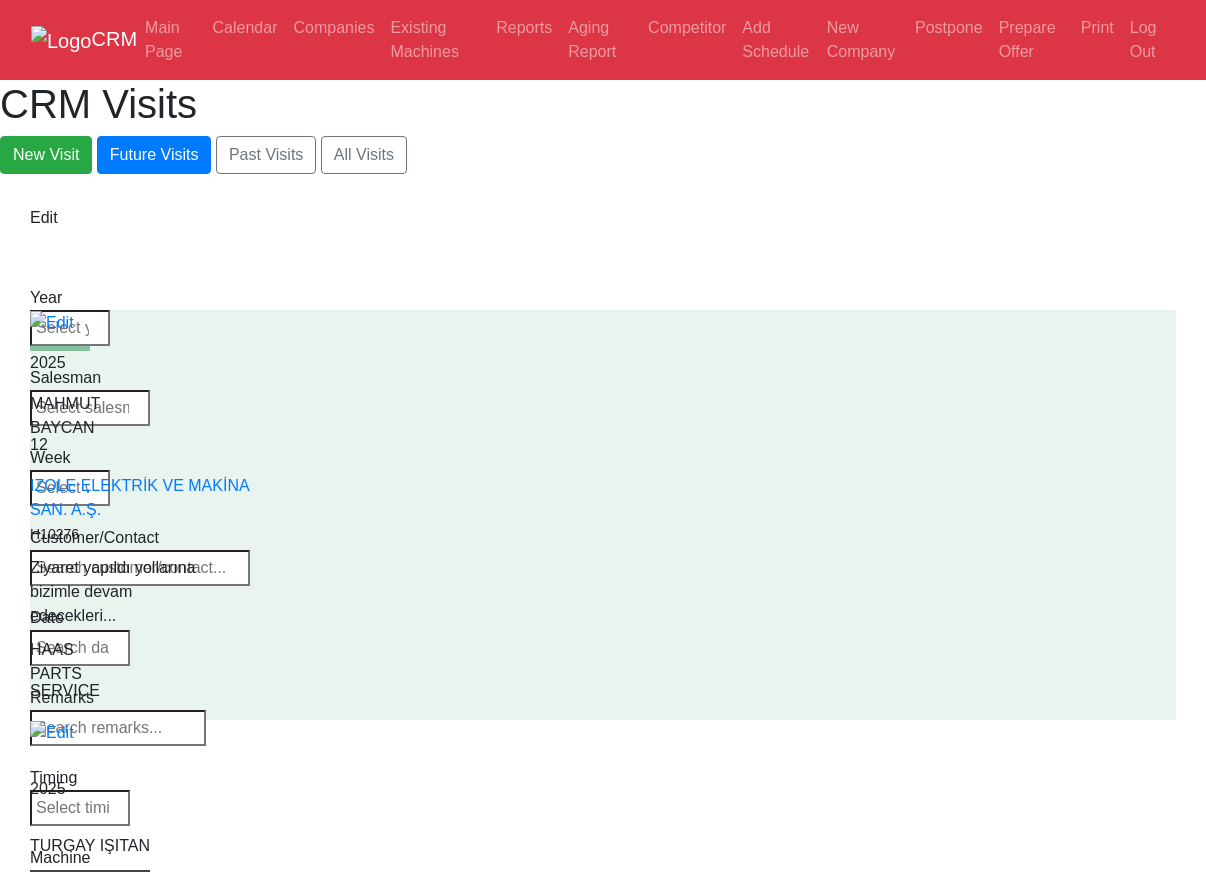 click on "Select Series All VF SERIES ST SERIES UMC EC SERIES ADDITIONAL TM SERIES MINI SERIES VM SERIES VC SERIES GM SERIES VR SERIES GR SERIES VS SERIES DC SERIES TL SERIES DS SERIES CL SERIES PARTS DT SERIES" at bounding box center (90, 884) 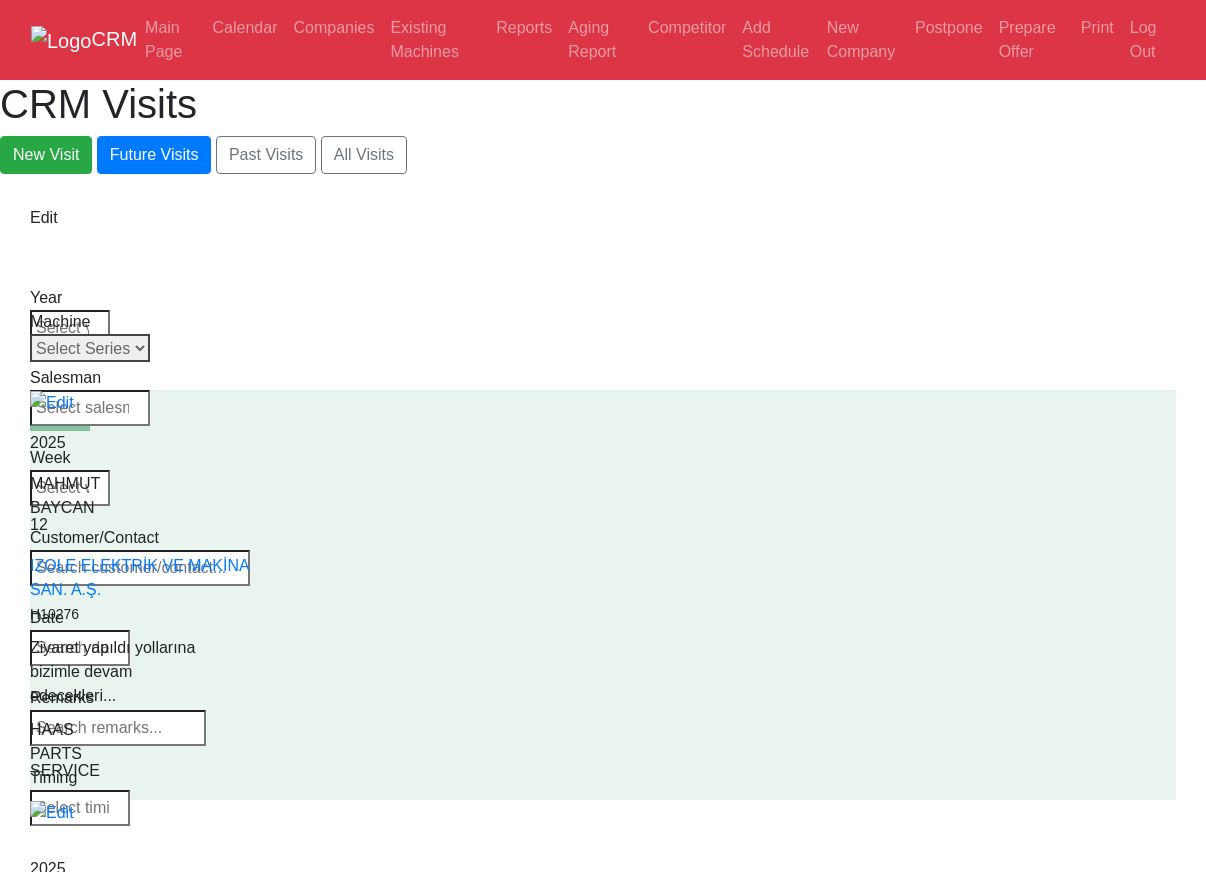 drag, startPoint x: 1024, startPoint y: 313, endPoint x: 1021, endPoint y: 327, distance: 14.3178215 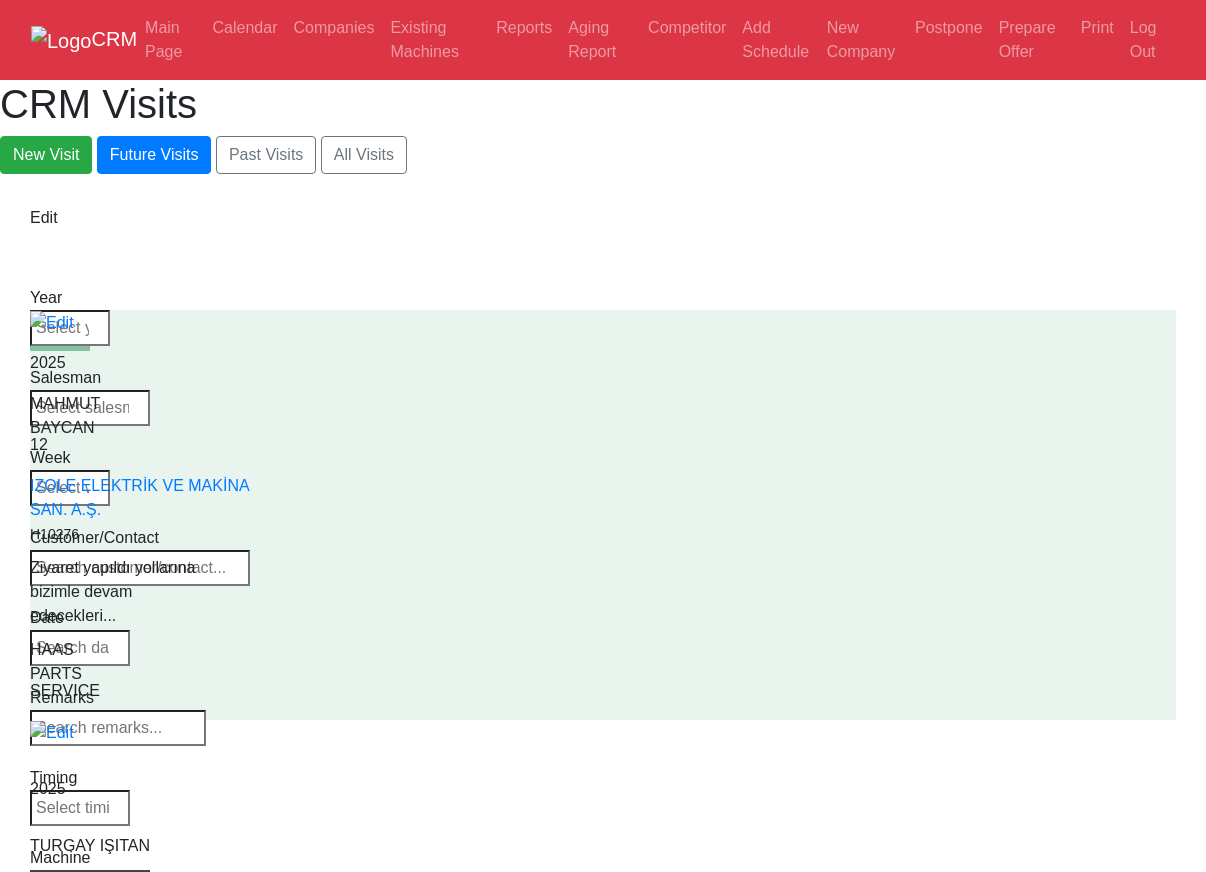 click on "Select Series All VF SERIES ST SERIES UMC EC SERIES ADDITIONAL TM SERIES MINI SERIES VM SERIES VC SERIES GM SERIES VR SERIES GR SERIES VS SERIES DC SERIES TL SERIES DS SERIES CL SERIES PARTS DT SERIES" at bounding box center [90, 884] 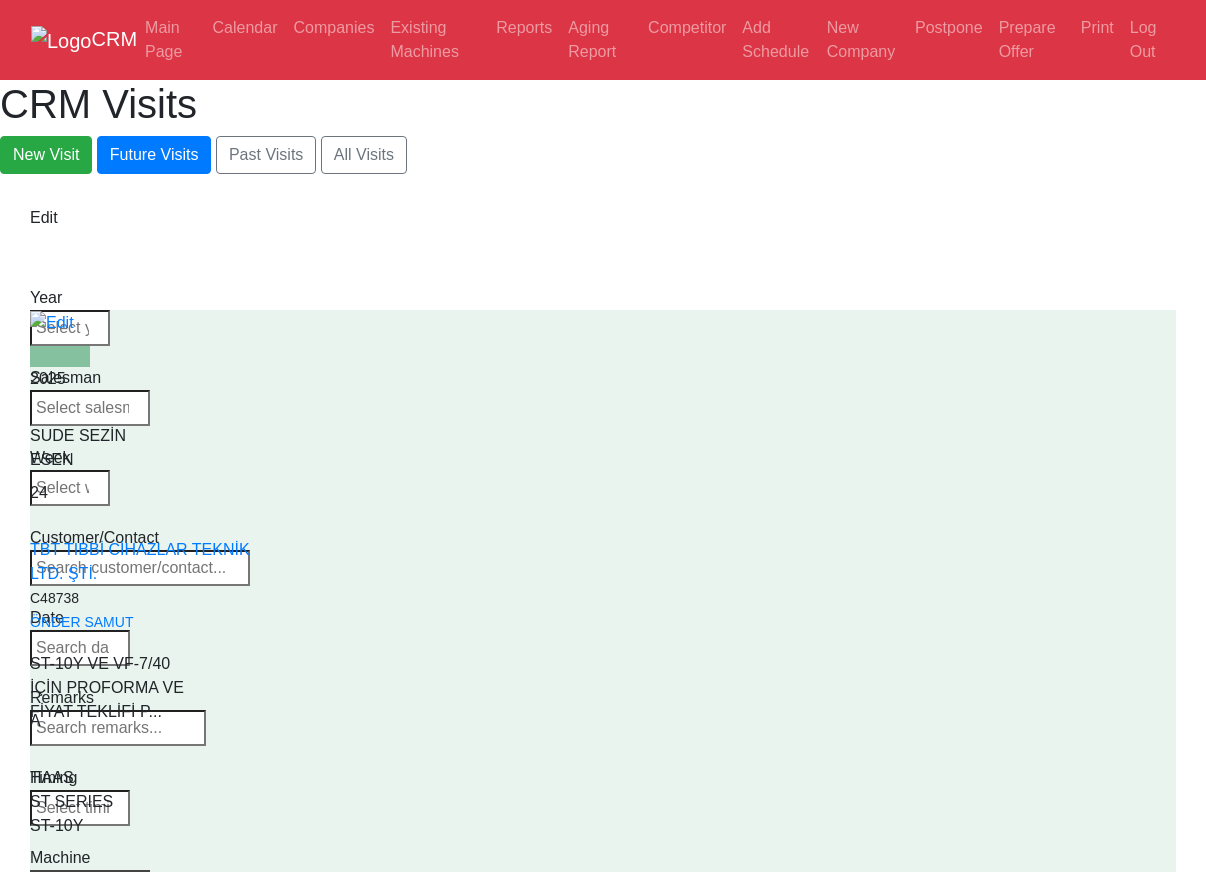 click on "Select Series All VF SERIES ST SERIES UMC EC SERIES ADDITIONAL TM SERIES MINI SERIES VM SERIES VC SERIES GM SERIES VR SERIES GR SERIES VS SERIES DC SERIES TL SERIES DS SERIES CL SERIES PARTS DT SERIES" at bounding box center (90, 884) 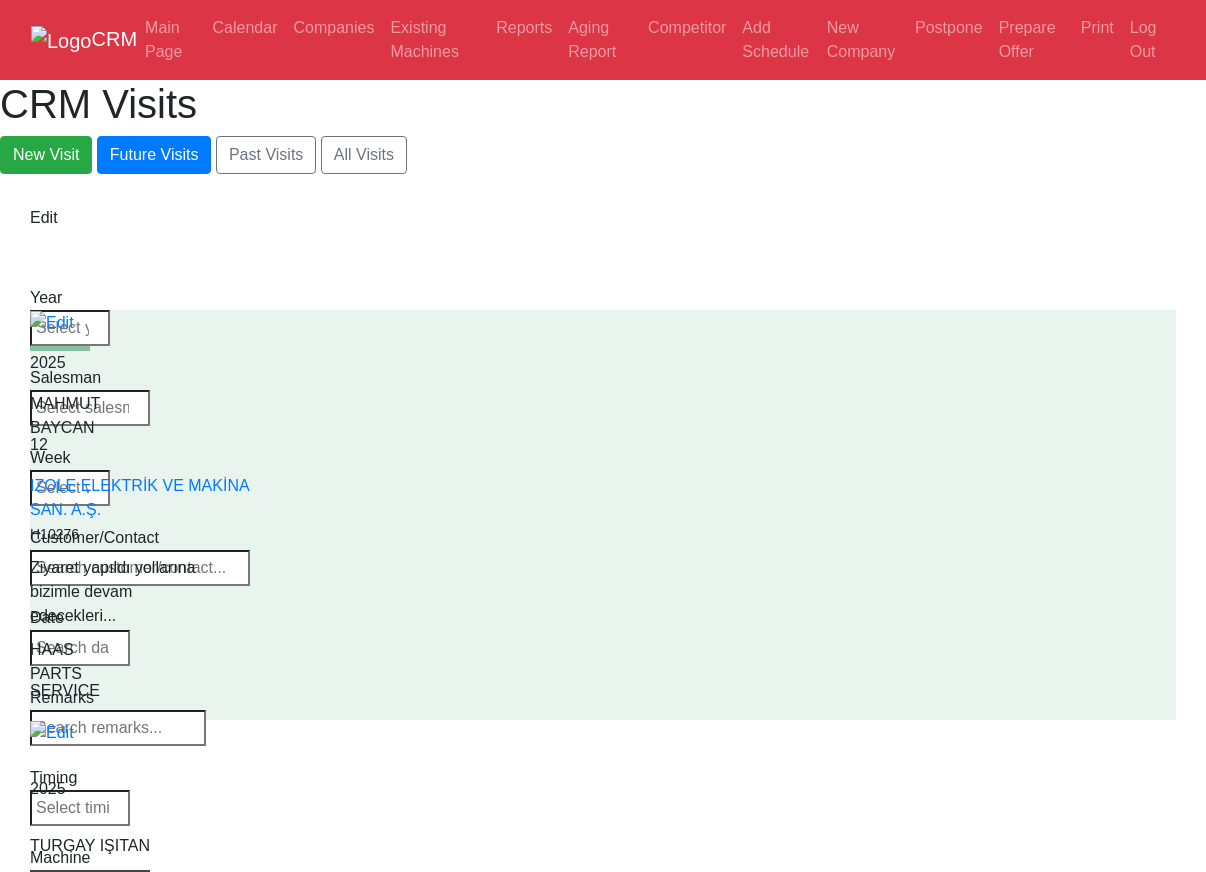 click on "Select Series All VF SERIES ST SERIES UMC EC SERIES ADDITIONAL TM SERIES MINI SERIES VM SERIES VC SERIES GM SERIES VR SERIES GR SERIES VS SERIES DC SERIES TL SERIES DS SERIES CL SERIES PARTS DT SERIES" at bounding box center [90, 884] 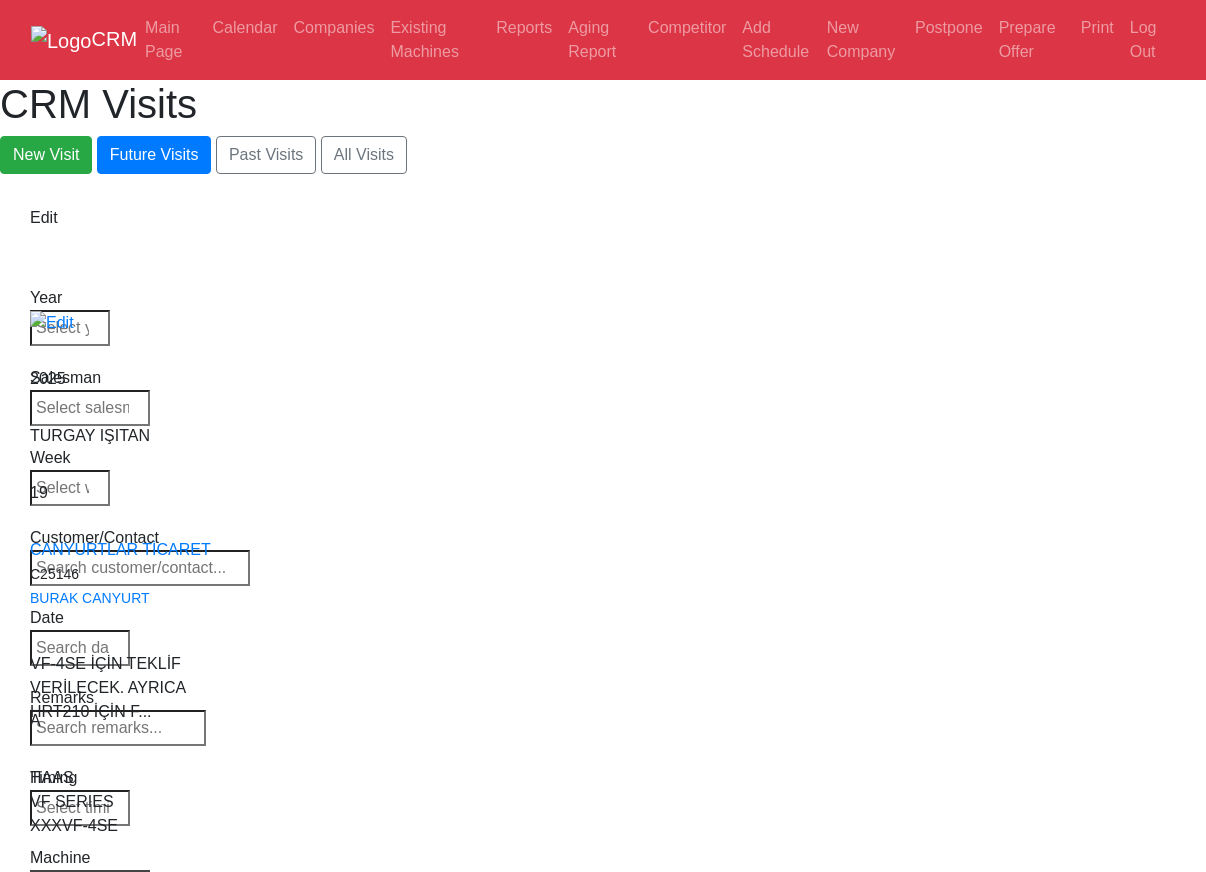 click on "Select Series All VF SERIES ST SERIES UMC EC SERIES ADDITIONAL TM SERIES MINI SERIES VM SERIES VC SERIES GM SERIES VR SERIES GR SERIES VS SERIES DC SERIES TL SERIES DS SERIES CL SERIES PARTS DT SERIES" at bounding box center (90, 884) 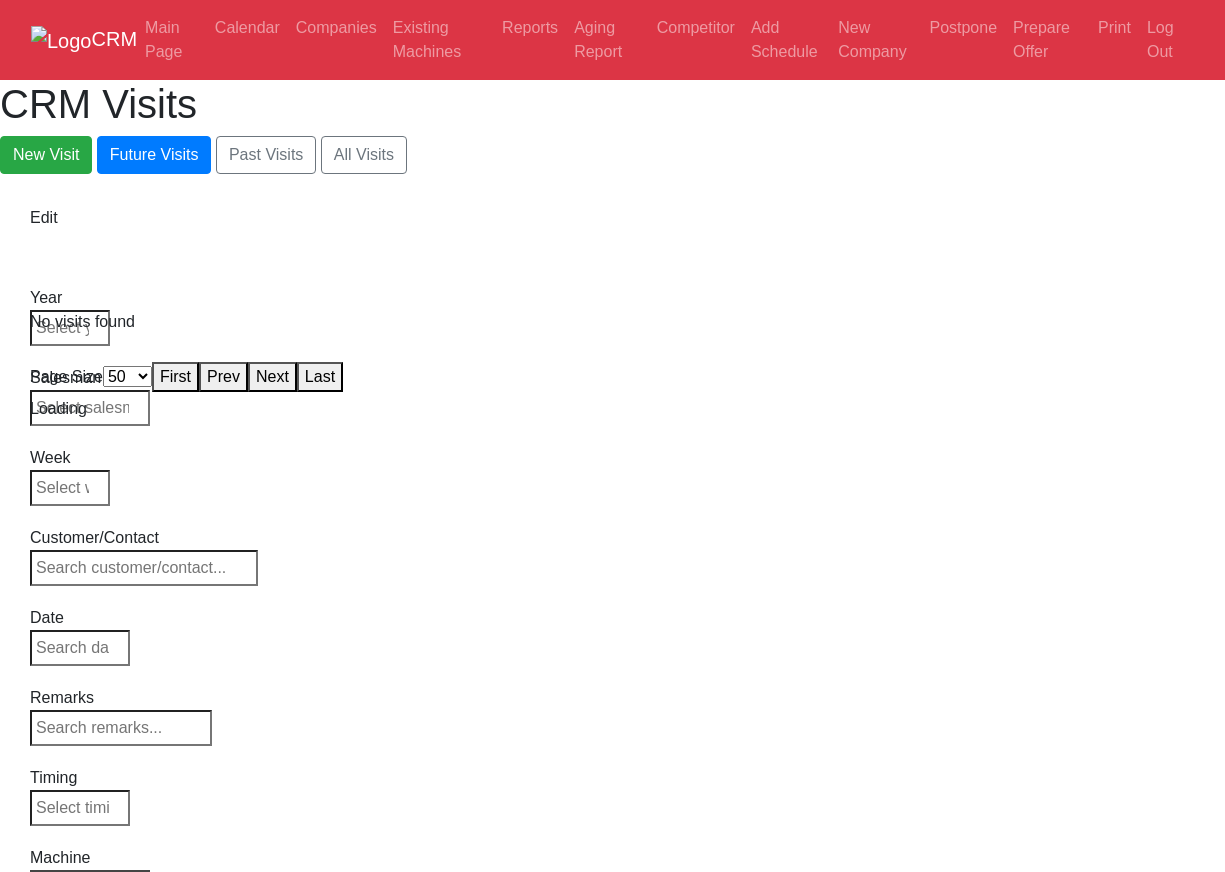 select on "50" 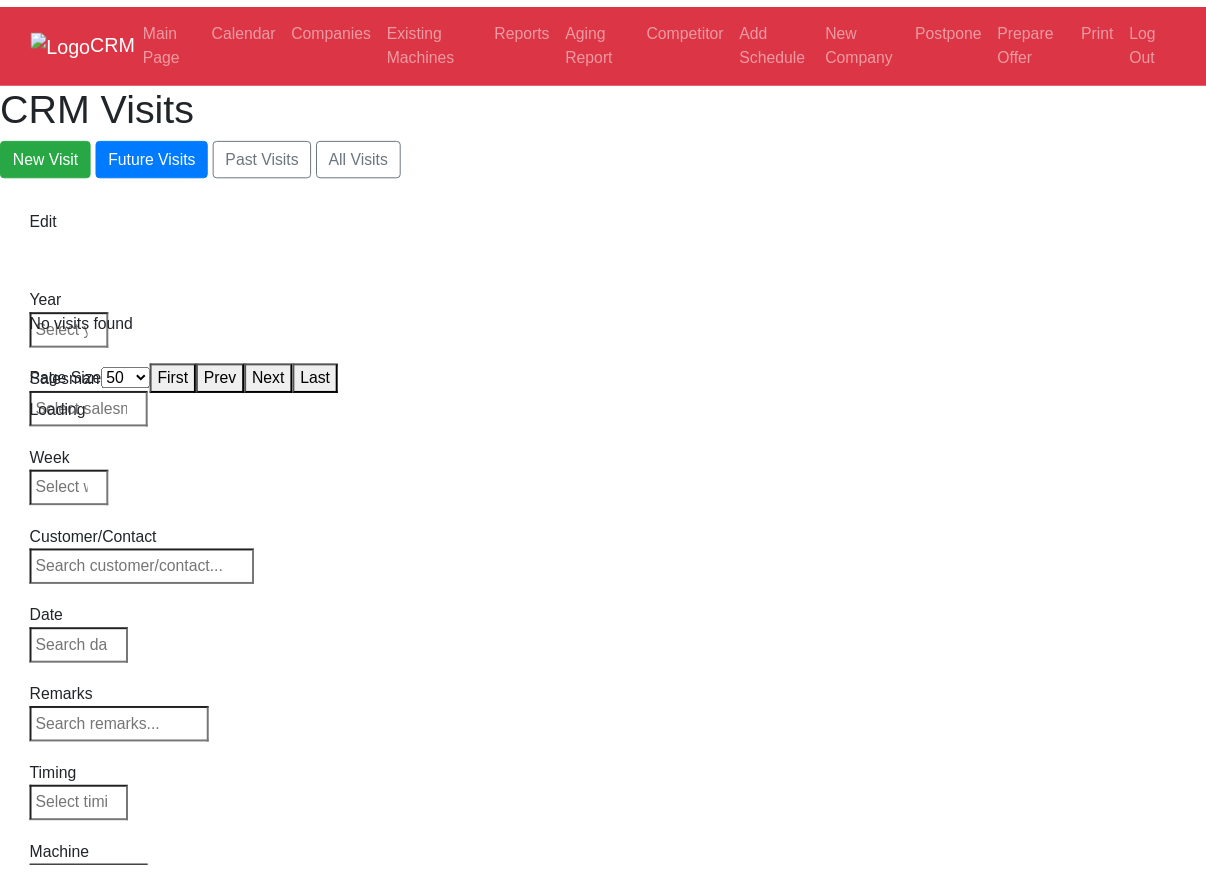 scroll, scrollTop: 0, scrollLeft: 0, axis: both 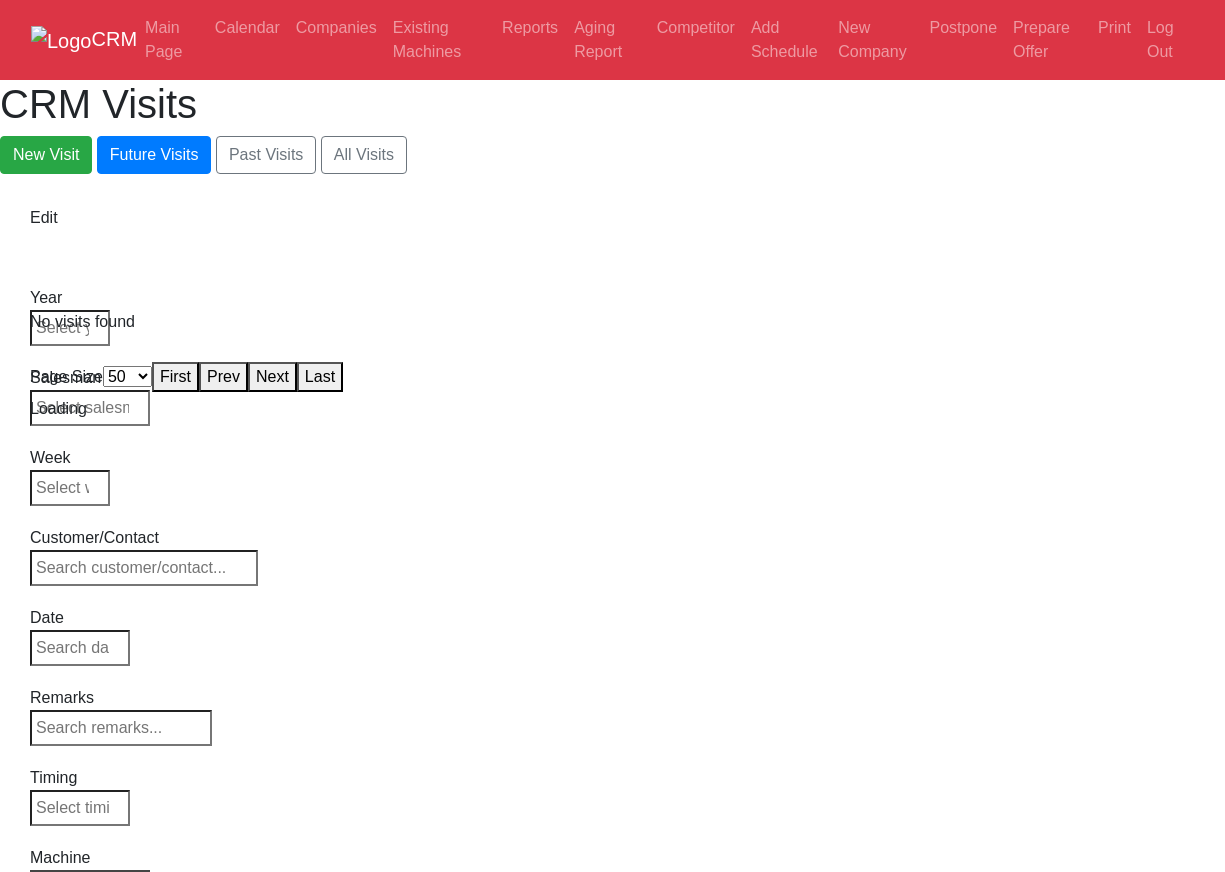 click on "CRM
Main Page
Calendar
Companies
Existing Machines
Reports
Aging Report
Competitor
Add Schedule
New Company
Postpone
Prepare Offer
Print
Log Out
CRM Visits
New Visit
Future Visits
Past Visits
All Visits
Edit Year Week" at bounding box center [612, 210] 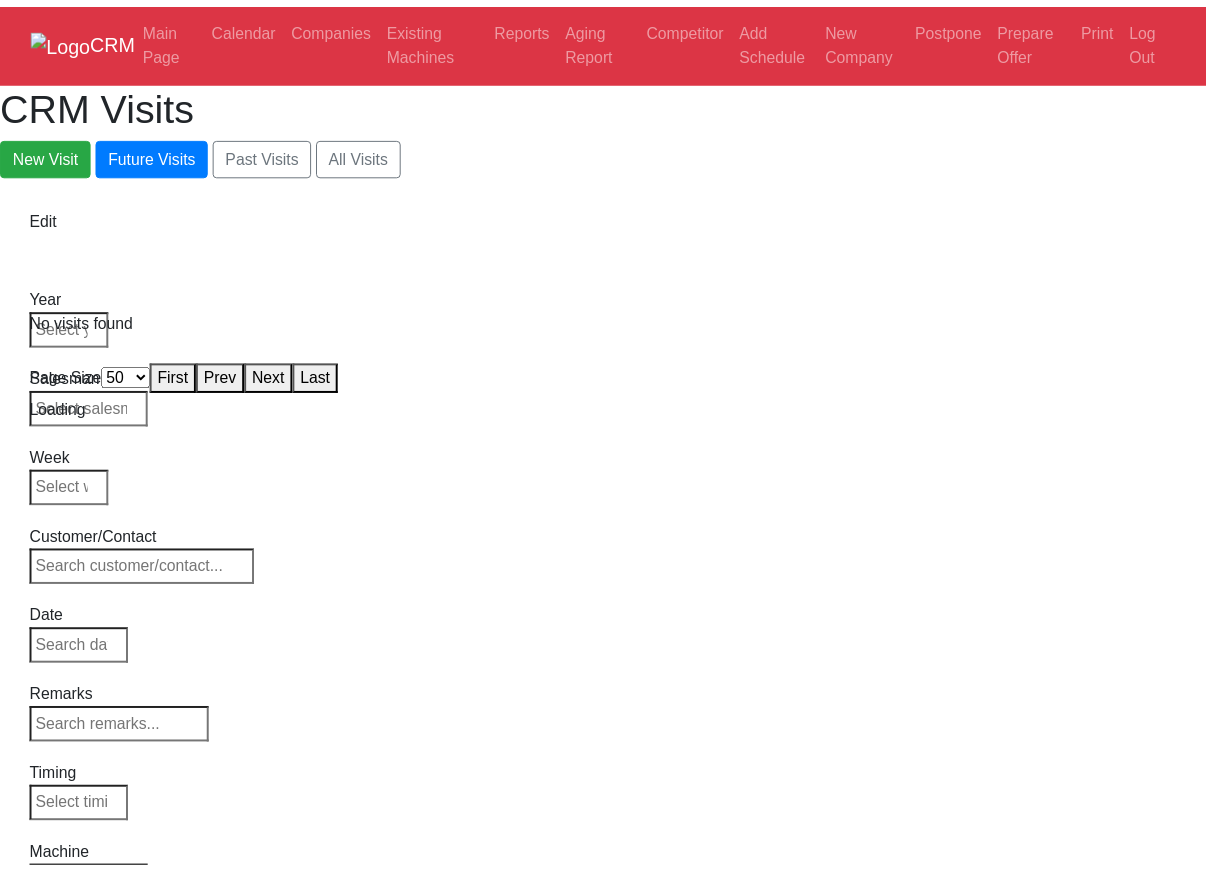 scroll, scrollTop: 0, scrollLeft: 0, axis: both 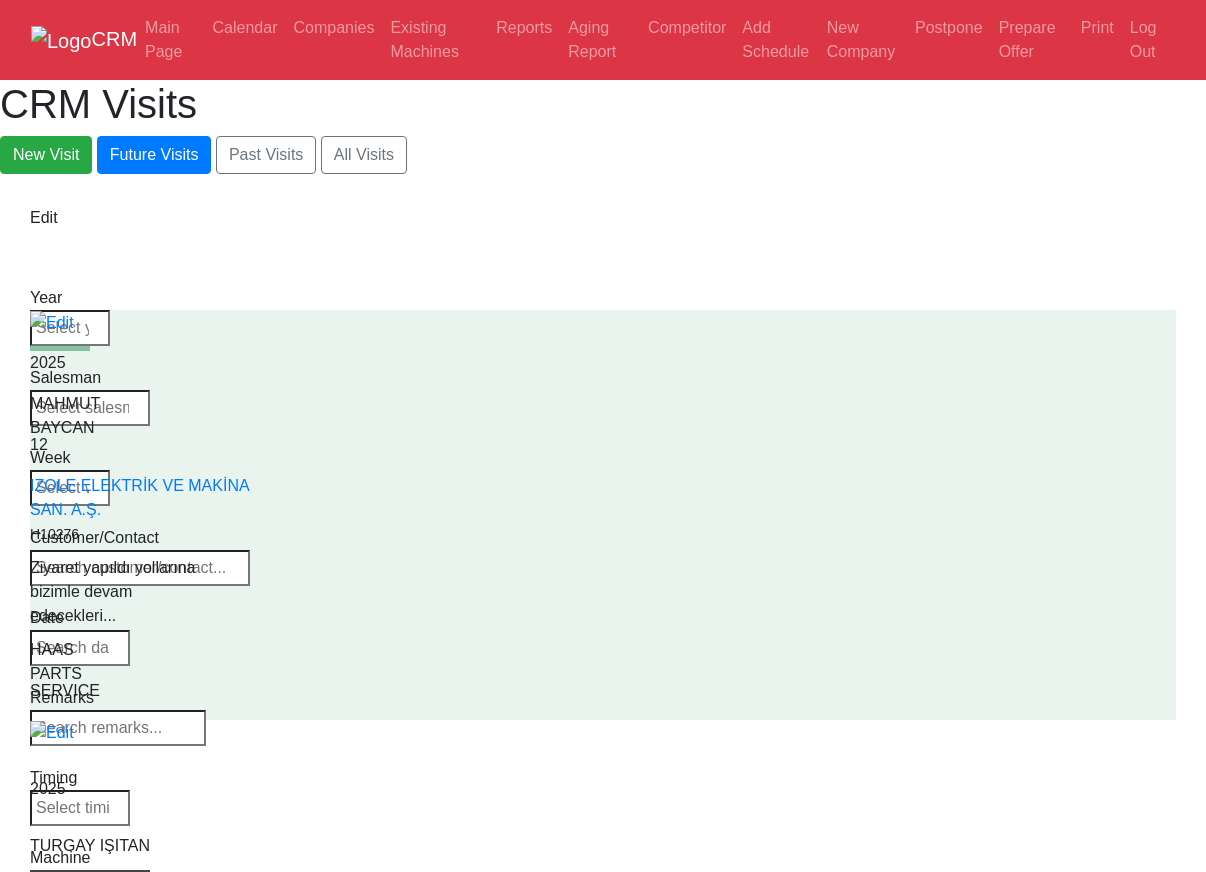 click on "CRM Visits
New Visit
Future Visits
Past Visits
All Visits" at bounding box center [603, 127] 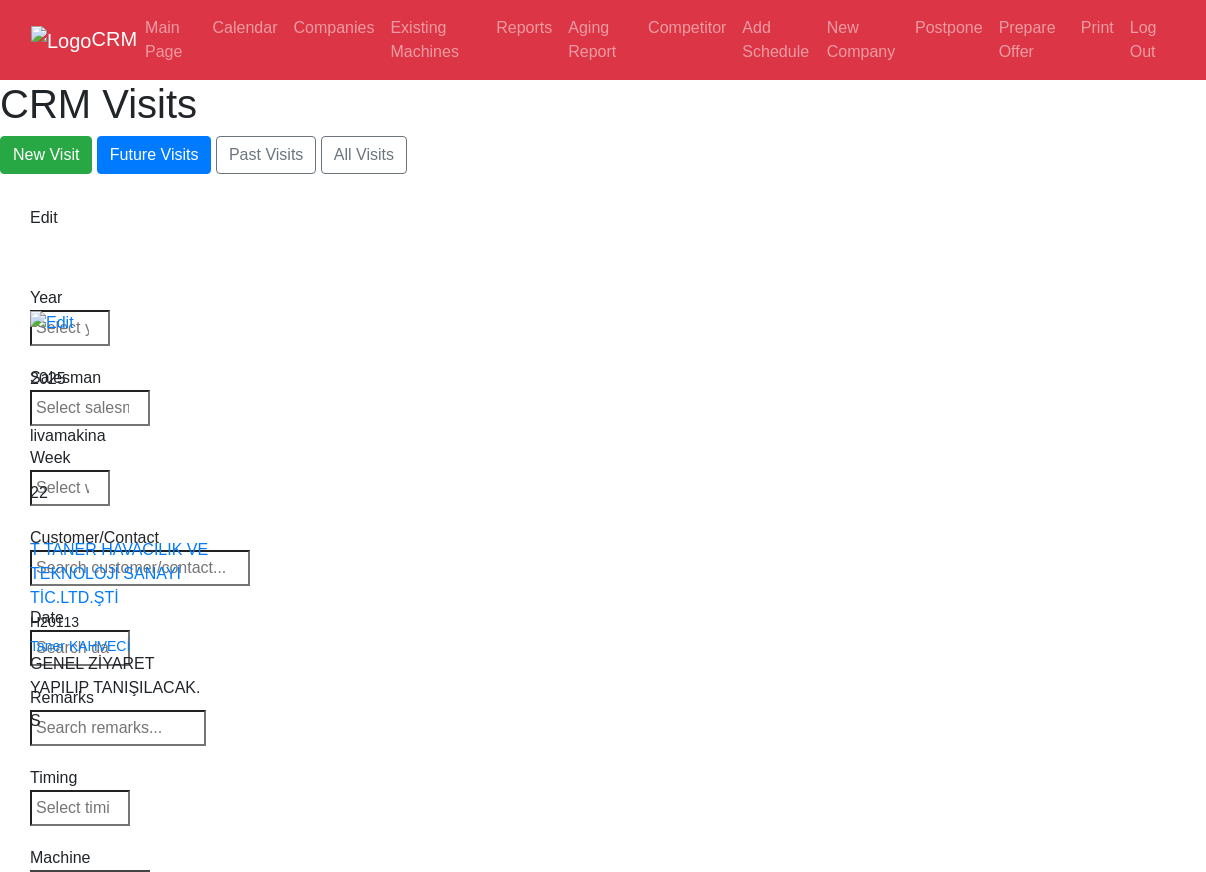 click on "Select Series All VF SERIES ST SERIES UMC EC SERIES ADDITIONAL TM SERIES MINI SERIES VM SERIES VC SERIES GM SERIES VR SERIES GR SERIES VS SERIES DC SERIES TL SERIES DS SERIES CL SERIES PARTS DT SERIES" at bounding box center (90, 884) 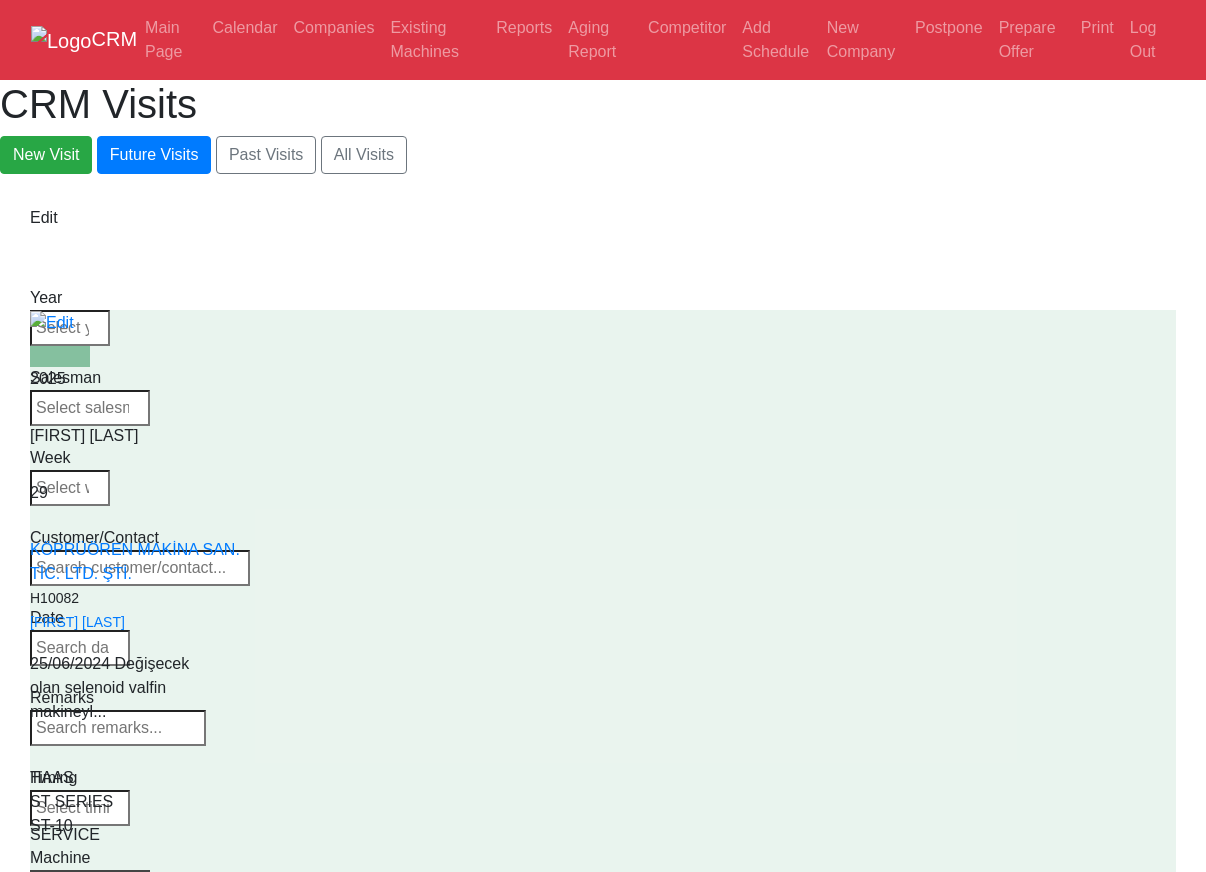 click on "Select Series All VF SERIES ST SERIES UMC EC SERIES ADDITIONAL TM SERIES MINI SERIES VM SERIES VC SERIES GM SERIES VR SERIES GR SERIES VS SERIES DC SERIES TL SERIES DS SERIES CL SERIES PARTS DT SERIES" at bounding box center (90, 884) 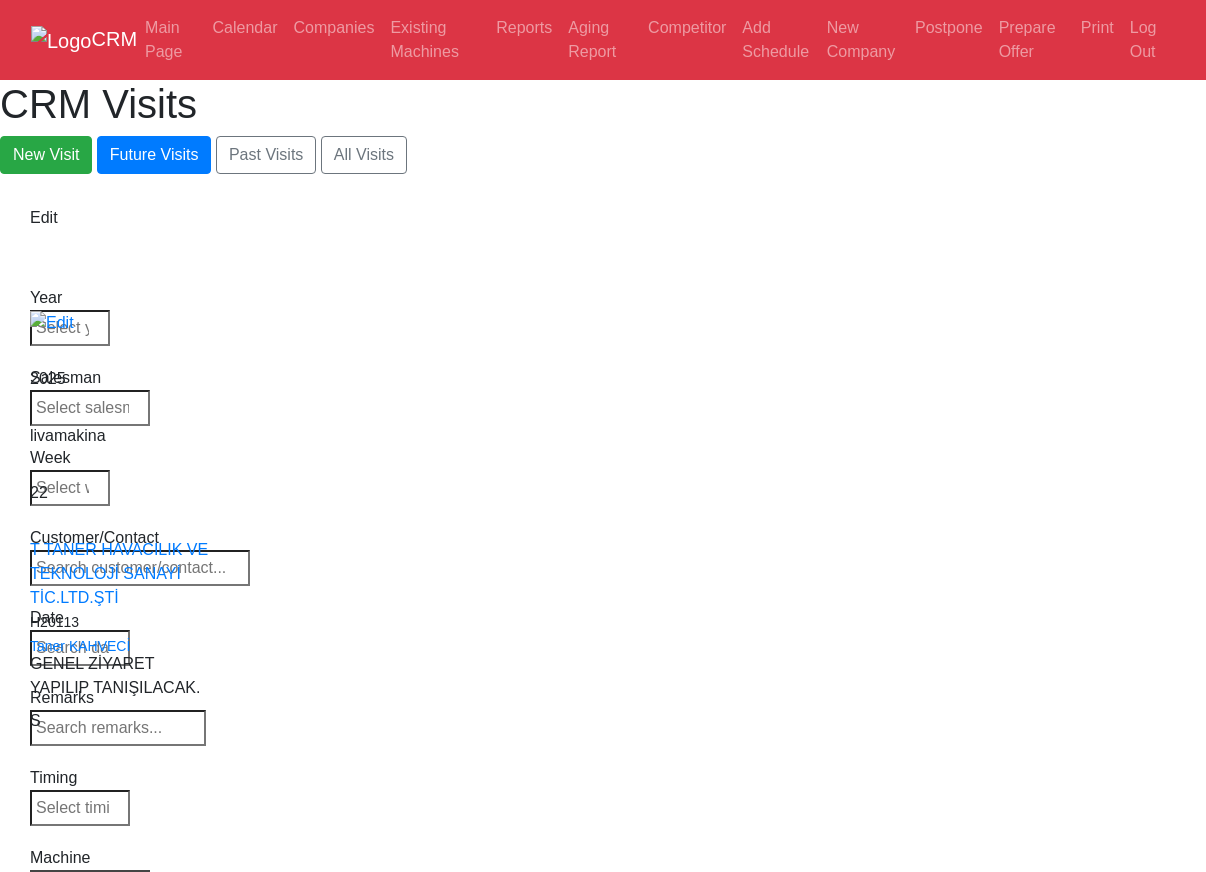 click on "Select Series All VF SERIES ST SERIES UMC EC SERIES ADDITIONAL TM SERIES MINI SERIES VM SERIES VC SERIES GM SERIES VR SERIES GR SERIES VS SERIES DC SERIES TL SERIES DS SERIES CL SERIES PARTS DT SERIES" at bounding box center (90, 884) 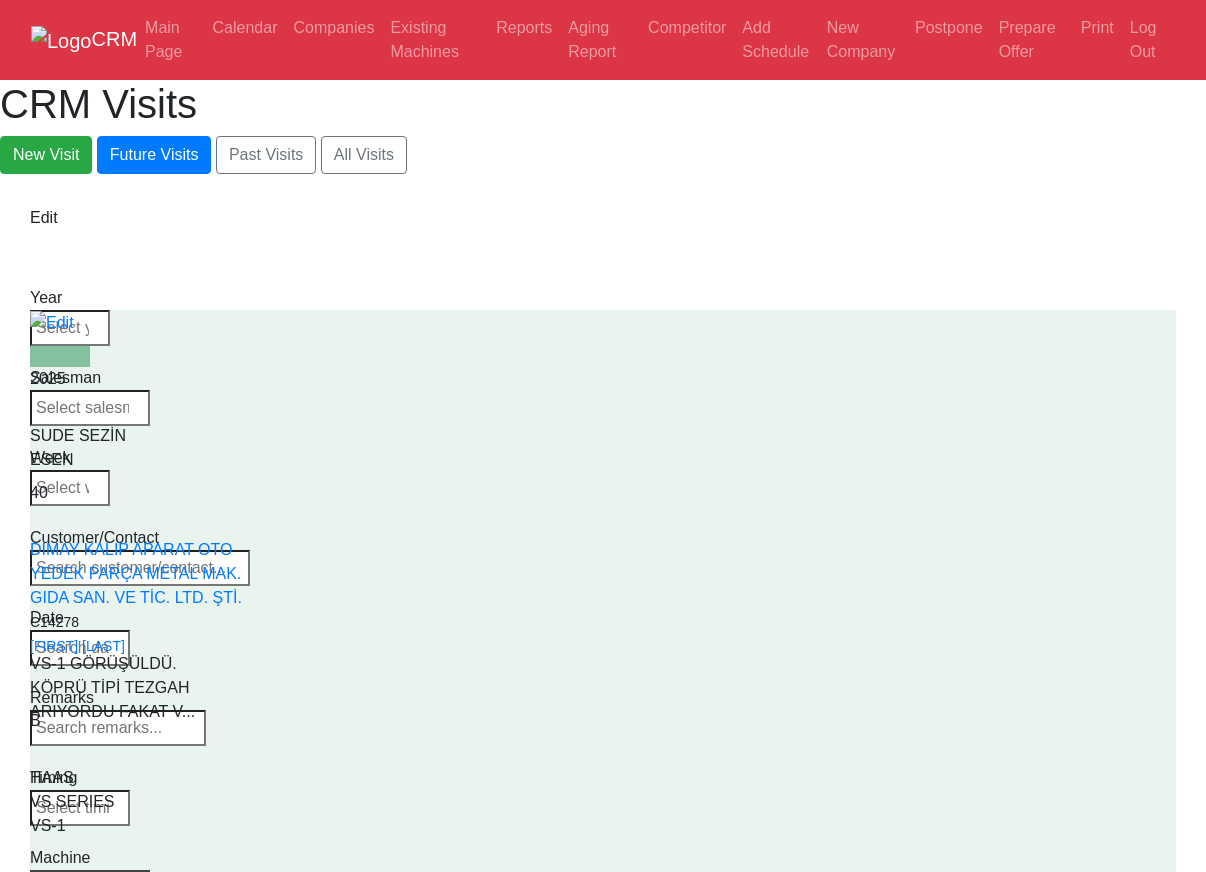 click on "Select Series All VF SERIES ST SERIES UMC EC SERIES ADDITIONAL TM SERIES MINI SERIES VM SERIES VC SERIES GM SERIES VR SERIES GR SERIES VS SERIES DC SERIES TL SERIES DS SERIES CL SERIES PARTS DT SERIES" at bounding box center (90, 884) 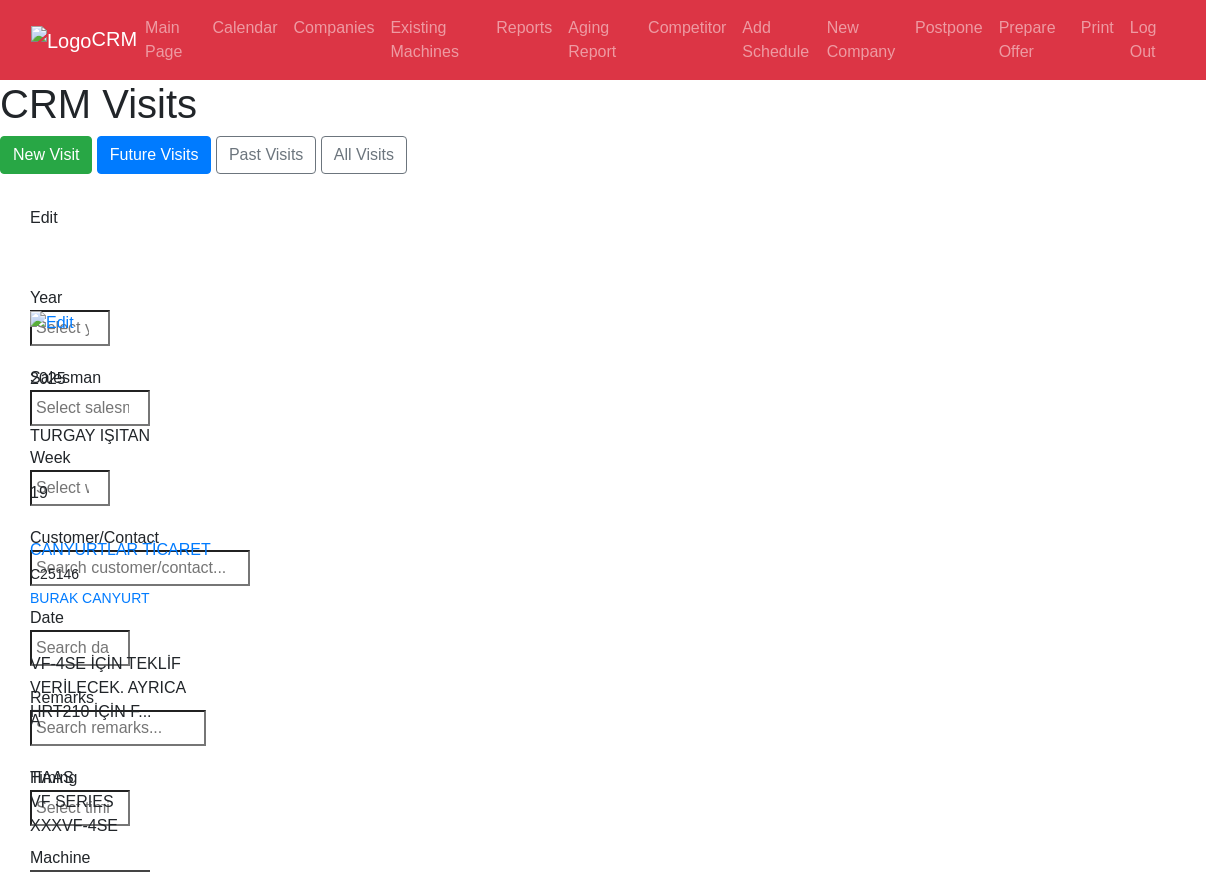 click on "Select Series All VF SERIES ST SERIES UMC EC SERIES ADDITIONAL TM SERIES MINI SERIES VM SERIES VC SERIES GM SERIES VR SERIES GR SERIES VS SERIES DC SERIES TL SERIES DS SERIES CL SERIES PARTS DT SERIES" at bounding box center (90, 884) 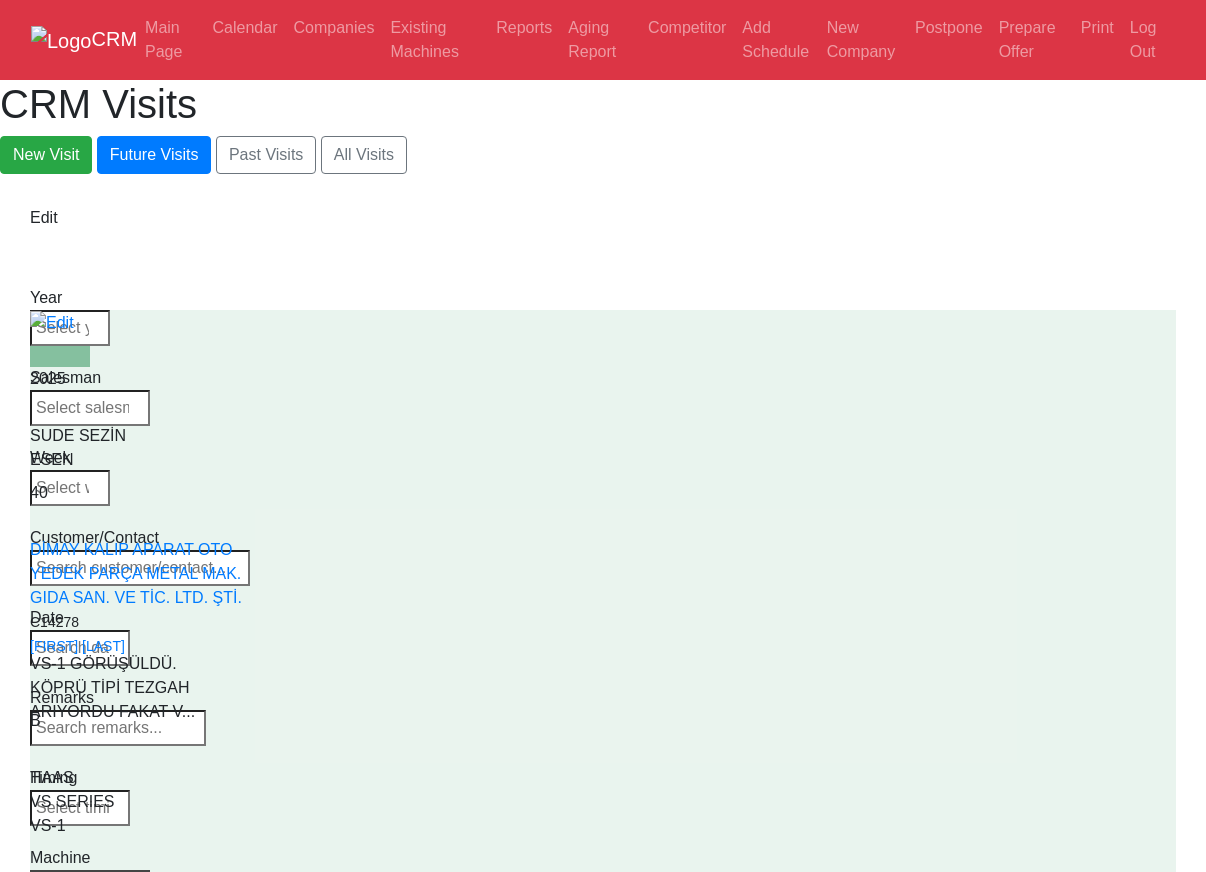click on "Select Series All VF SERIES ST SERIES UMC EC SERIES ADDITIONAL TM SERIES MINI SERIES VM SERIES VC SERIES GM SERIES VR SERIES GR SERIES VS SERIES DC SERIES TL SERIES DS SERIES CL SERIES PARTS DT SERIES" at bounding box center [90, 884] 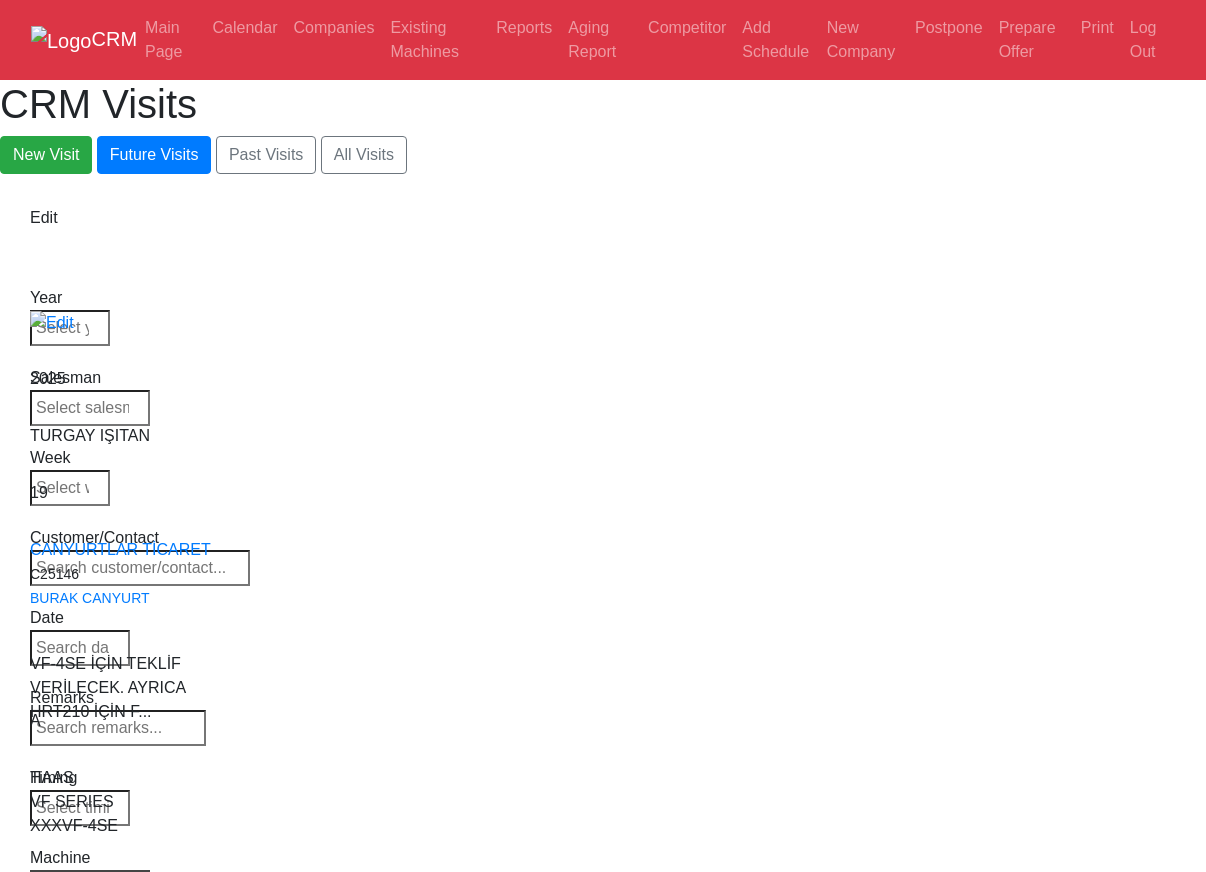 click on "Select Series All VF SERIES ST SERIES UMC EC SERIES ADDITIONAL TM SERIES MINI SERIES VM SERIES VC SERIES GM SERIES VR SERIES GR SERIES VS SERIES DC SERIES TL SERIES DS SERIES CL SERIES PARTS DT SERIES" at bounding box center [90, 884] 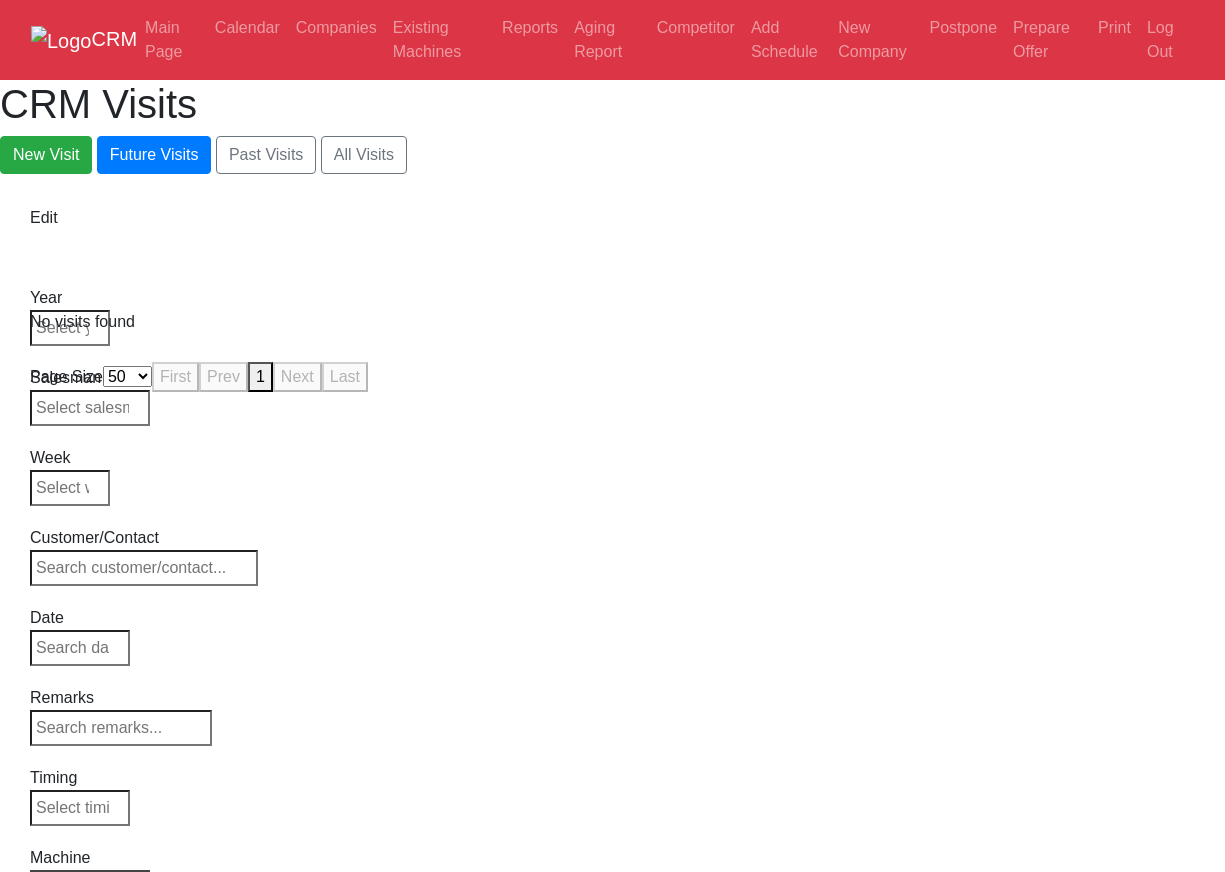 click on "Select Series All VF SERIES ST SERIES UMC EC SERIES ADDITIONAL TM SERIES MINI SERIES VM SERIES VC SERIES GM SERIES VR SERIES GR SERIES VS SERIES DC SERIES TL SERIES DS SERIES CL SERIES PARTS DT SERIES" at bounding box center (90, 884) 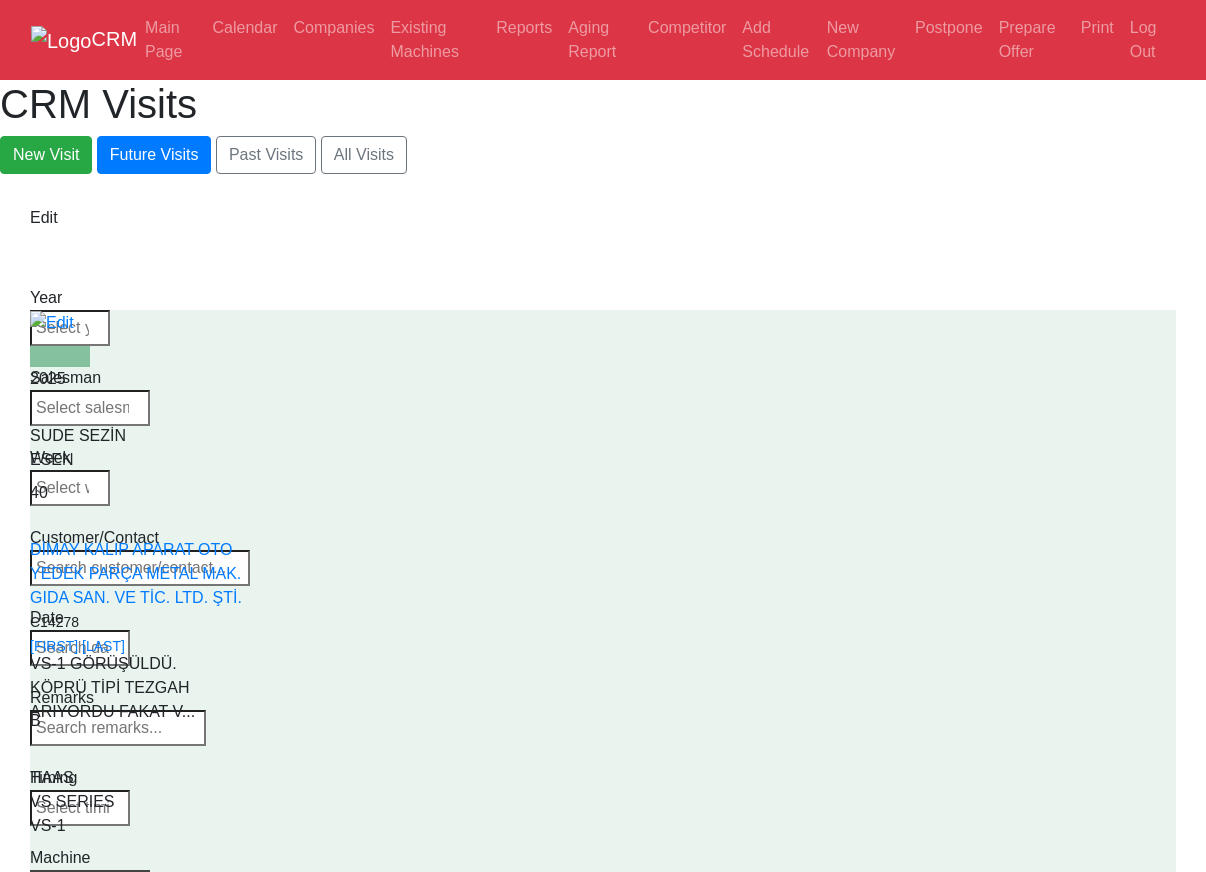 click on "Select Series All VF SERIES ST SERIES UMC EC SERIES ADDITIONAL TM SERIES MINI SERIES VM SERIES VC SERIES GM SERIES VR SERIES GR SERIES VS SERIES DC SERIES TL SERIES DS SERIES CL SERIES PARTS DT SERIES" at bounding box center [90, 884] 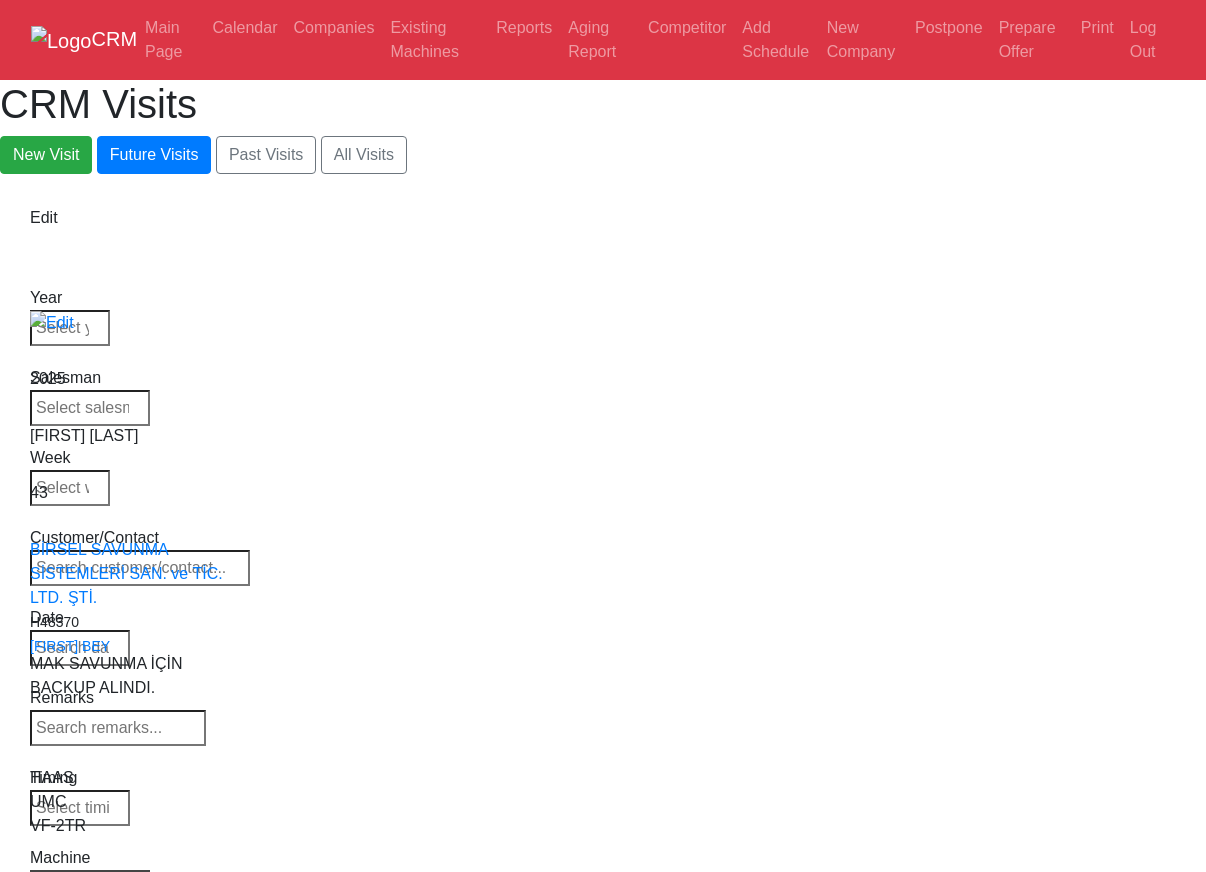 click on "Select Series All VF SERIES ST SERIES UMC EC SERIES ADDITIONAL TM SERIES MINI SERIES VM SERIES VC SERIES GM SERIES VR SERIES GR SERIES VS SERIES DC SERIES TL SERIES DS SERIES CL SERIES PARTS DT SERIES" at bounding box center [90, 884] 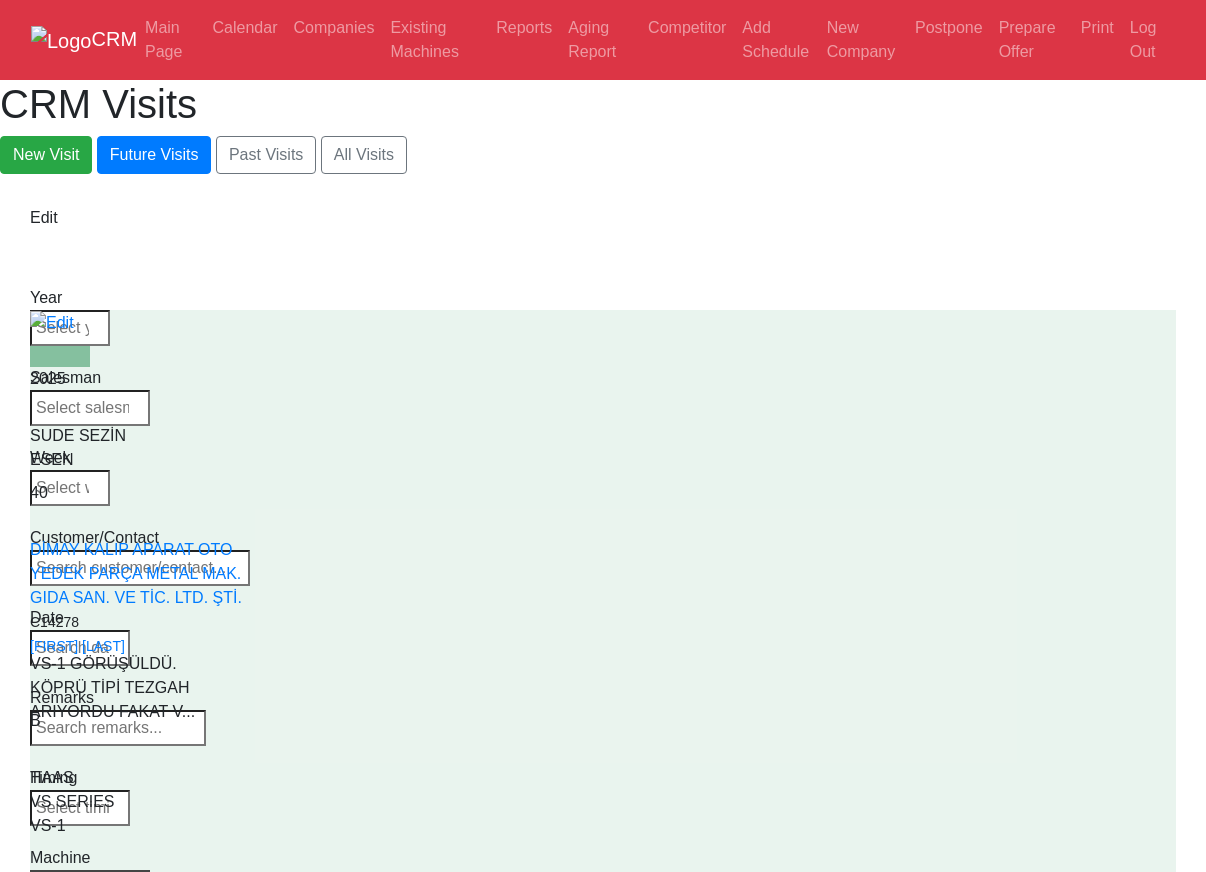 click on "Select Series All VF SERIES ST SERIES UMC EC SERIES ADDITIONAL TM SERIES MINI SERIES VM SERIES VC SERIES GM SERIES VR SERIES GR SERIES VS SERIES DC SERIES TL SERIES DS SERIES CL SERIES PARTS DT SERIES" at bounding box center (90, 884) 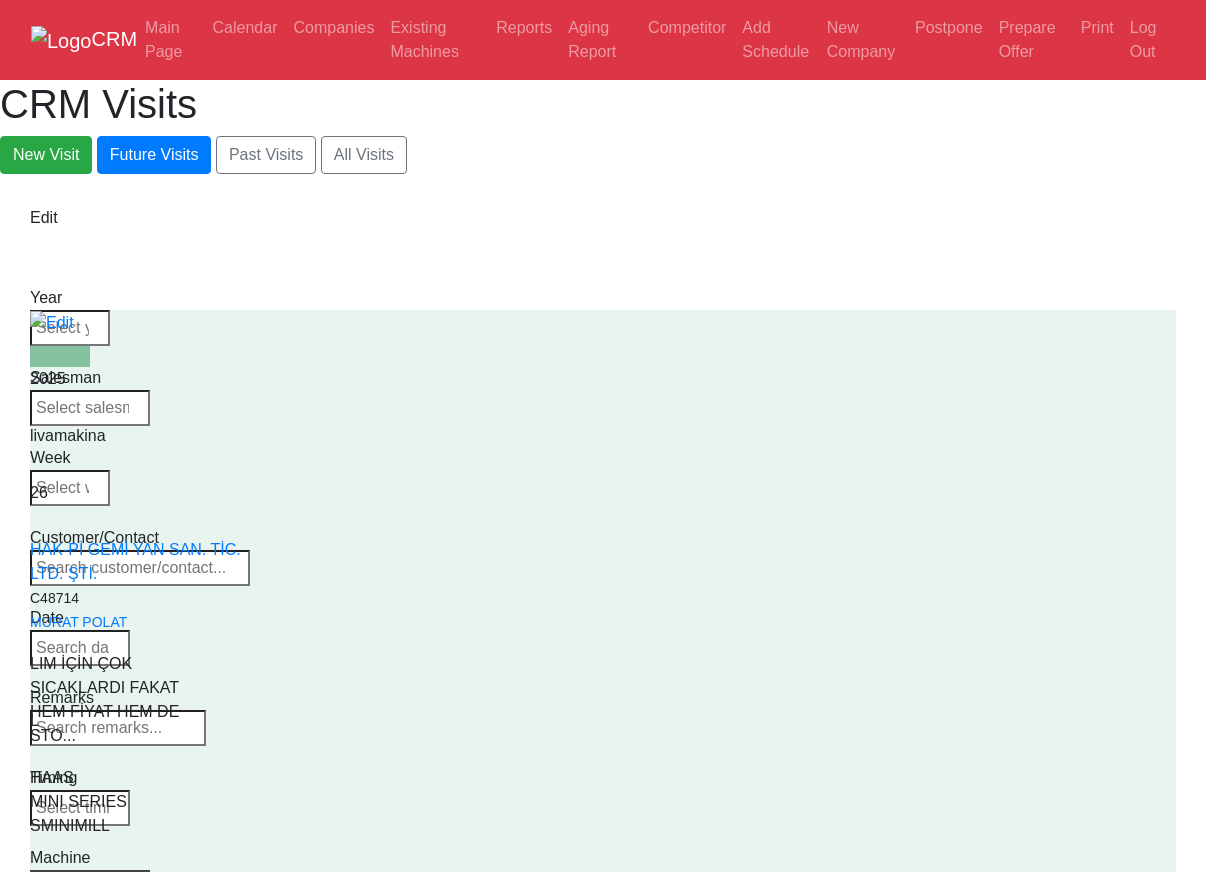 click on "Select Series All VF SERIES ST SERIES UMC EC SERIES ADDITIONAL TM SERIES MINI SERIES VM SERIES VC SERIES GM SERIES VR SERIES GR SERIES VS SERIES DC SERIES TL SERIES DS SERIES CL SERIES PARTS DT SERIES" at bounding box center (90, 884) 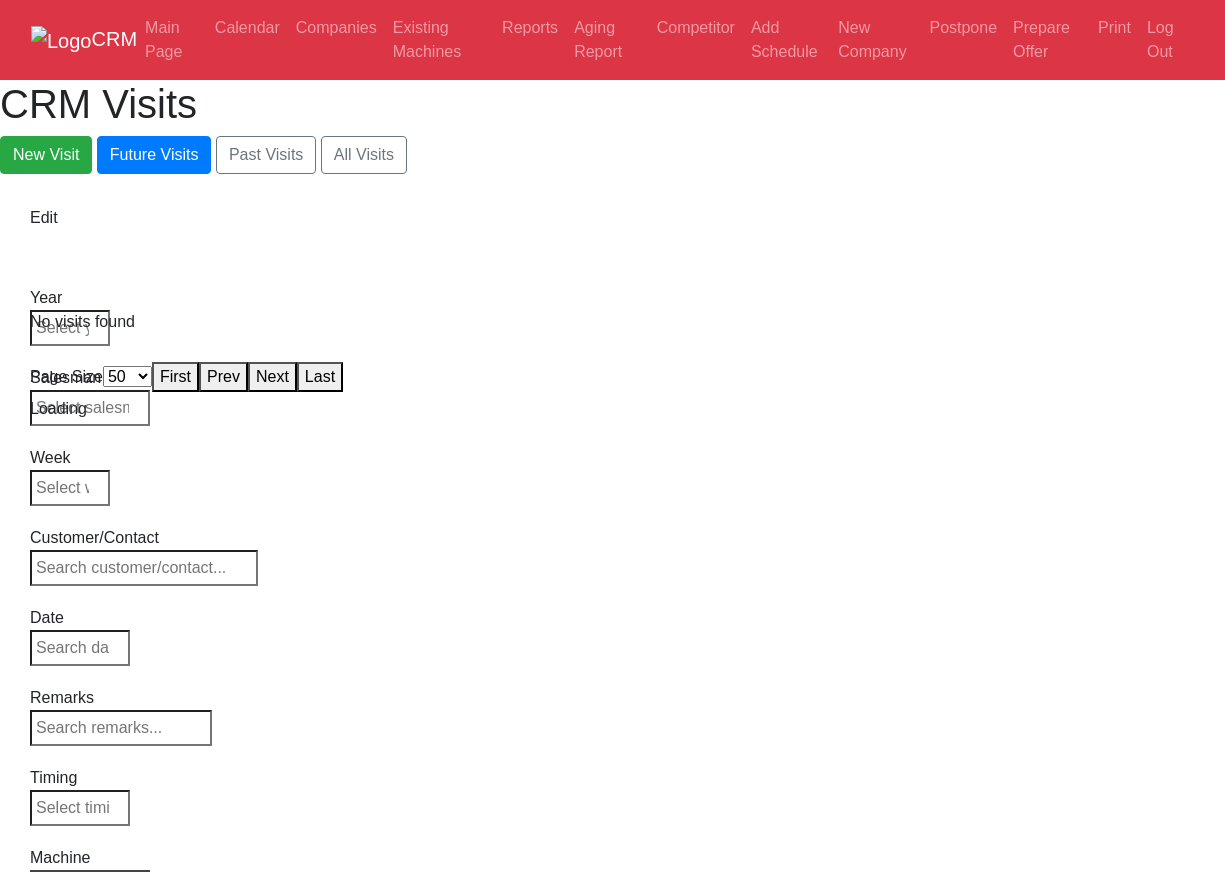 select on "50" 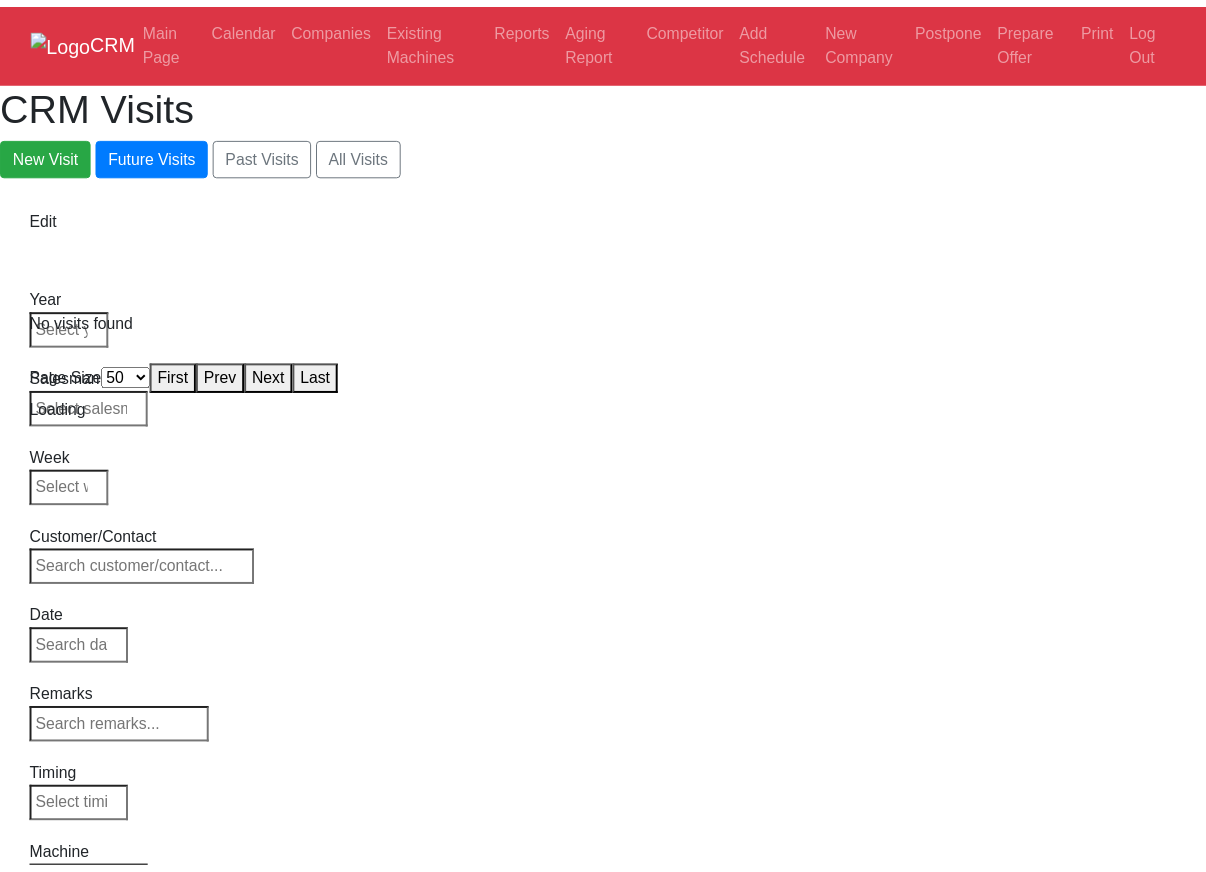 scroll, scrollTop: 0, scrollLeft: 0, axis: both 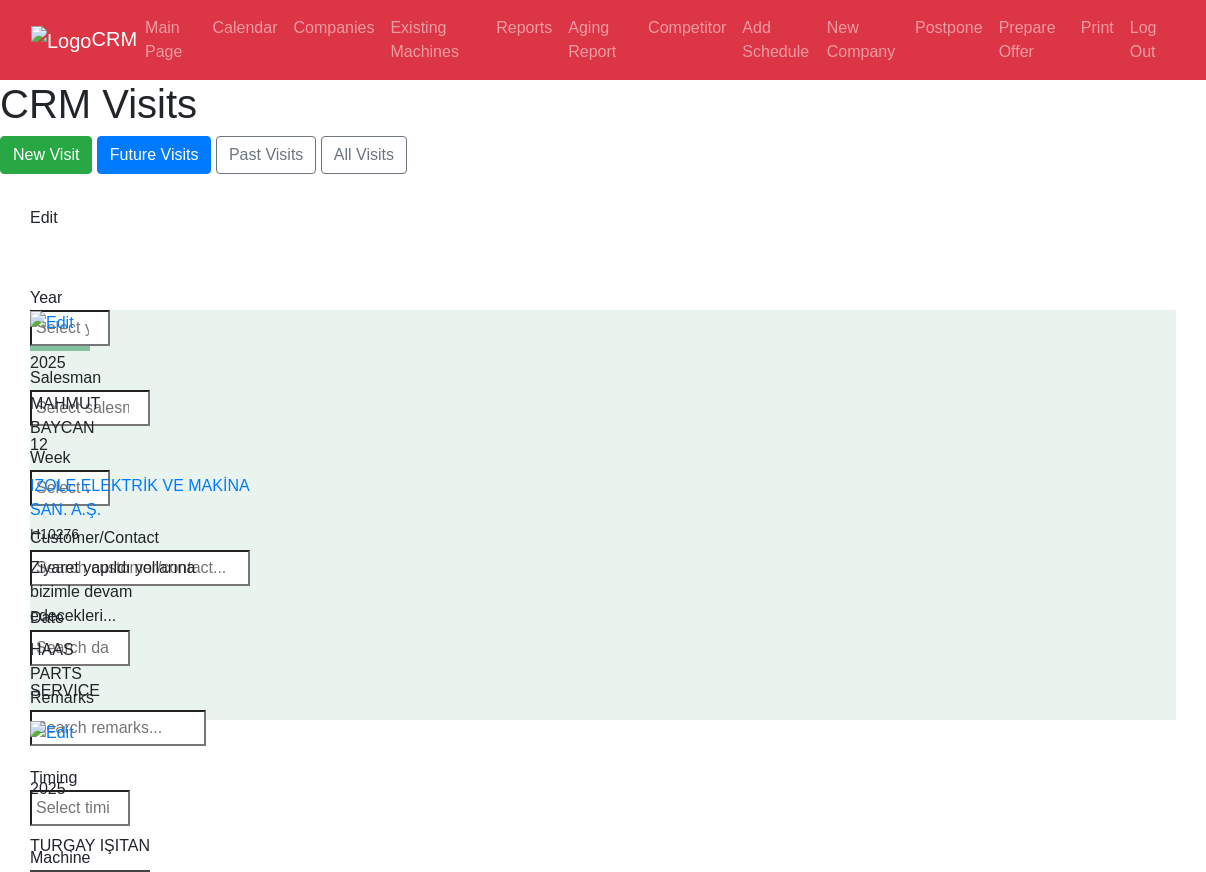 click on "Select Machine HAAS CANACA" at bounding box center (90, 884) 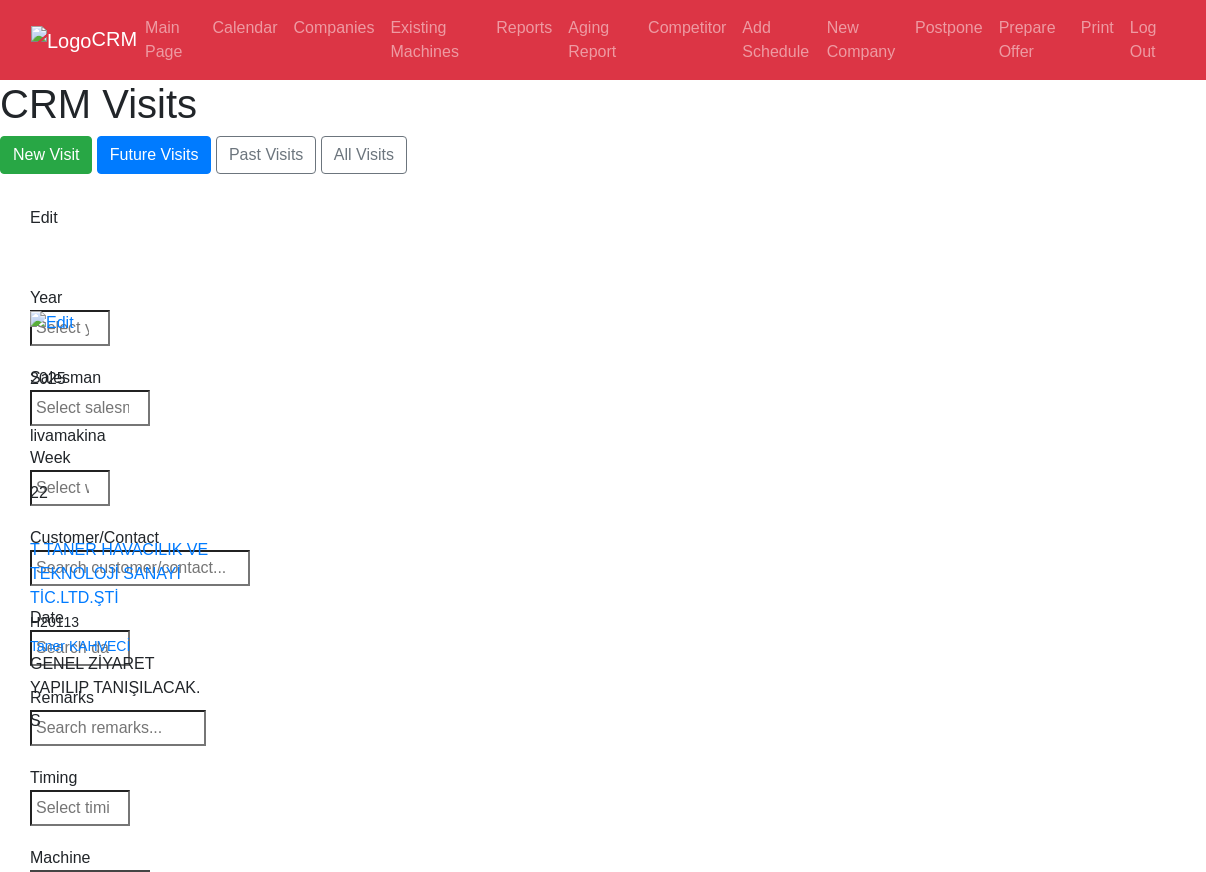 click on "Select Series All VF SERIES ST SERIES UMC EC SERIES ADDITIONAL TM SERIES MINI SERIES VM SERIES VC SERIES GM SERIES VR SERIES GR SERIES VS SERIES DC SERIES TL SERIES DS SERIES CL SERIES PARTS DT SERIES" at bounding box center [90, 884] 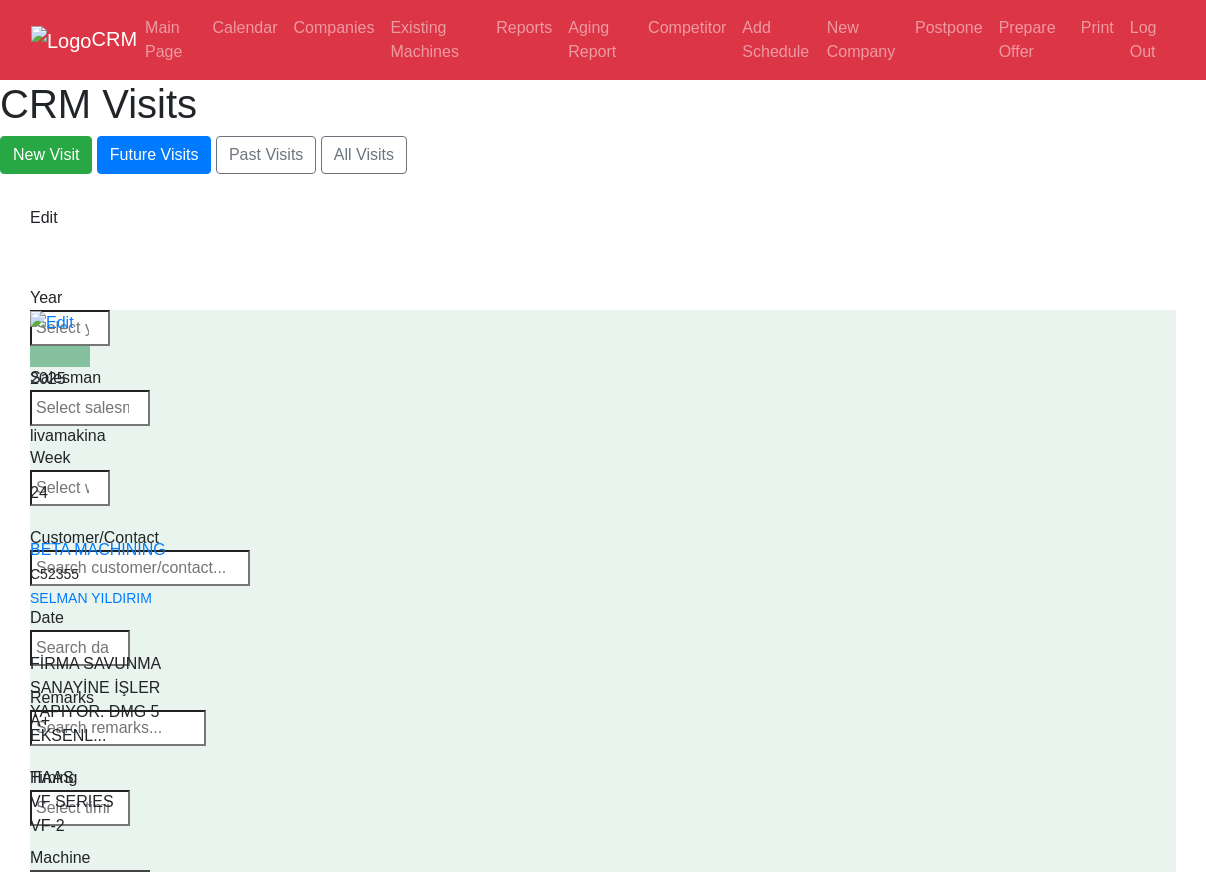 click on "Select Series All VF SERIES ST SERIES UMC EC SERIES ADDITIONAL TM SERIES MINI SERIES VM SERIES VC SERIES GM SERIES VR SERIES GR SERIES VS SERIES DC SERIES TL SERIES DS SERIES CL SERIES PARTS DT SERIES" at bounding box center (90, 884) 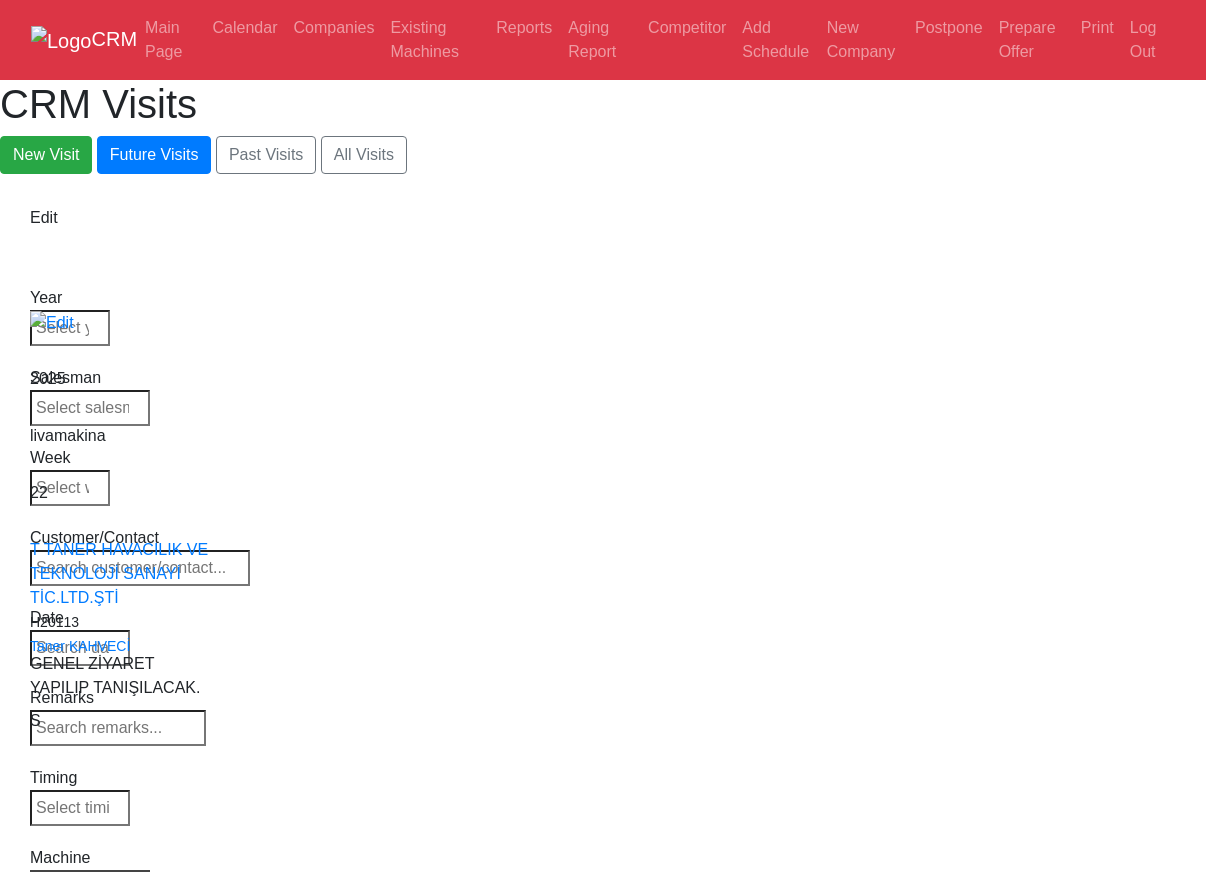 click on "Select Series All VF SERIES ST SERIES UMC EC SERIES ADDITIONAL TM SERIES MINI SERIES VM SERIES VC SERIES GM SERIES VR SERIES GR SERIES VS SERIES DC SERIES TL SERIES DS SERIES CL SERIES PARTS DT SERIES" at bounding box center [90, 884] 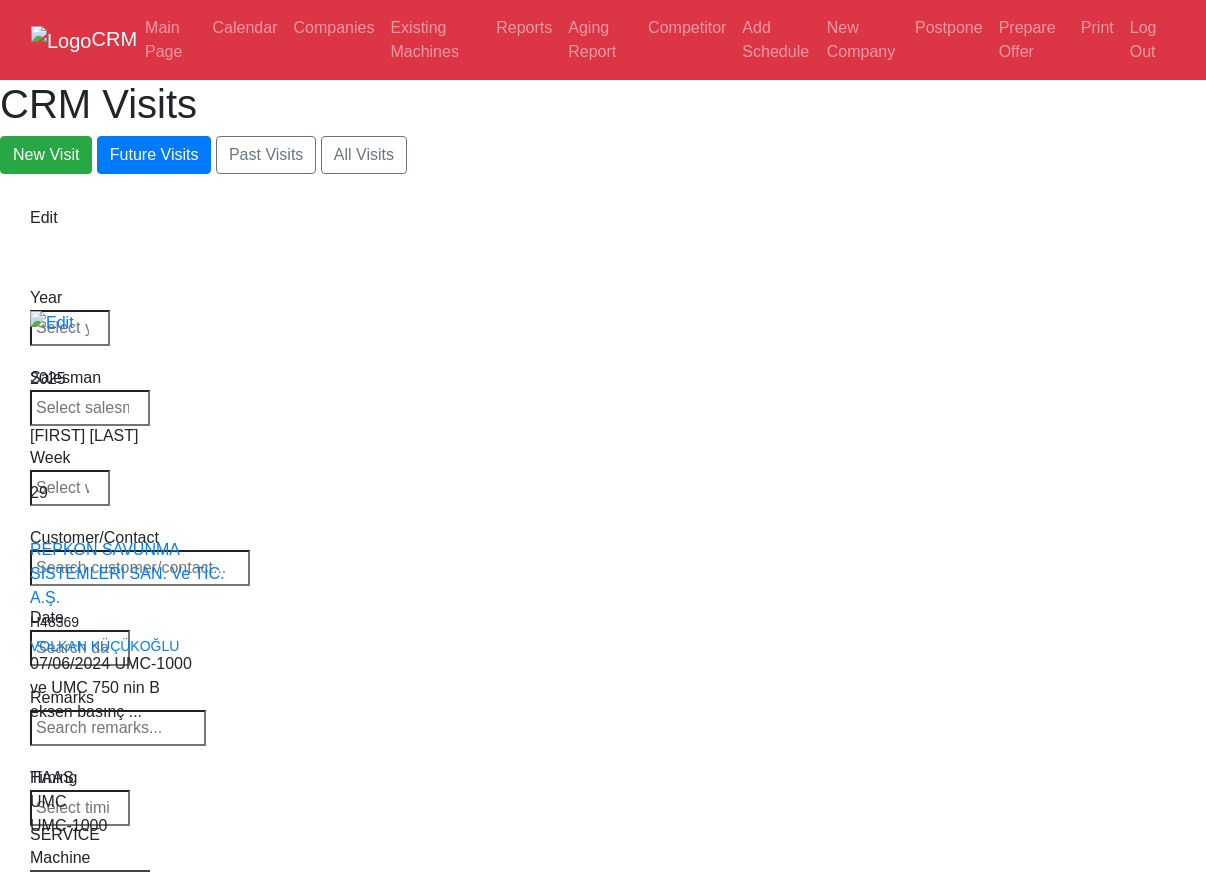 click on "Machine Select Series All VF SERIES ST SERIES UMC EC SERIES ADDITIONAL TM SERIES MINI SERIES VM SERIES VC SERIES GM SERIES VR SERIES GR SERIES VS SERIES DC SERIES TL SERIES DS SERIES CL SERIES PARTS DT SERIES" at bounding box center [90, 872] 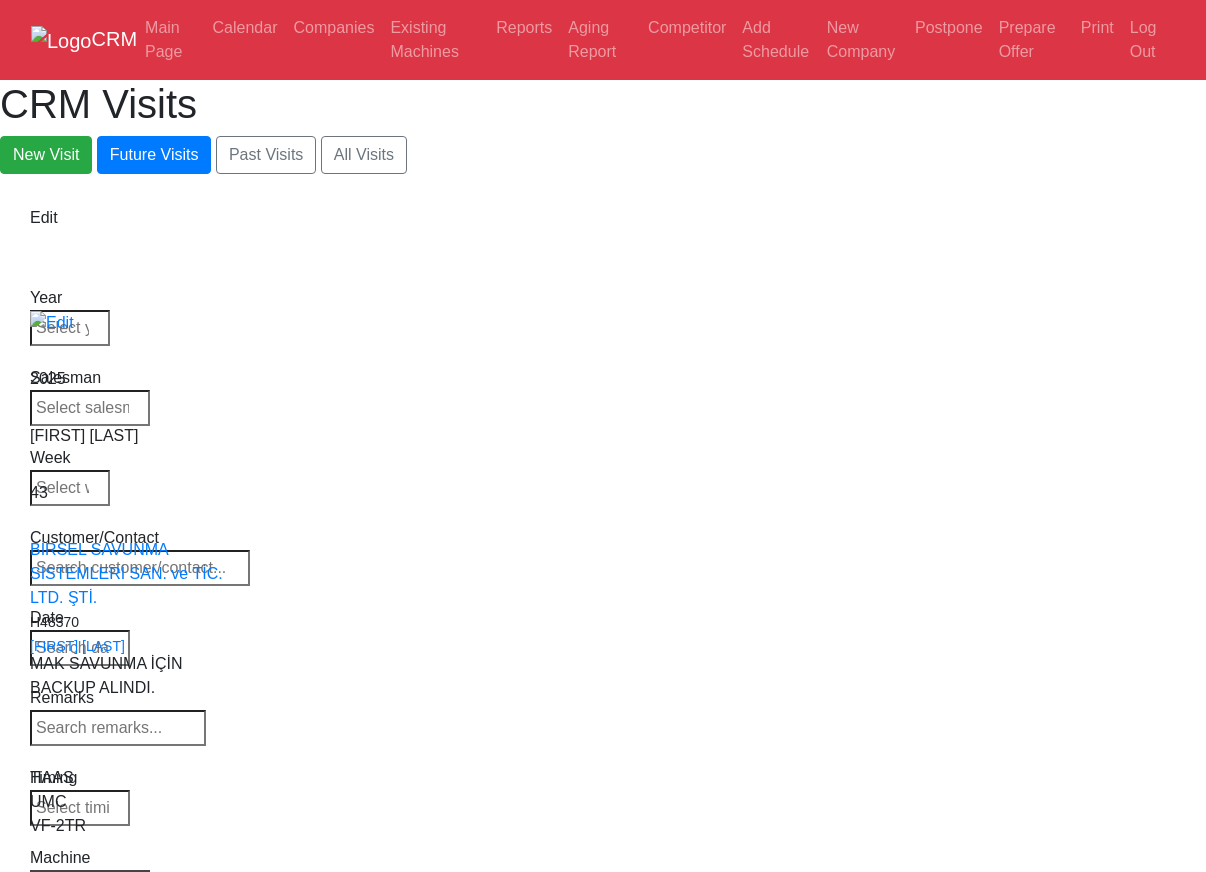 click on "Select Series All VF SERIES ST SERIES UMC EC SERIES ADDITIONAL TM SERIES MINI SERIES VM SERIES VC SERIES GM SERIES VR SERIES GR SERIES VS SERIES DC SERIES TL SERIES DS SERIES CL SERIES PARTS DT SERIES" at bounding box center (90, 884) 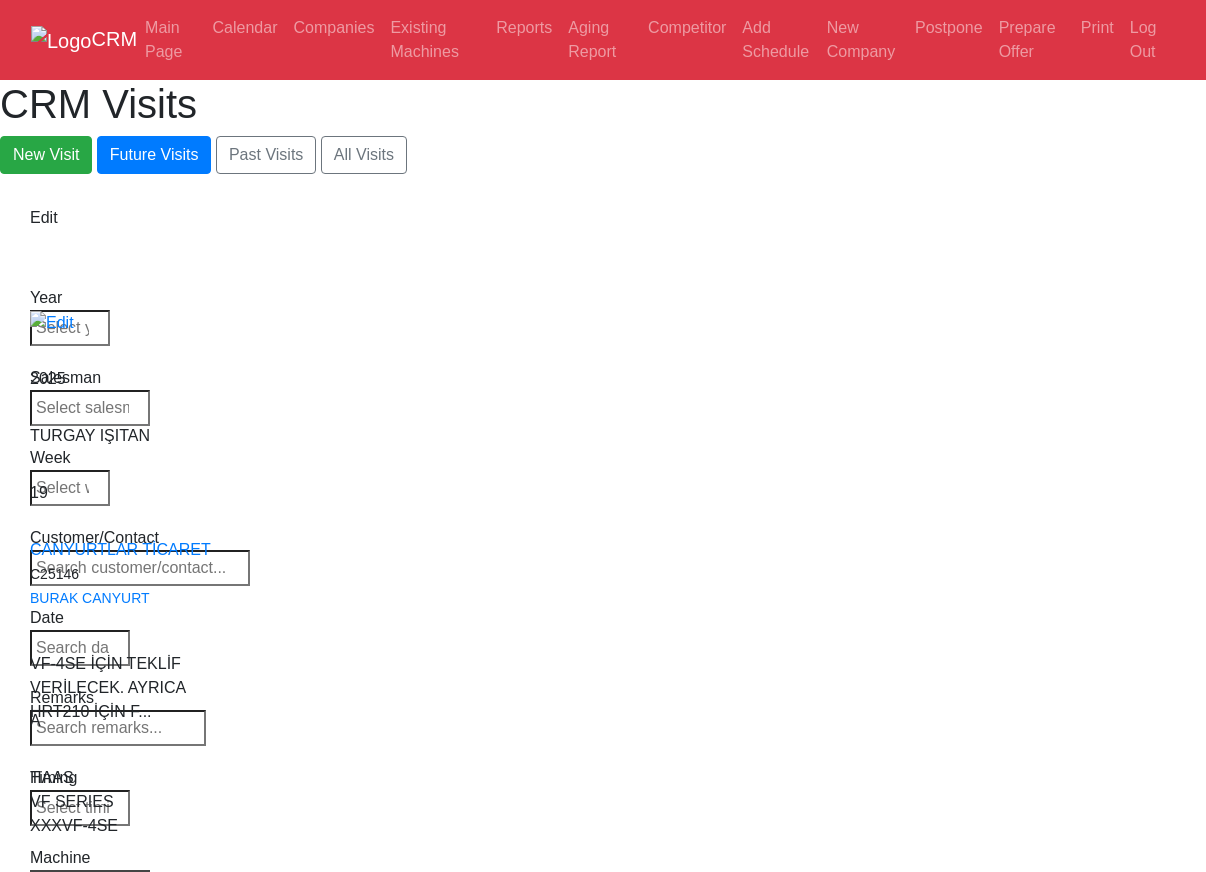 click on "Machine" at bounding box center (90, 858) 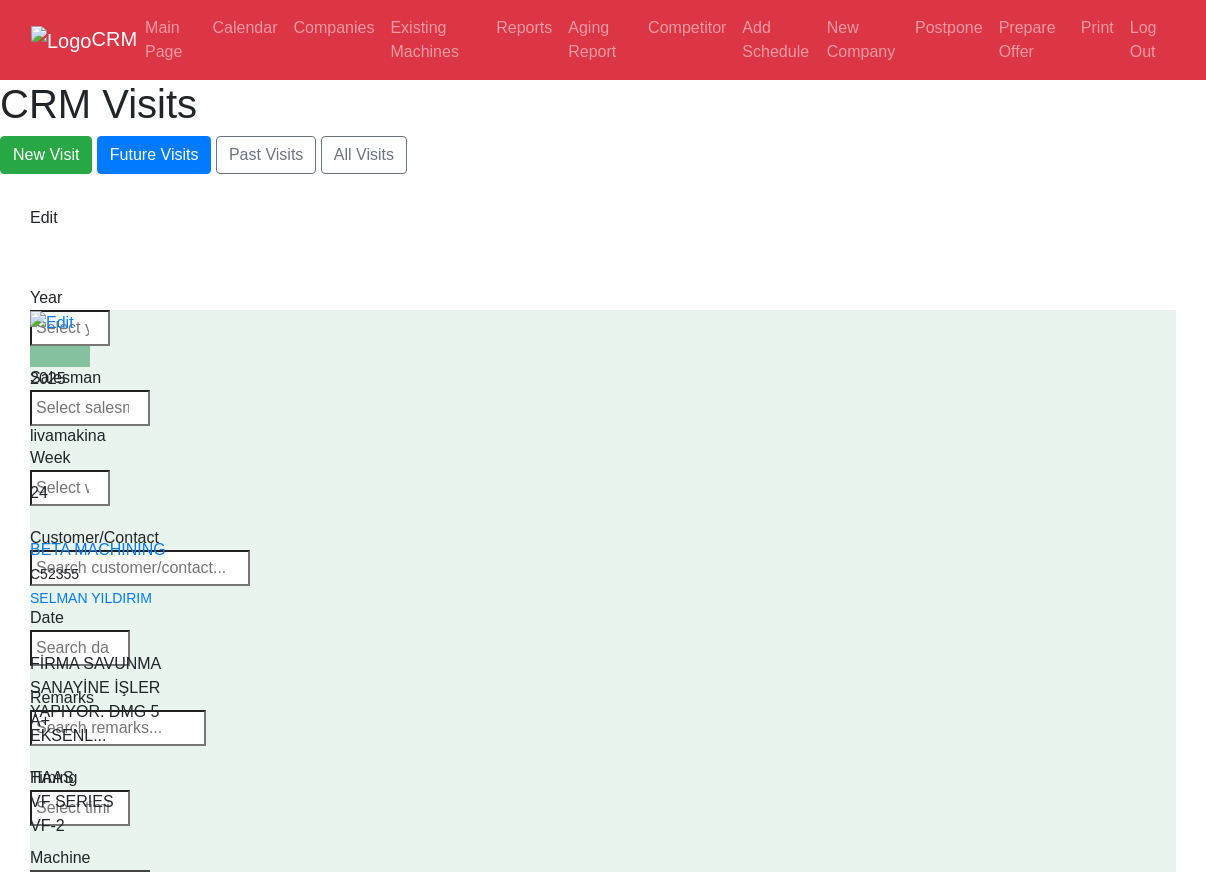 click on "Machine" at bounding box center [90, 858] 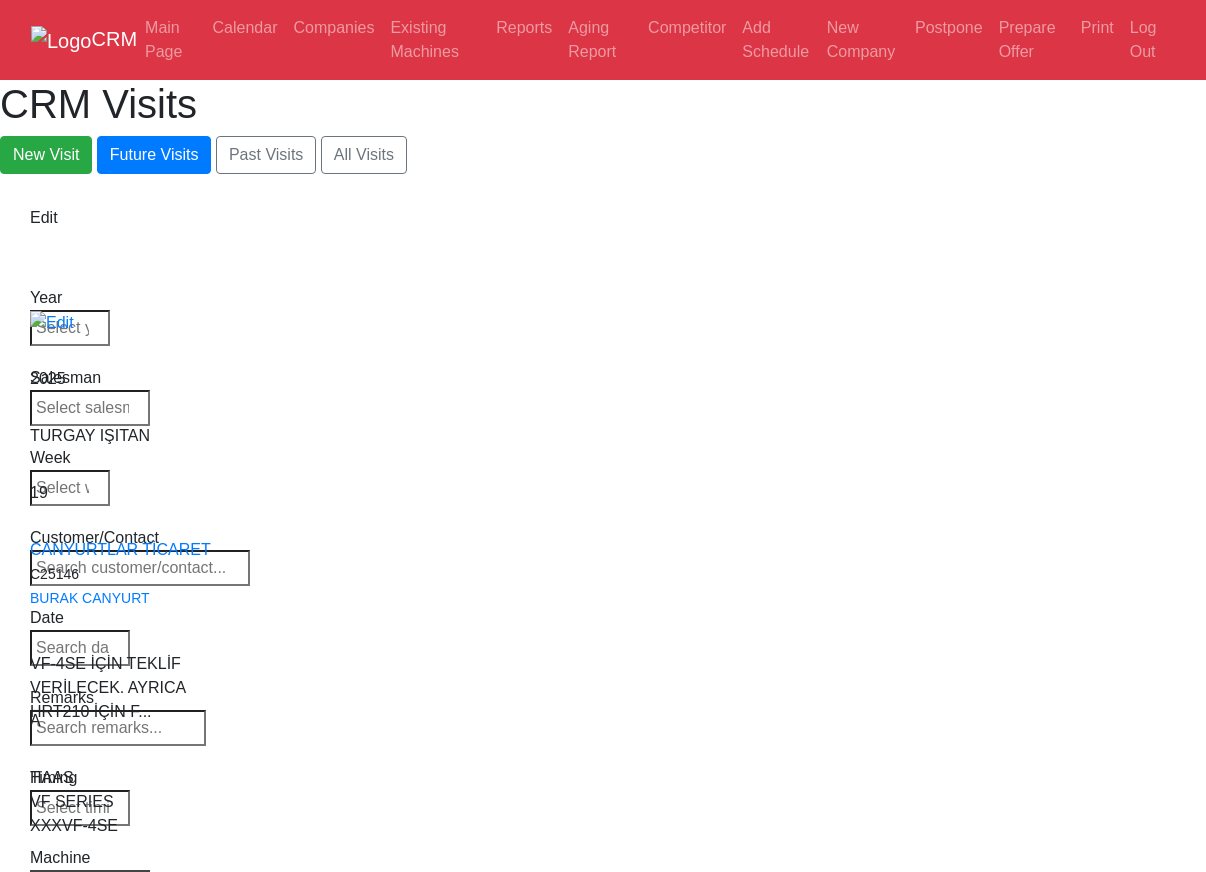 click on "Select Series All VF SERIES ST SERIES UMC EC SERIES ADDITIONAL TM SERIES MINI SERIES VM SERIES VC SERIES GM SERIES VR SERIES GR SERIES VS SERIES DC SERIES TL SERIES DS SERIES CL SERIES PARTS DT SERIES" at bounding box center (90, 884) 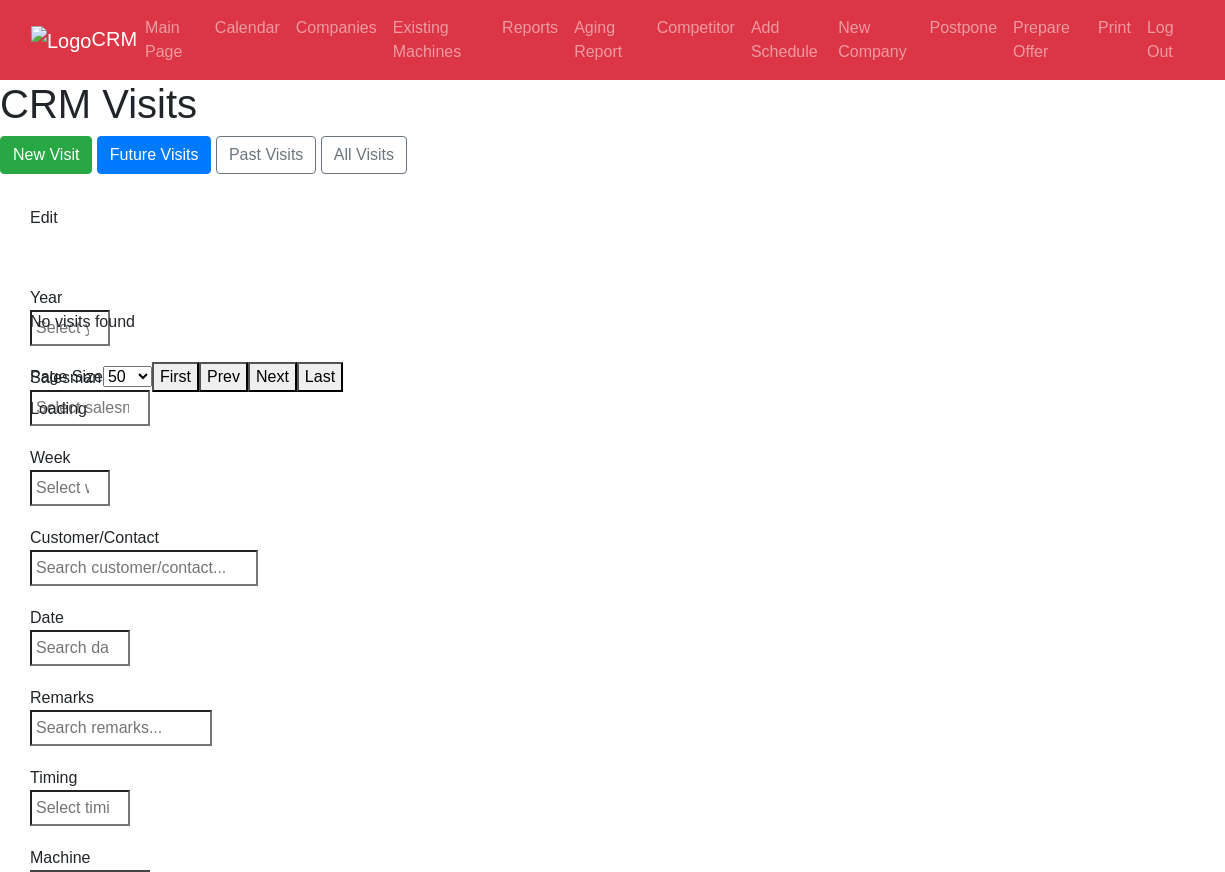 select on "50" 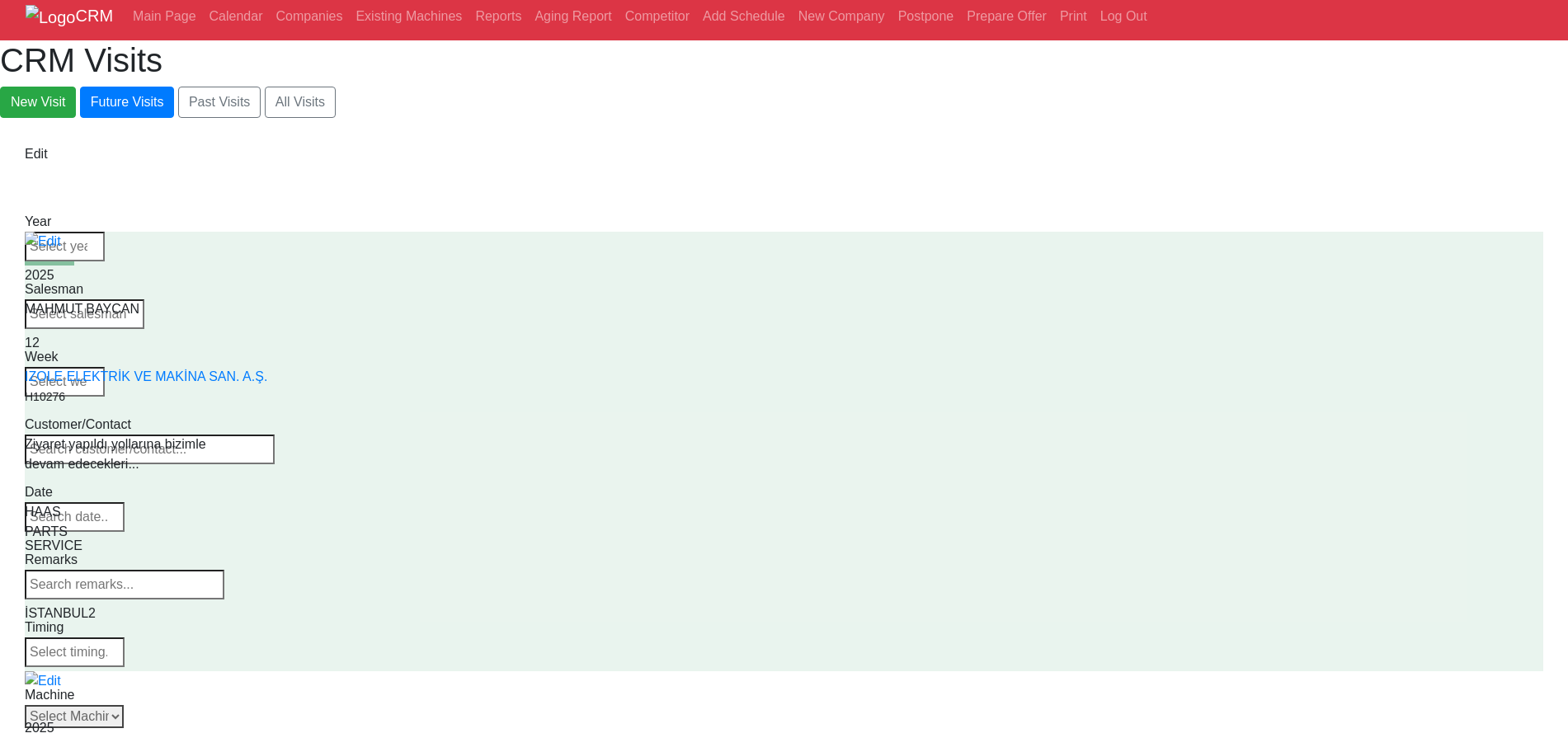 scroll, scrollTop: 0, scrollLeft: 0, axis: both 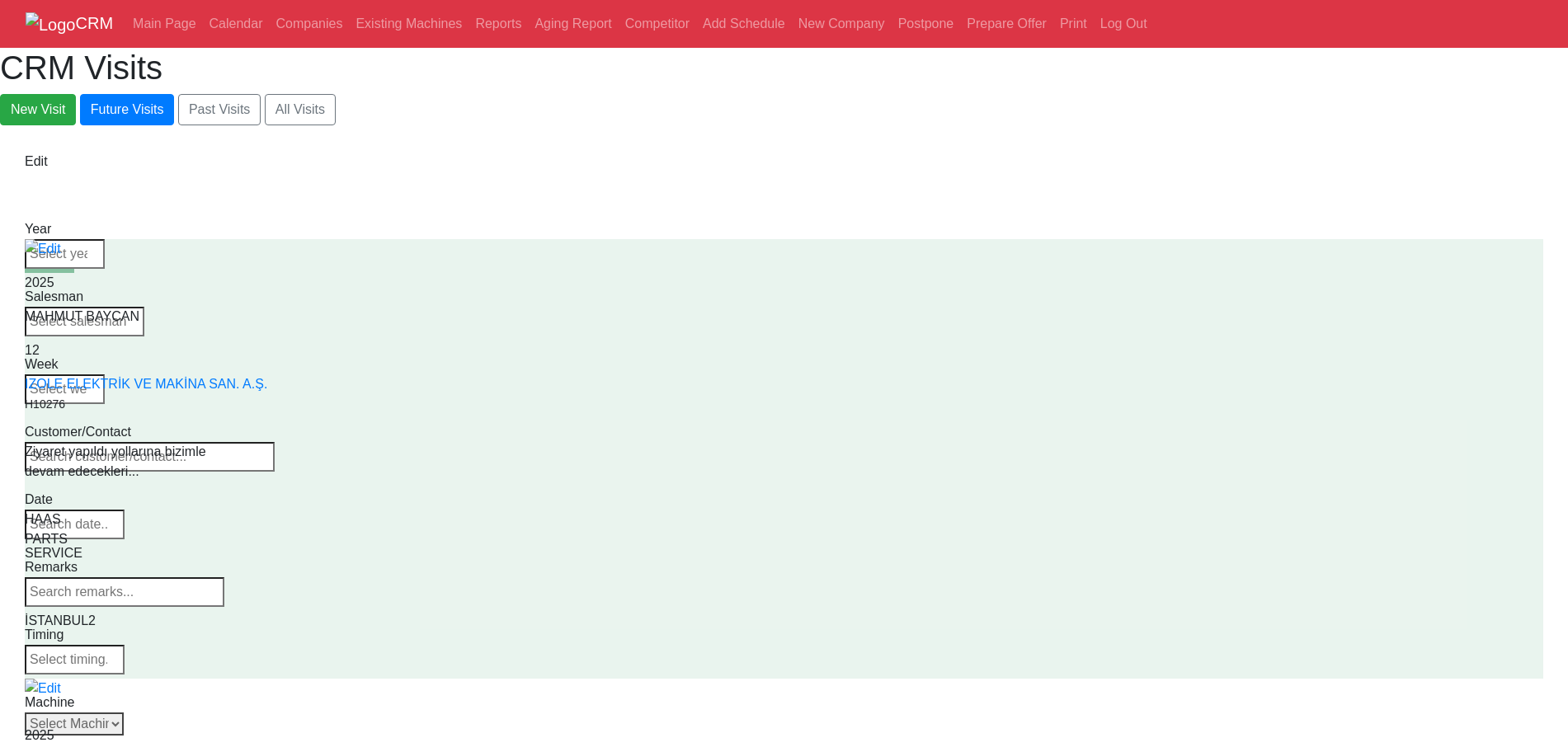 click on "Select Machine HAAS CANACA" at bounding box center (74, 724) 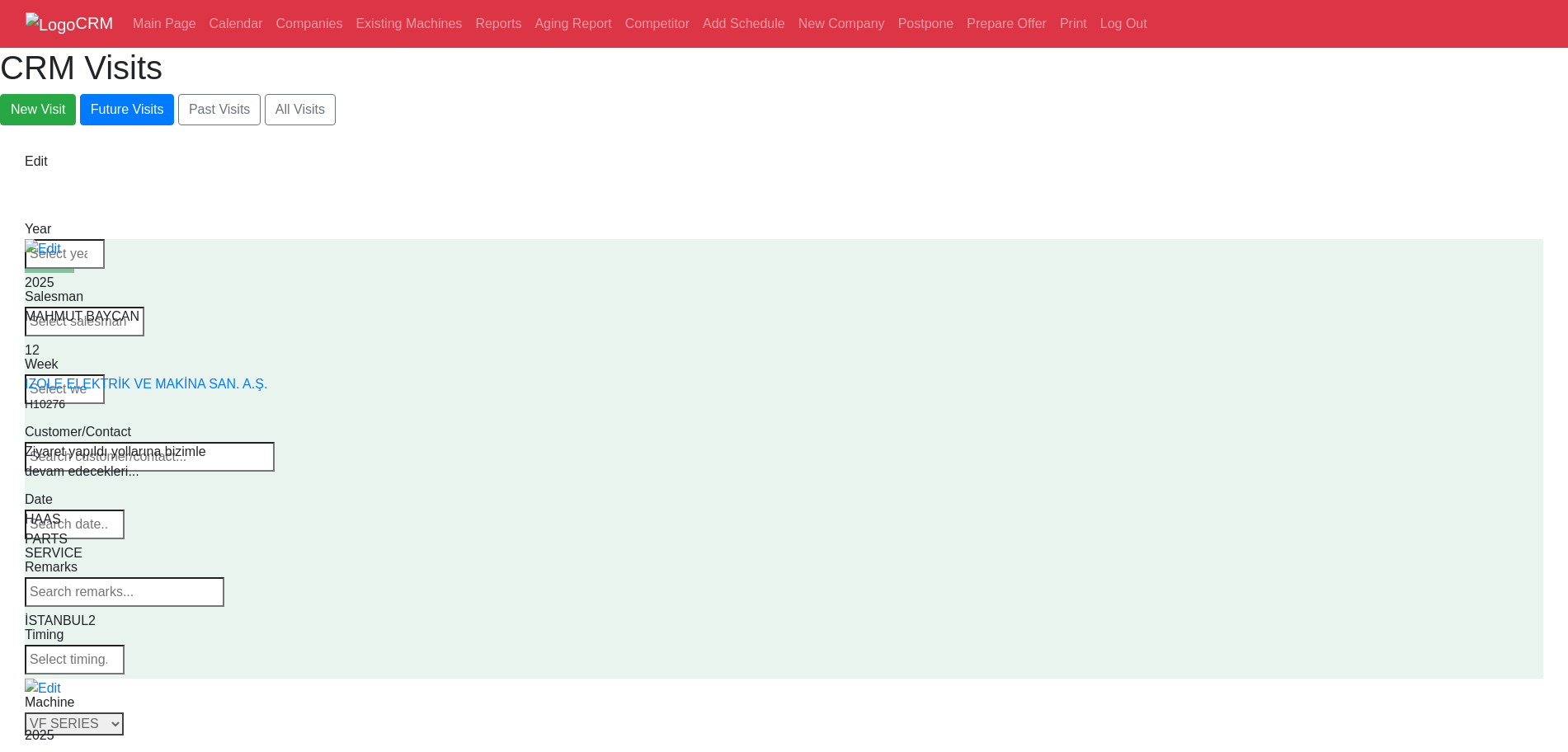 click on "Select Series All VF SERIES ST SERIES UMC EC SERIES ADDITIONAL TM SERIES MINI SERIES VM SERIES VC SERIES GM SERIES VR SERIES GR SERIES VS SERIES DC SERIES TL SERIES DS SERIES CL SERIES PARTS DT SERIES" at bounding box center [74, 724] 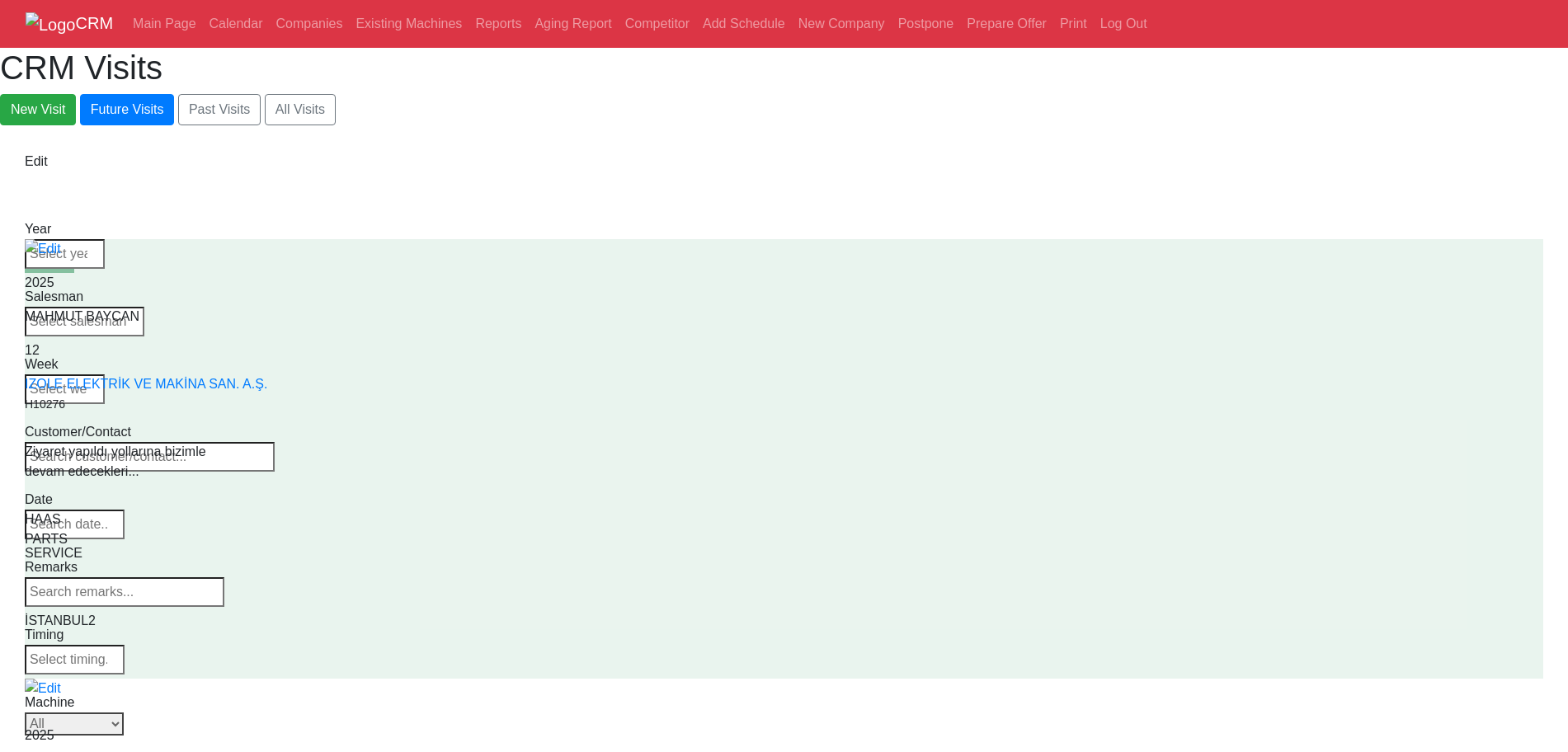 click on "Select Series All VF SERIES ST SERIES UMC EC SERIES ADDITIONAL TM SERIES MINI SERIES VM SERIES VC SERIES GM SERIES VR SERIES GR SERIES VS SERIES DC SERIES TL SERIES DS SERIES CL SERIES PARTS DT SERIES" at bounding box center [74, 724] 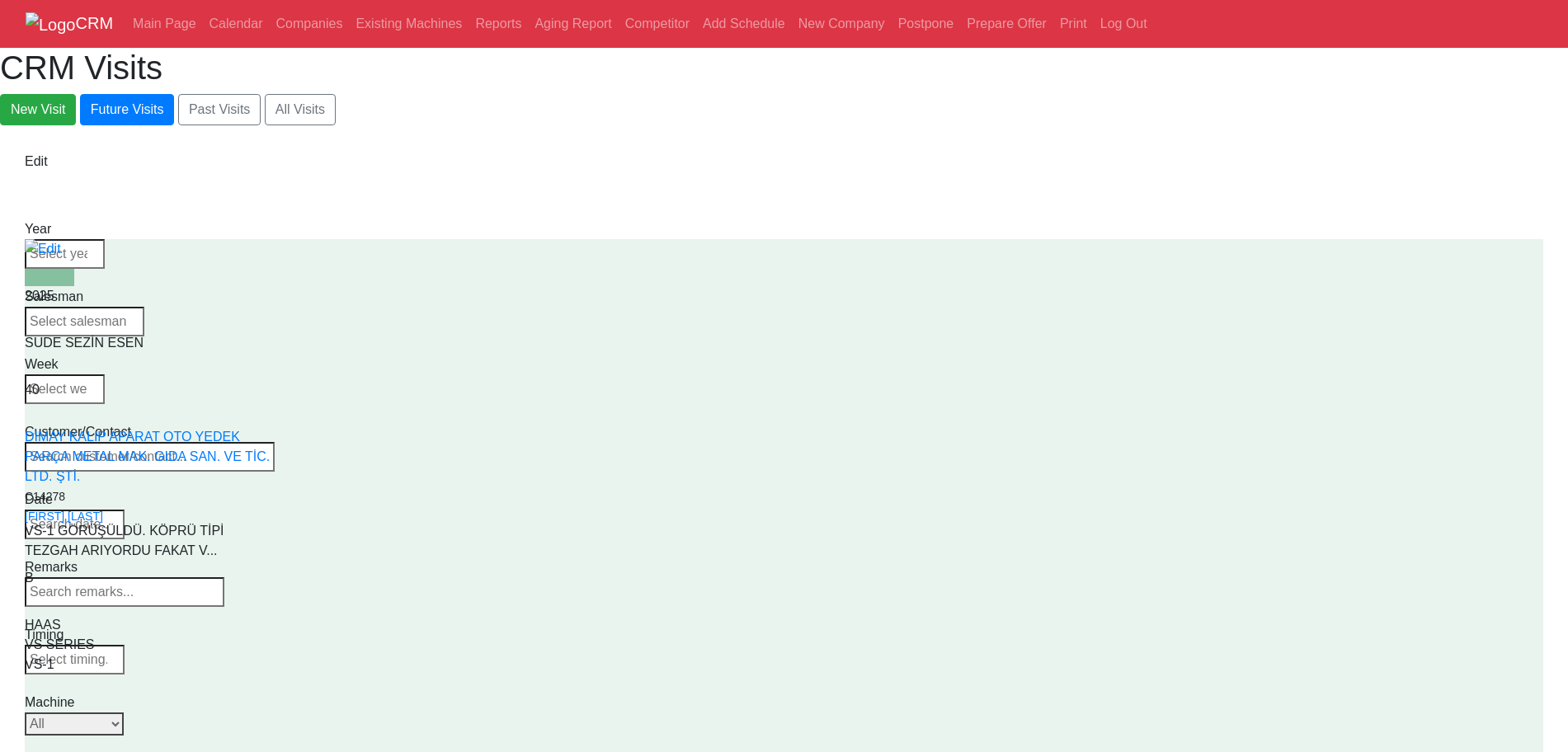 click on "Machine" at bounding box center [84, 703] 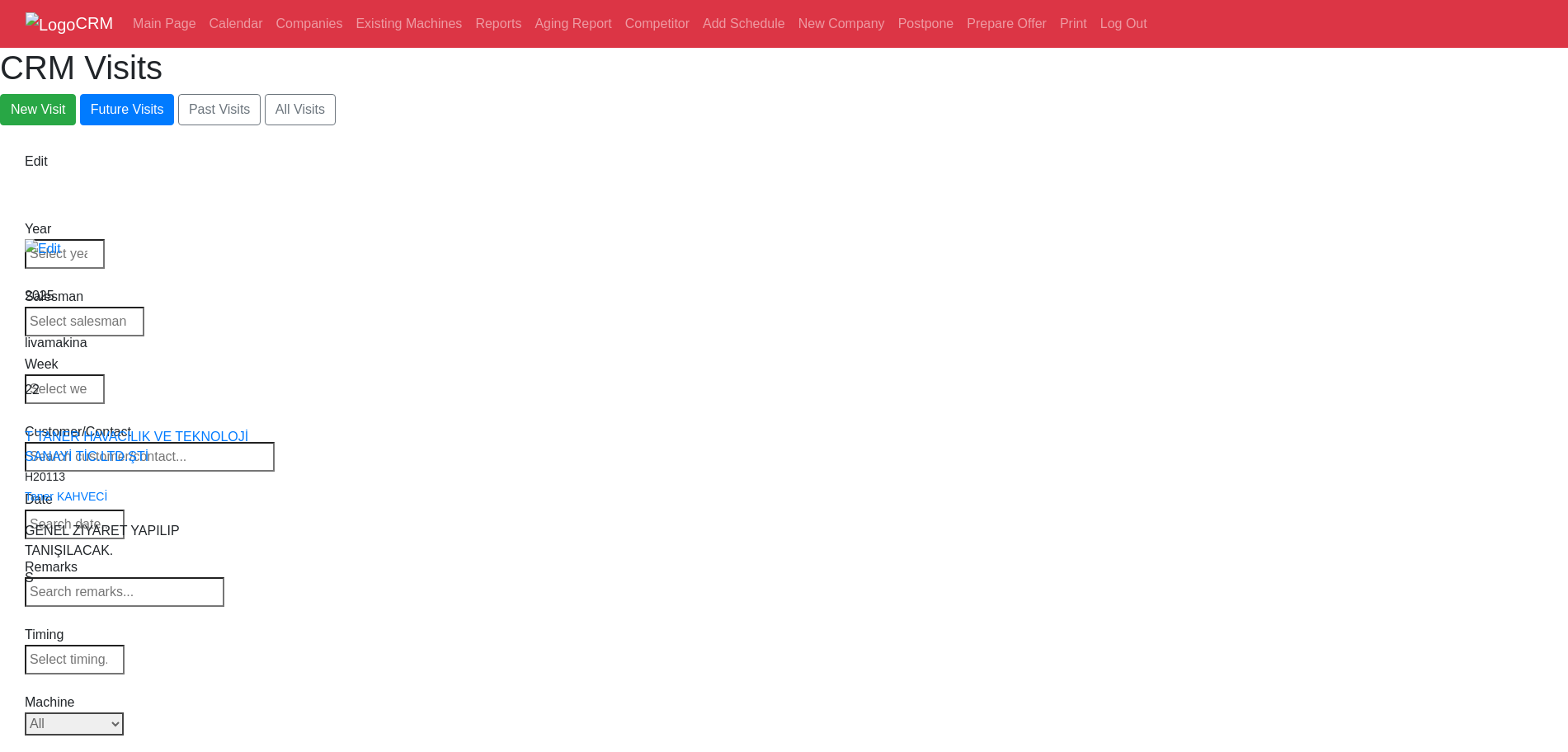 click on "Machine" at bounding box center (84, 703) 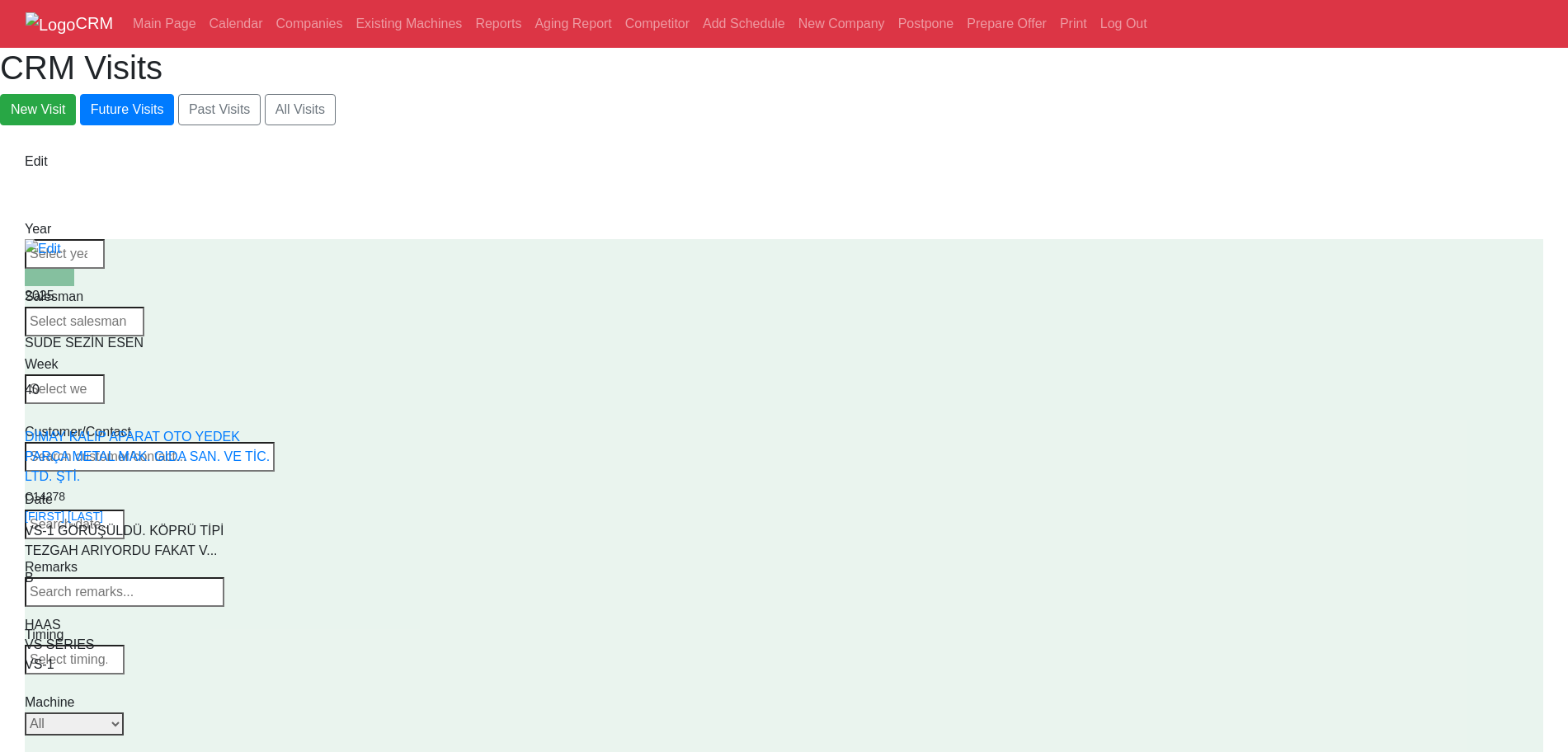 click on "Machine" at bounding box center (84, 703) 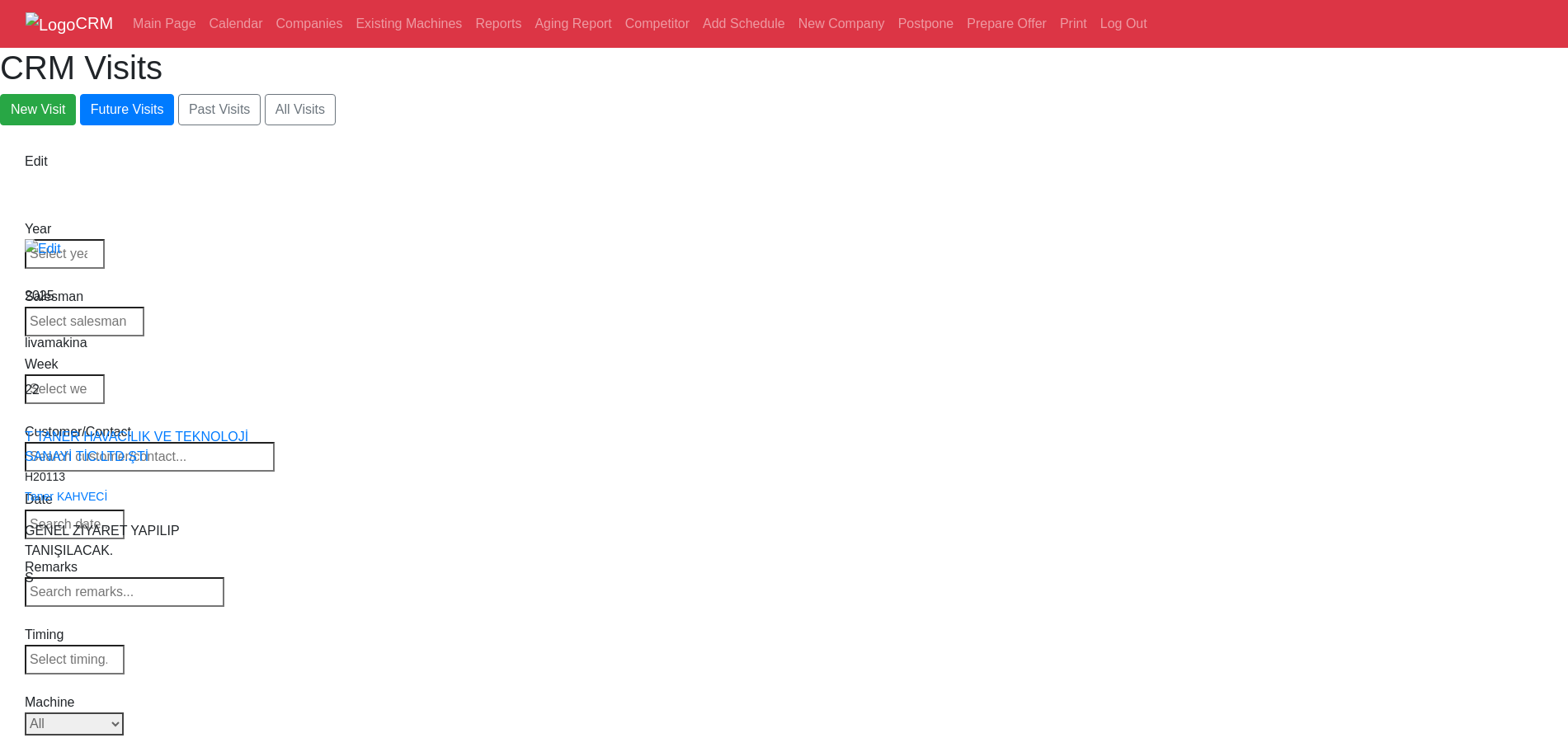 click on "Select Series All VF SERIES ST SERIES UMC EC SERIES ADDITIONAL TM SERIES MINI SERIES VM SERIES VC SERIES GM SERIES VR SERIES GR SERIES VS SERIES DC SERIES TL SERIES DS SERIES CL SERIES PARTS DT SERIES" at bounding box center [74, 724] 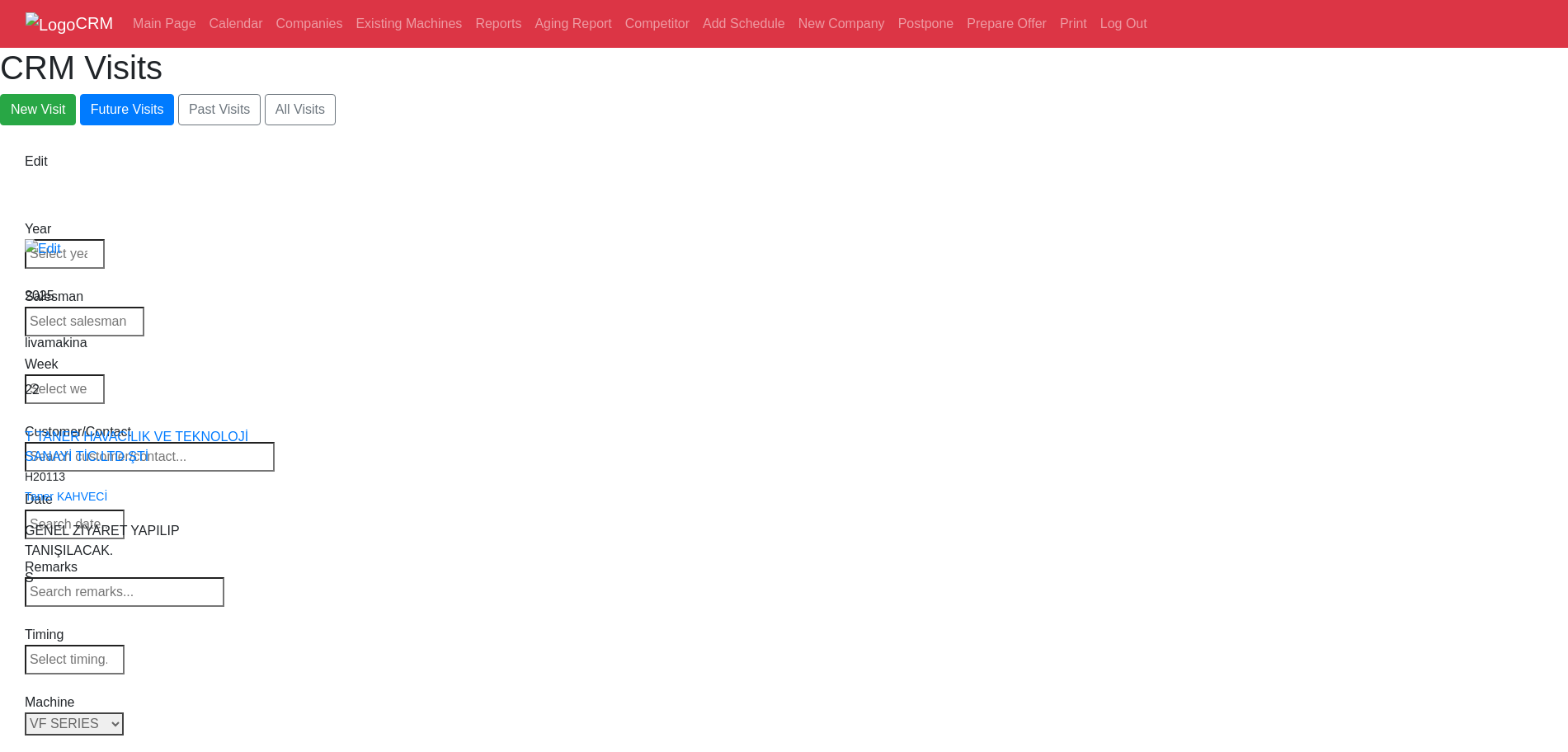 click on "Select Series All VF SERIES ST SERIES UMC EC SERIES ADDITIONAL TM SERIES MINI SERIES VM SERIES VC SERIES GM SERIES VR SERIES GR SERIES VS SERIES DC SERIES TL SERIES DS SERIES CL SERIES PARTS DT SERIES" at bounding box center (74, 724) 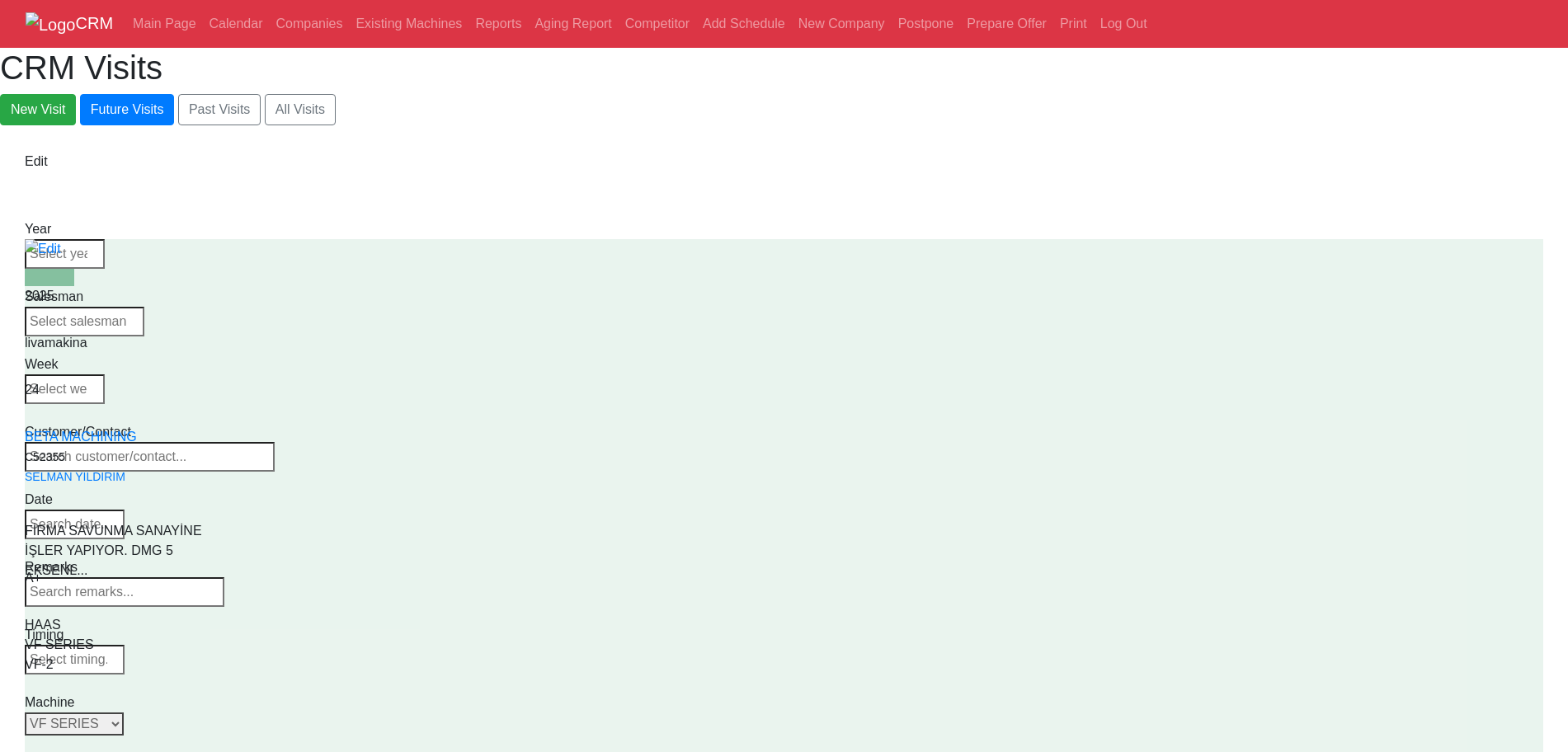 click on "Machine" at bounding box center (84, 703) 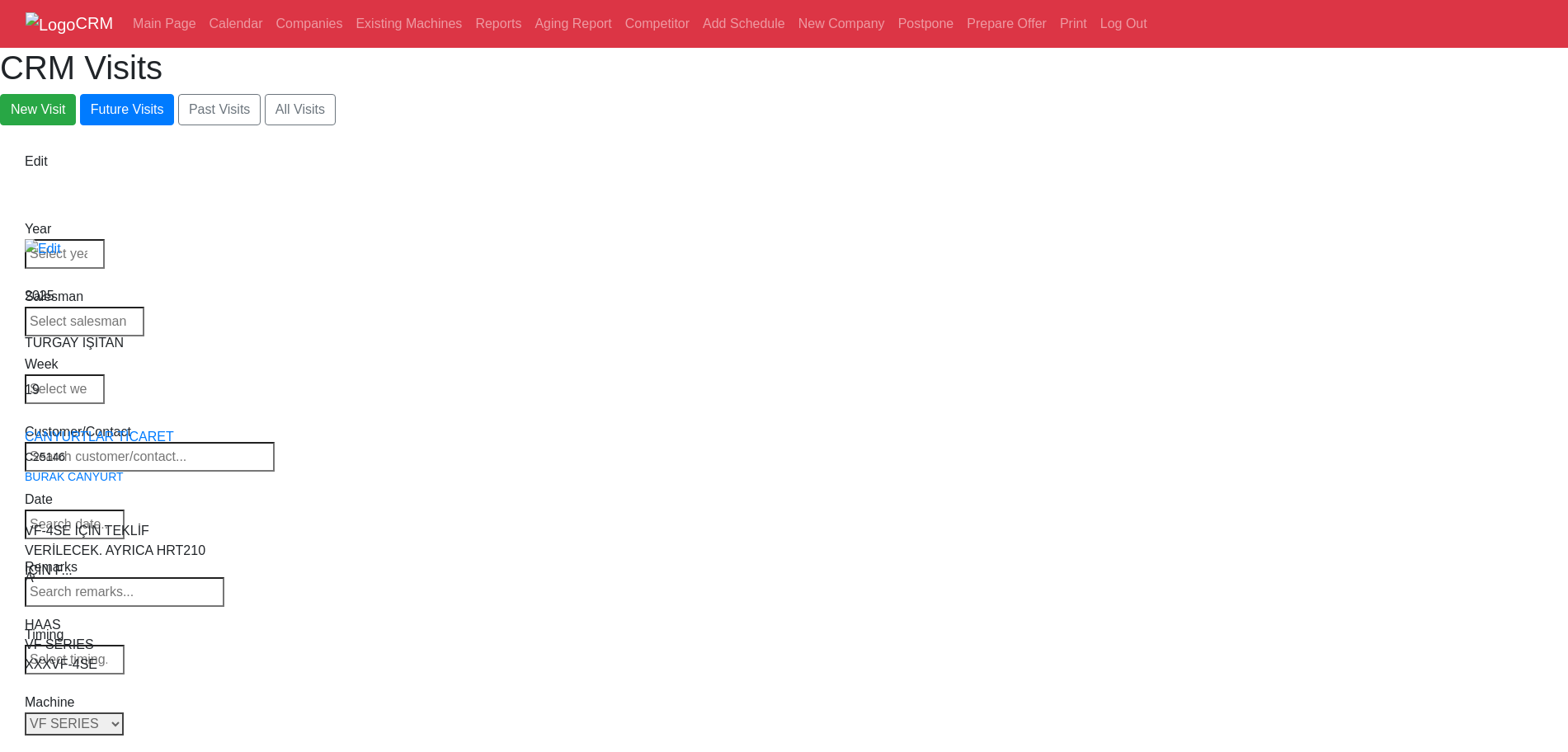 click on "Machine" at bounding box center (84, 703) 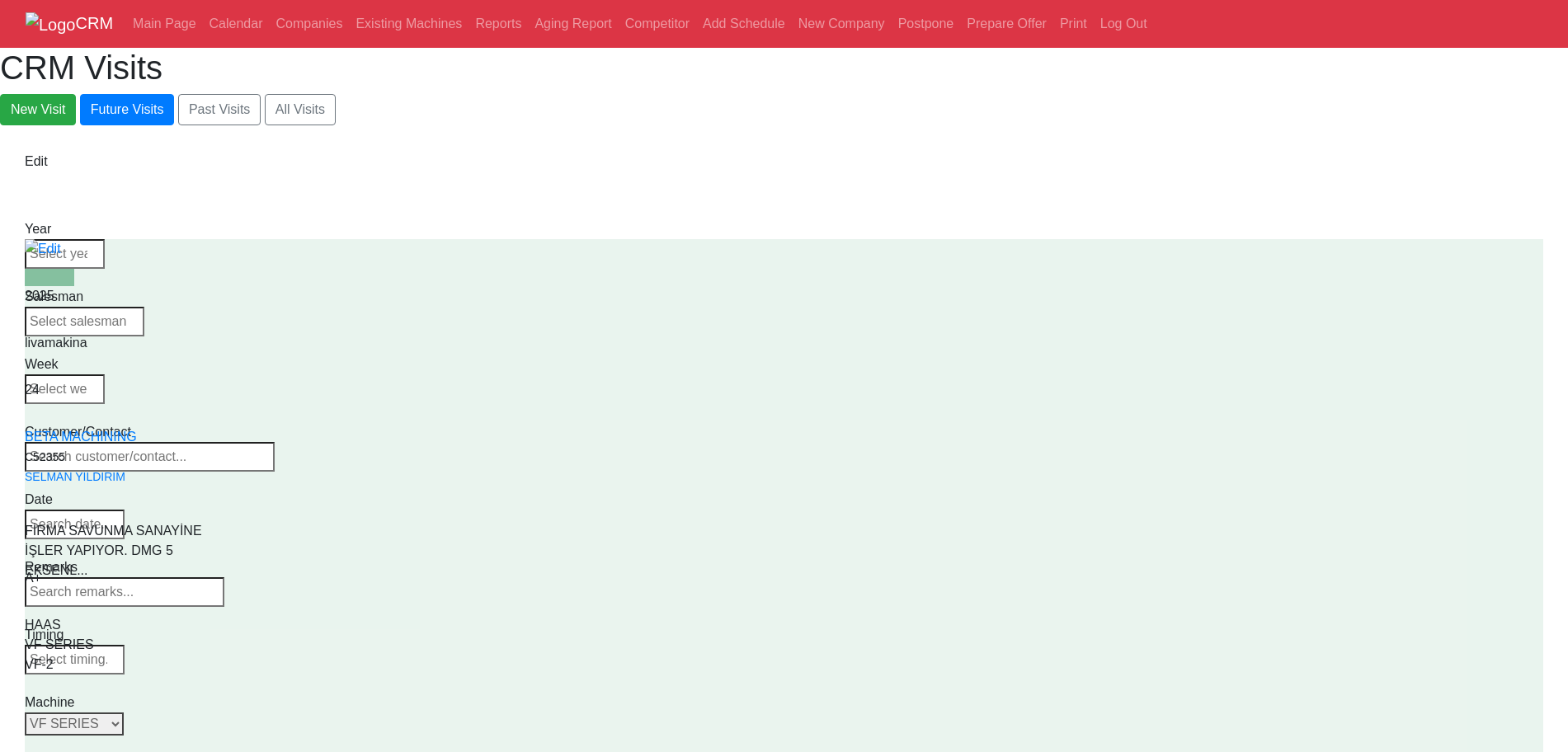 click on "Select Series All VF SERIES ST SERIES UMC EC SERIES ADDITIONAL TM SERIES MINI SERIES VM SERIES VC SERIES GM SERIES VR SERIES GR SERIES VS SERIES DC SERIES TL SERIES DS SERIES CL SERIES PARTS DT SERIES" at bounding box center [74, 724] 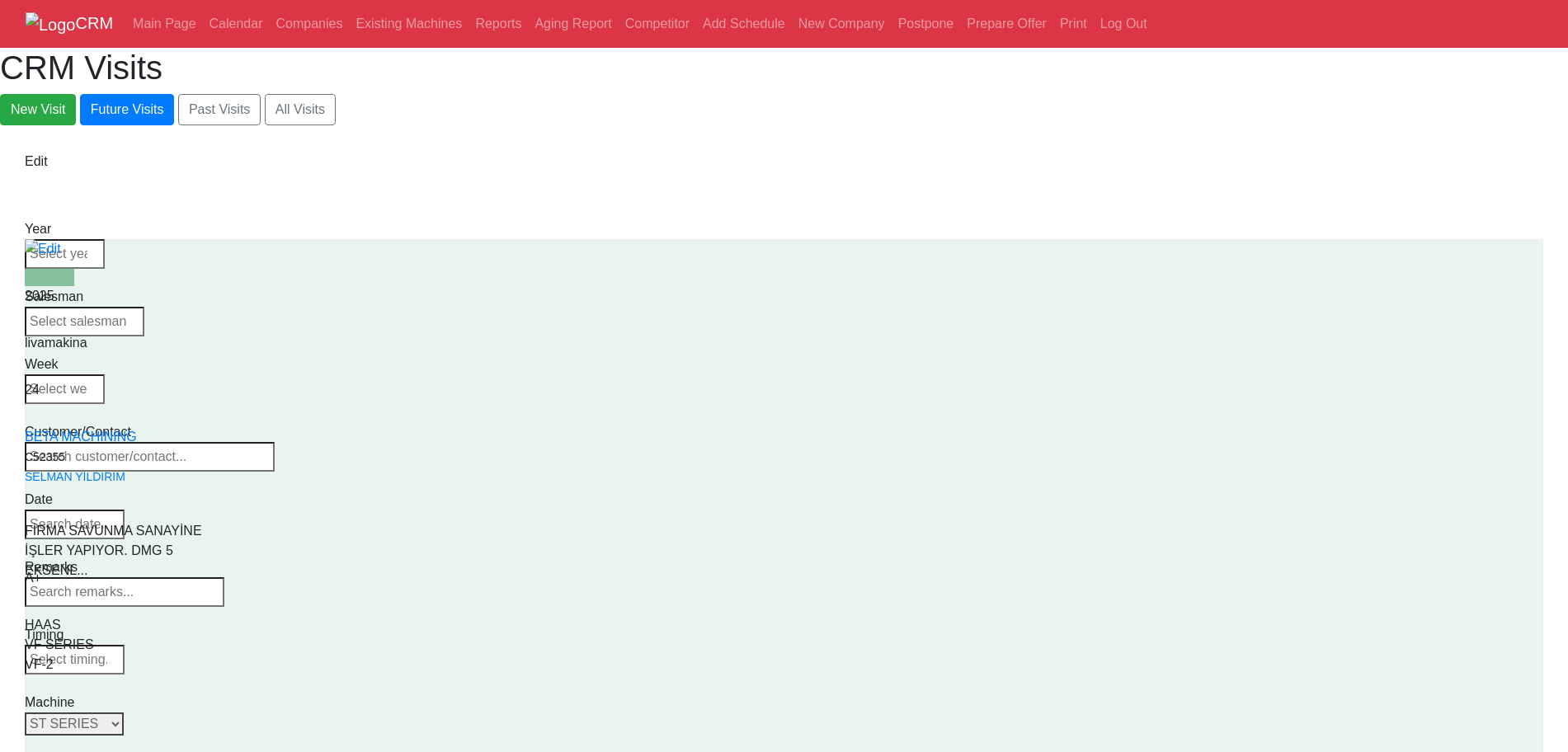 click on "Select Series All VF SERIES ST SERIES UMC EC SERIES ADDITIONAL TM SERIES MINI SERIES VM SERIES VC SERIES GM SERIES VR SERIES GR SERIES VS SERIES DC SERIES TL SERIES DS SERIES CL SERIES PARTS DT SERIES" at bounding box center [74, 724] 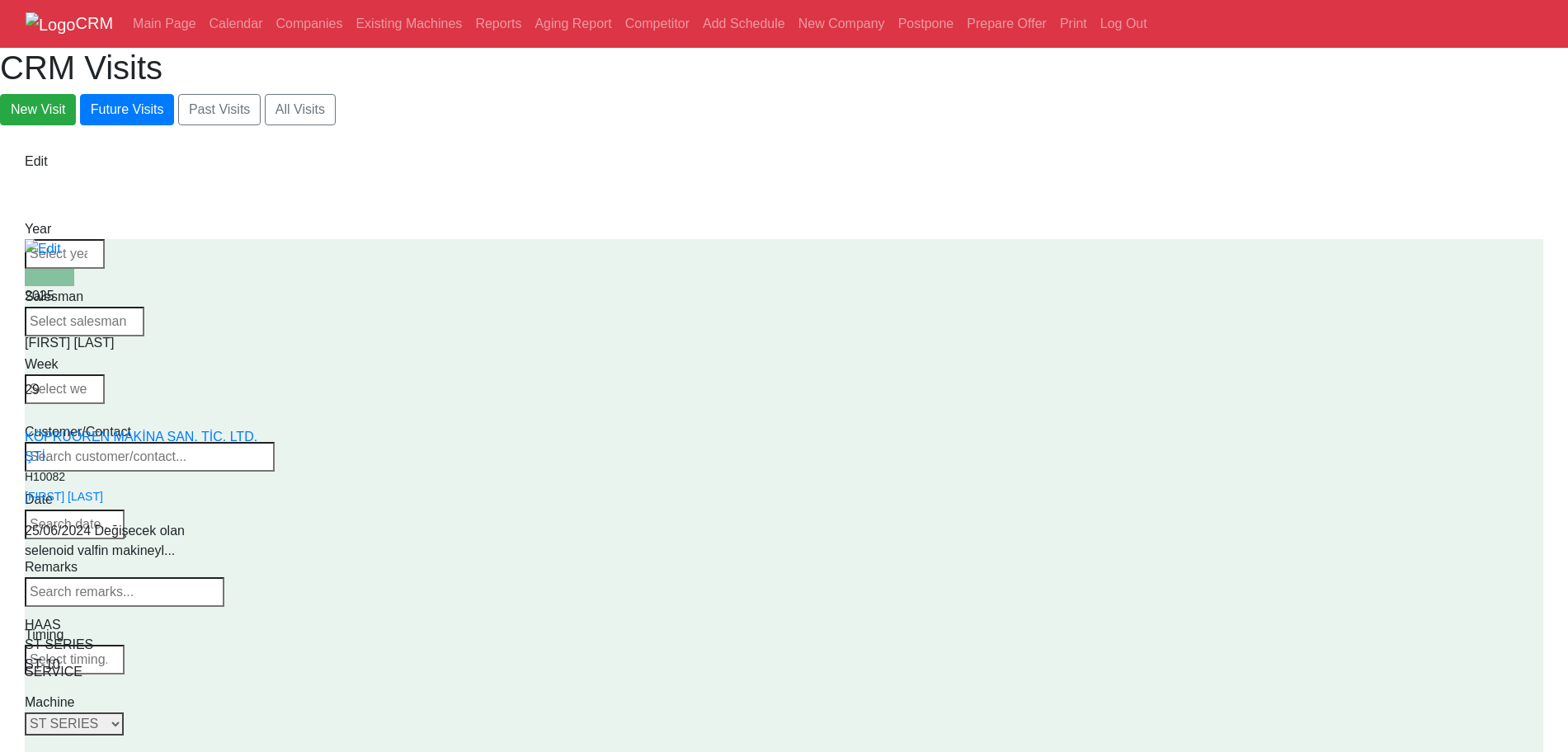 click on "Select Series All VF SERIES ST SERIES UMC EC SERIES ADDITIONAL TM SERIES MINI SERIES VM SERIES VC SERIES GM SERIES VR SERIES GR SERIES VS SERIES DC SERIES TL SERIES DS SERIES CL SERIES PARTS DT SERIES" at bounding box center (74, 724) 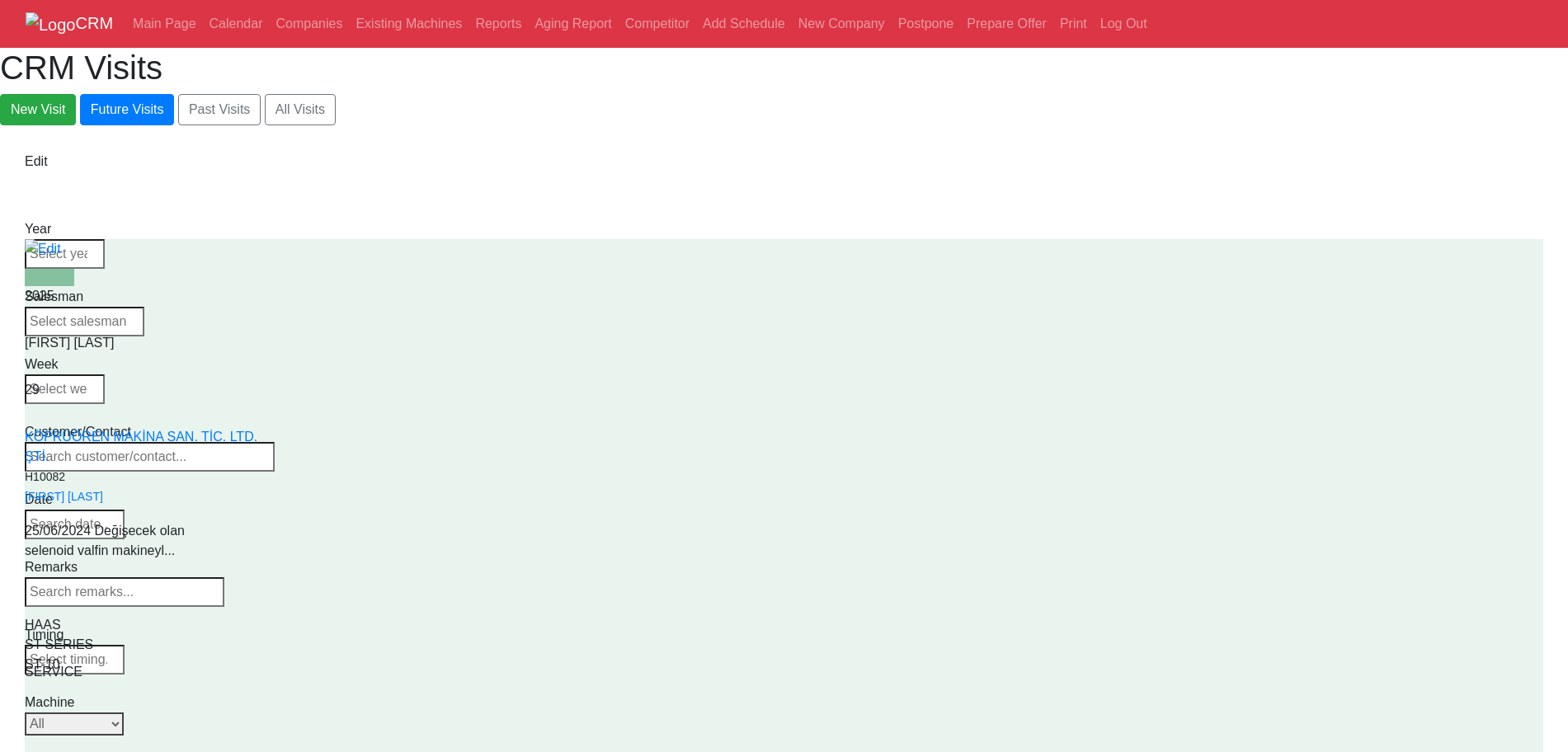 click on "Select Series All VF SERIES ST SERIES UMC EC SERIES ADDITIONAL TM SERIES MINI SERIES VM SERIES VC SERIES GM SERIES VR SERIES GR SERIES VS SERIES DC SERIES TL SERIES DS SERIES CL SERIES PARTS DT SERIES" at bounding box center [74, 724] 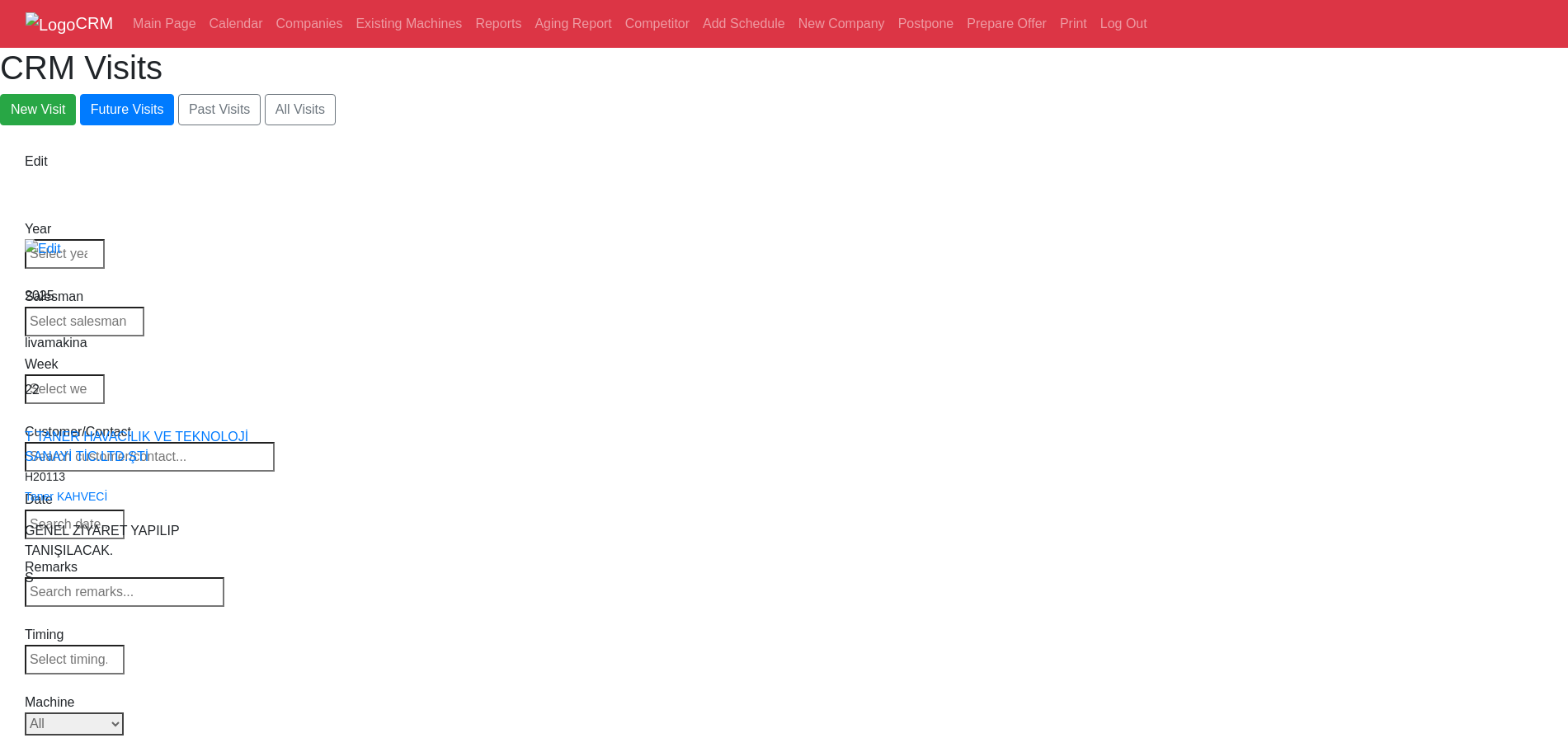 click on "Machine" at bounding box center [84, 703] 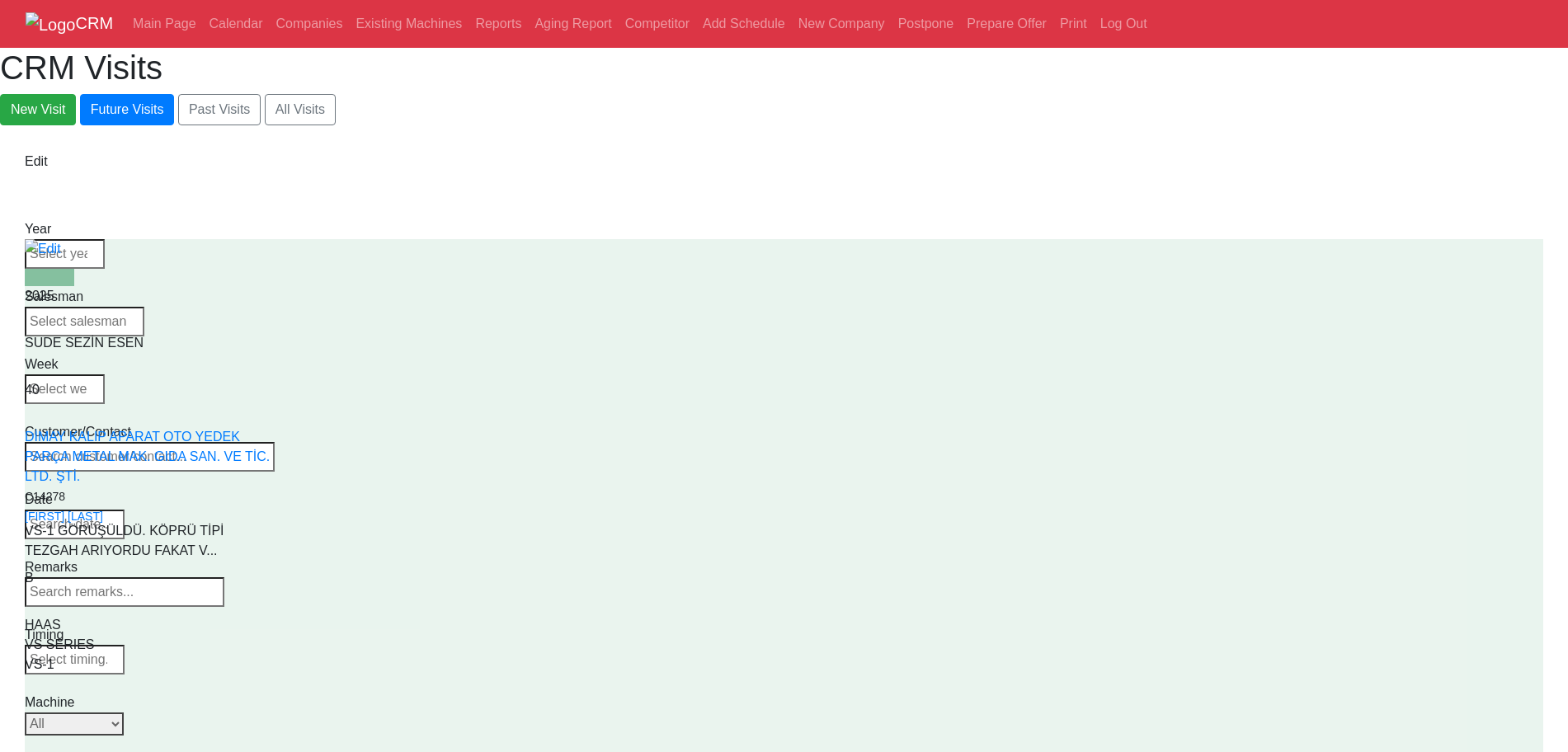 click on "Select Series All VF SERIES ST SERIES UMC EC SERIES ADDITIONAL TM SERIES MINI SERIES VM SERIES VC SERIES GM SERIES VR SERIES GR SERIES VS SERIES DC SERIES TL SERIES DS SERIES CL SERIES PARTS DT SERIES" at bounding box center (74, 724) 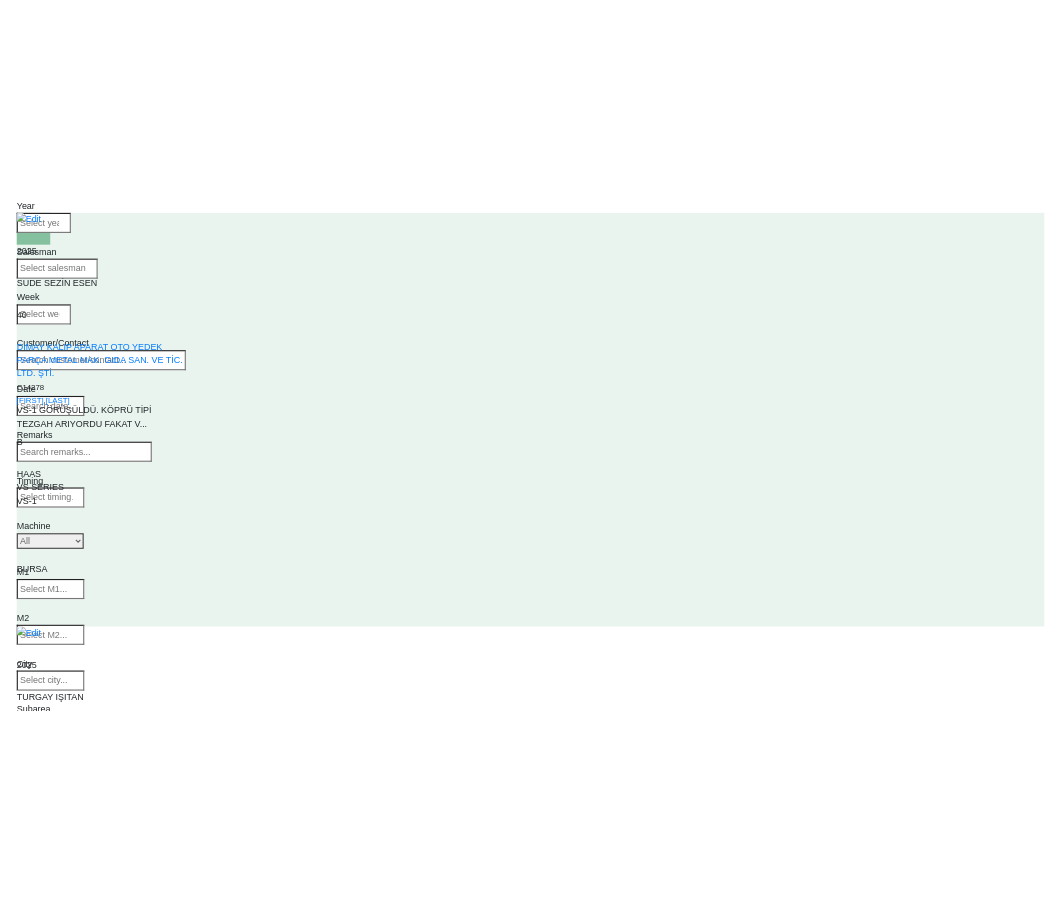 scroll, scrollTop: 0, scrollLeft: 0, axis: both 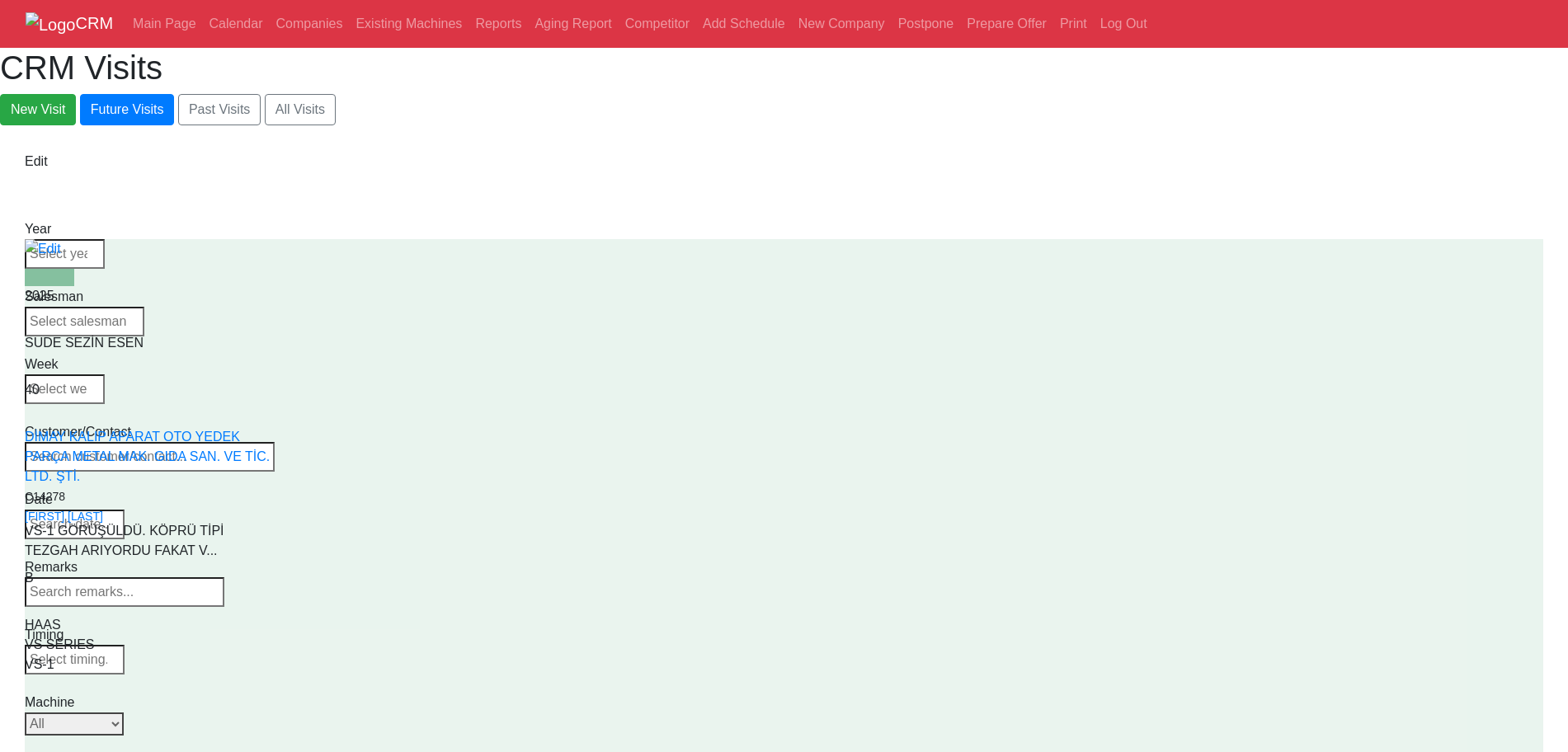 click on "A" at bounding box center (74, 3035) 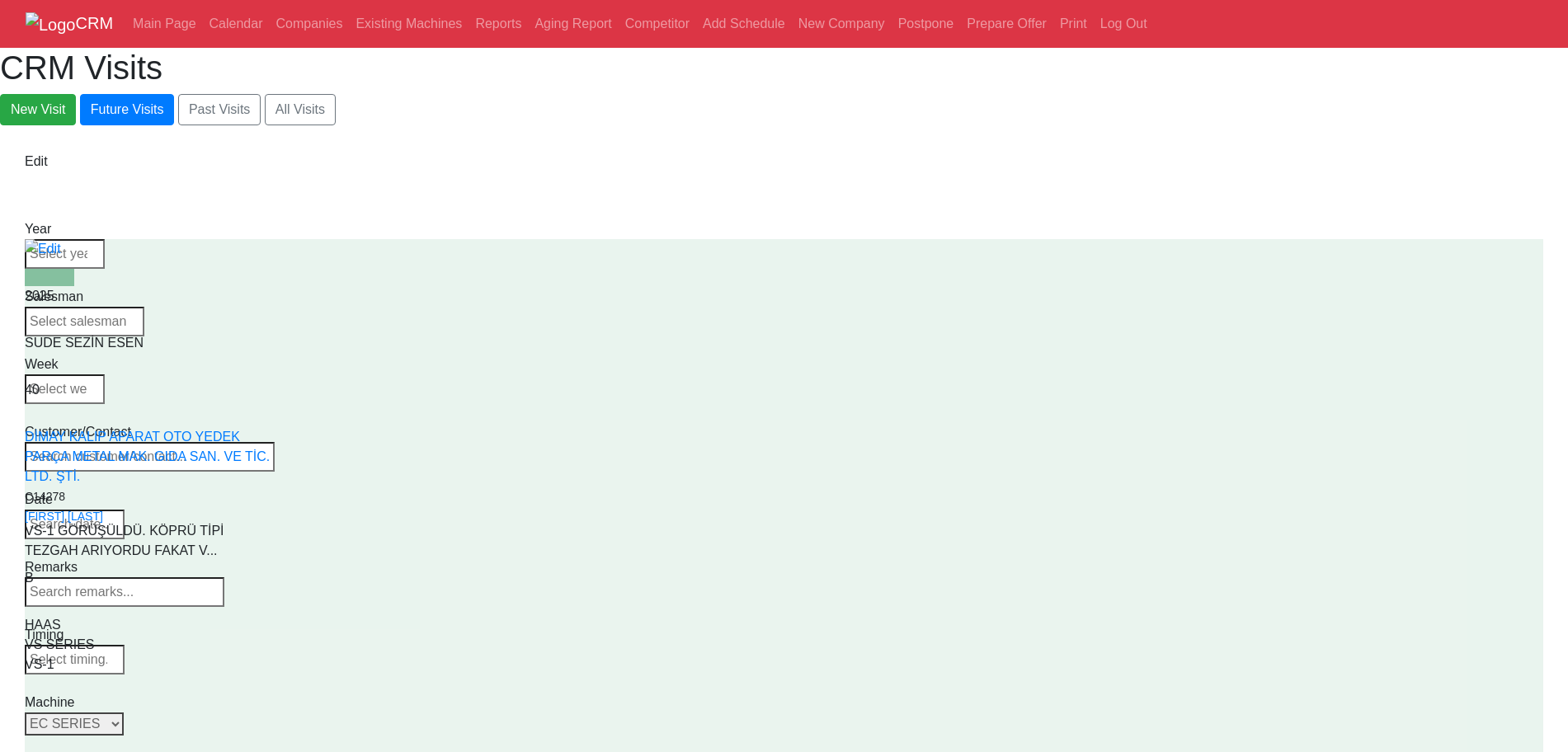 click on "Select Series All VF SERIES ST SERIES UMC EC SERIES ADDITIONAL TM SERIES MINI SERIES VM SERIES VC SERIES GM SERIES VR SERIES GR SERIES VS SERIES DC SERIES TL SERIES DS SERIES CL SERIES PARTS DT SERIES" at bounding box center [74, 724] 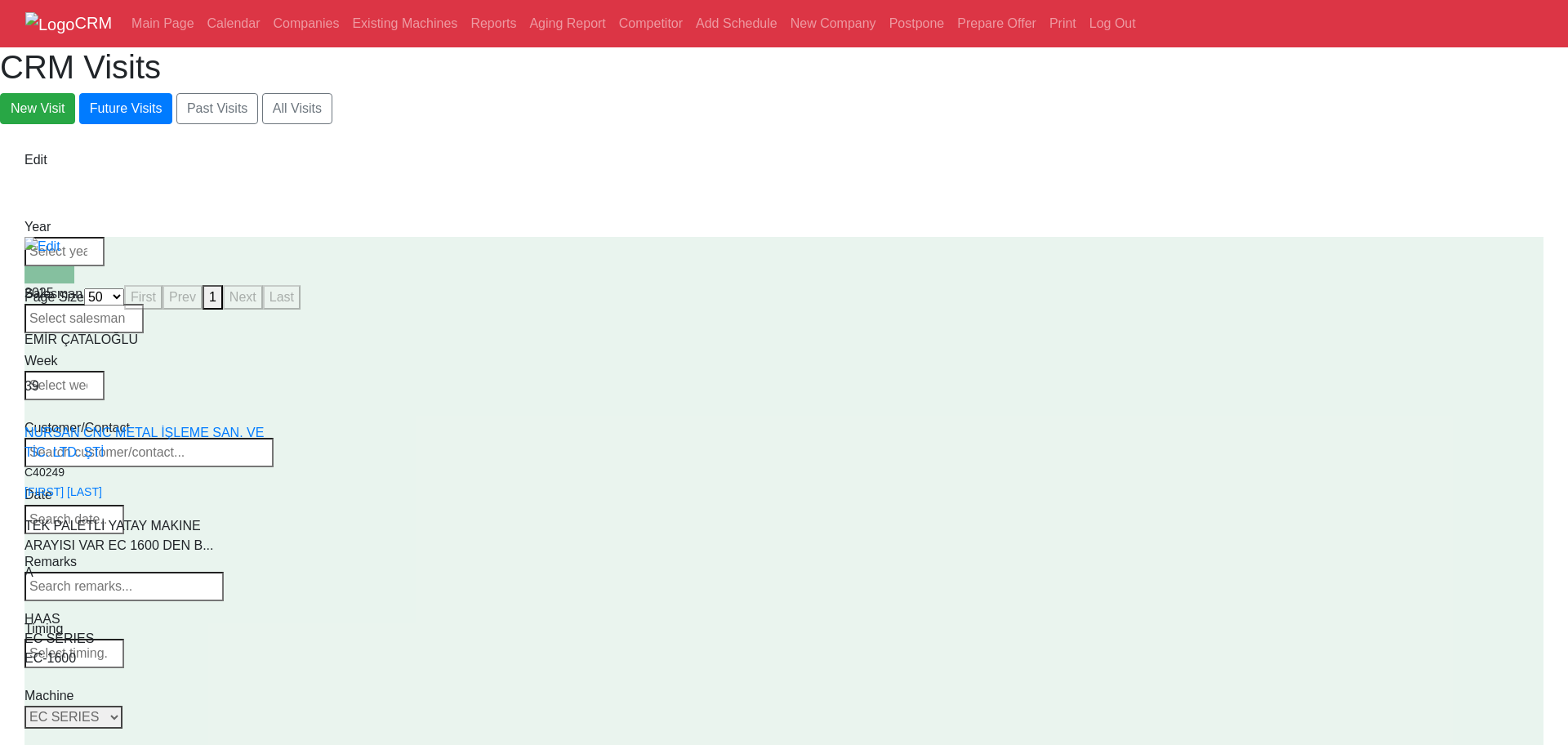 click on "Select Series All VF SERIES ST SERIES UMC EC SERIES ADDITIONAL TM SERIES MINI SERIES VM SERIES VC SERIES GM SERIES VR SERIES GR SERIES VS SERIES DC SERIES TL SERIES DS SERIES CL SERIES PARTS DT SERIES" at bounding box center (74, 717) 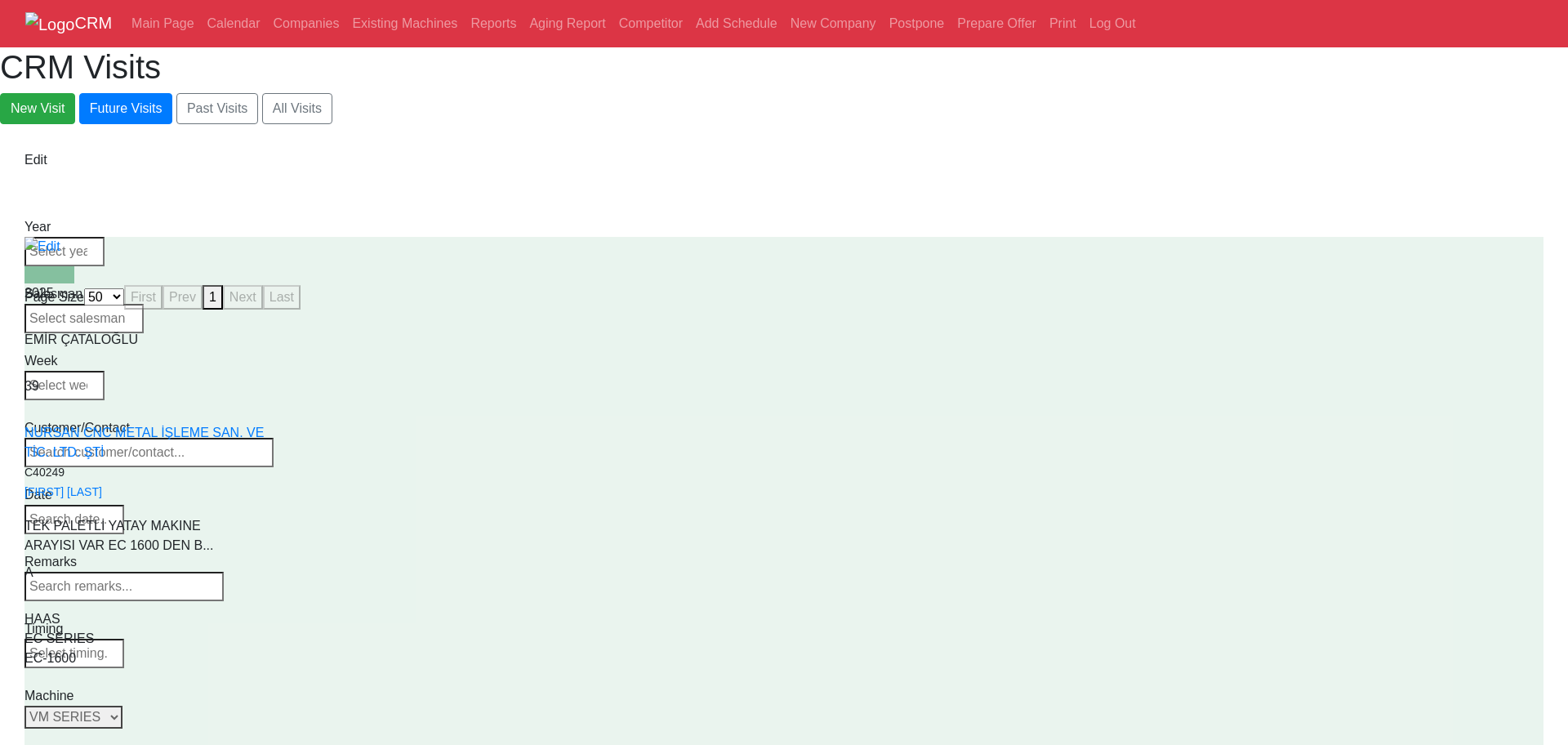click on "Select Series All VF SERIES ST SERIES UMC EC SERIES ADDITIONAL TM SERIES MINI SERIES VM SERIES VC SERIES GM SERIES VR SERIES GR SERIES VS SERIES DC SERIES TL SERIES DS SERIES CL SERIES PARTS DT SERIES" at bounding box center (74, 717) 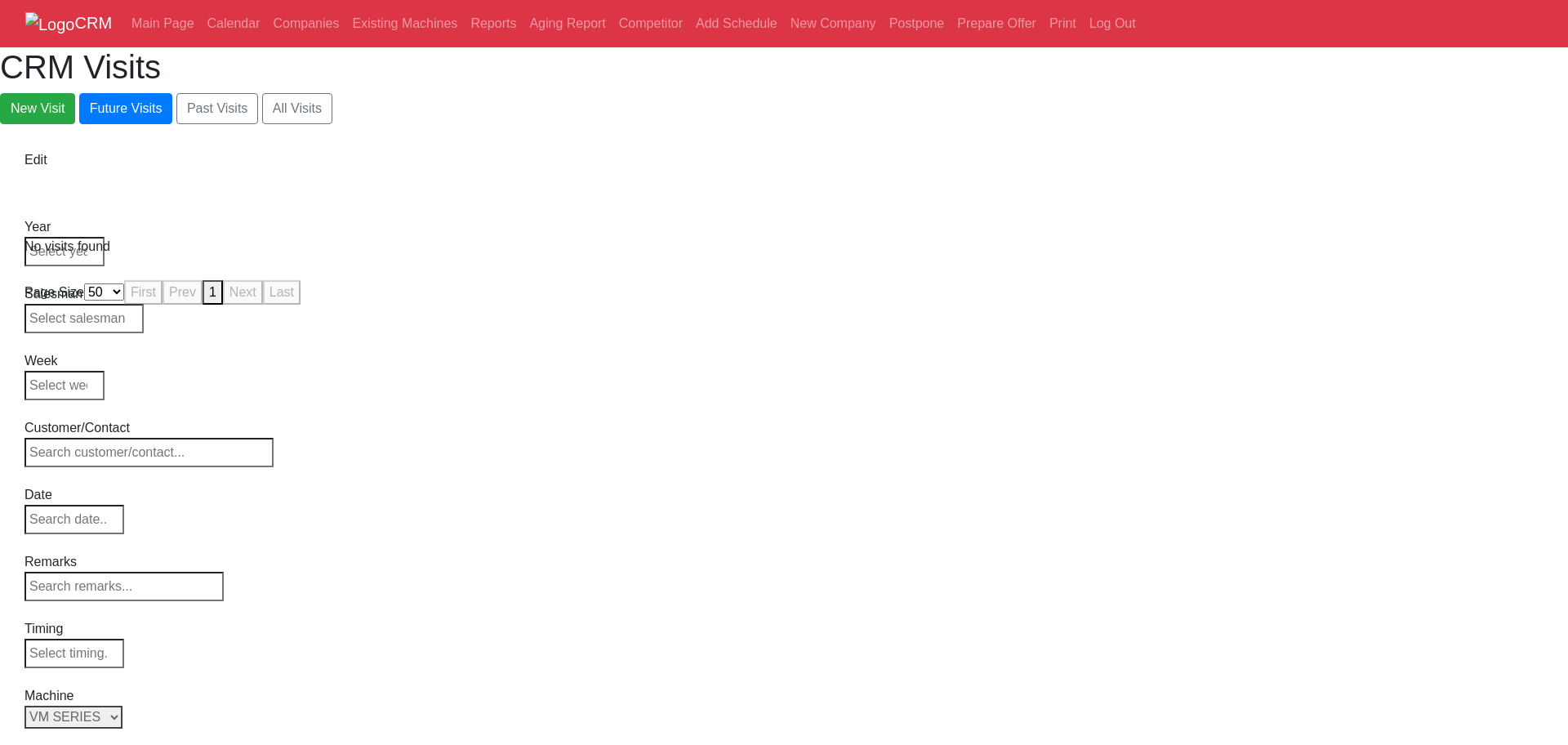 click on "Select Series All VF SERIES ST SERIES UMC EC SERIES ADDITIONAL TM SERIES MINI SERIES VM SERIES VC SERIES GM SERIES VR SERIES GR SERIES VS SERIES DC SERIES TL SERIES DS SERIES CL SERIES PARTS DT SERIES" at bounding box center (74, 717) 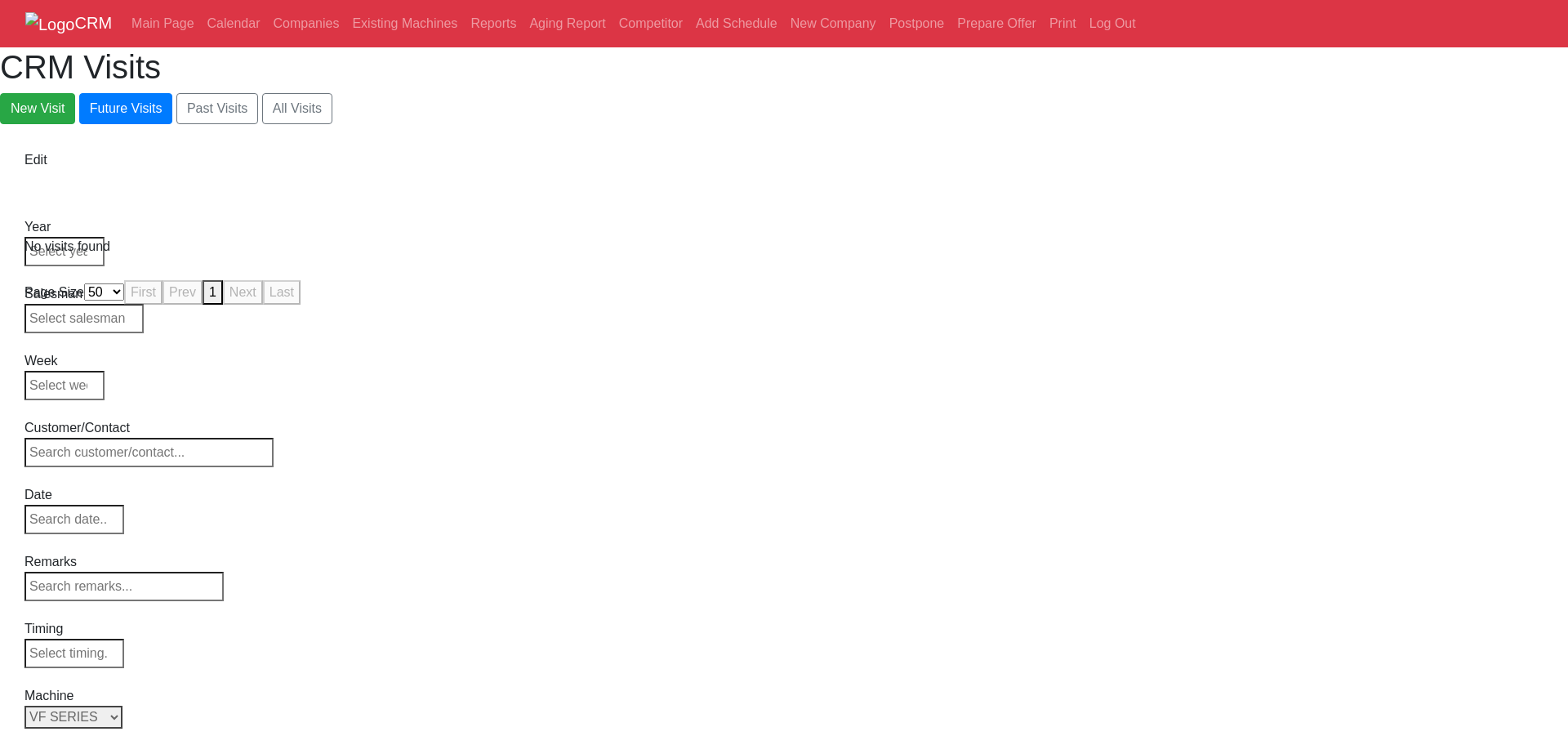 click on "Select Series All VF SERIES ST SERIES UMC EC SERIES ADDITIONAL TM SERIES MINI SERIES VM SERIES VC SERIES GM SERIES VR SERIES GR SERIES VS SERIES DC SERIES TL SERIES DS SERIES CL SERIES PARTS DT SERIES" at bounding box center (74, 717) 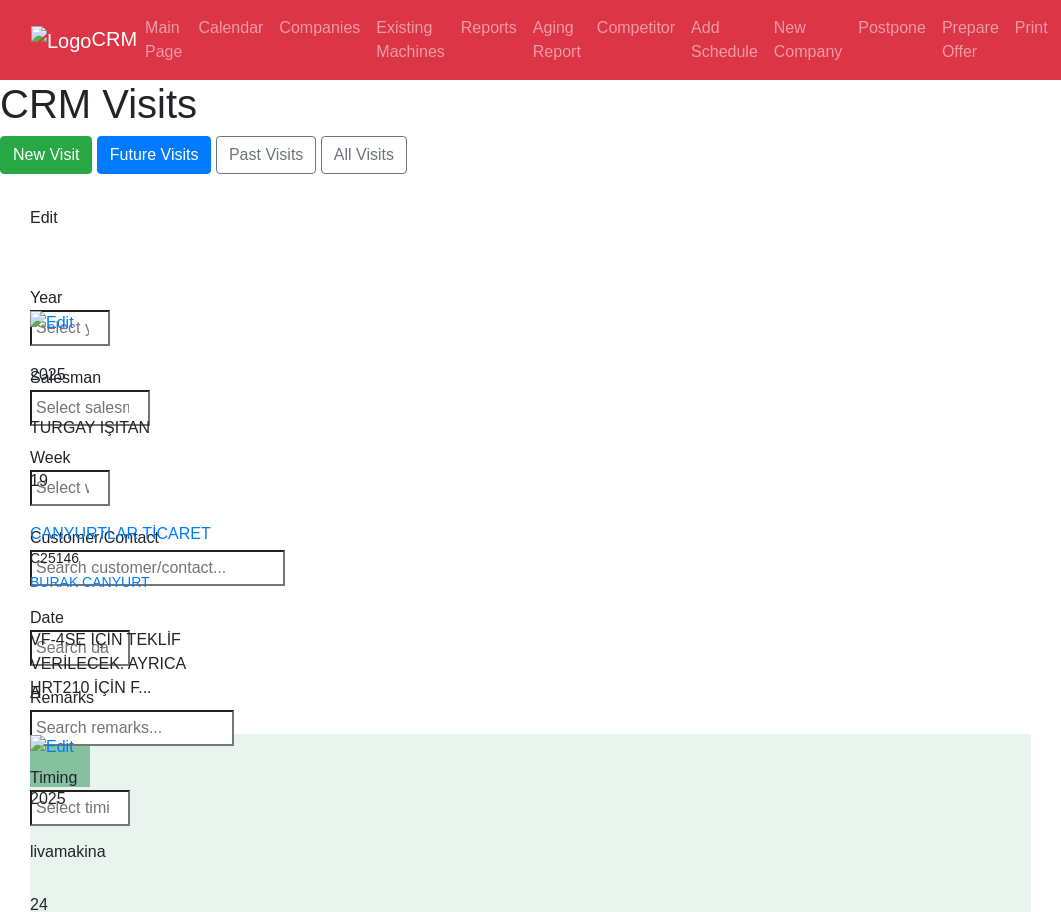 click on "CRM Visits
New Visit
Future Visits
Past Visits
All Visits" at bounding box center (530, 127) 